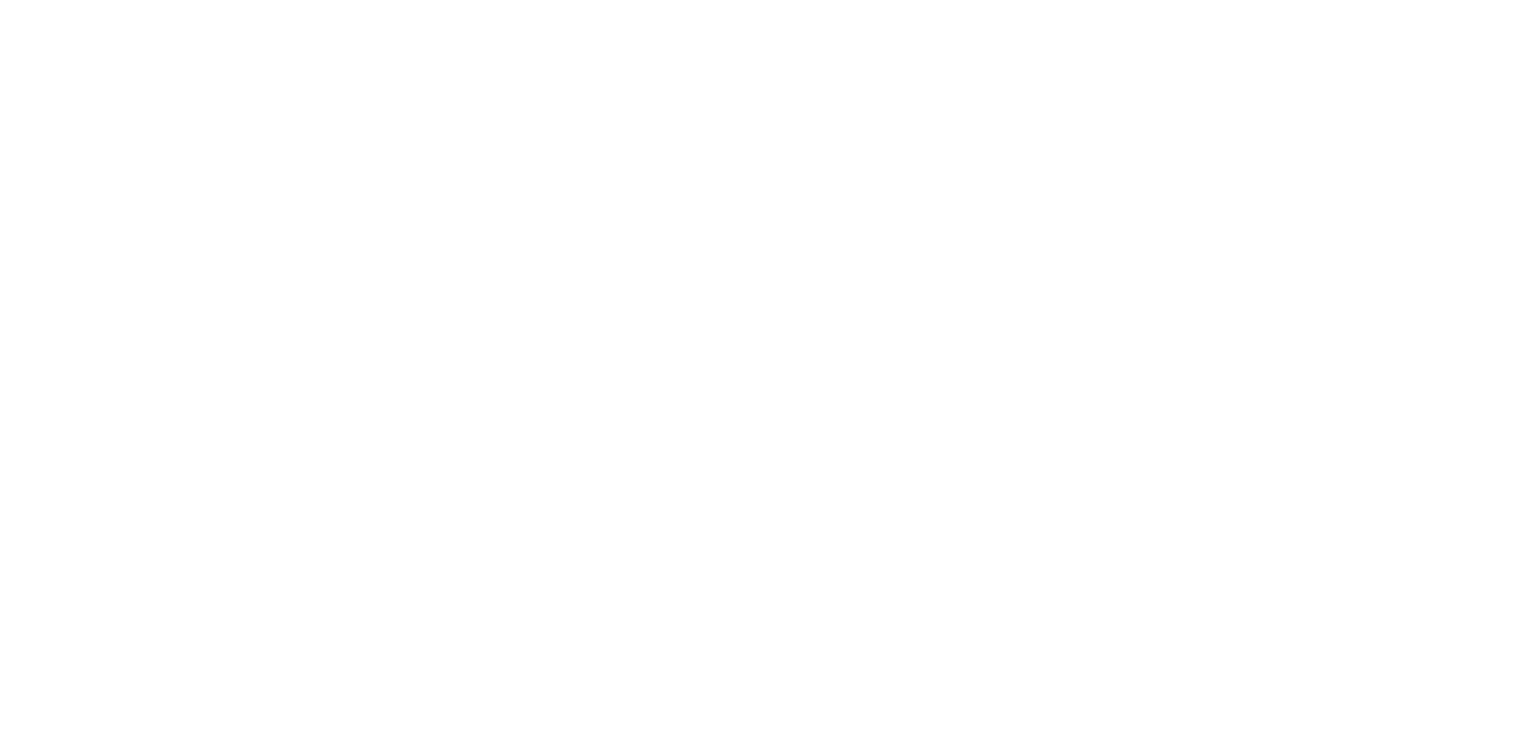 scroll, scrollTop: 0, scrollLeft: 0, axis: both 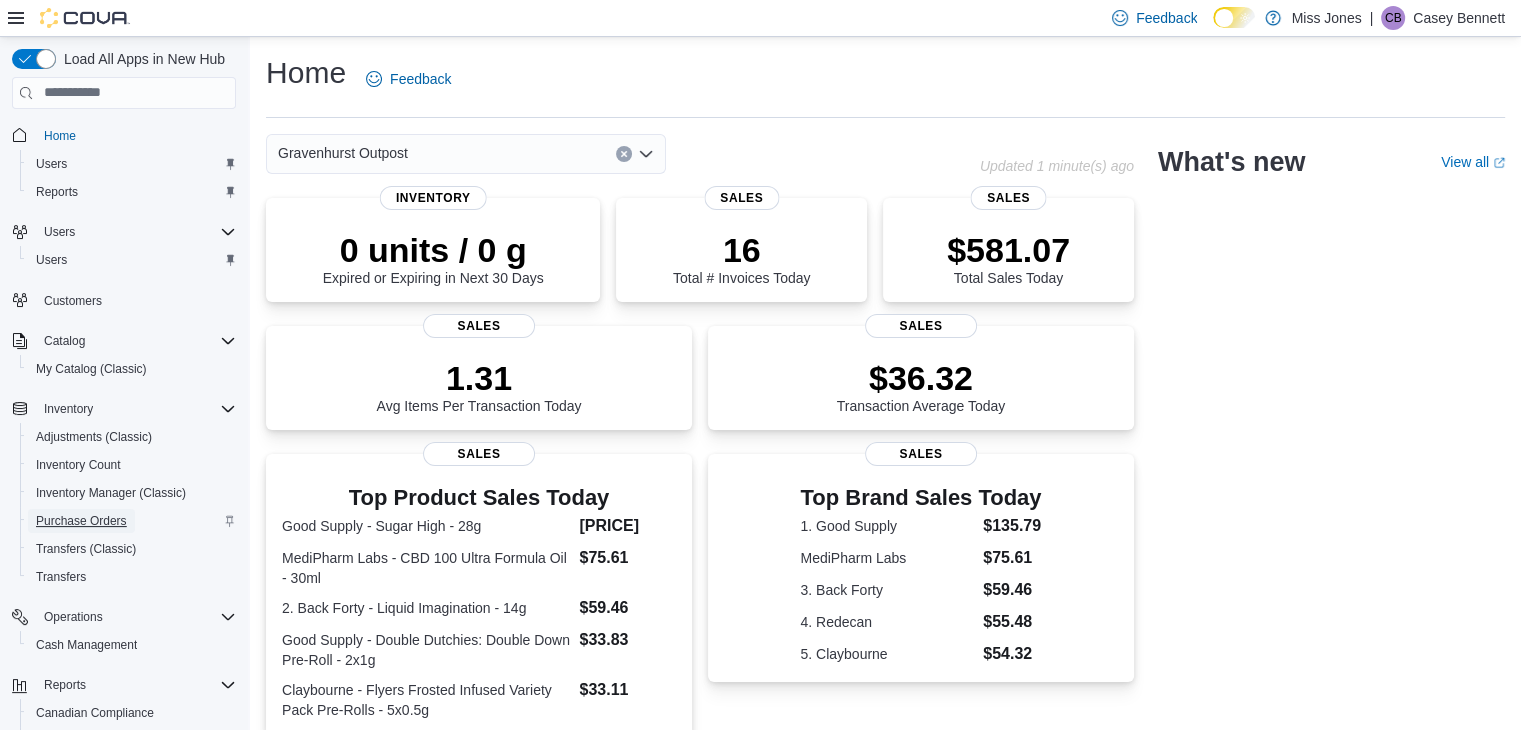 click on "Purchase Orders" at bounding box center (81, 521) 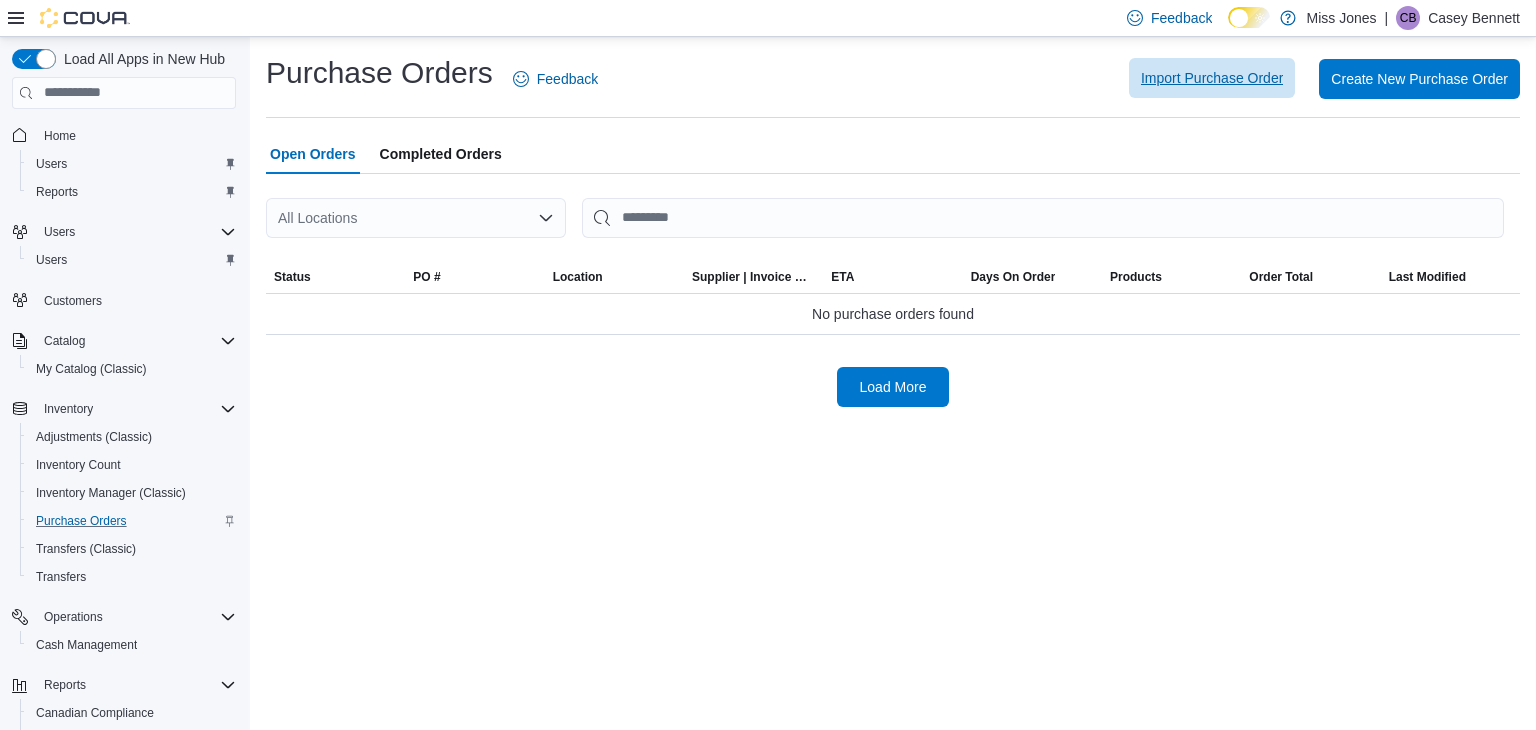 click on "Import Purchase Order" at bounding box center (1212, 78) 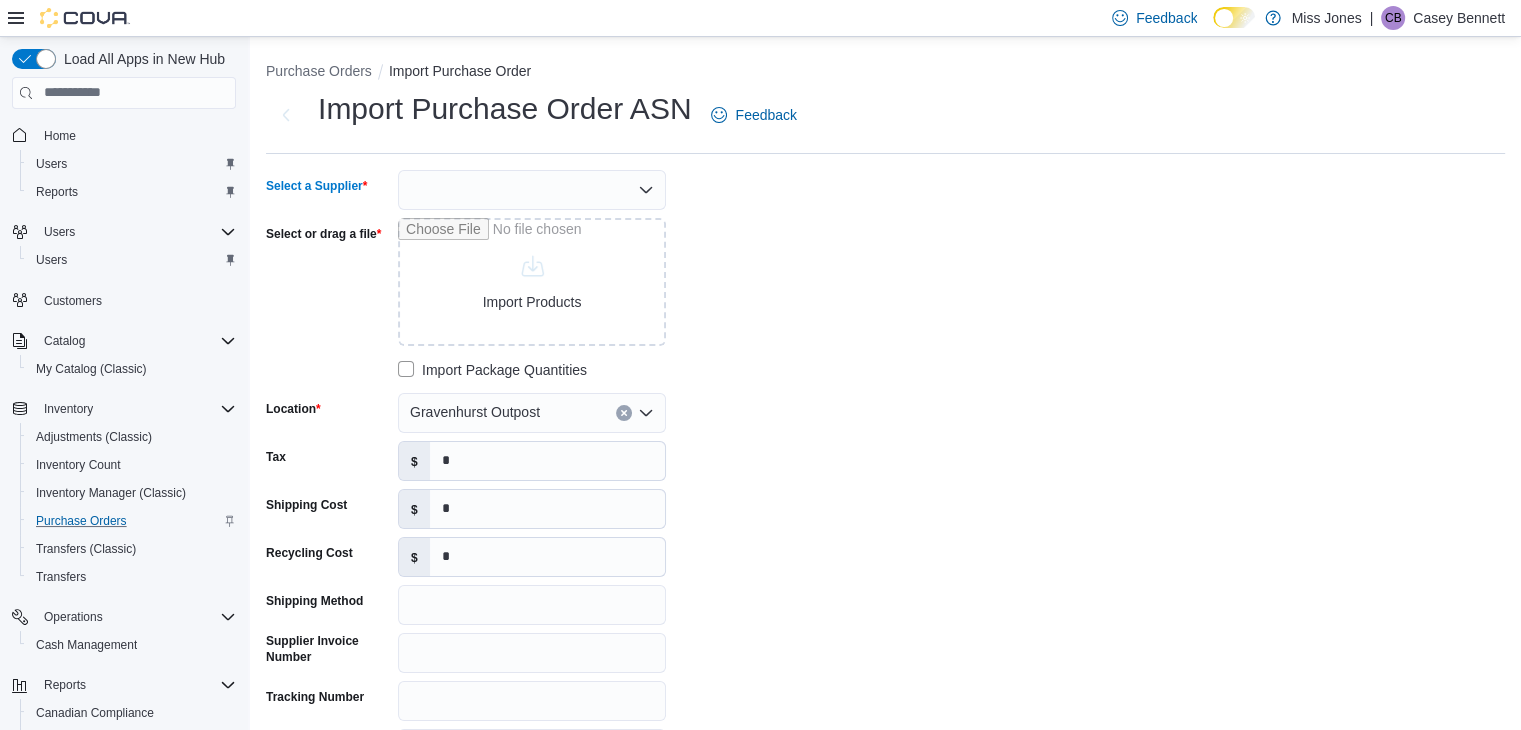 click at bounding box center (532, 190) 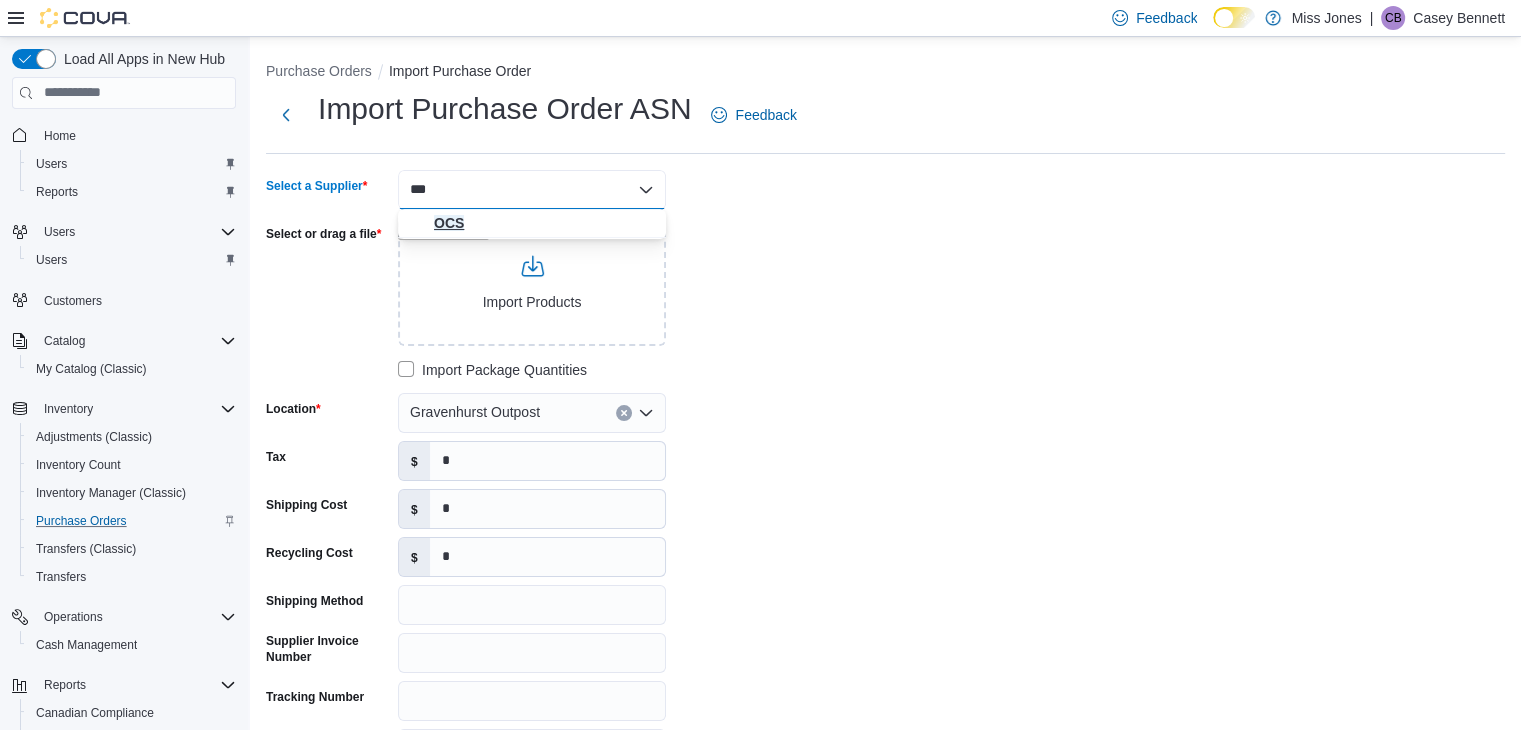 type on "***" 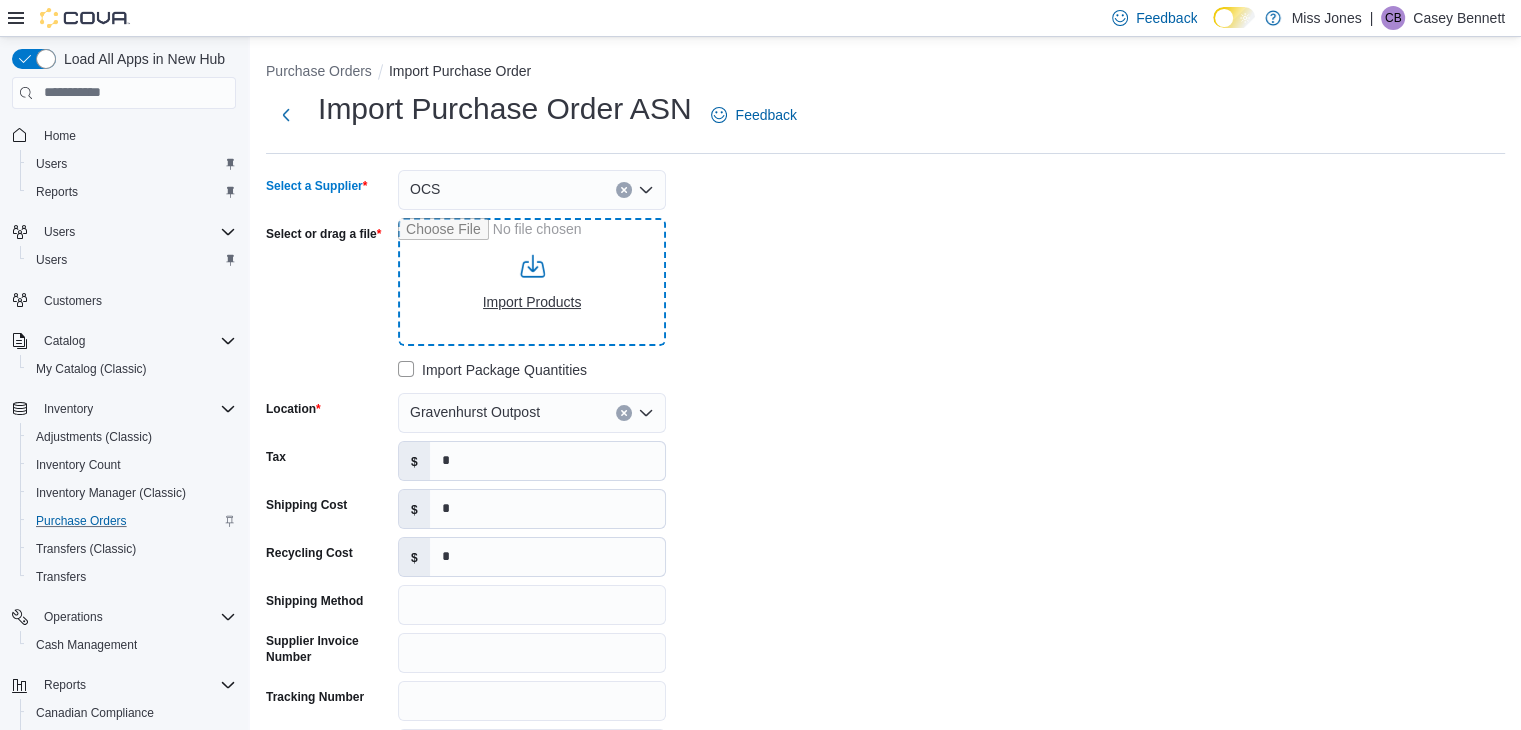 click on "Select or drag a file" at bounding box center [532, 282] 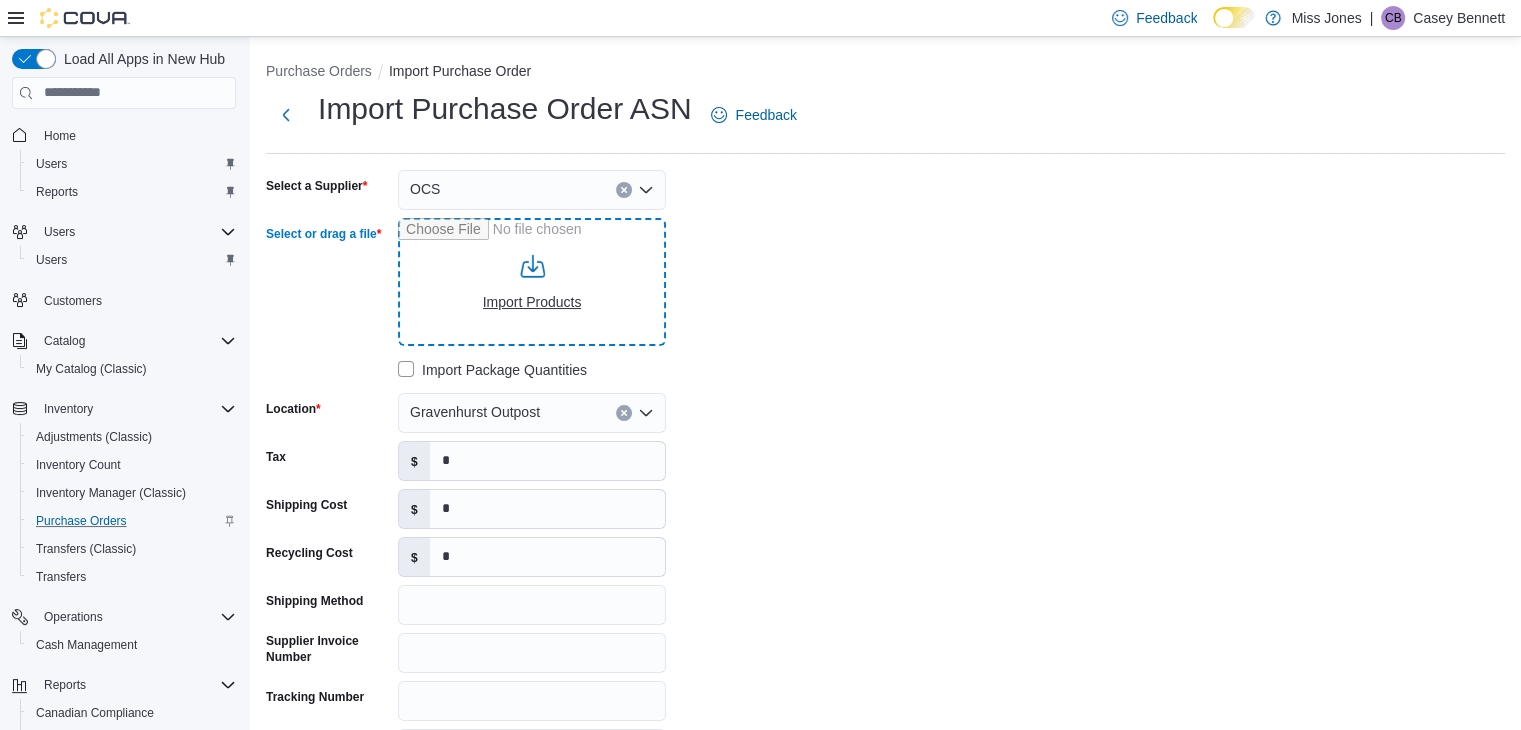 type on "**********" 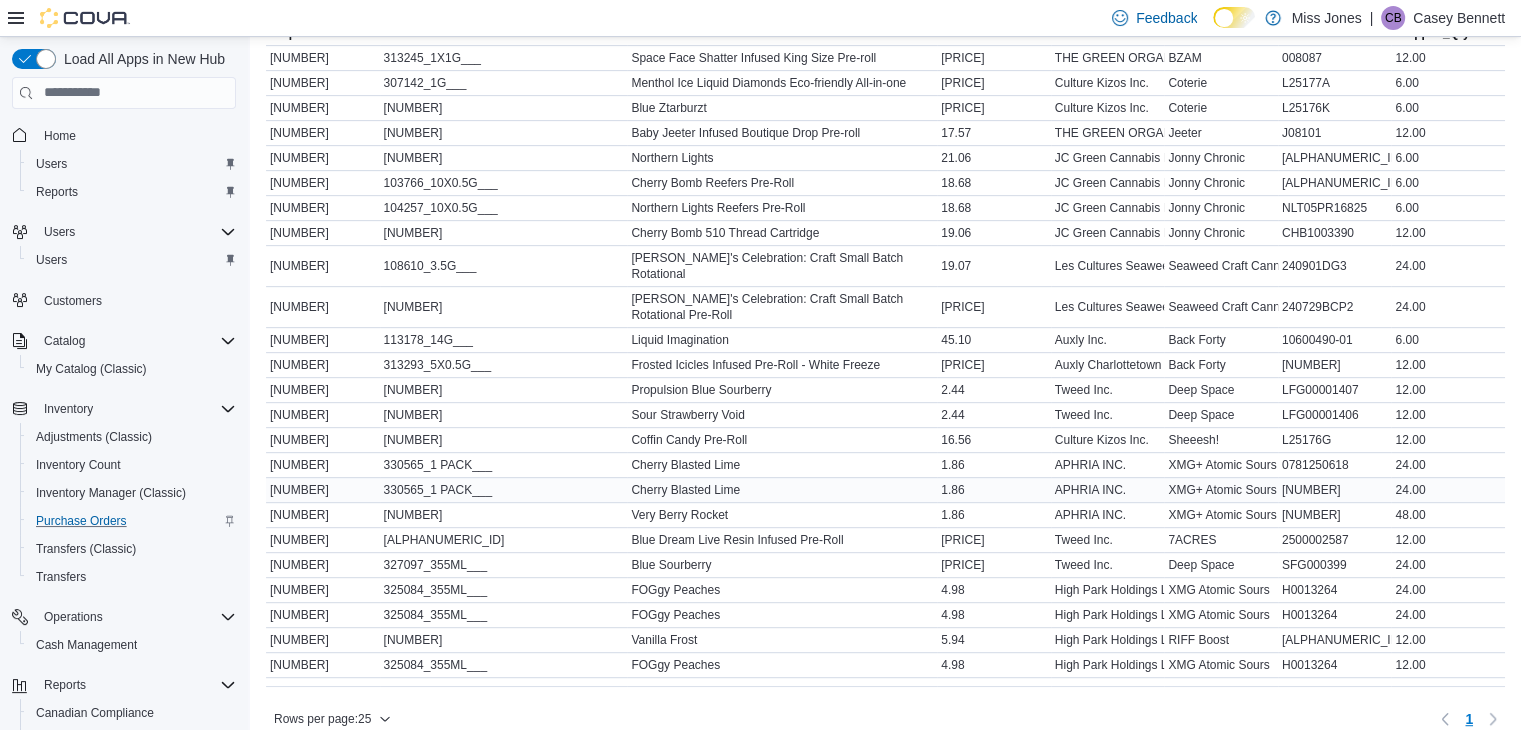scroll, scrollTop: 933, scrollLeft: 0, axis: vertical 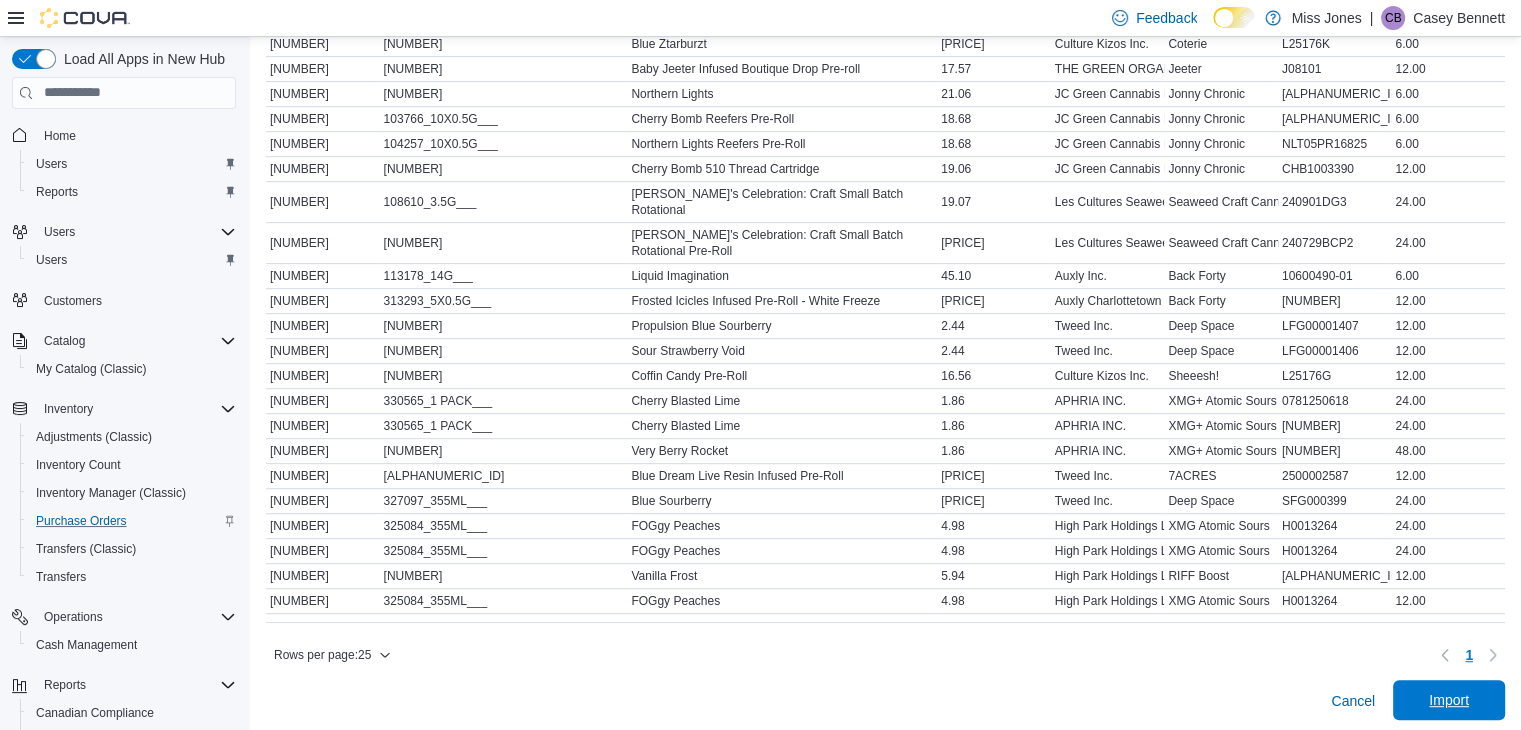 click on "Import" at bounding box center [1449, 700] 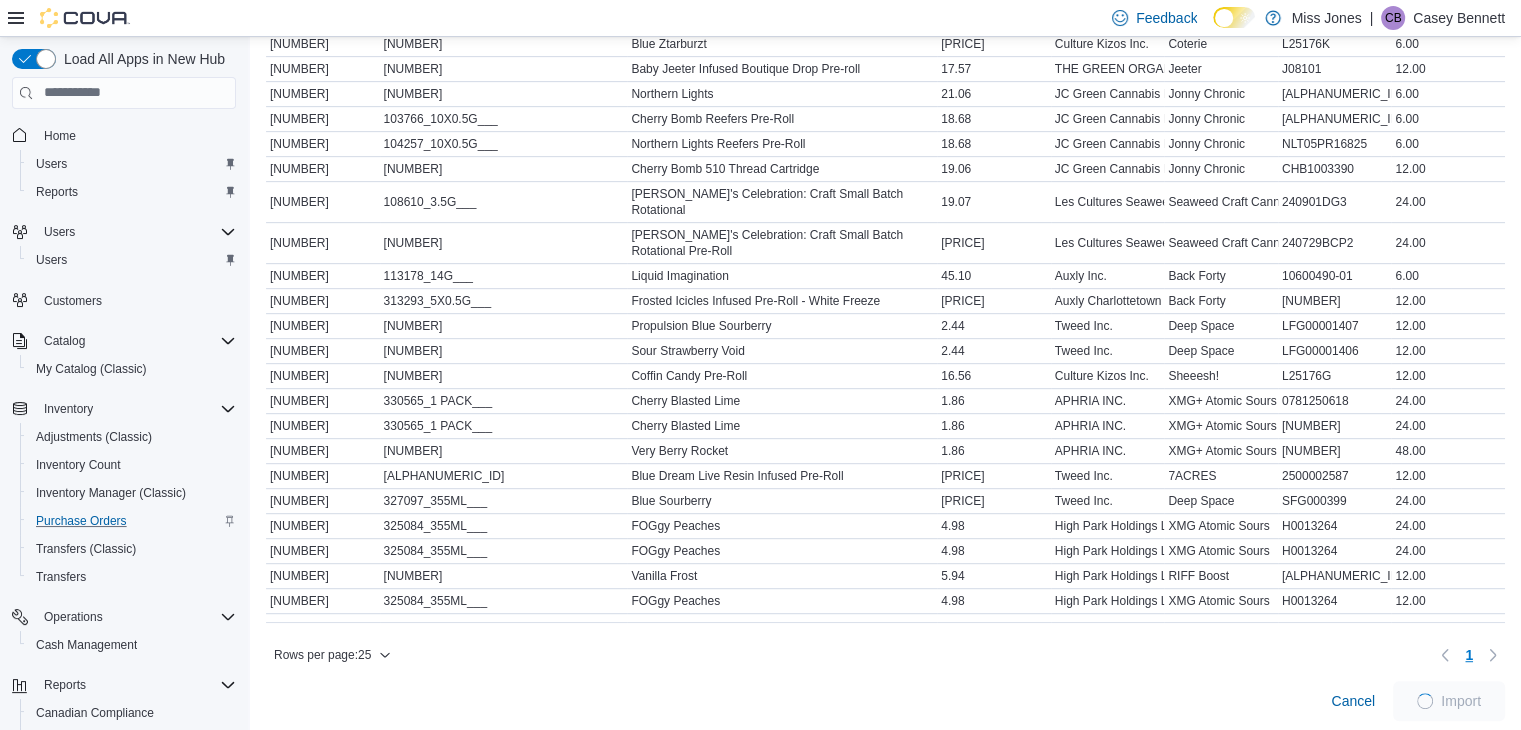 scroll, scrollTop: 945, scrollLeft: 0, axis: vertical 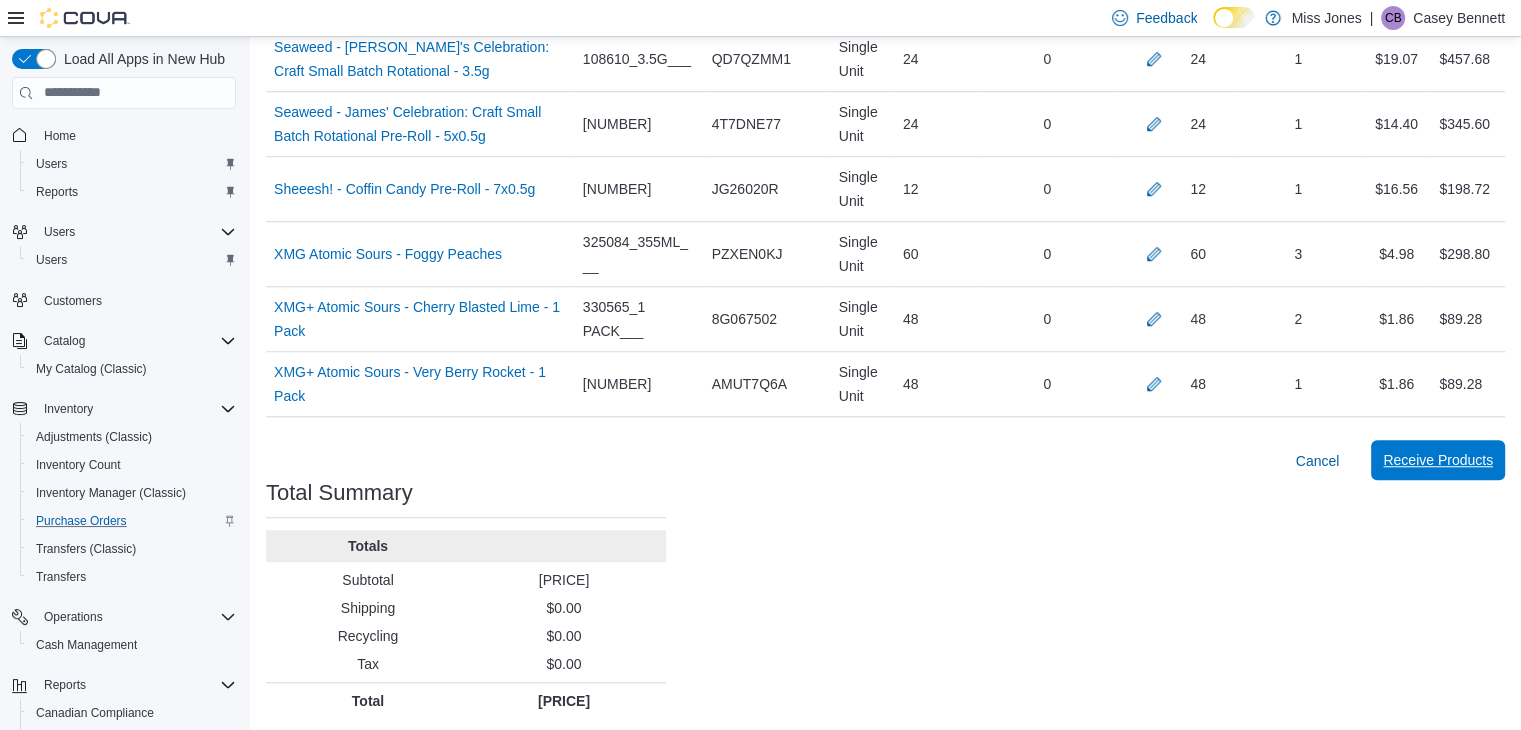 drag, startPoint x: 1444, startPoint y: 460, endPoint x: 1433, endPoint y: 455, distance: 12.083046 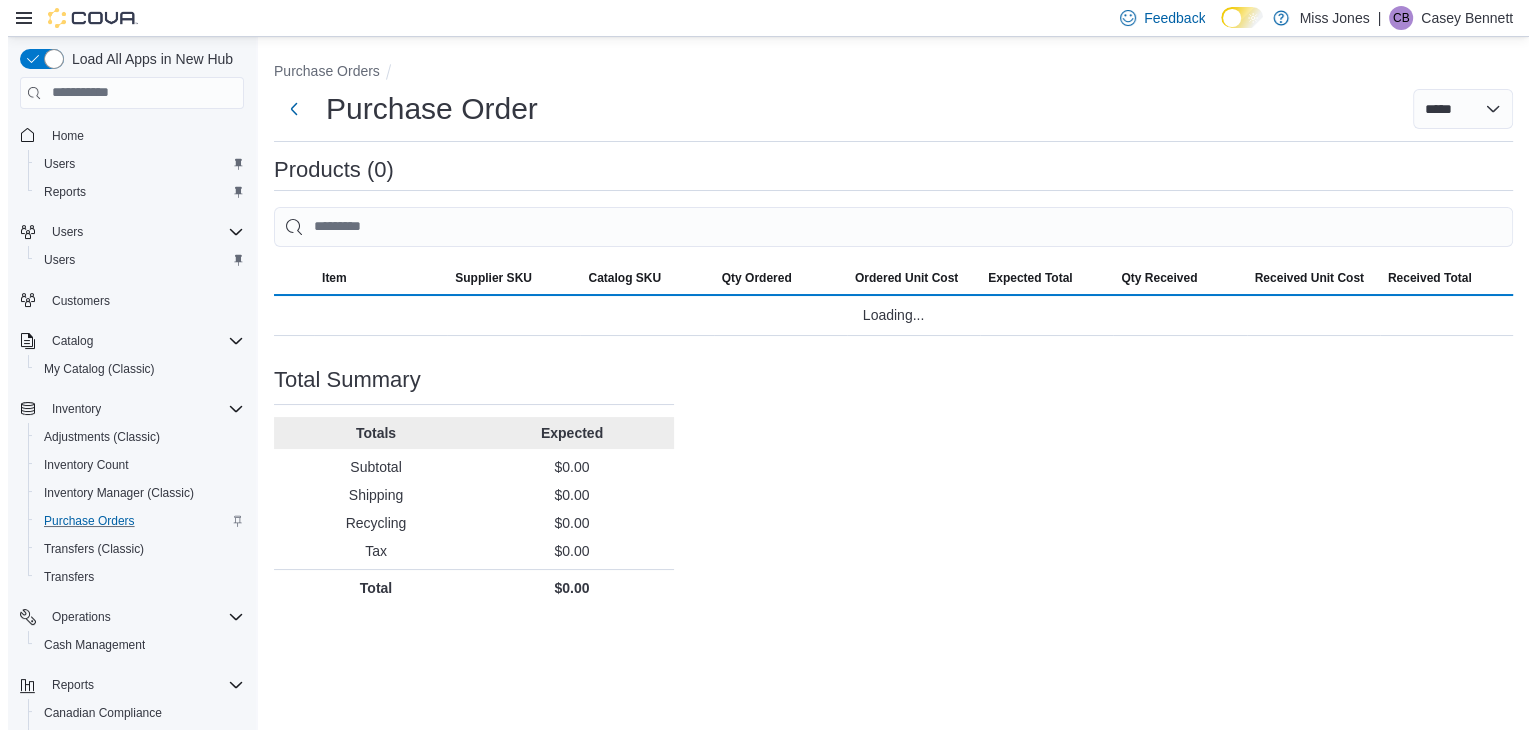 scroll, scrollTop: 0, scrollLeft: 0, axis: both 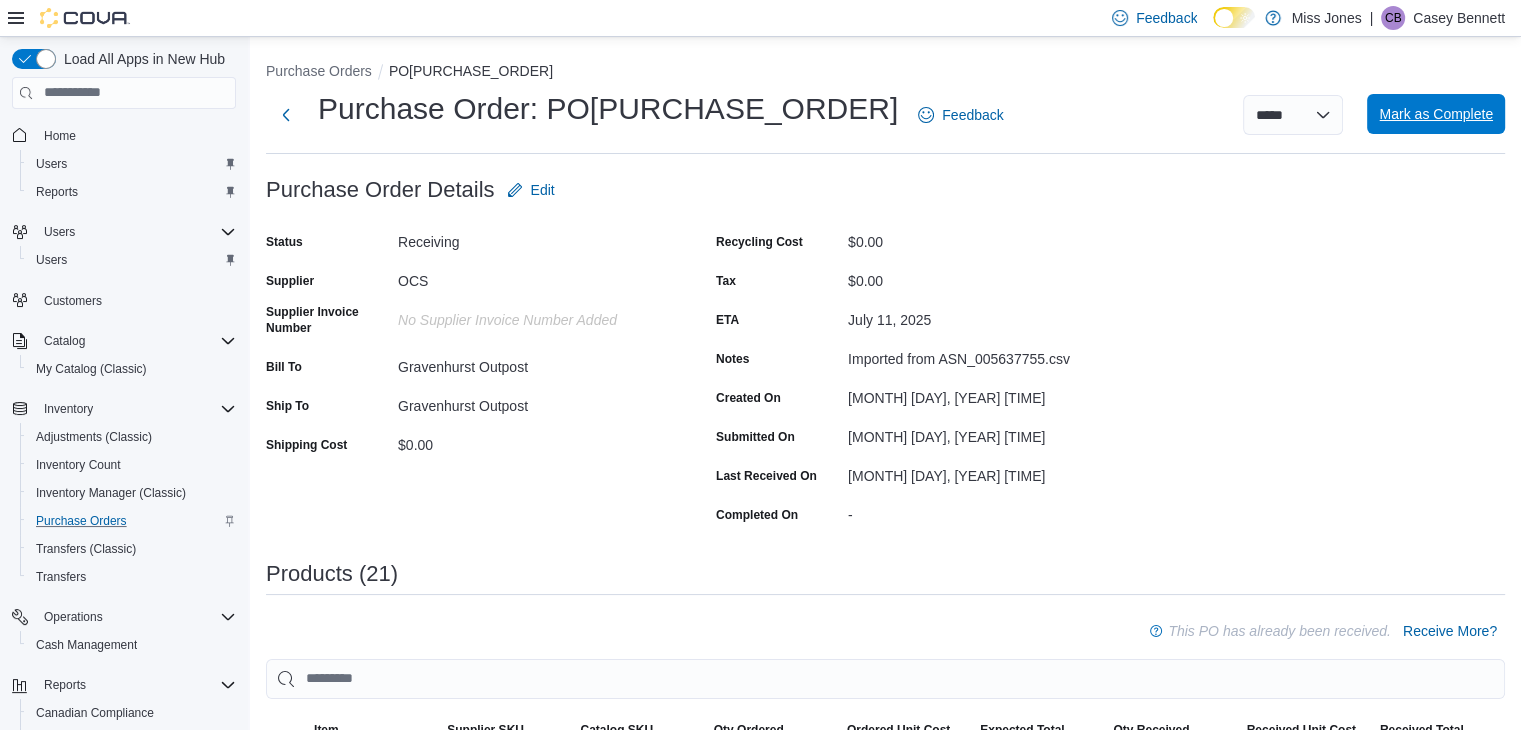click on "Mark as Complete" at bounding box center (1436, 114) 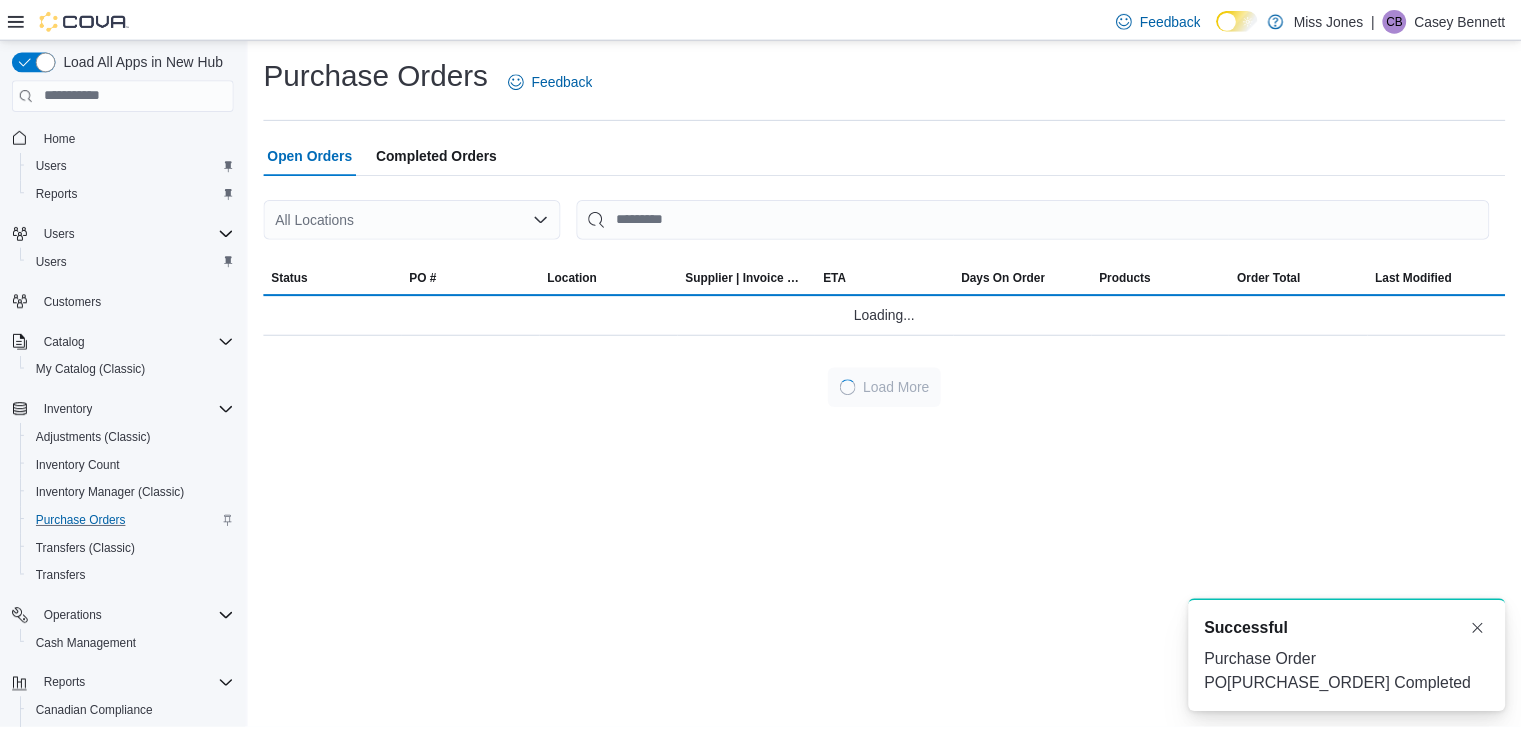 scroll, scrollTop: 0, scrollLeft: 0, axis: both 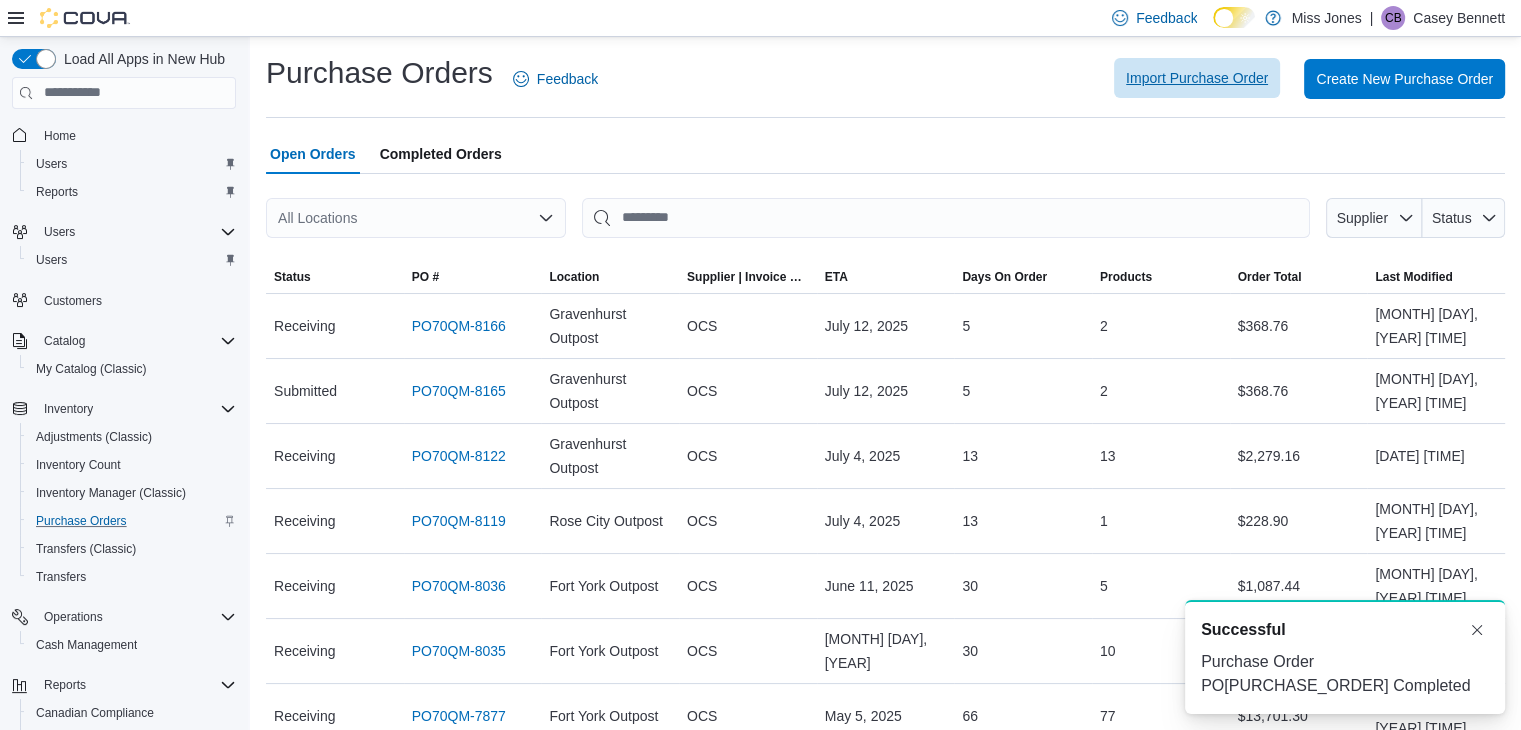 click on "Import Purchase Order" at bounding box center (1197, 78) 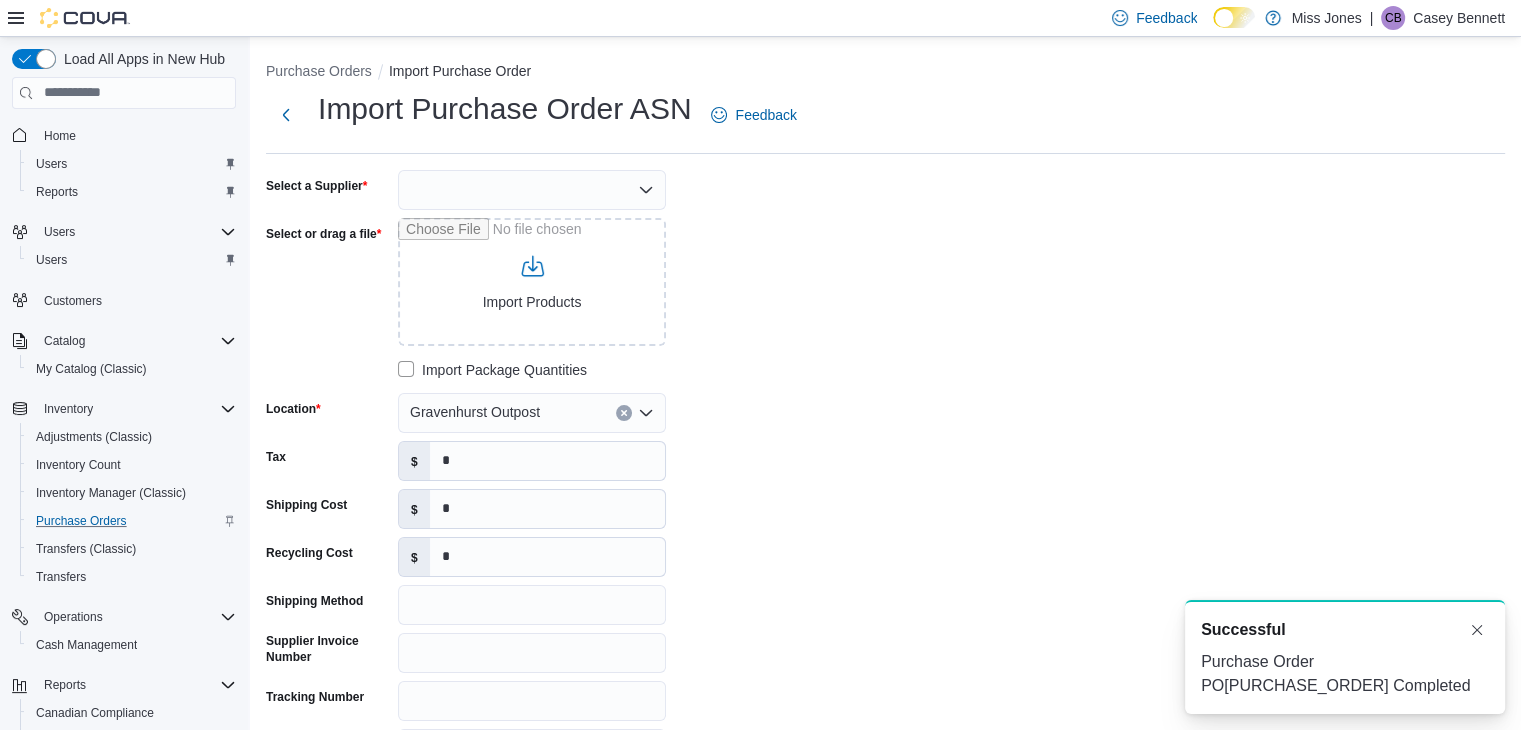 click at bounding box center [532, 190] 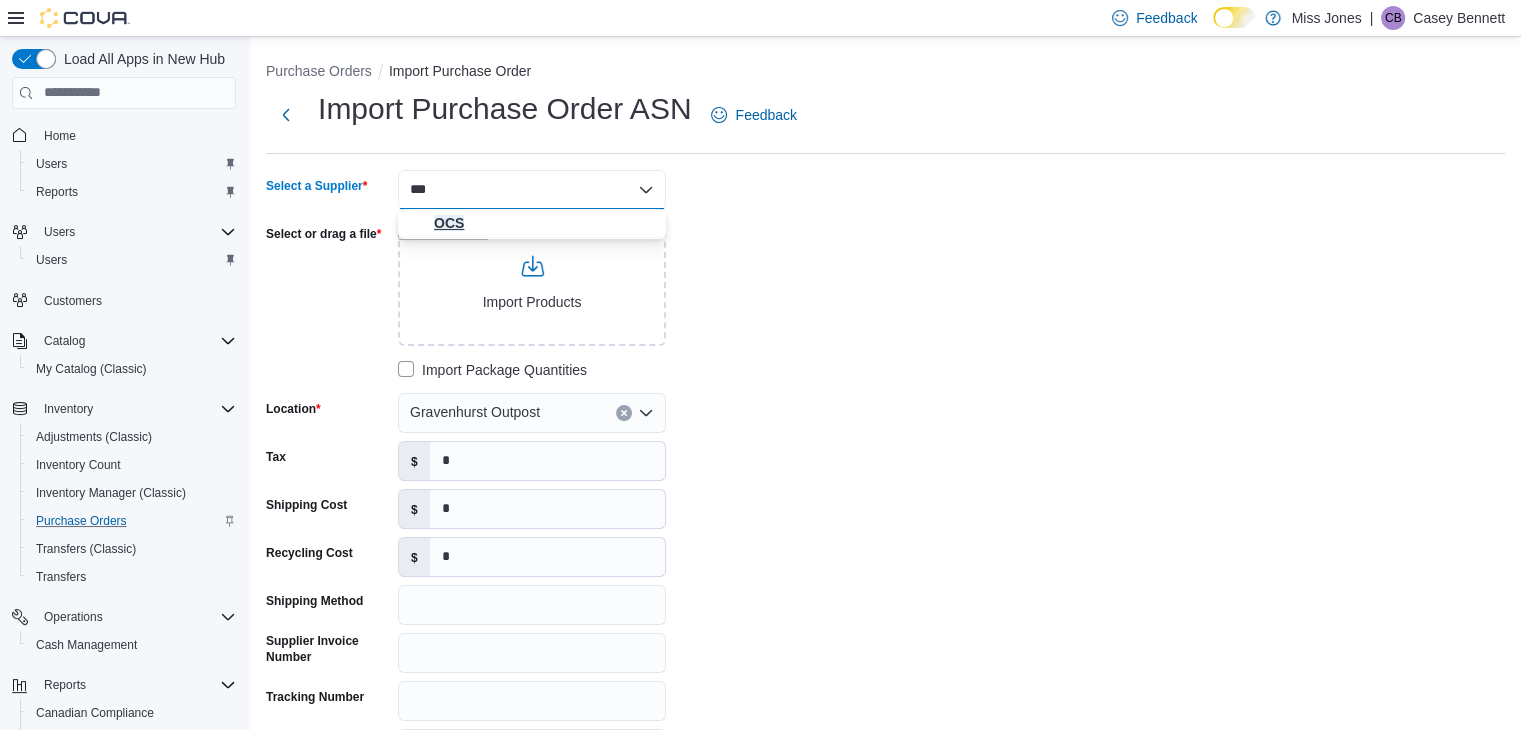 type on "***" 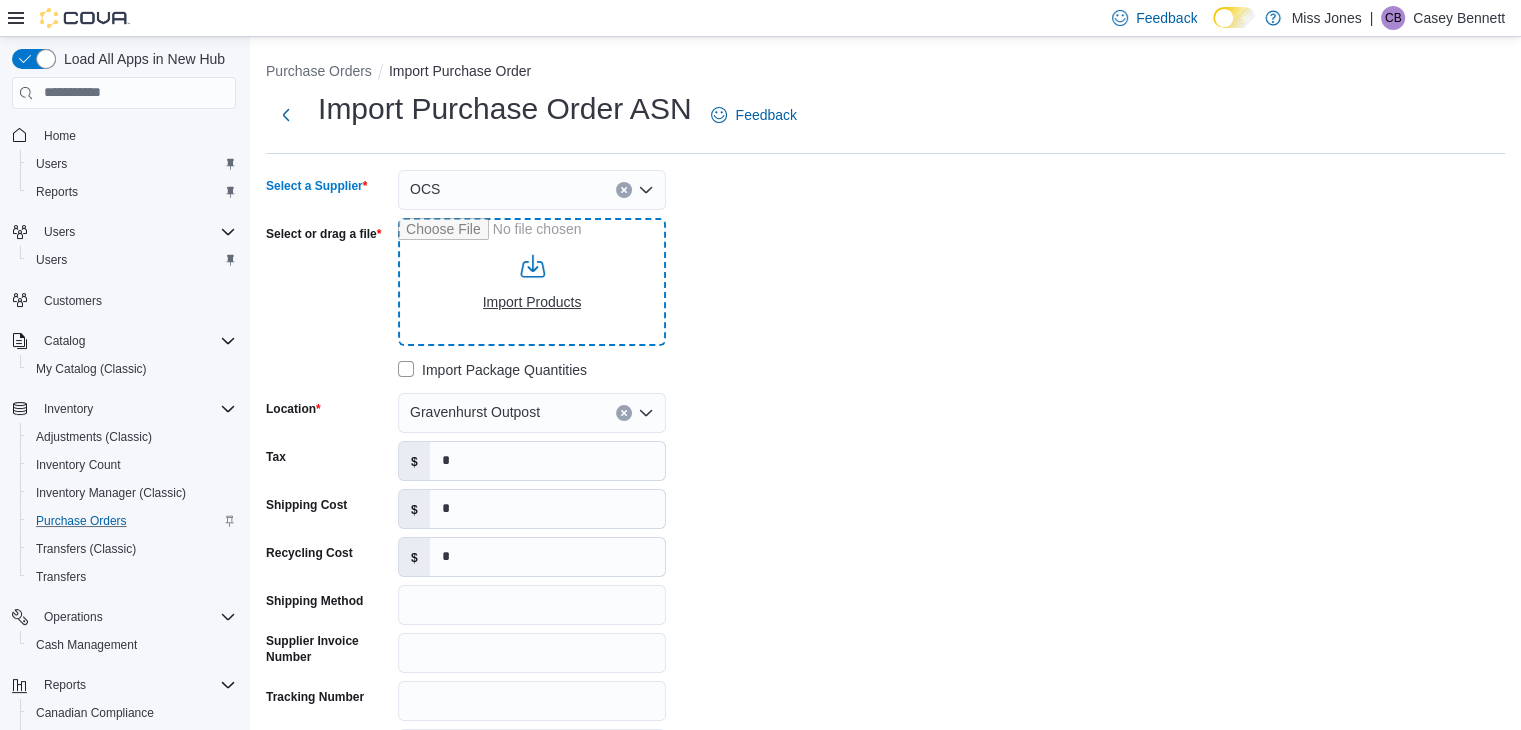 click on "Select or drag a file" at bounding box center [532, 282] 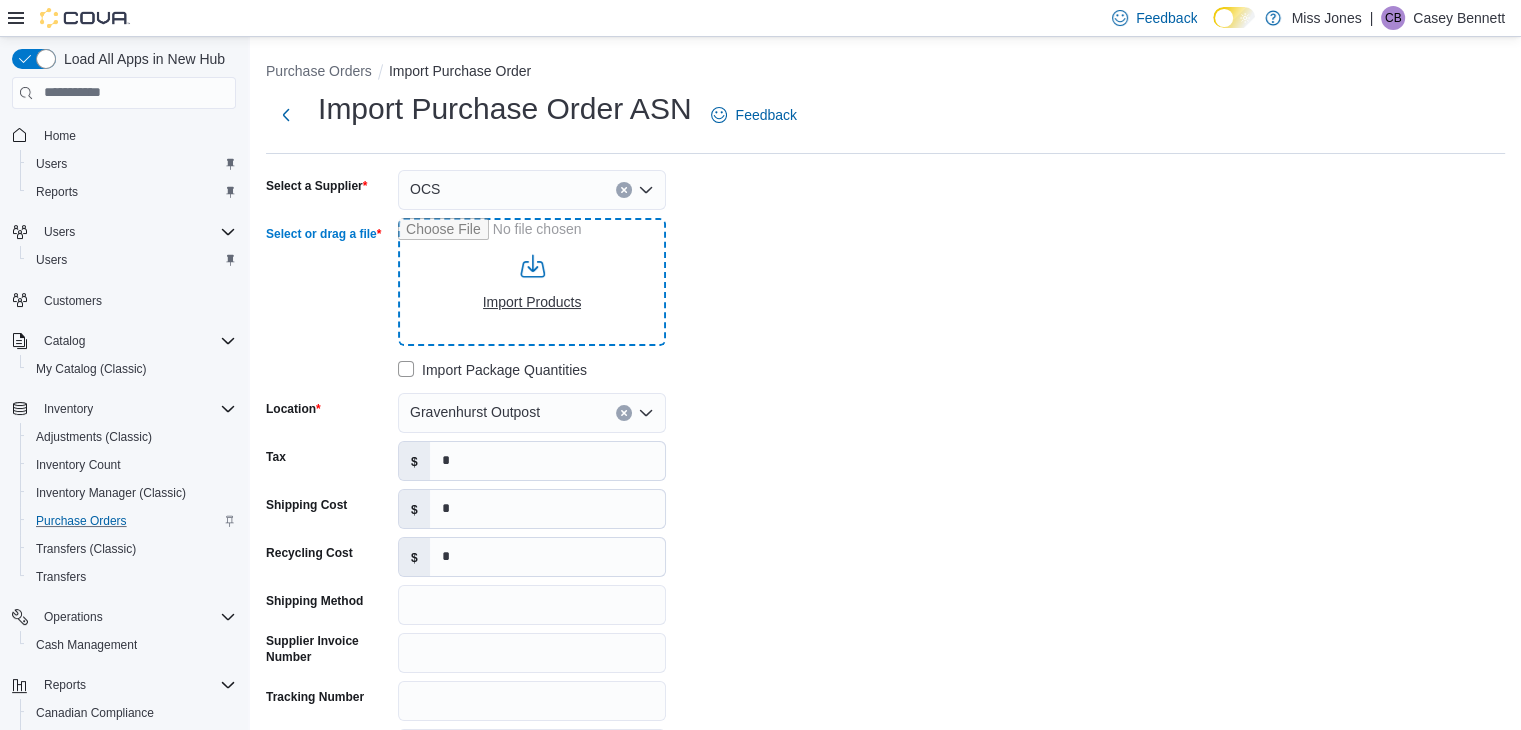 type on "**********" 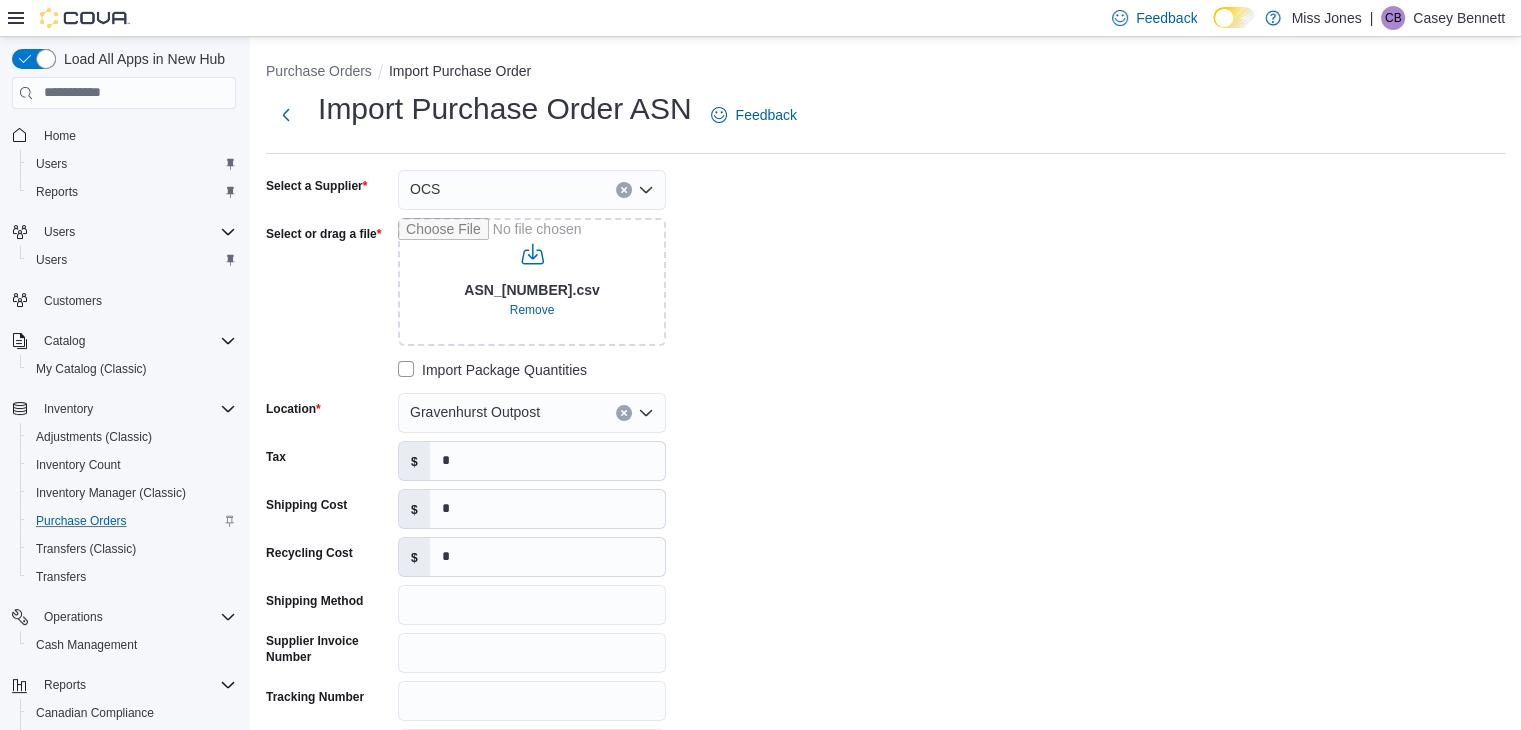 click on "**********" at bounding box center (885, 469) 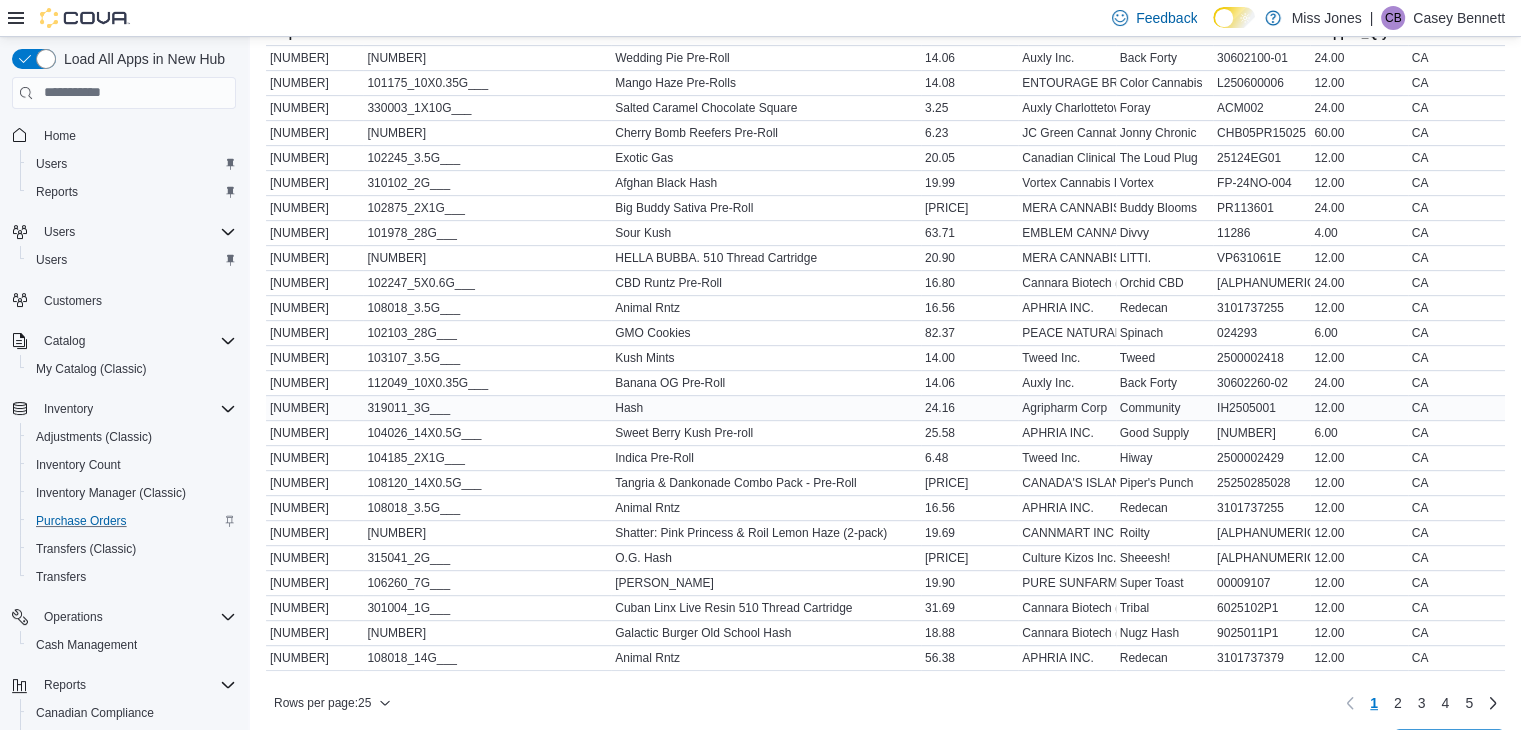 scroll, scrollTop: 933, scrollLeft: 0, axis: vertical 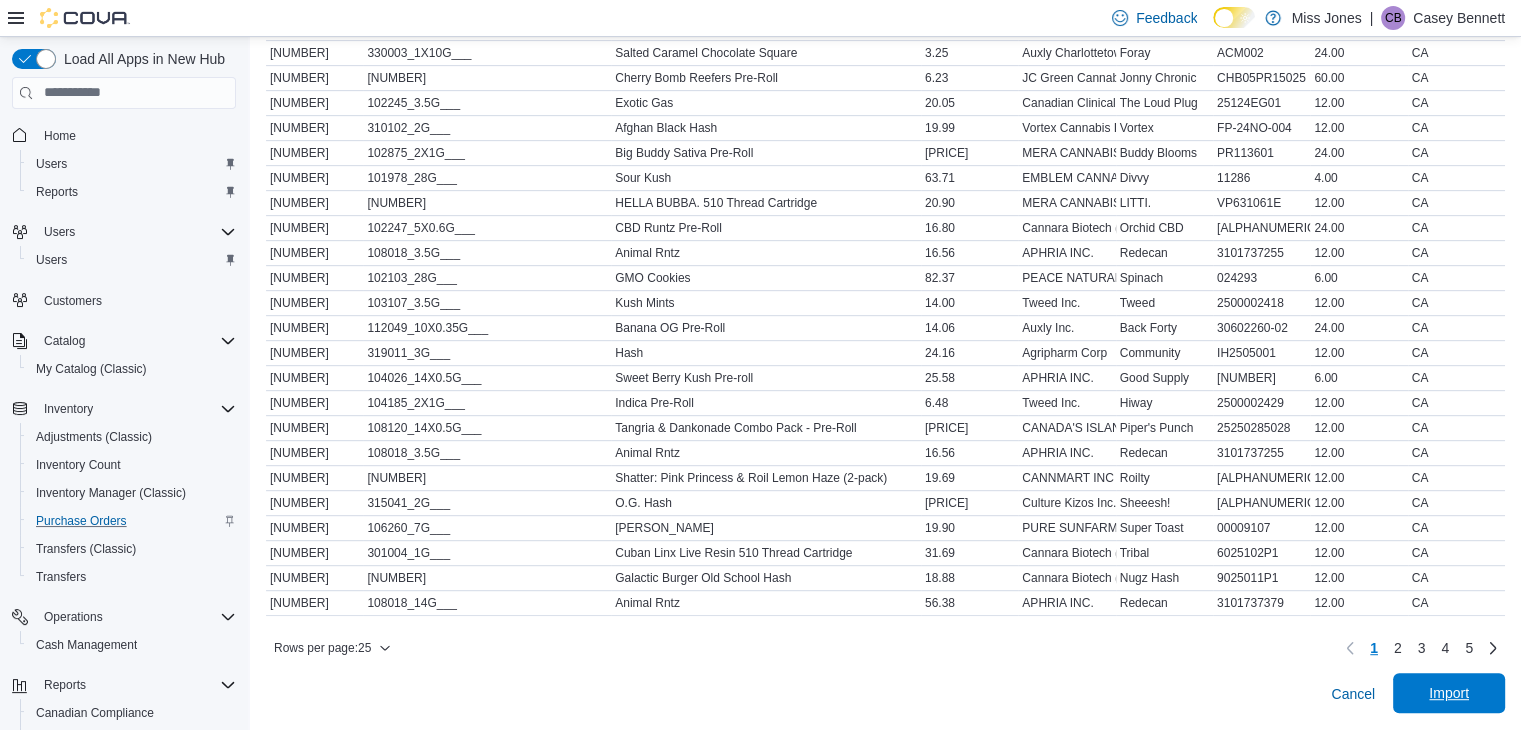 click on "Import" at bounding box center [1449, 693] 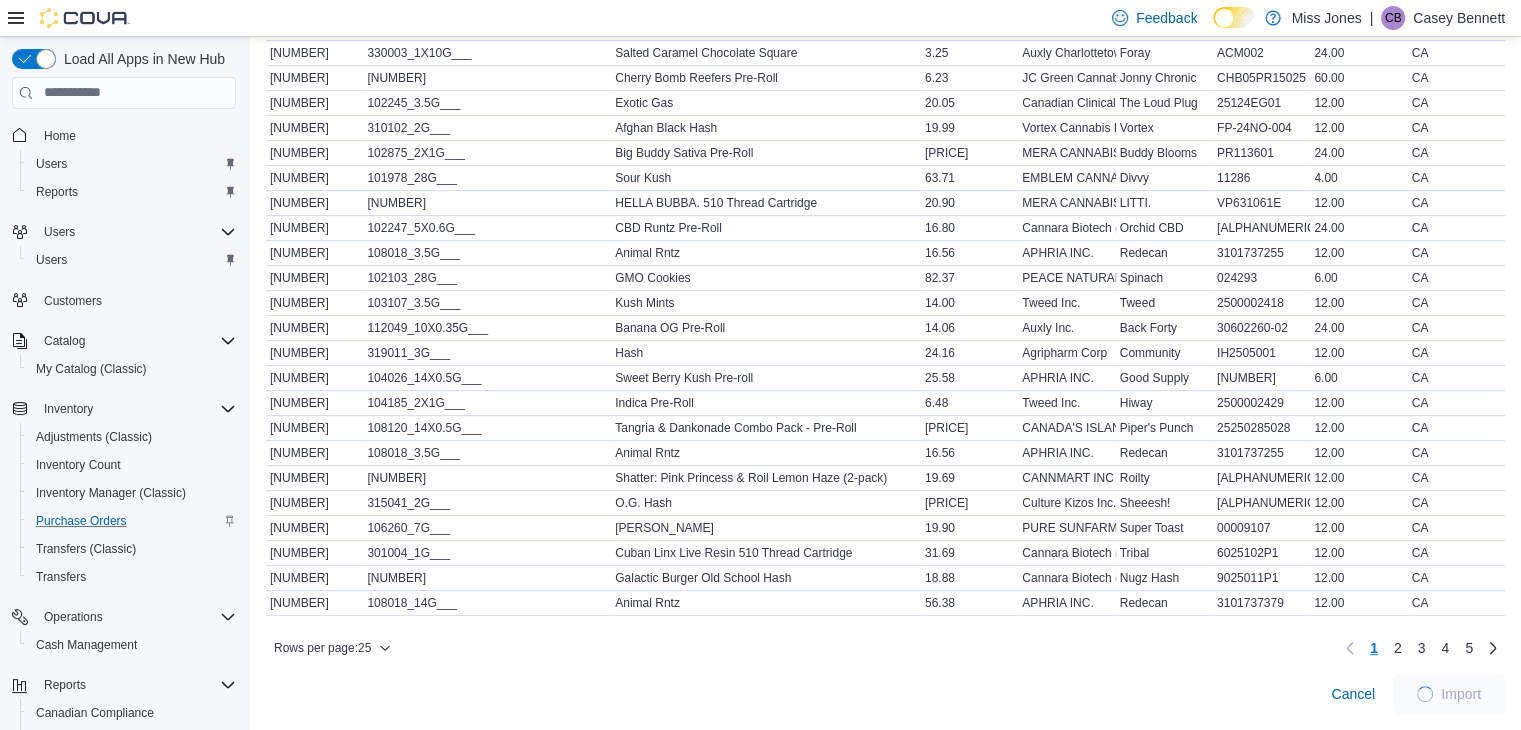 scroll, scrollTop: 956, scrollLeft: 0, axis: vertical 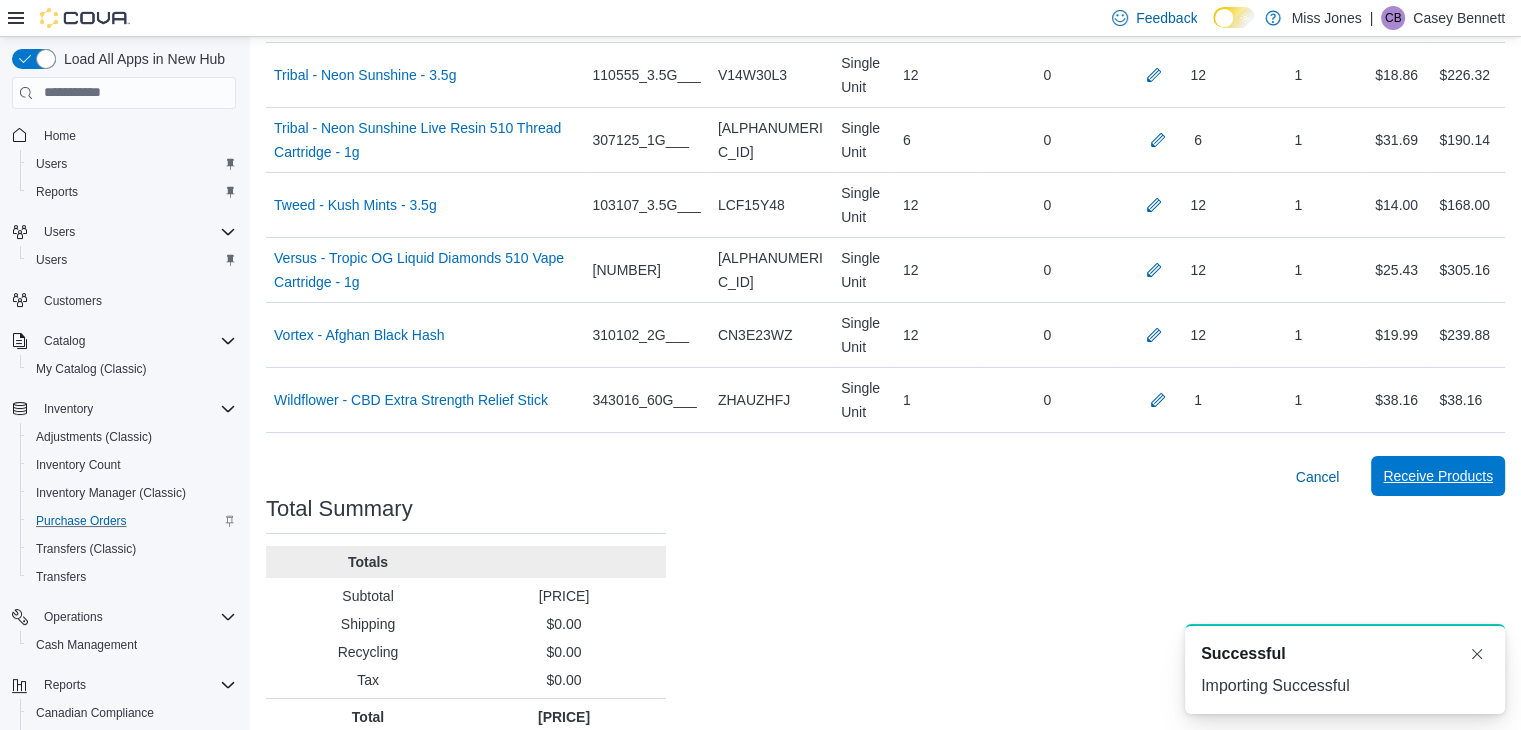 click on "Receive Products" at bounding box center (1438, 476) 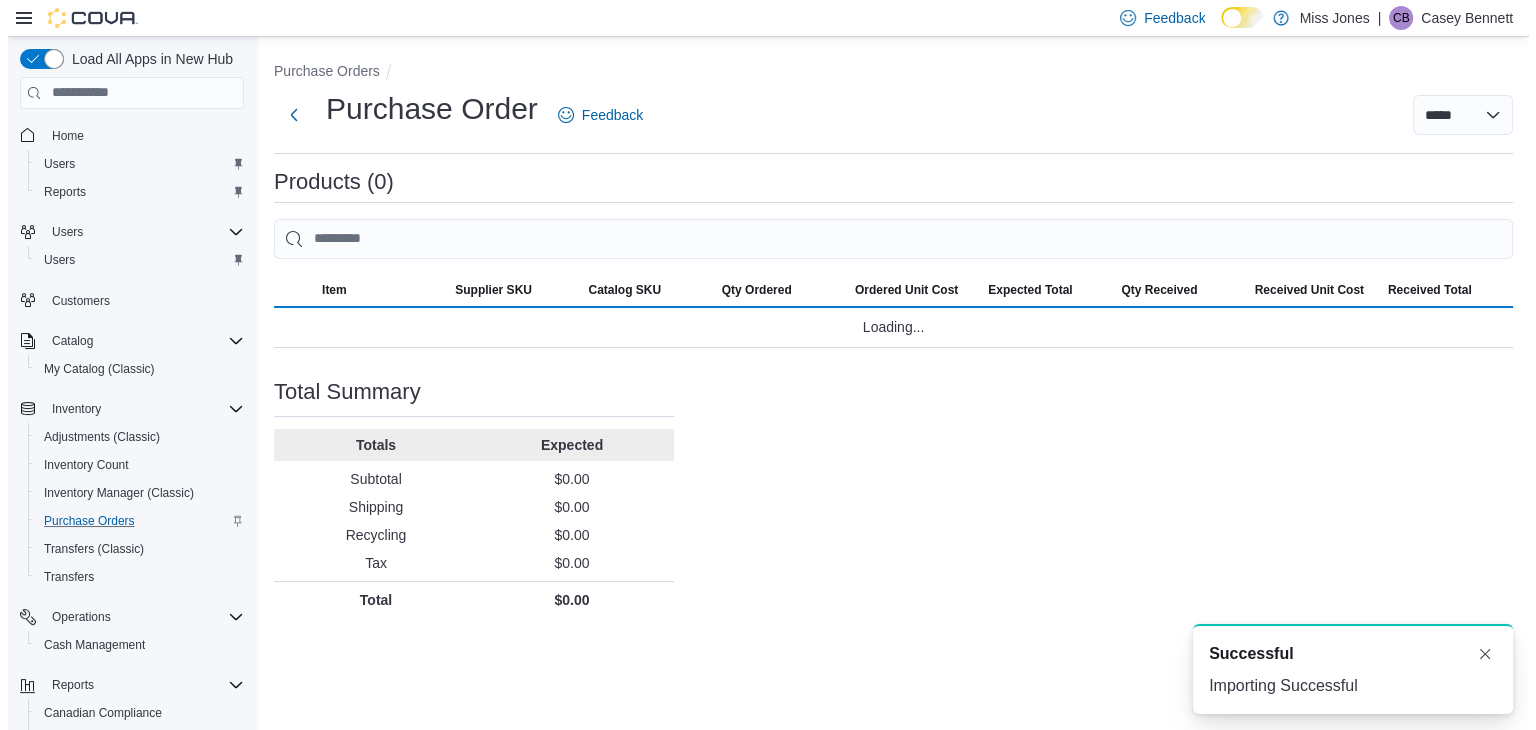 scroll, scrollTop: 0, scrollLeft: 0, axis: both 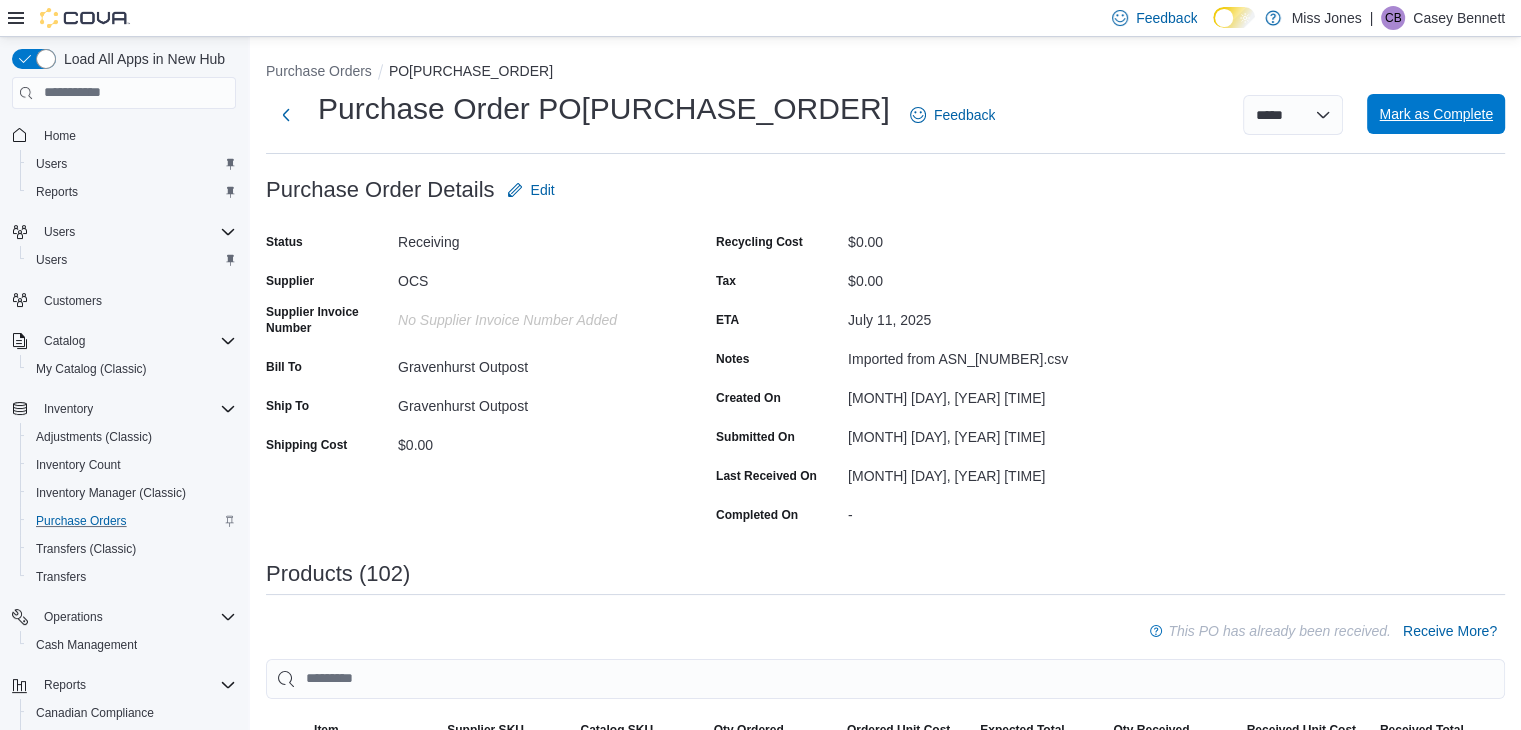 click on "Mark as Complete" at bounding box center [1436, 114] 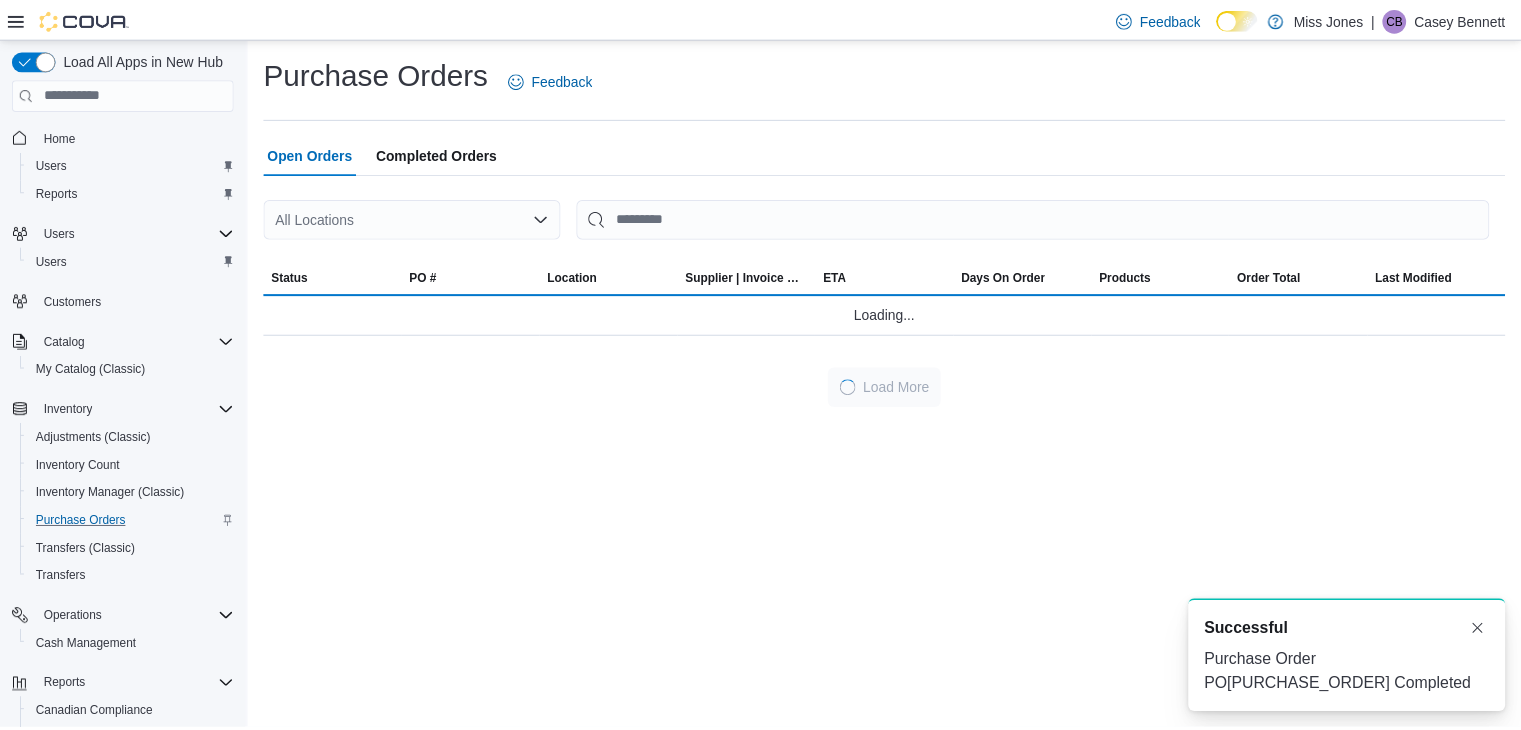 scroll, scrollTop: 0, scrollLeft: 0, axis: both 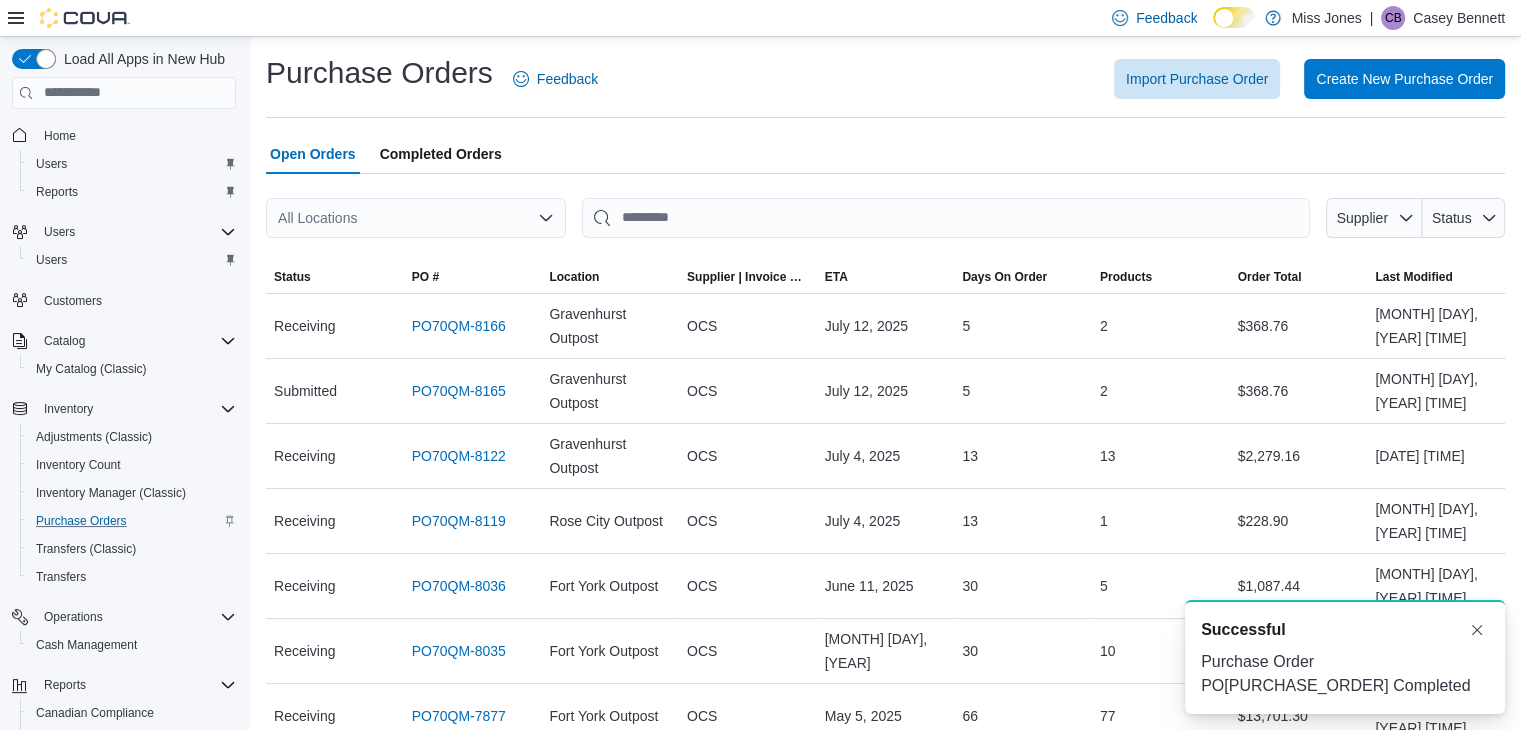 click on "Completed Orders" at bounding box center (441, 154) 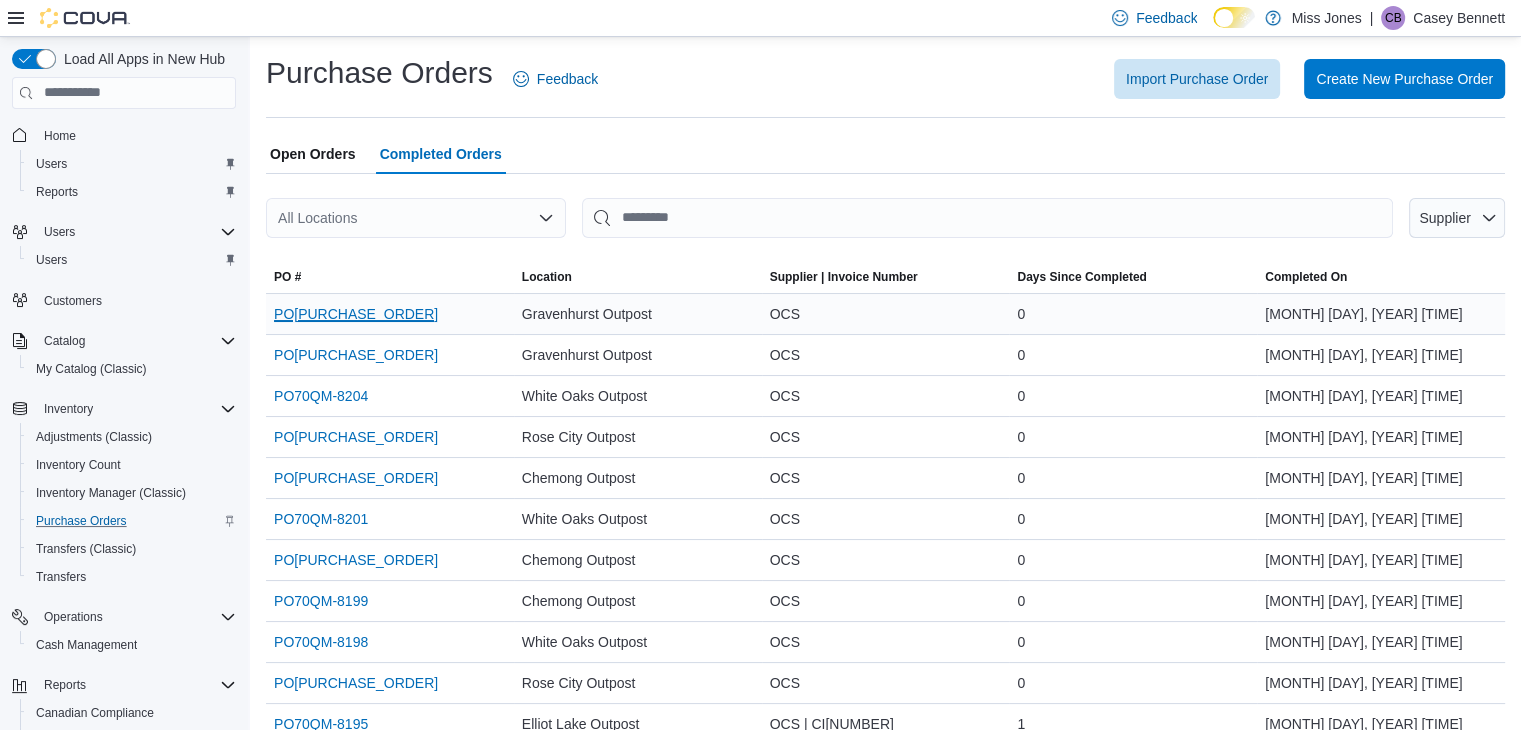 click on "PO70QM-8206" at bounding box center (356, 314) 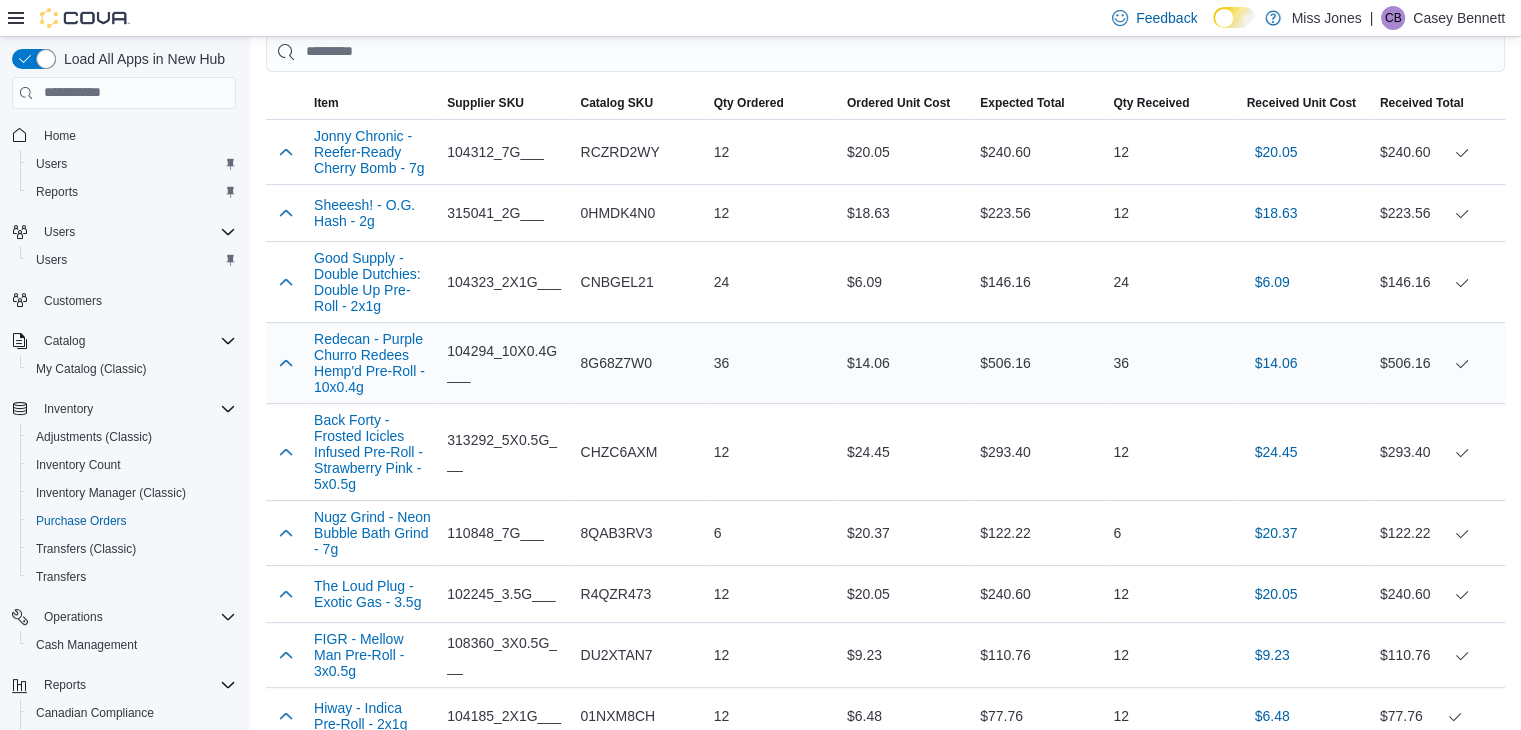 scroll, scrollTop: 600, scrollLeft: 0, axis: vertical 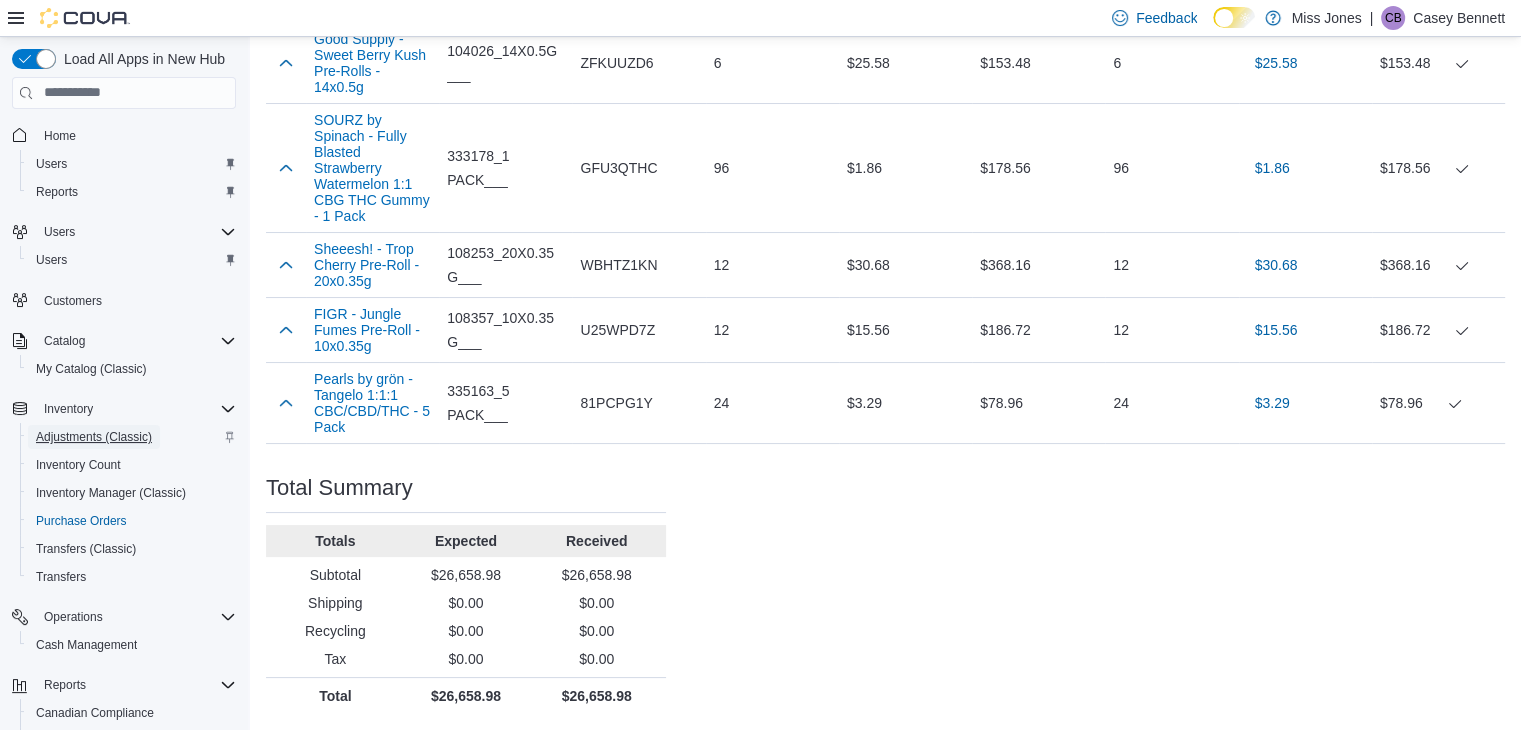click on "Adjustments (Classic)" at bounding box center (94, 437) 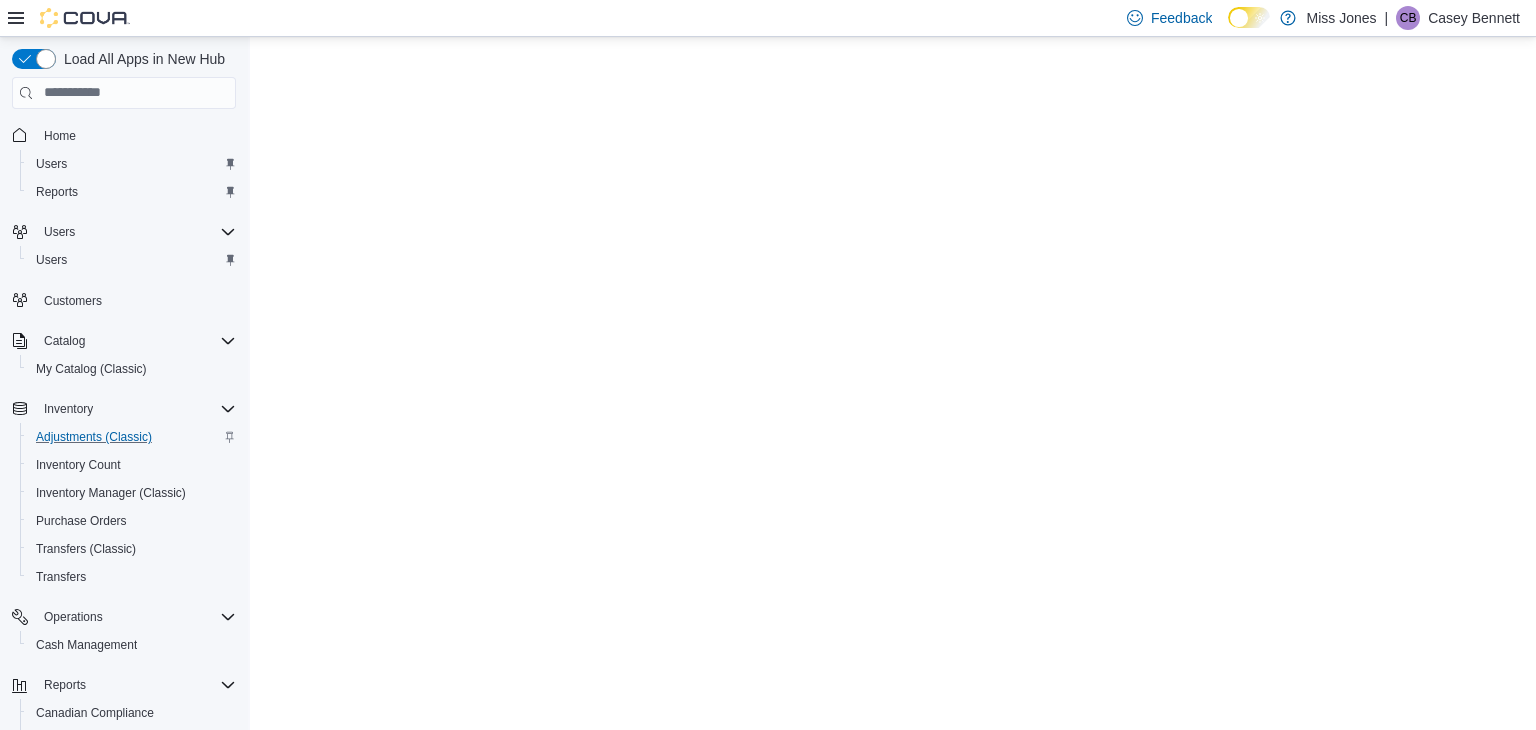 scroll, scrollTop: 0, scrollLeft: 0, axis: both 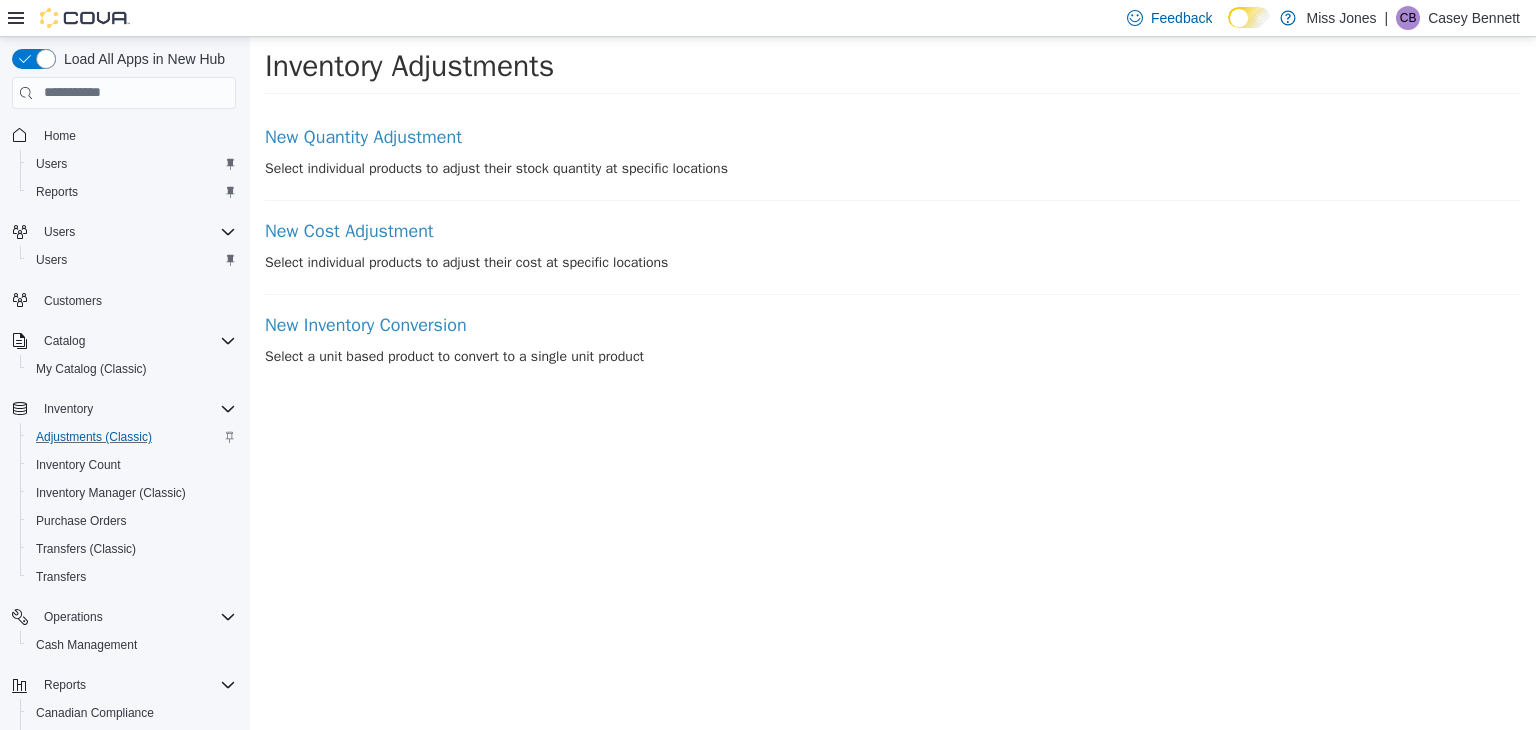 click on "New Quantity Adjustment Select individual products to adjust their stock quantity at specific locations" at bounding box center (893, 163) 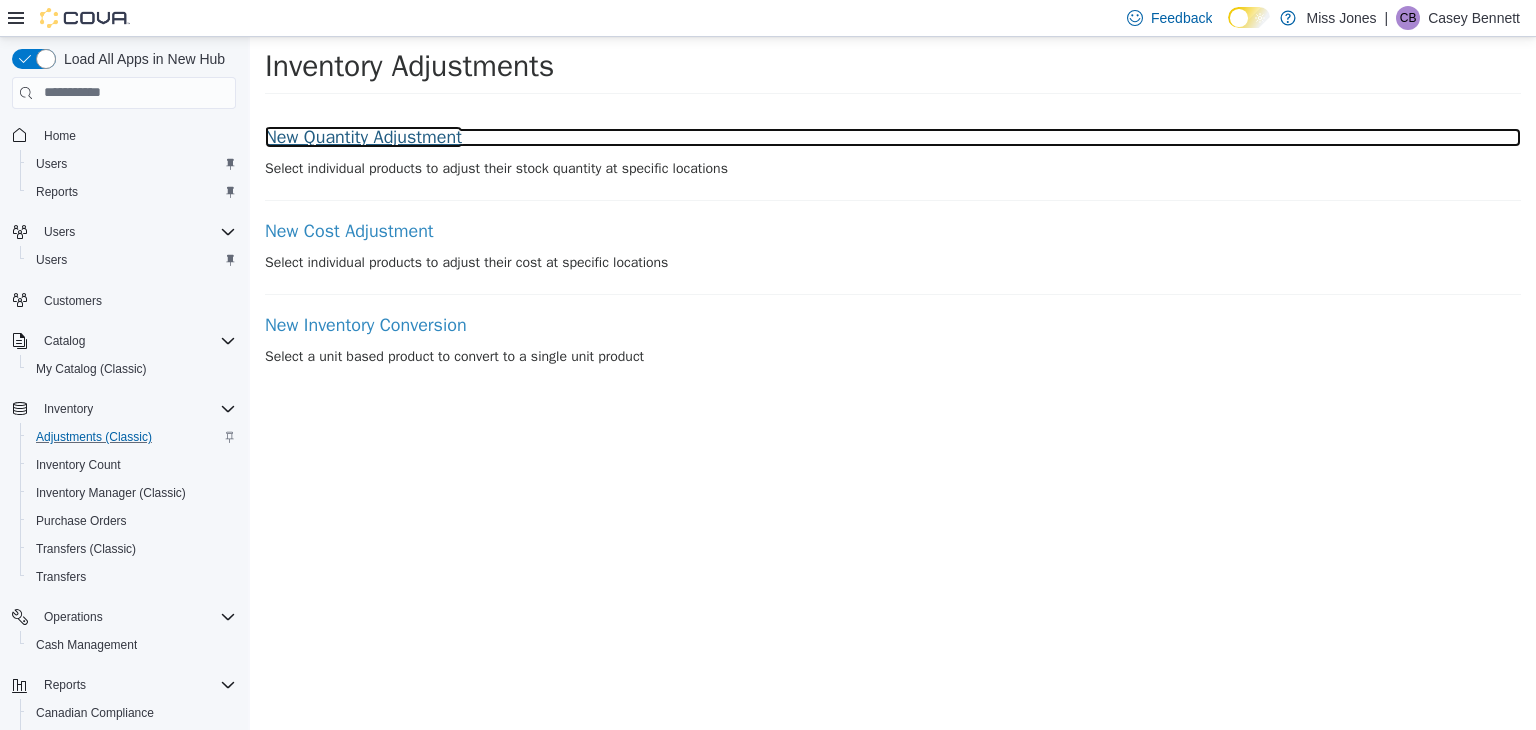 click on "New Quantity Adjustment" at bounding box center (893, 137) 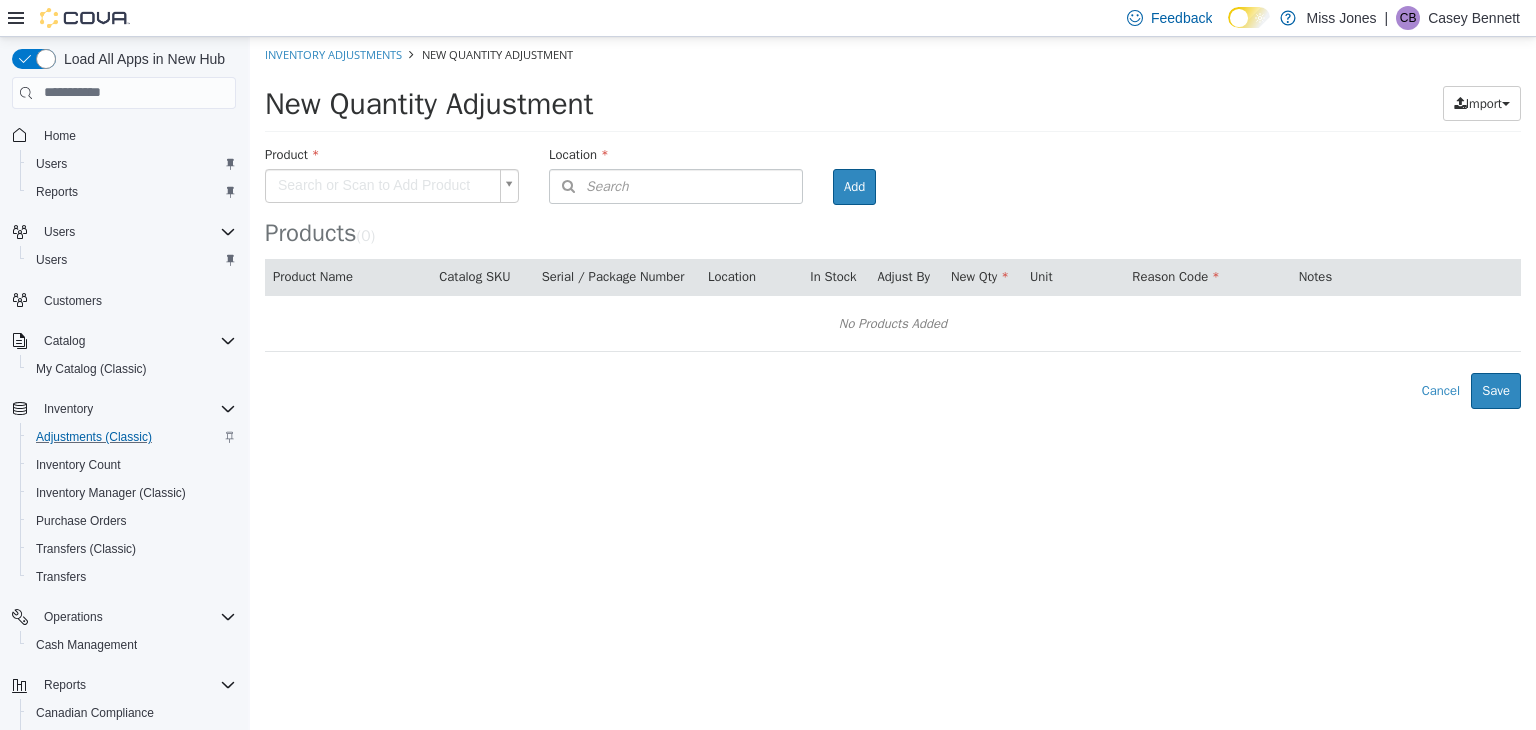 click on "**********" at bounding box center [893, 222] 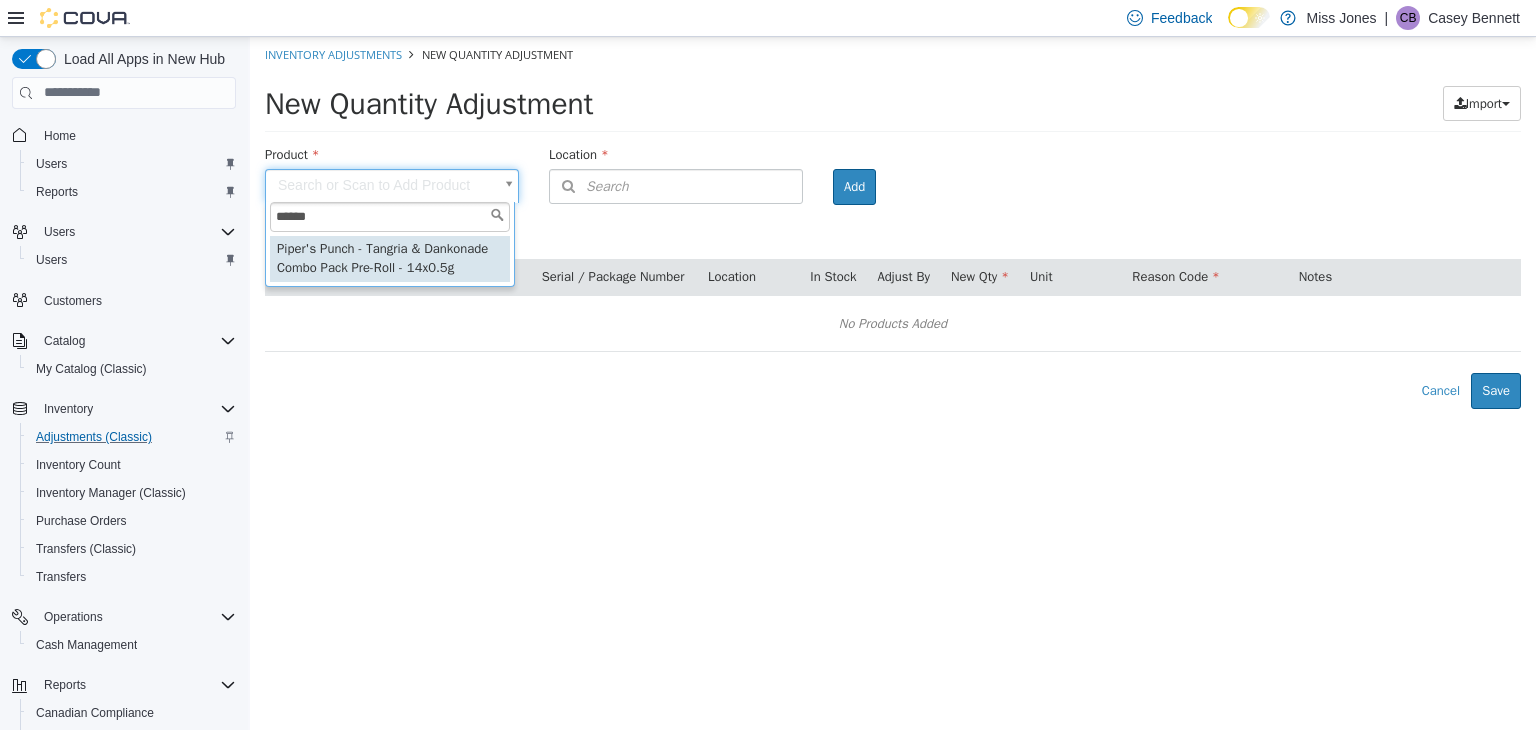 type on "******" 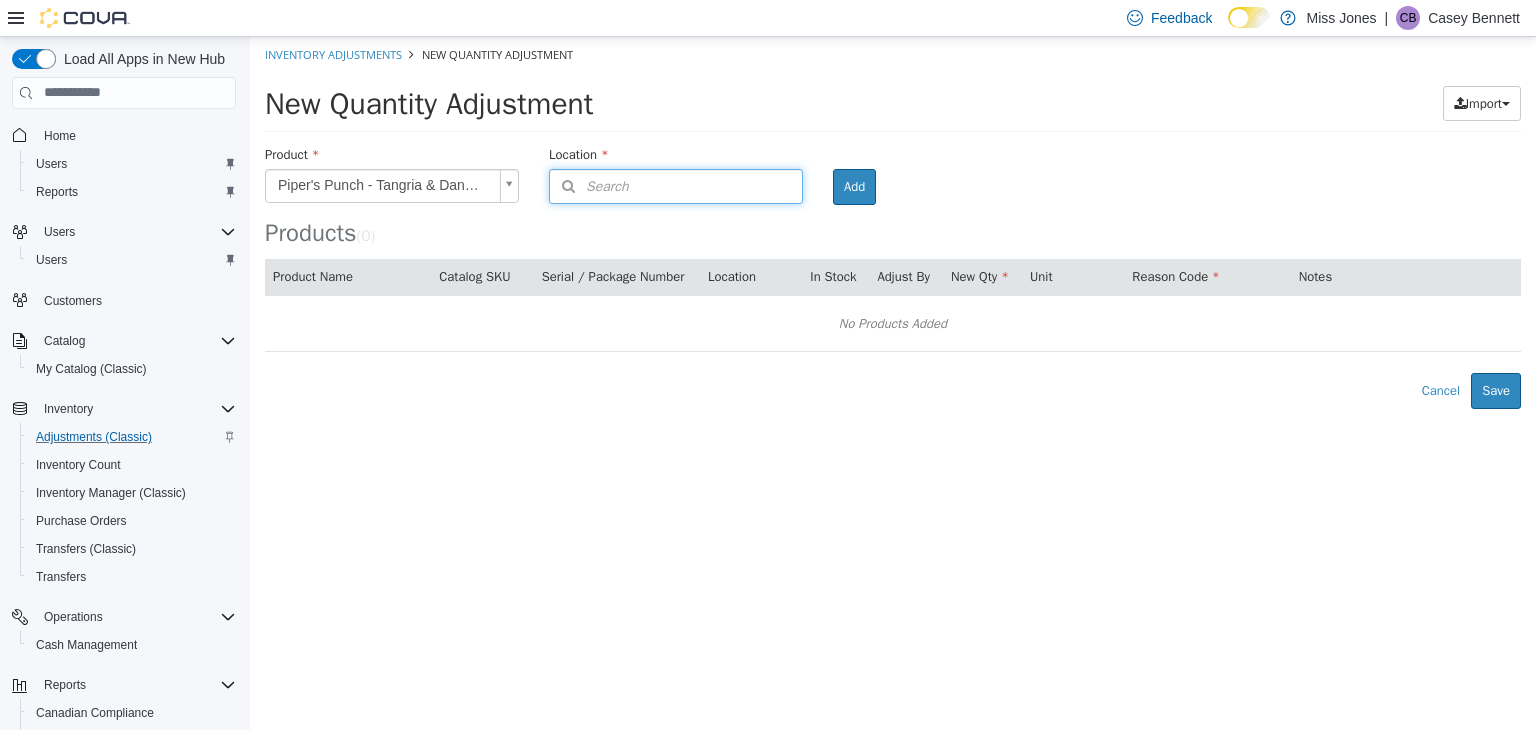 click on "Search" at bounding box center [676, 185] 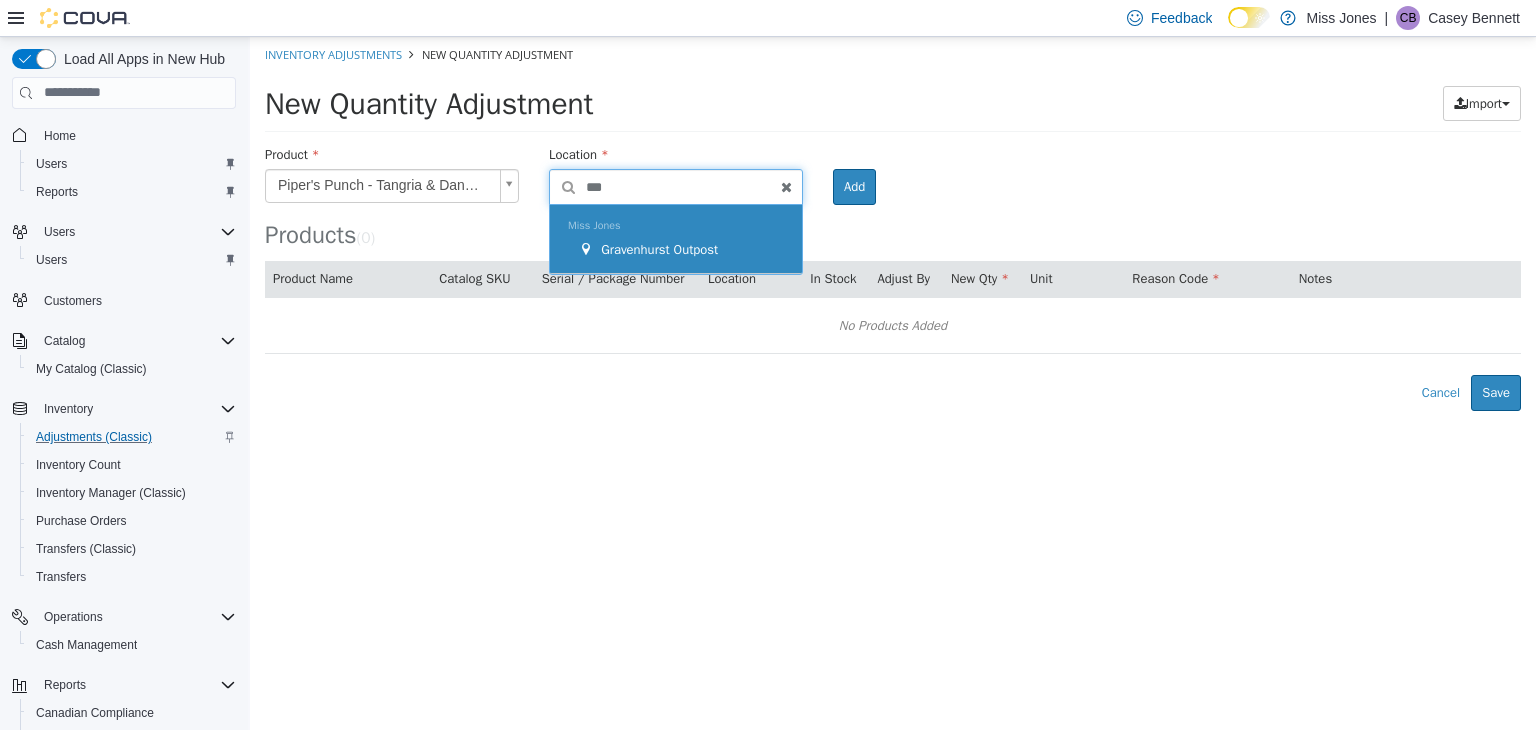 type on "***" 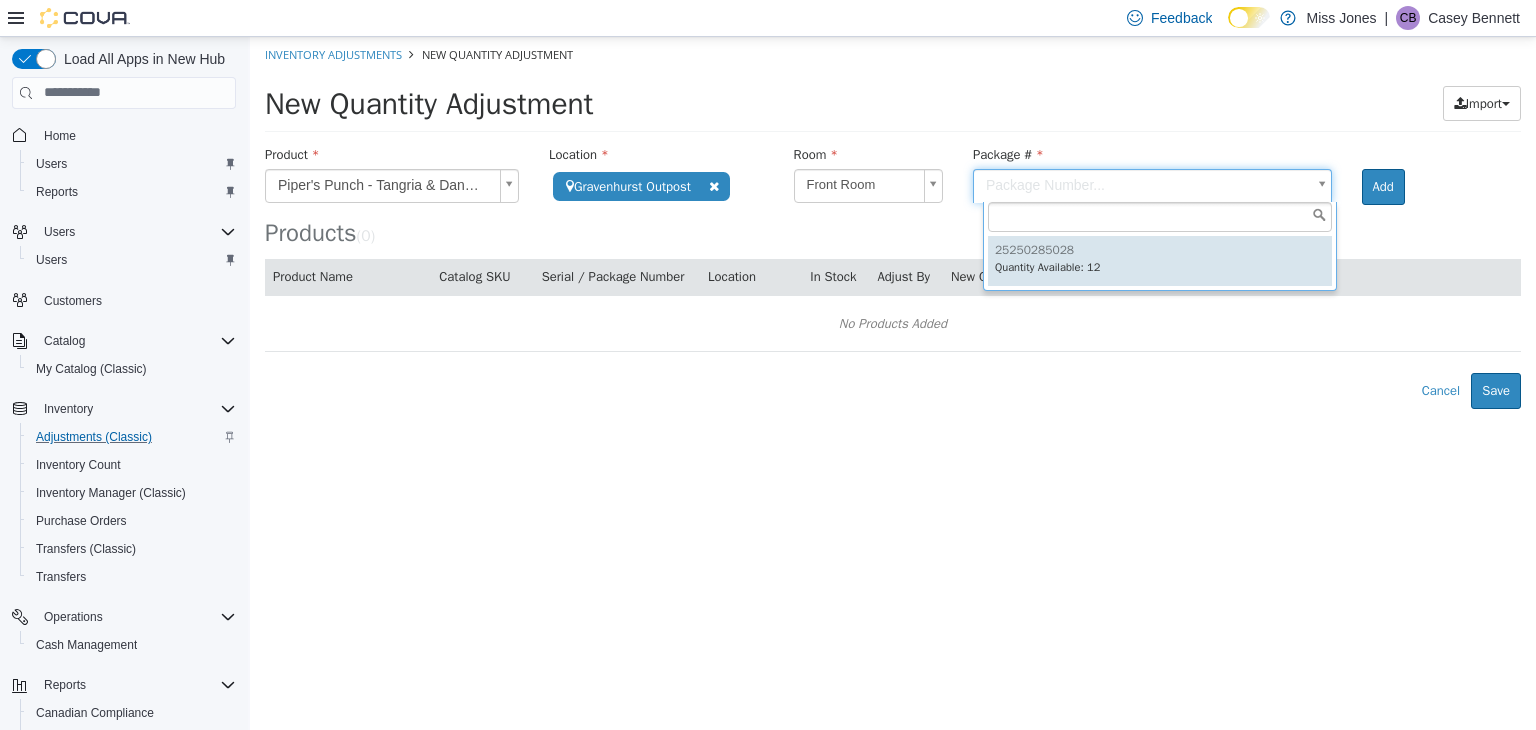 click on "**********" at bounding box center [893, 222] 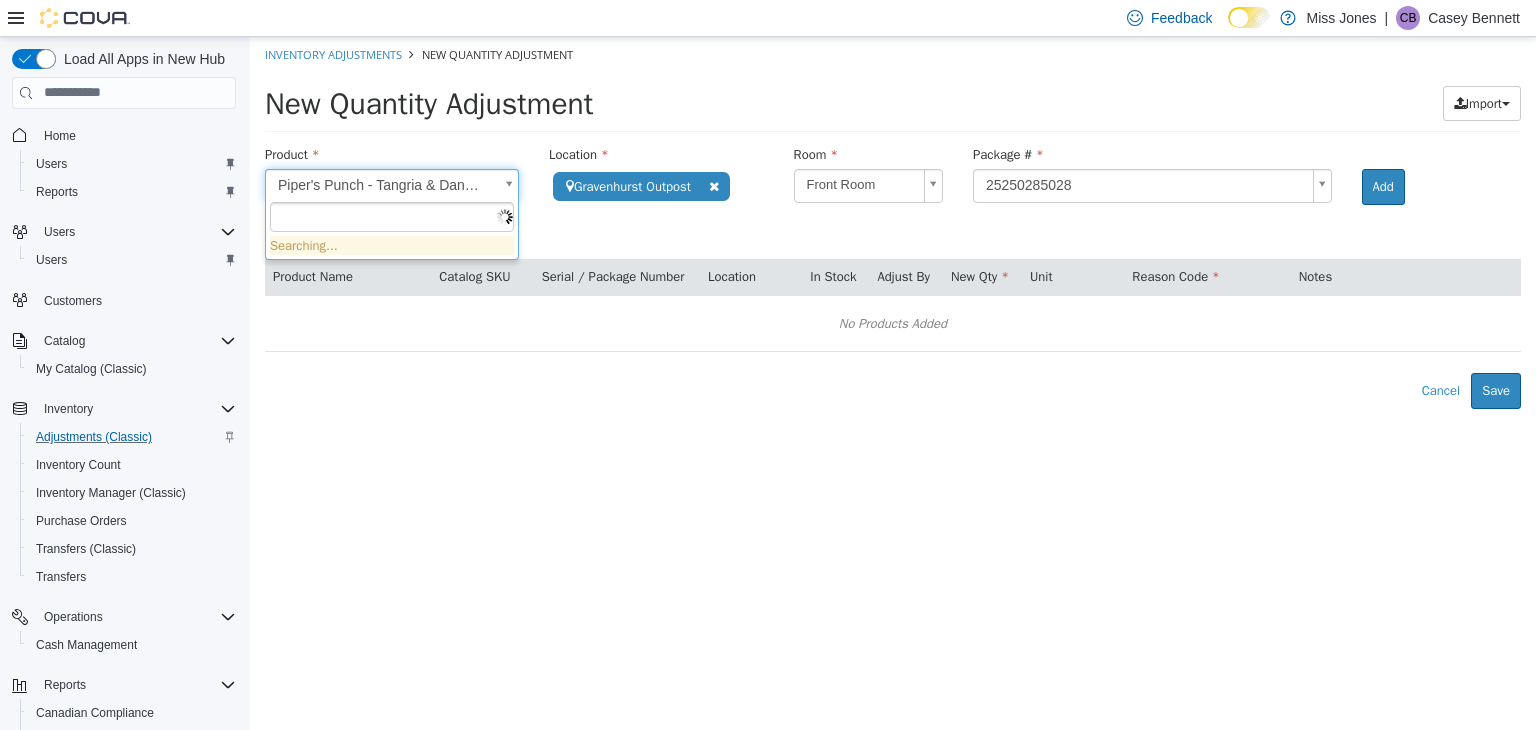 click on "**********" at bounding box center [893, 222] 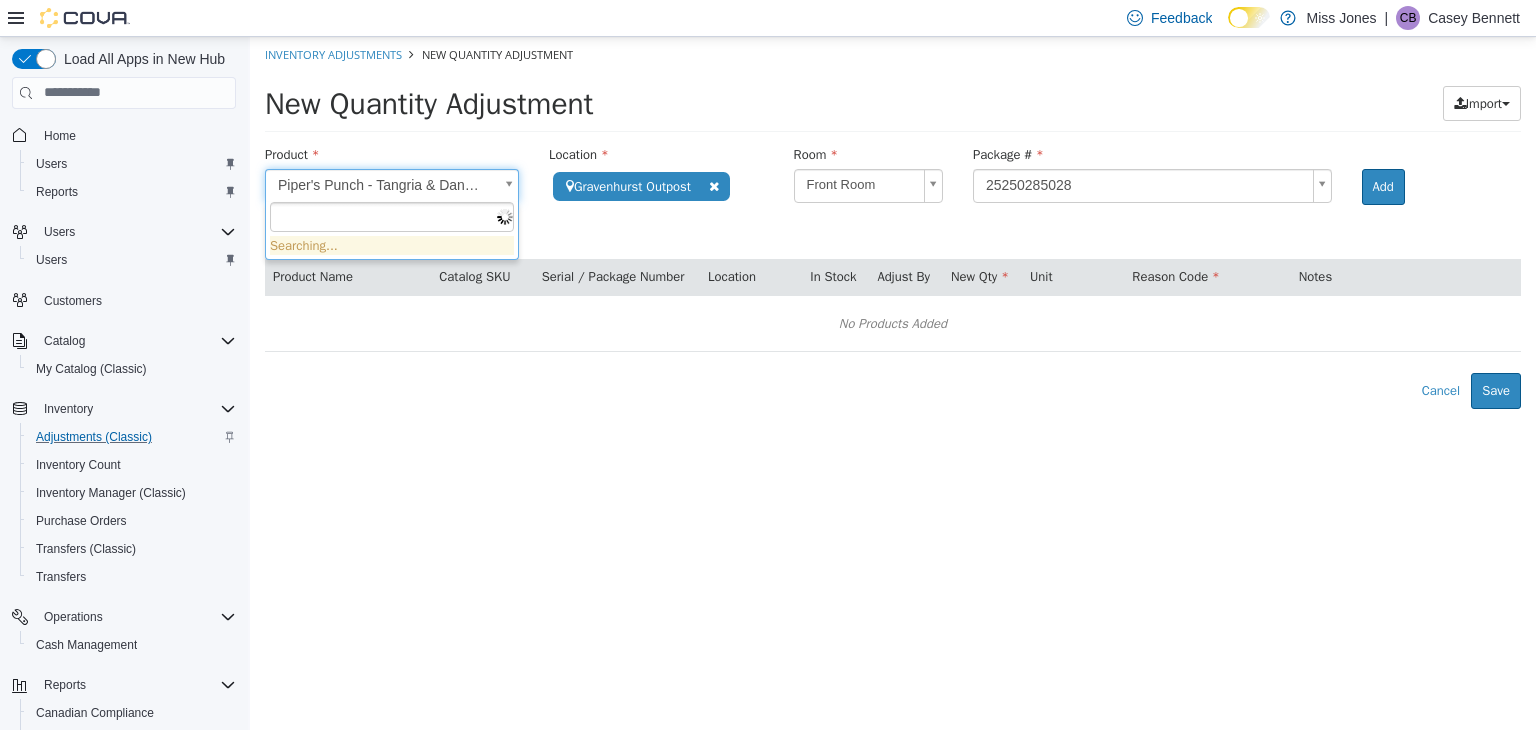 type 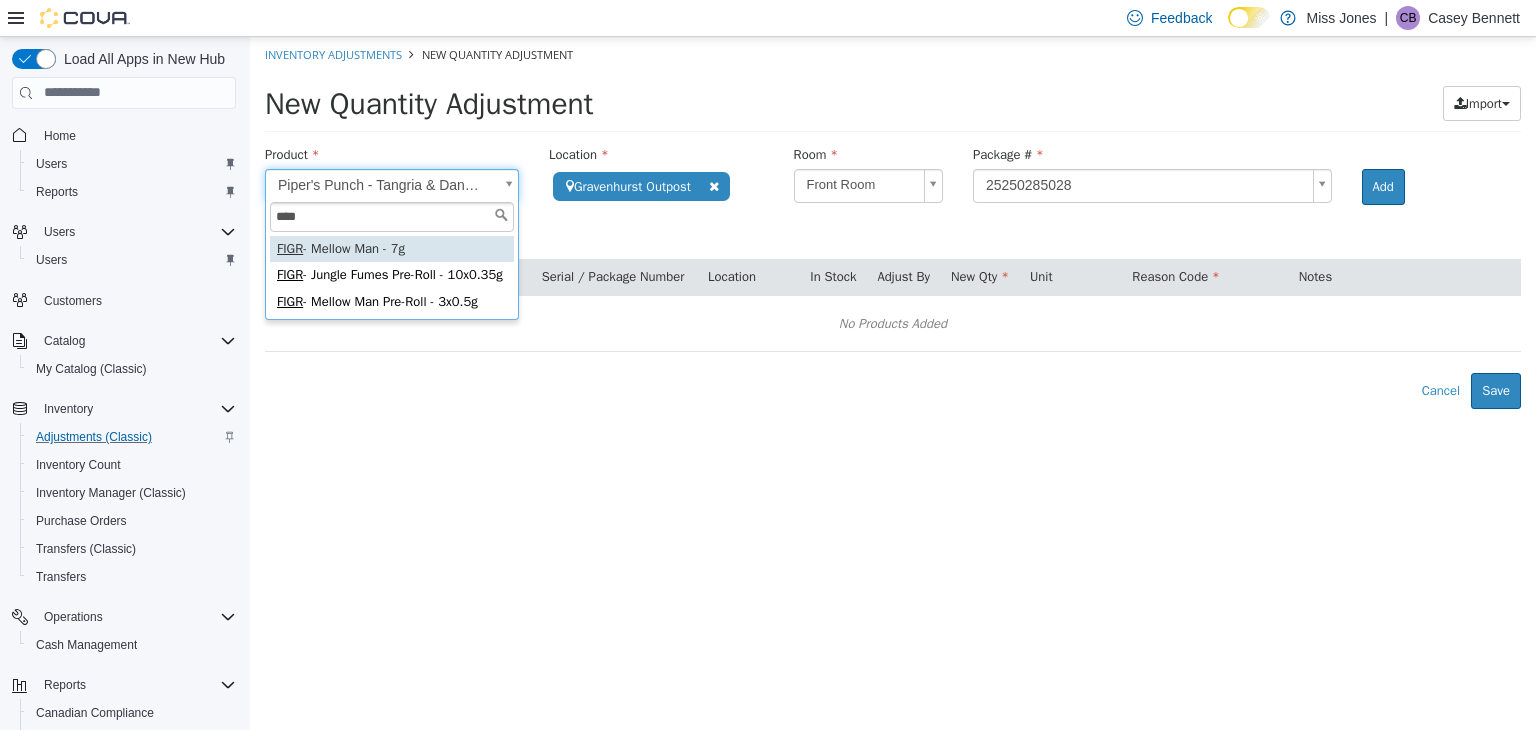 type on "****" 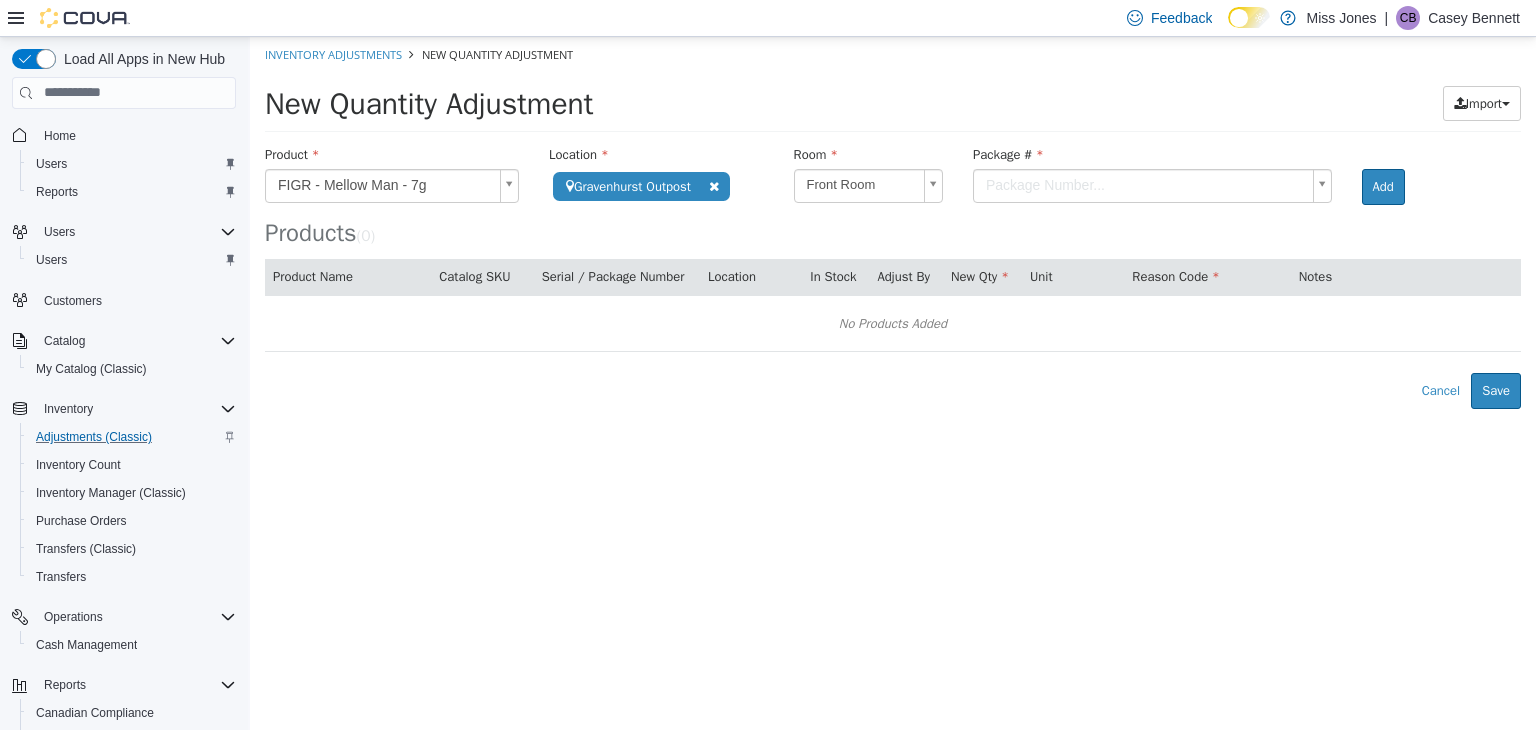 click on "**********" at bounding box center [893, 222] 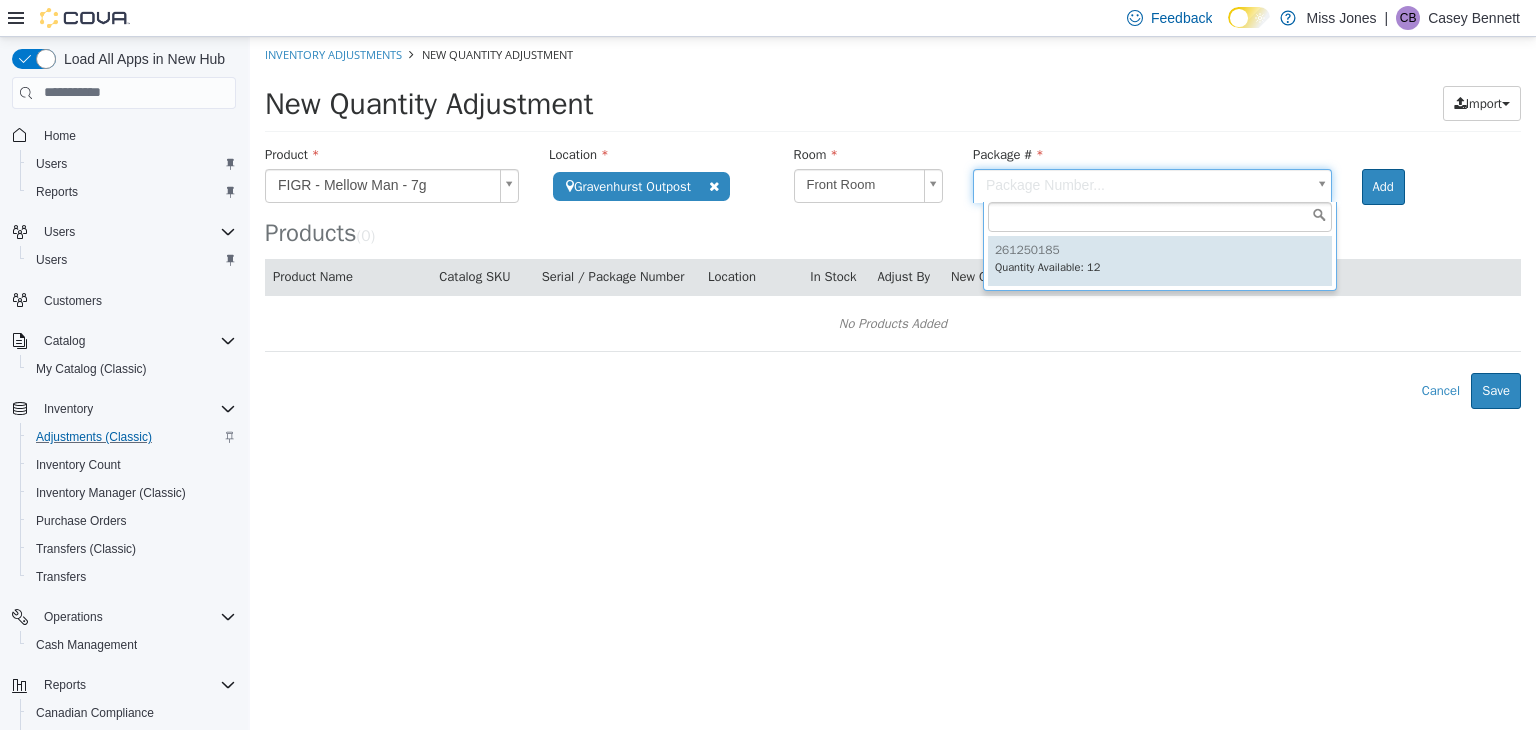 type on "*********" 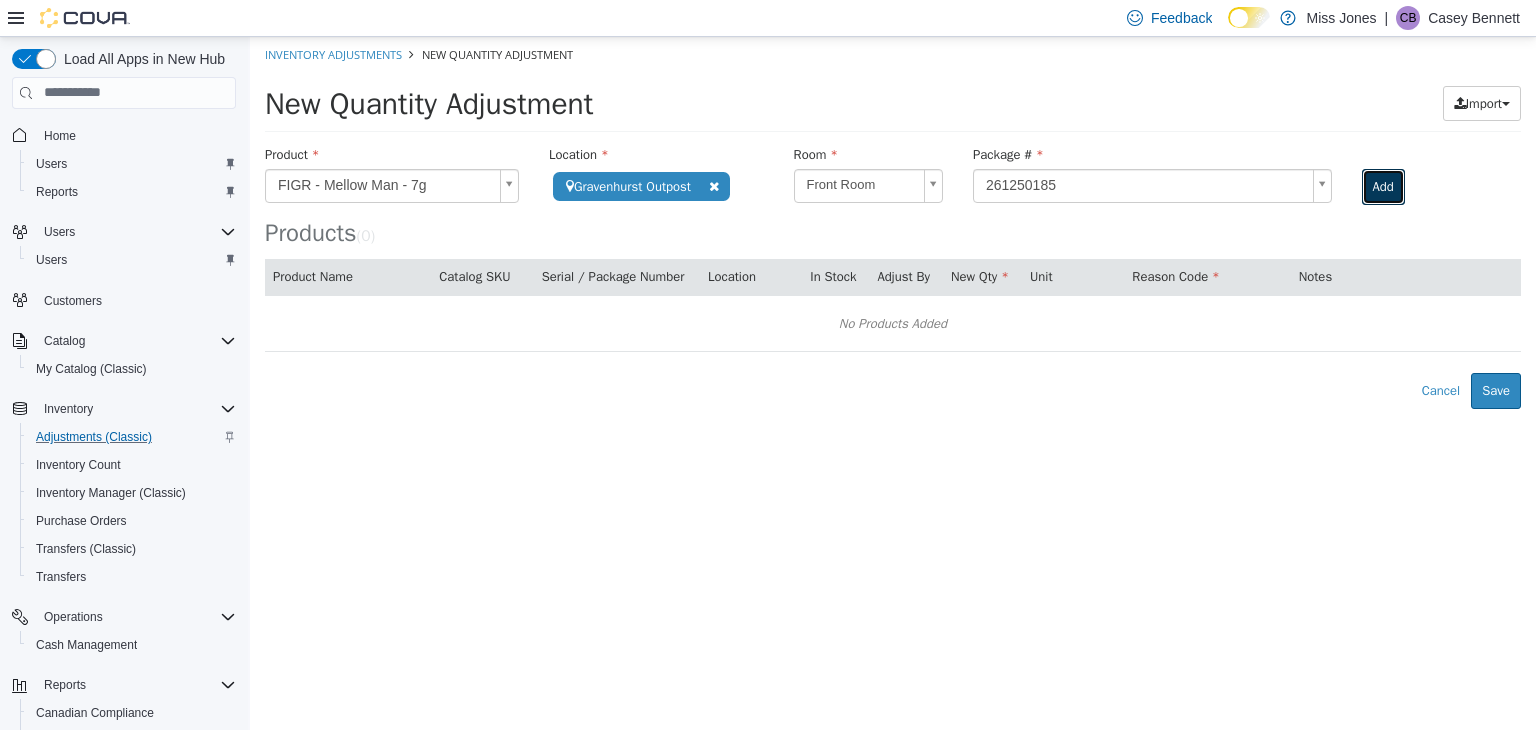 click on "Add" at bounding box center (1383, 186) 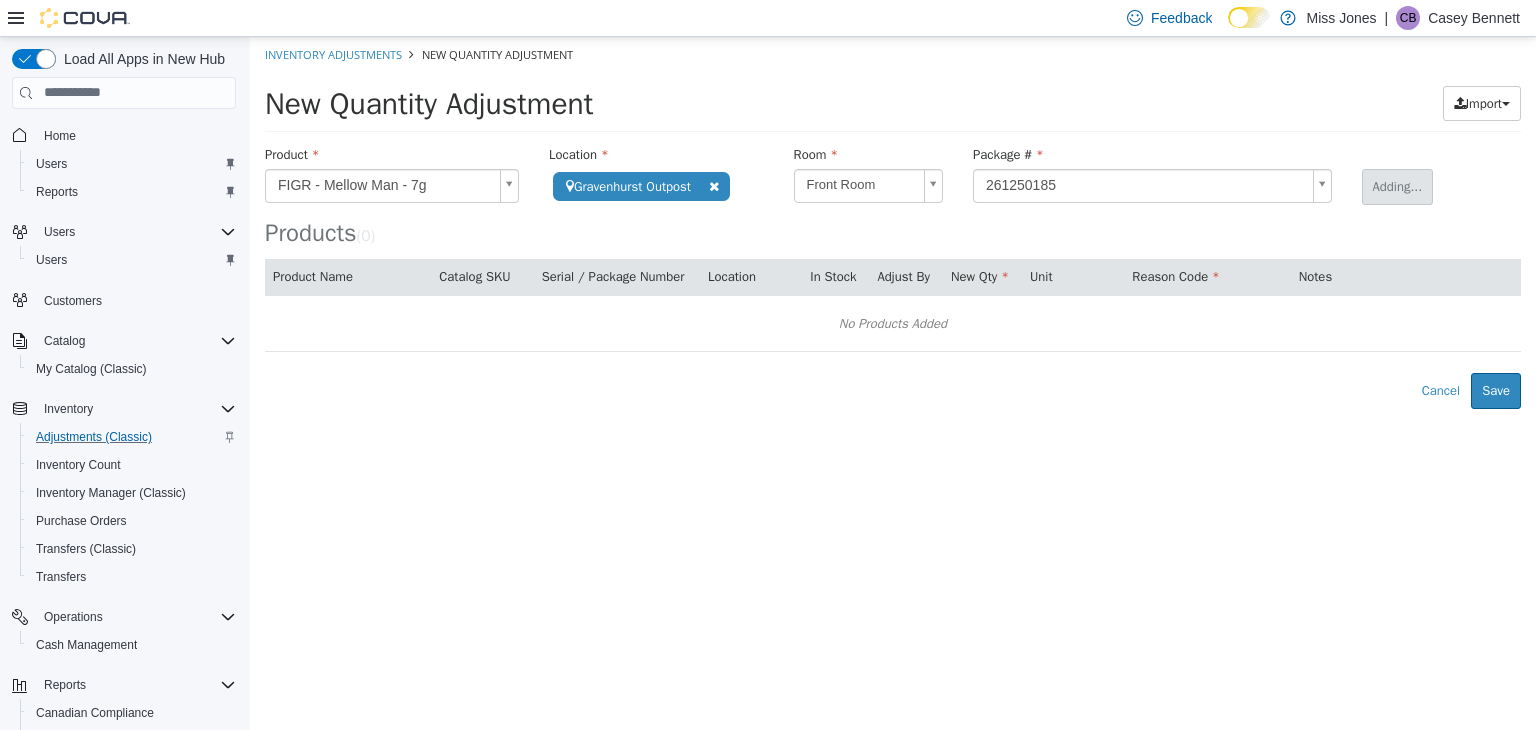type 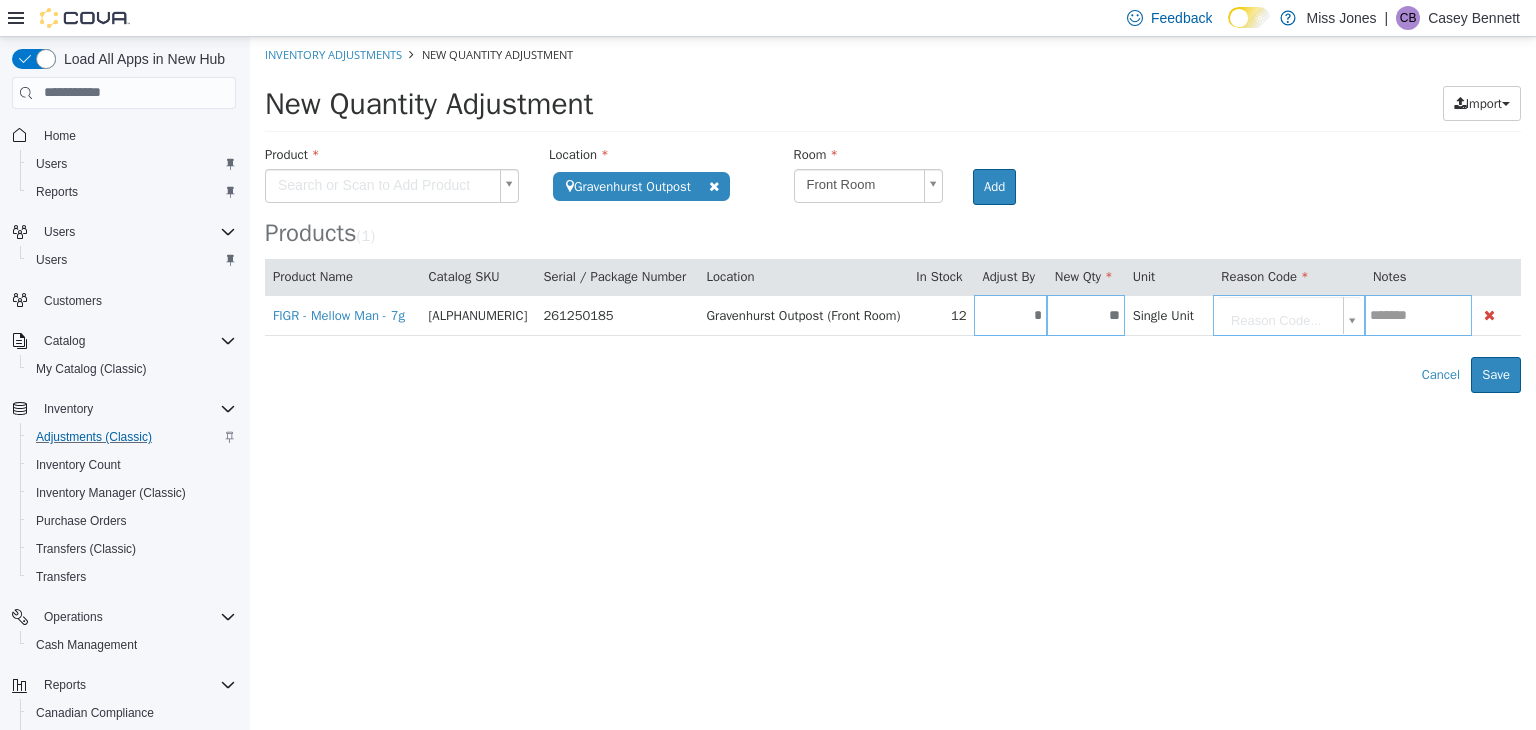 click on "**********" at bounding box center [893, 214] 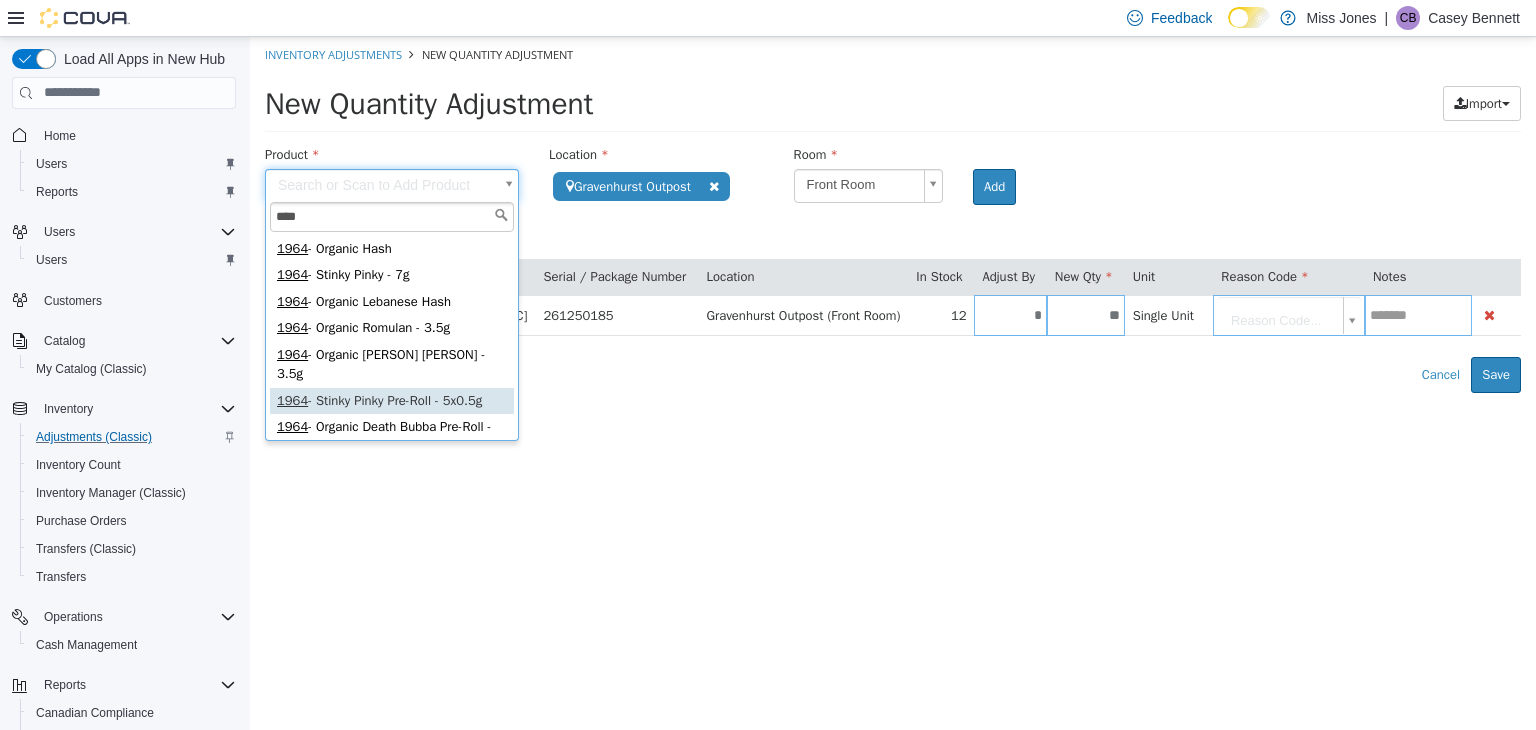 type on "****" 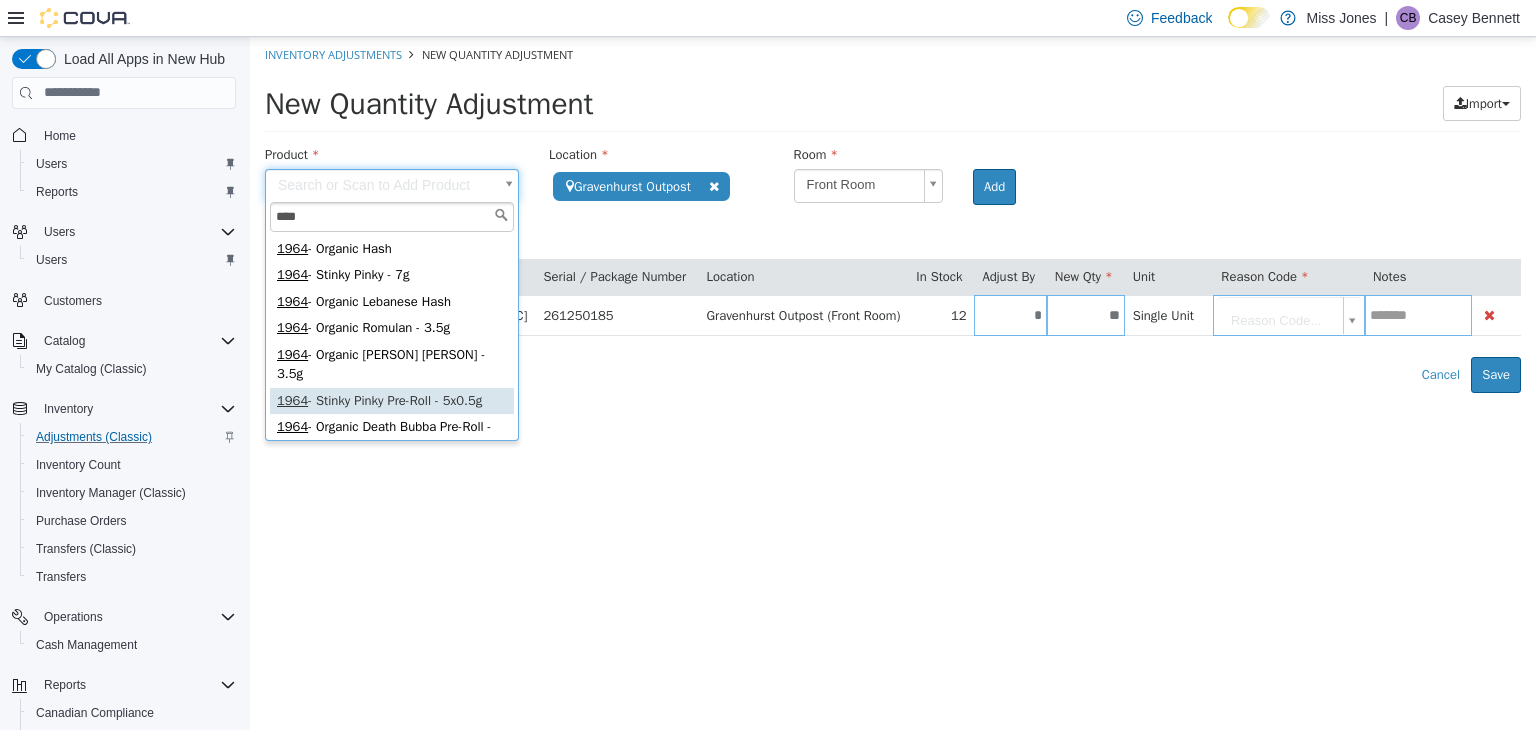 type on "**********" 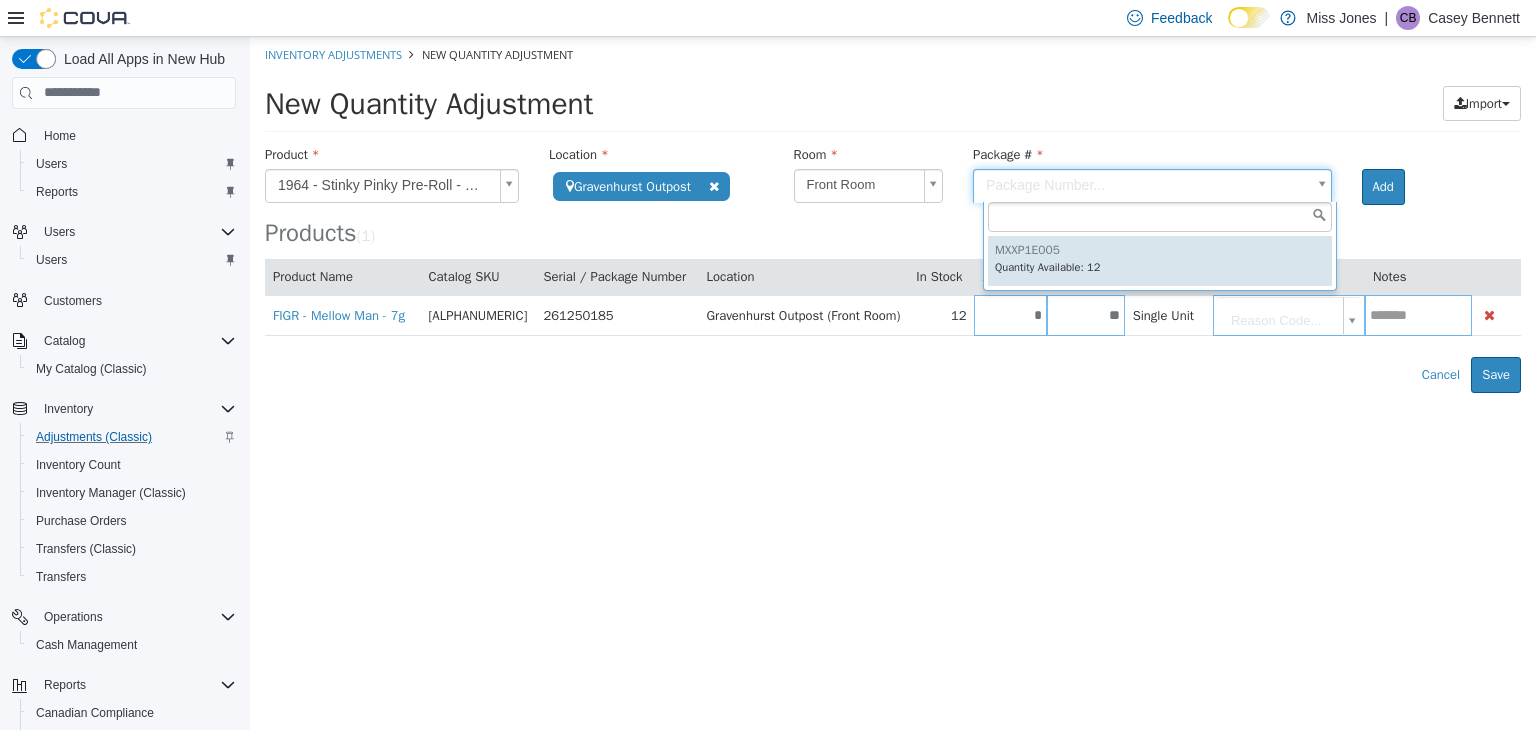 click on "You are about to update inventory for 5 products at 1 location. Are you sure you want to submit these adjustments?" at bounding box center [893, 214] 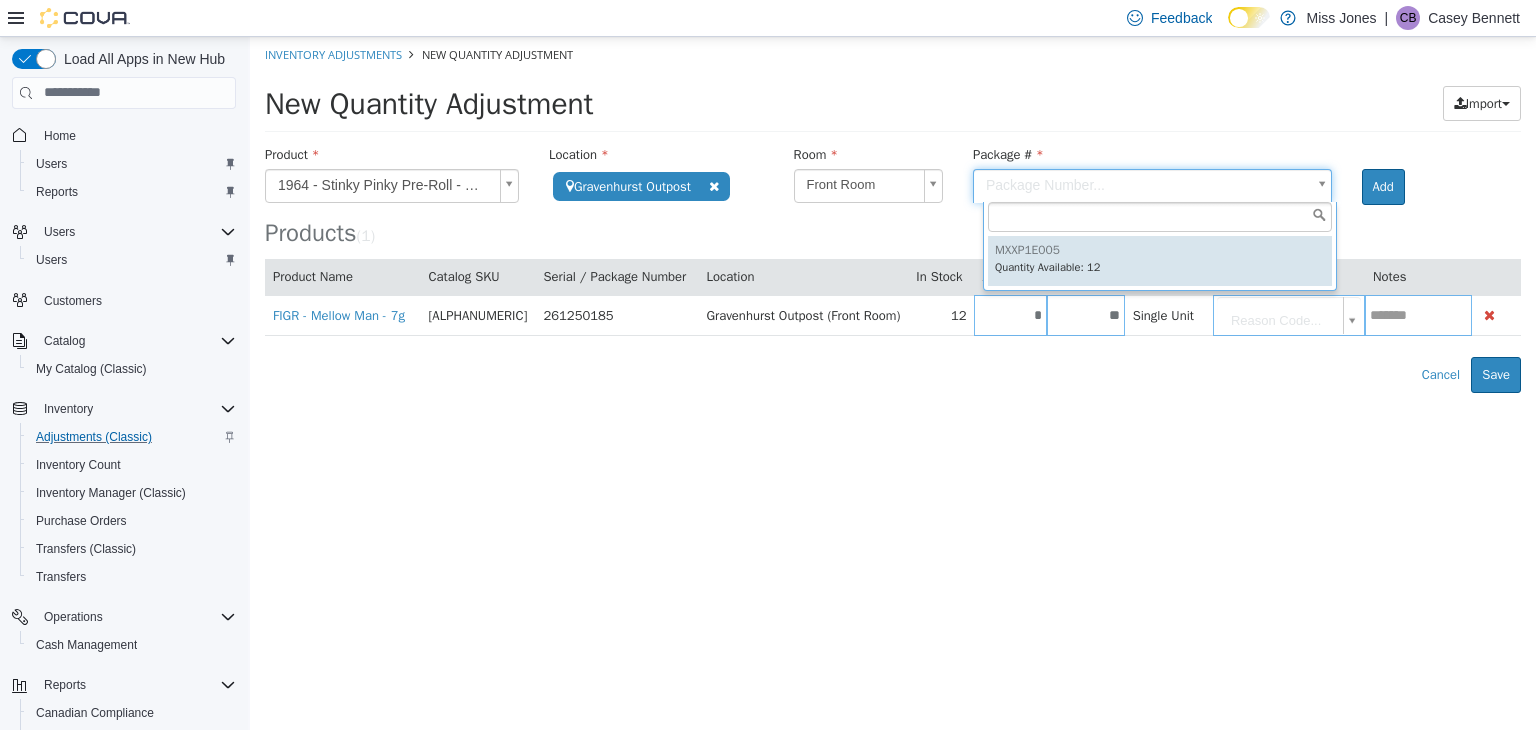 type on "*********" 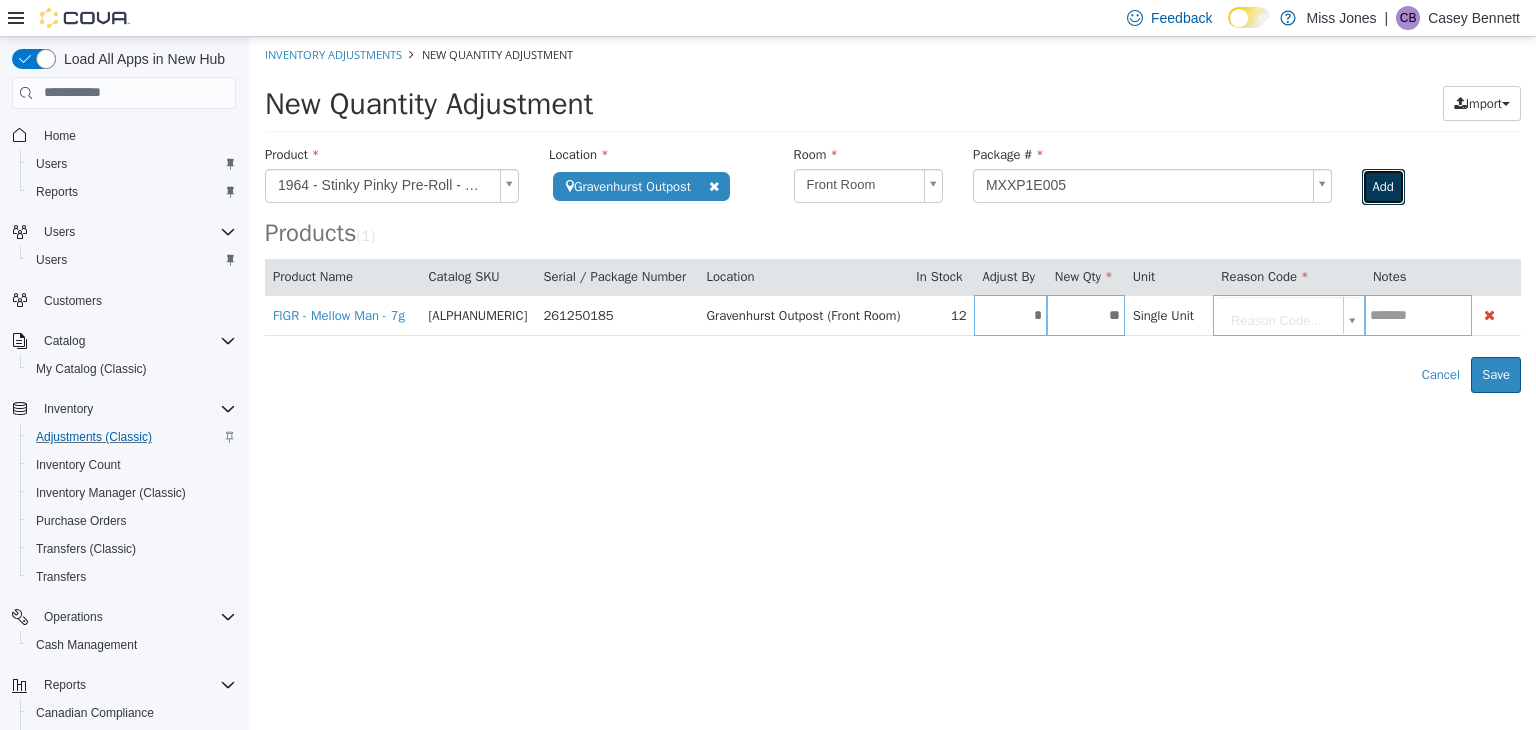 click on "Add" at bounding box center [1383, 186] 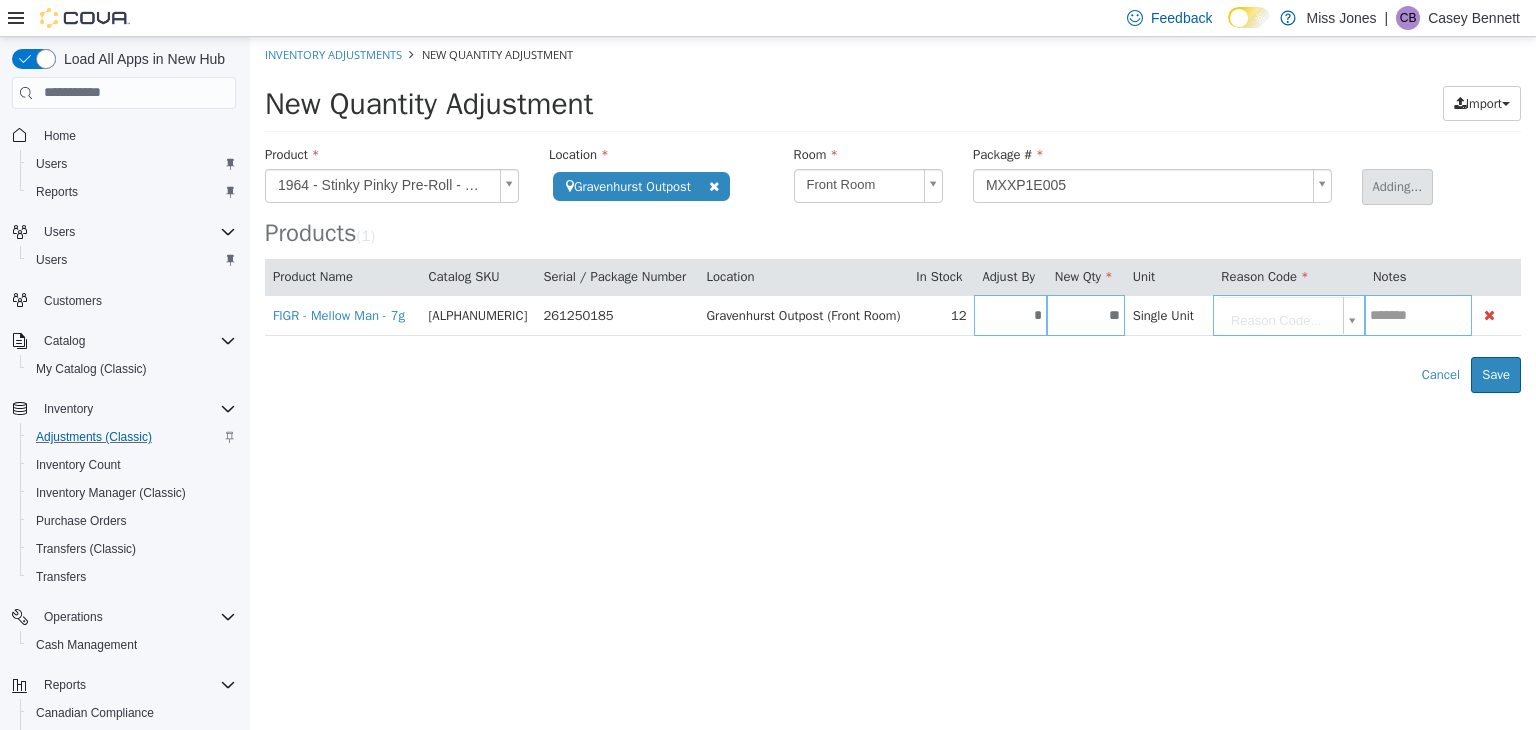 type 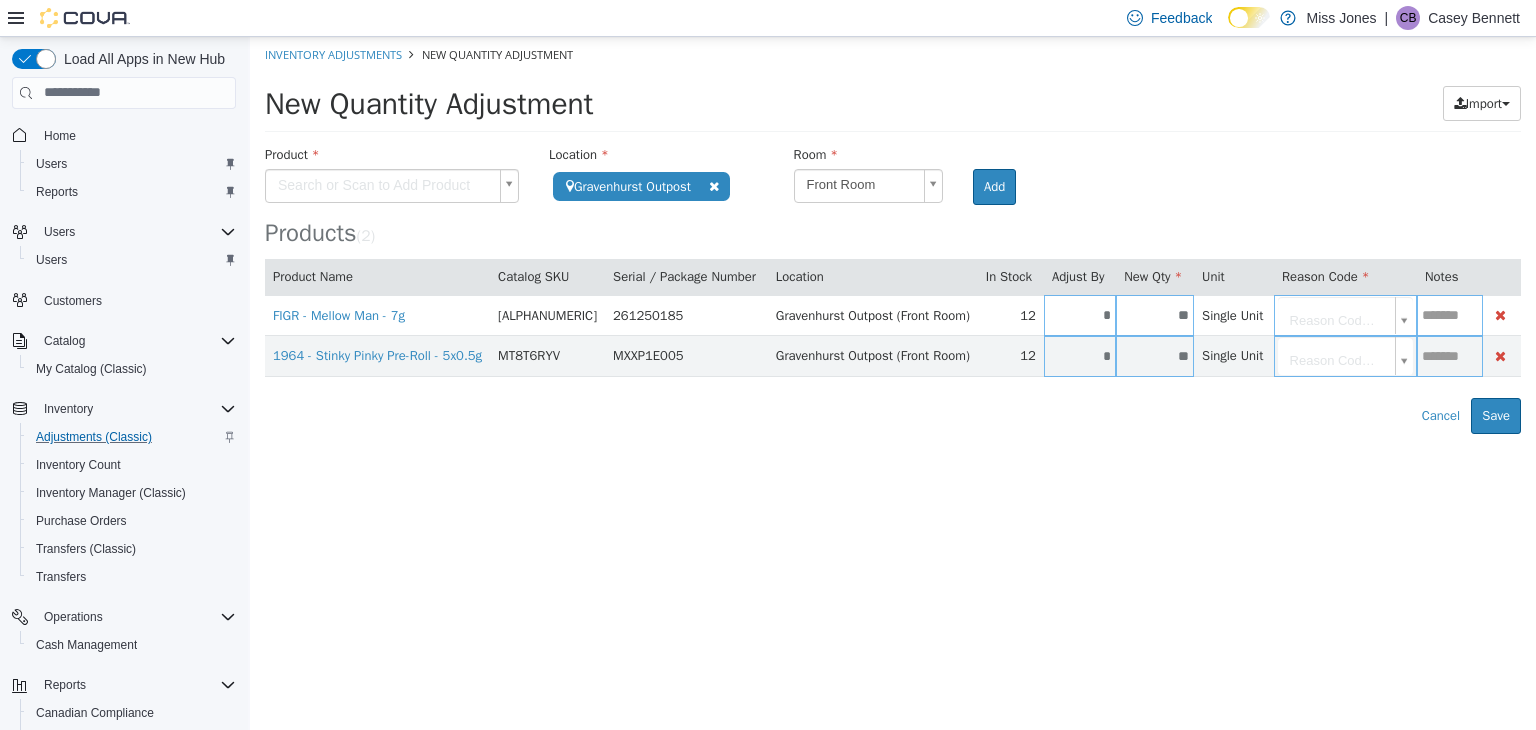 click on "**********" at bounding box center (893, 234) 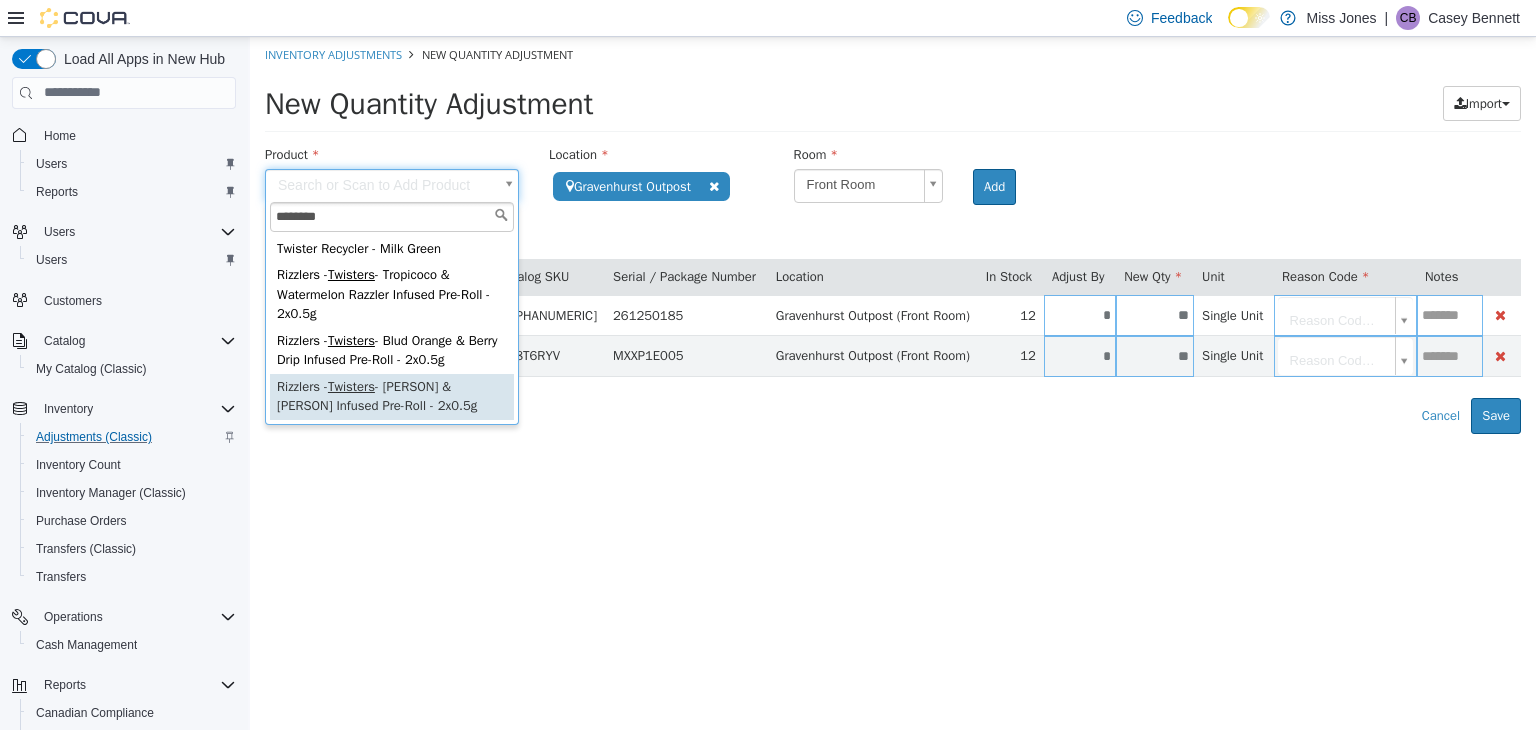 type on "********" 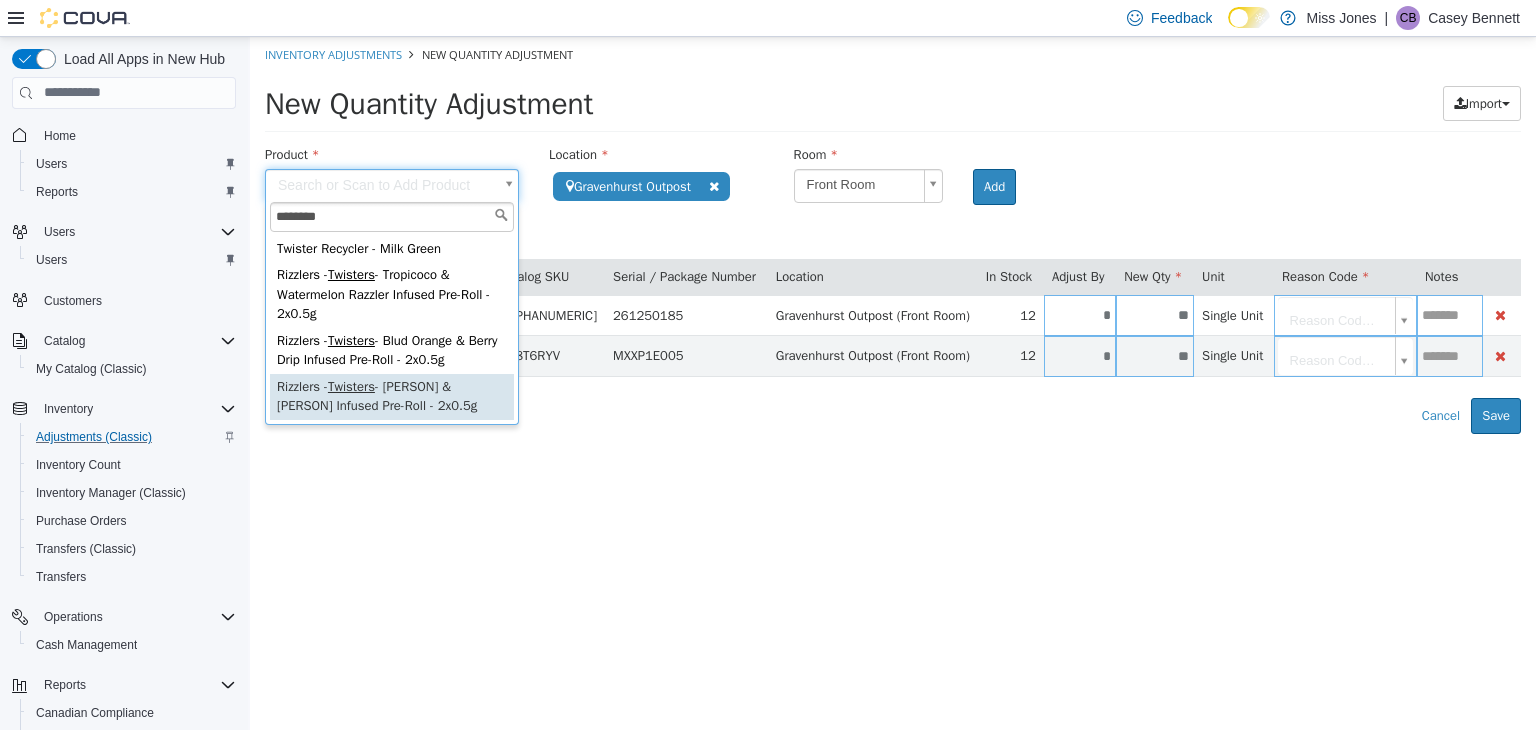 type on "**********" 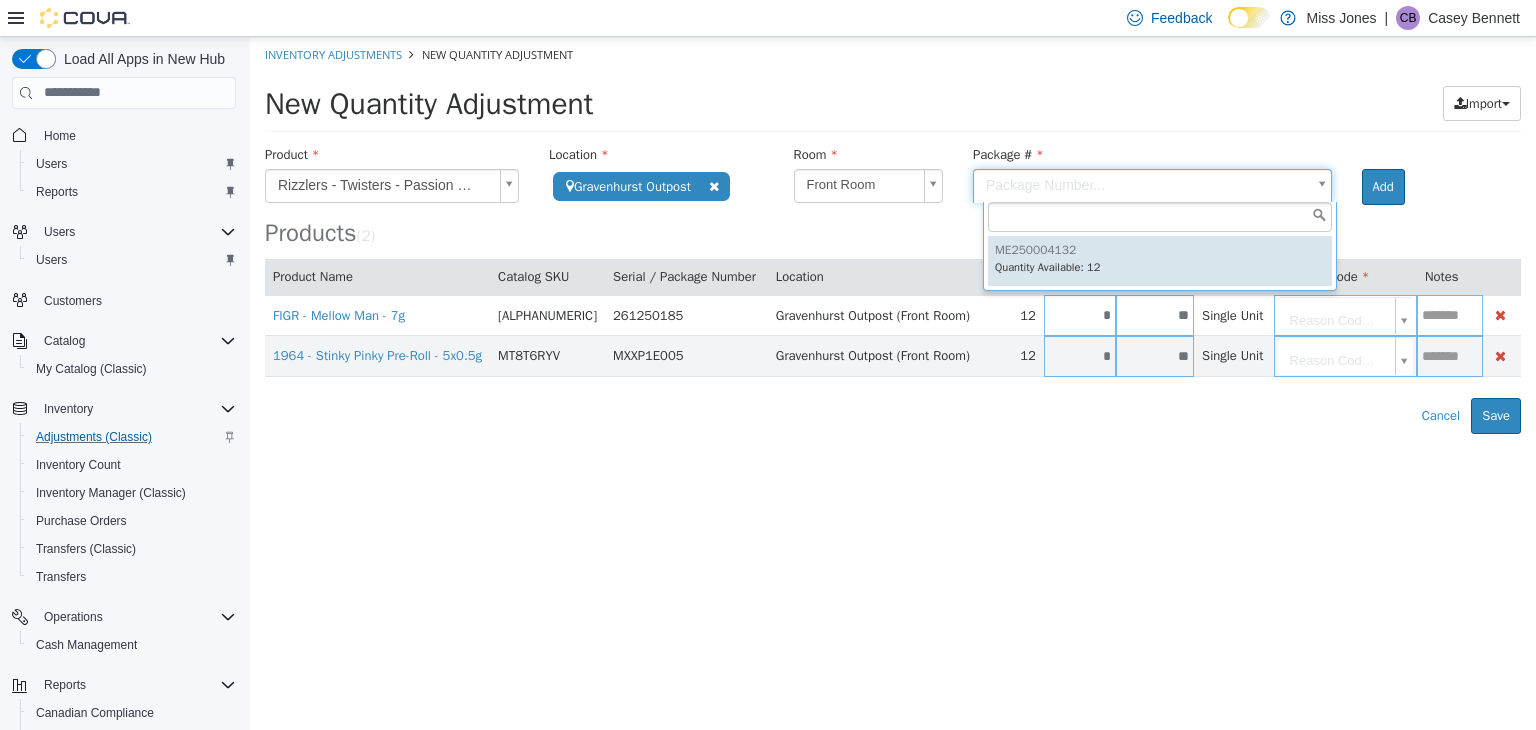 click on "**********" at bounding box center (893, 234) 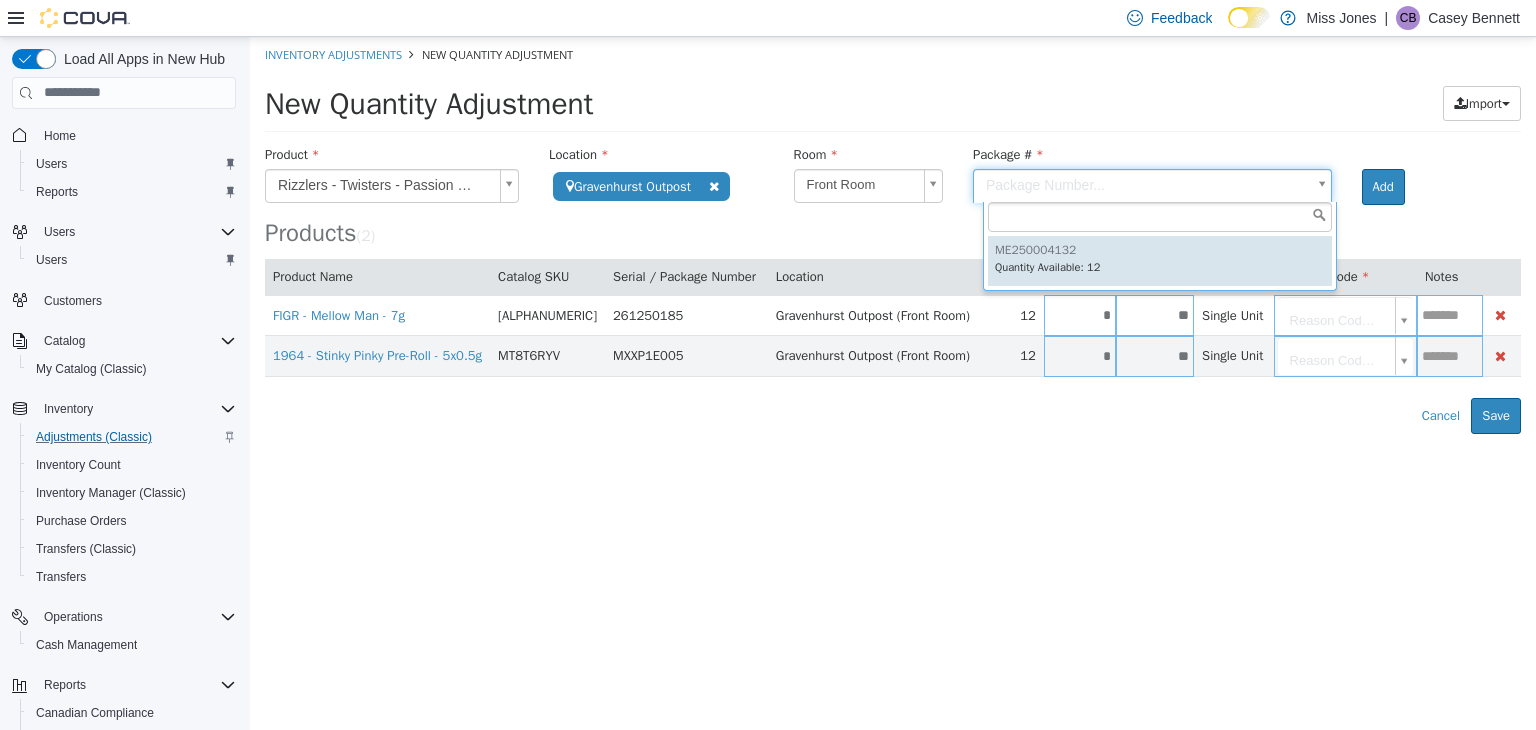 type on "**********" 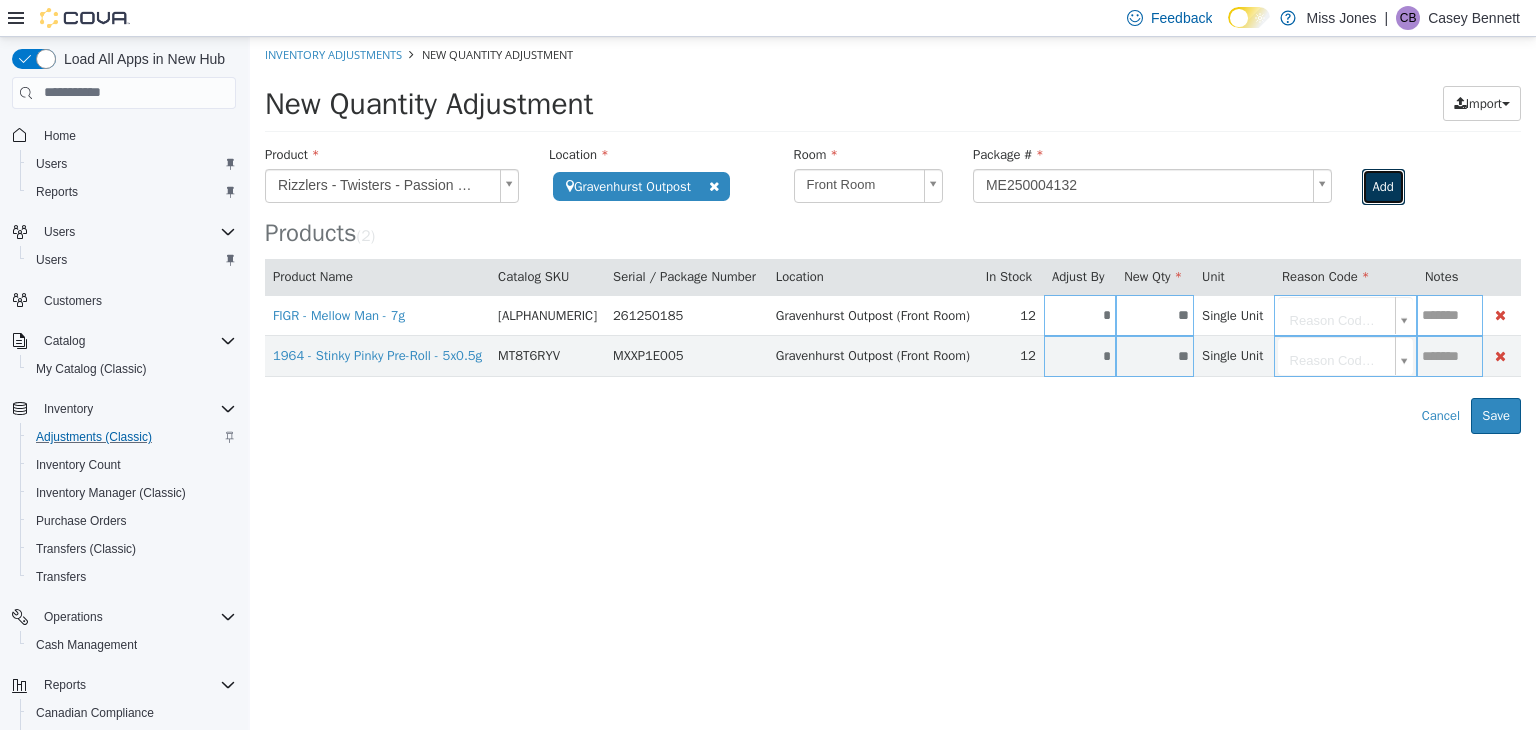 click on "Add" at bounding box center [1383, 186] 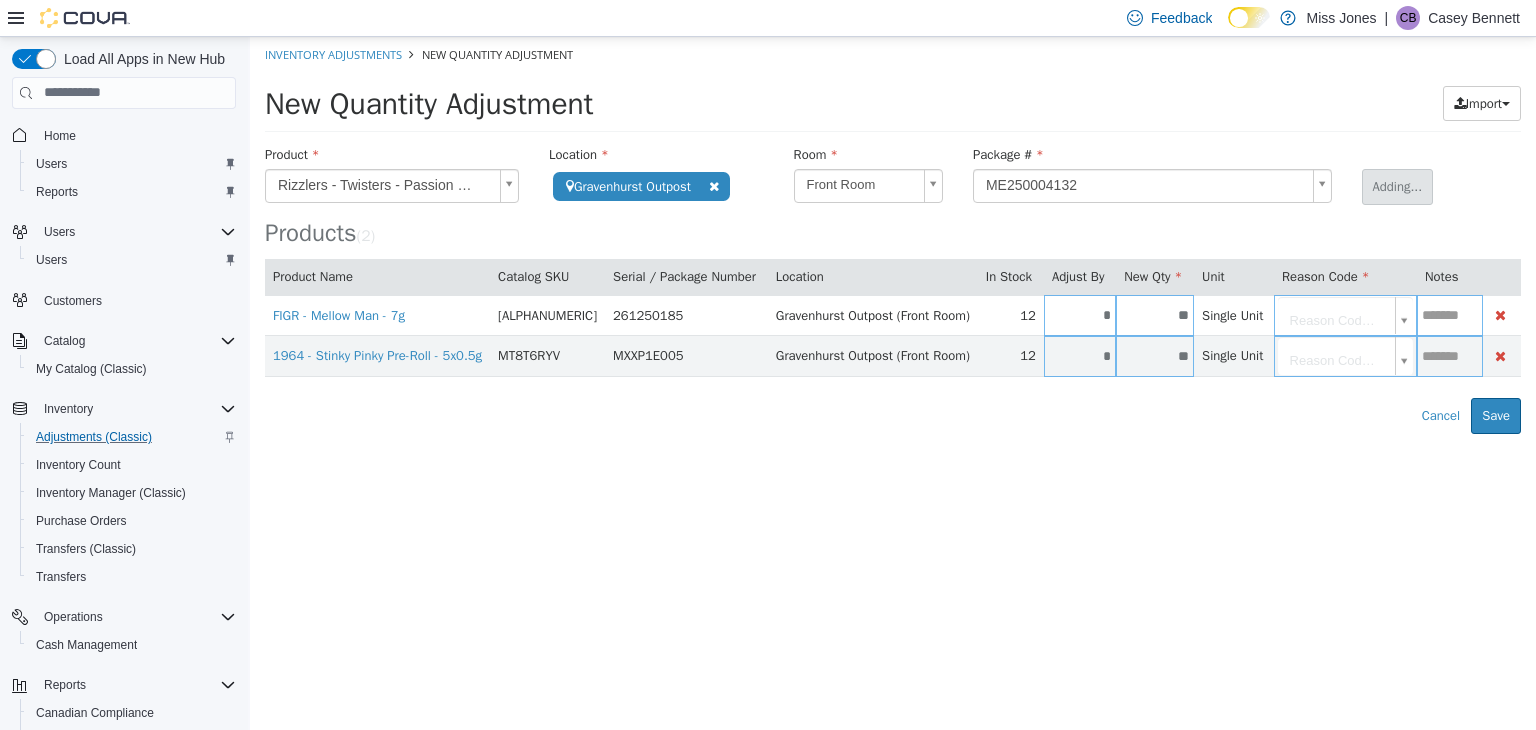 type 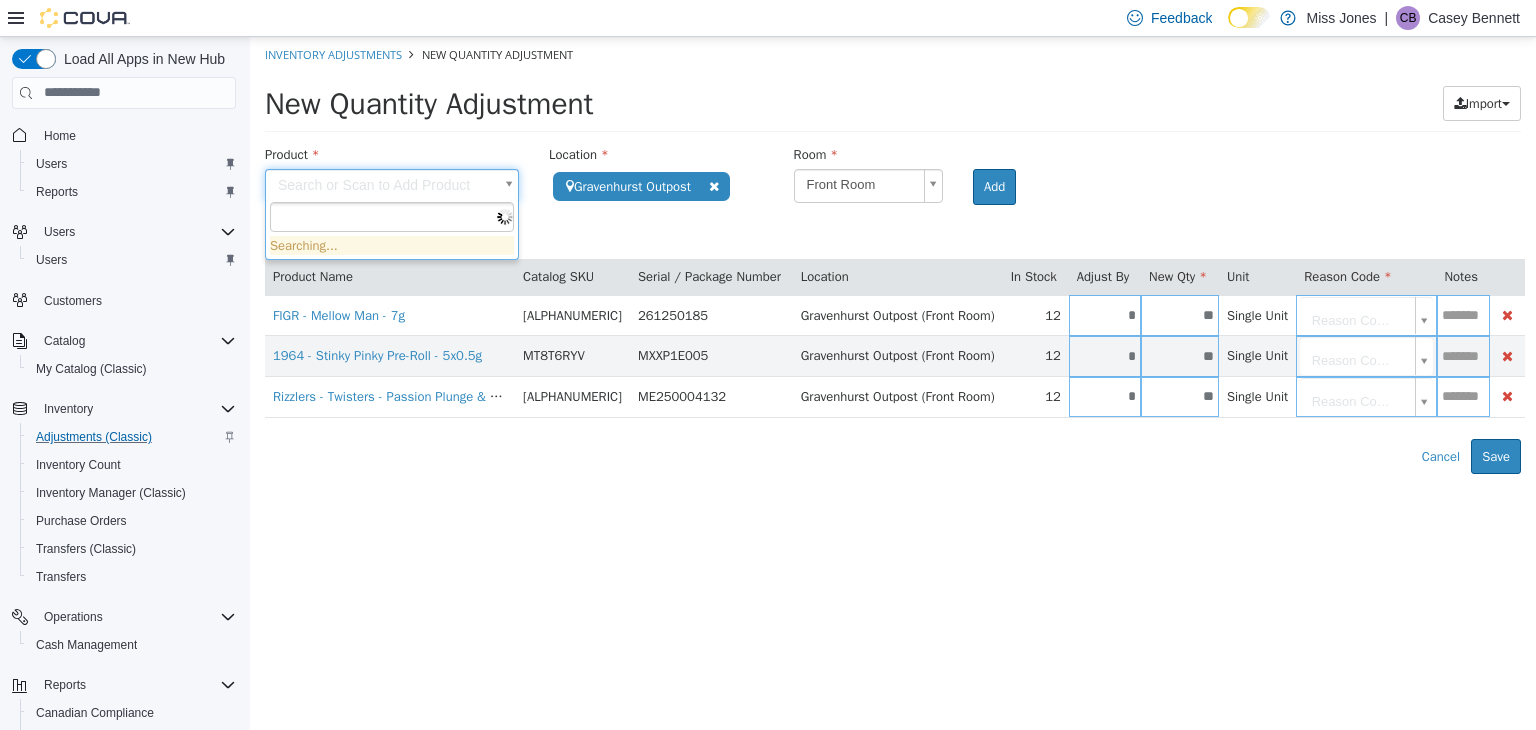 click on "**********" at bounding box center [893, 254] 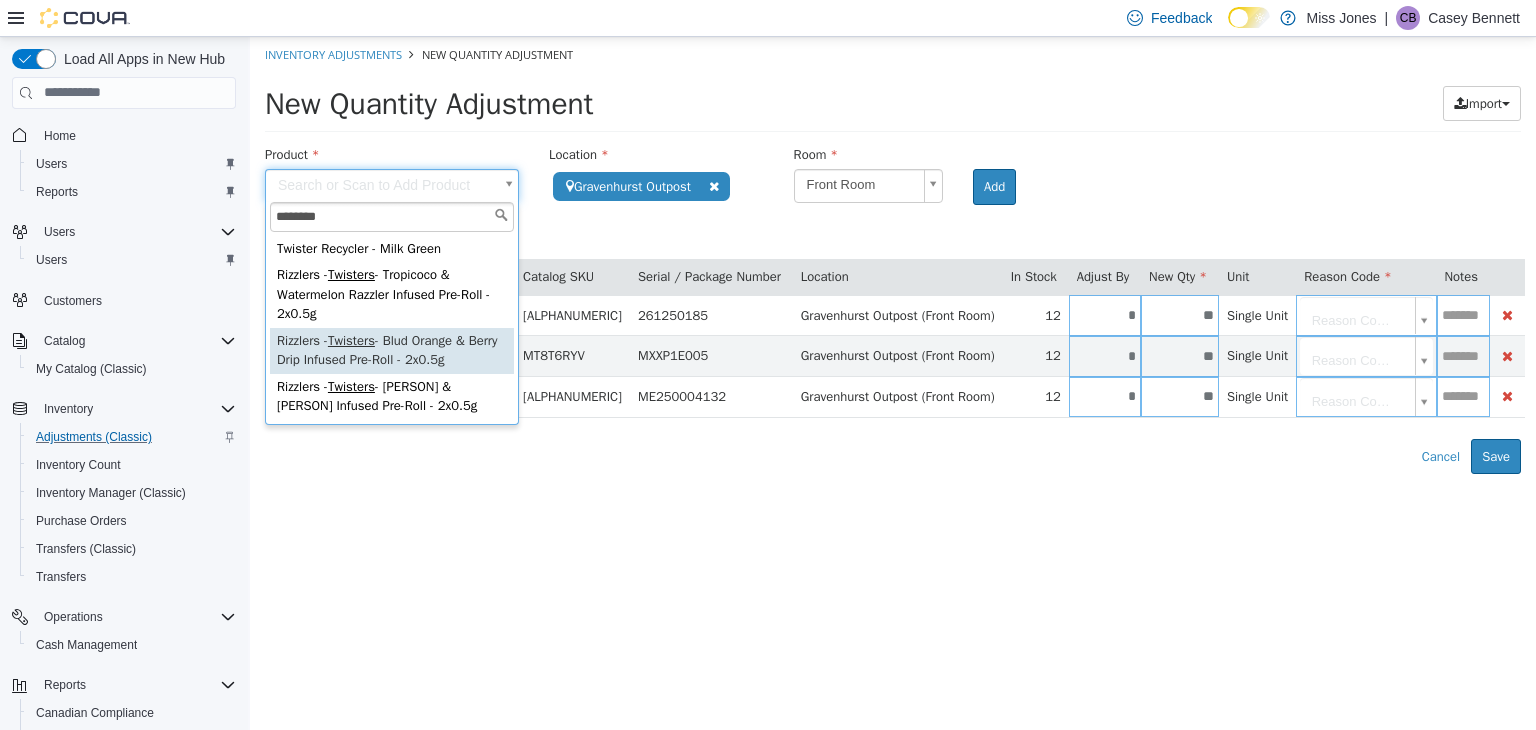 type on "********" 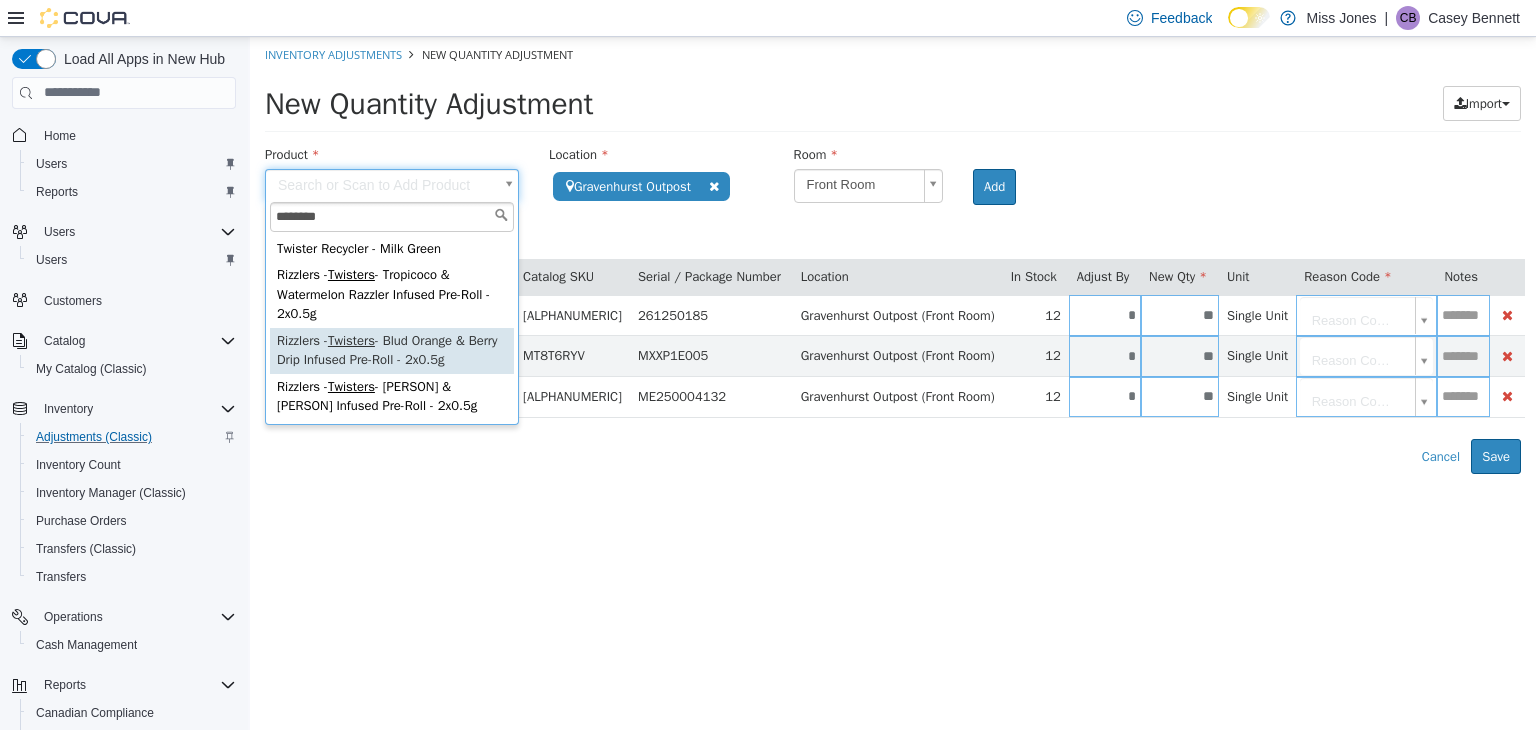 type on "**********" 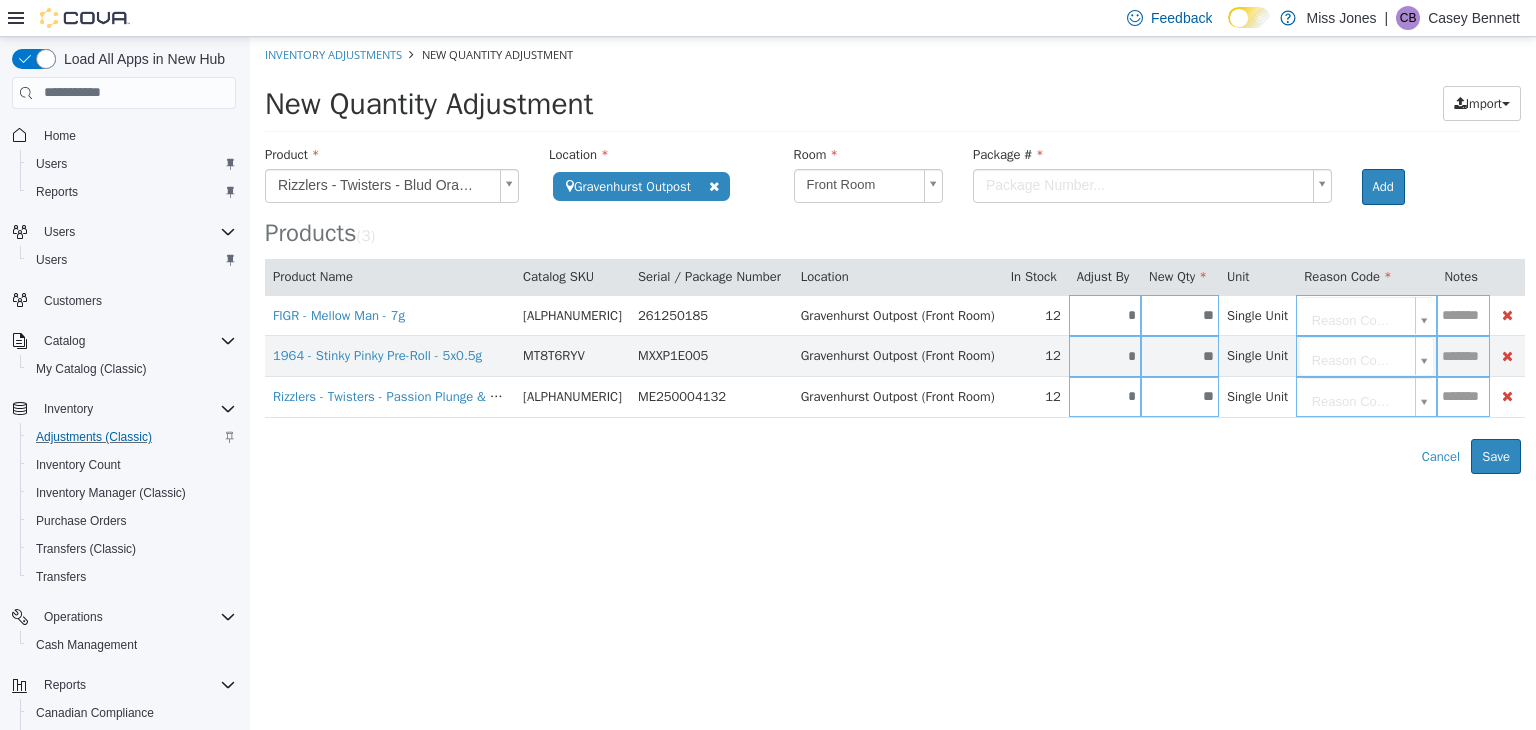 click on "**********" at bounding box center (893, 254) 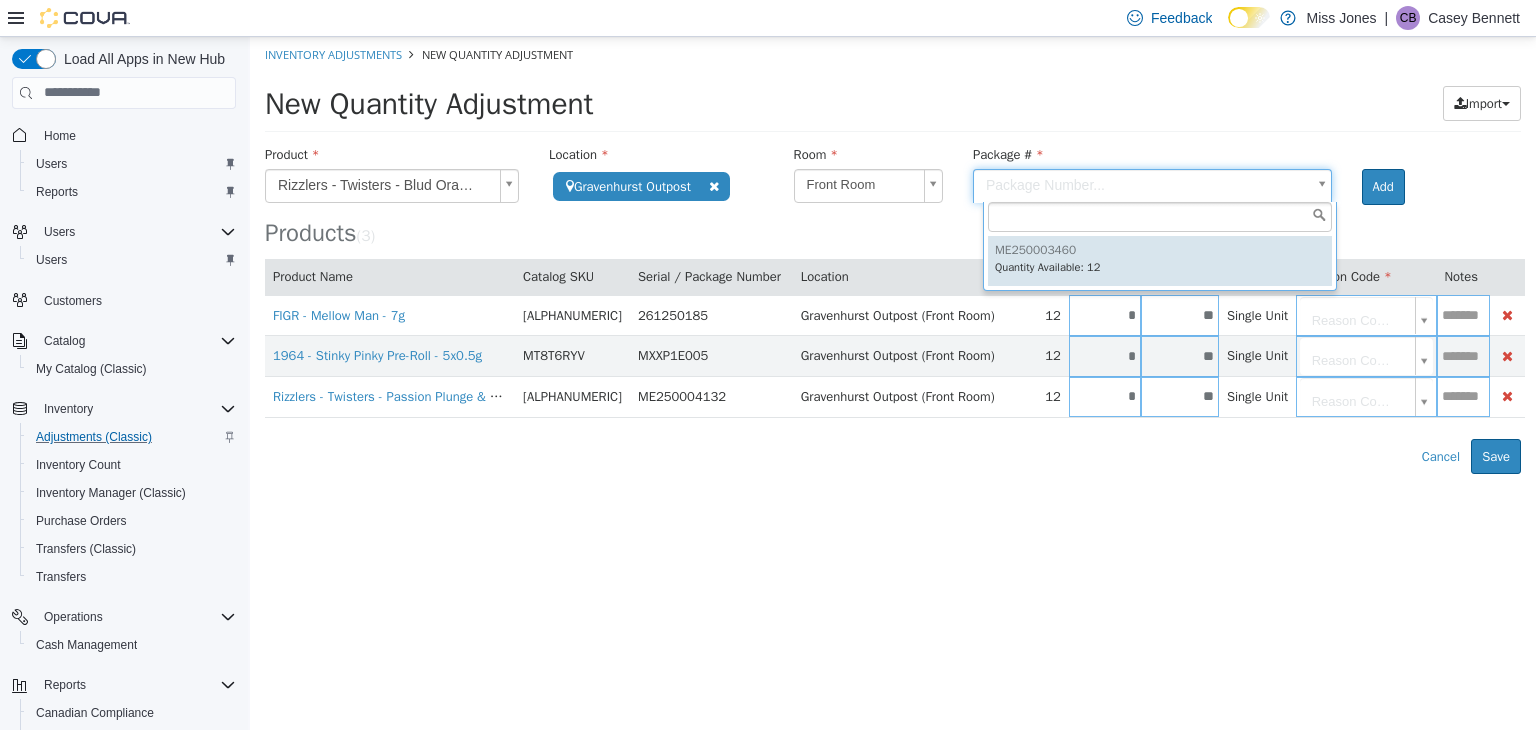 type on "**********" 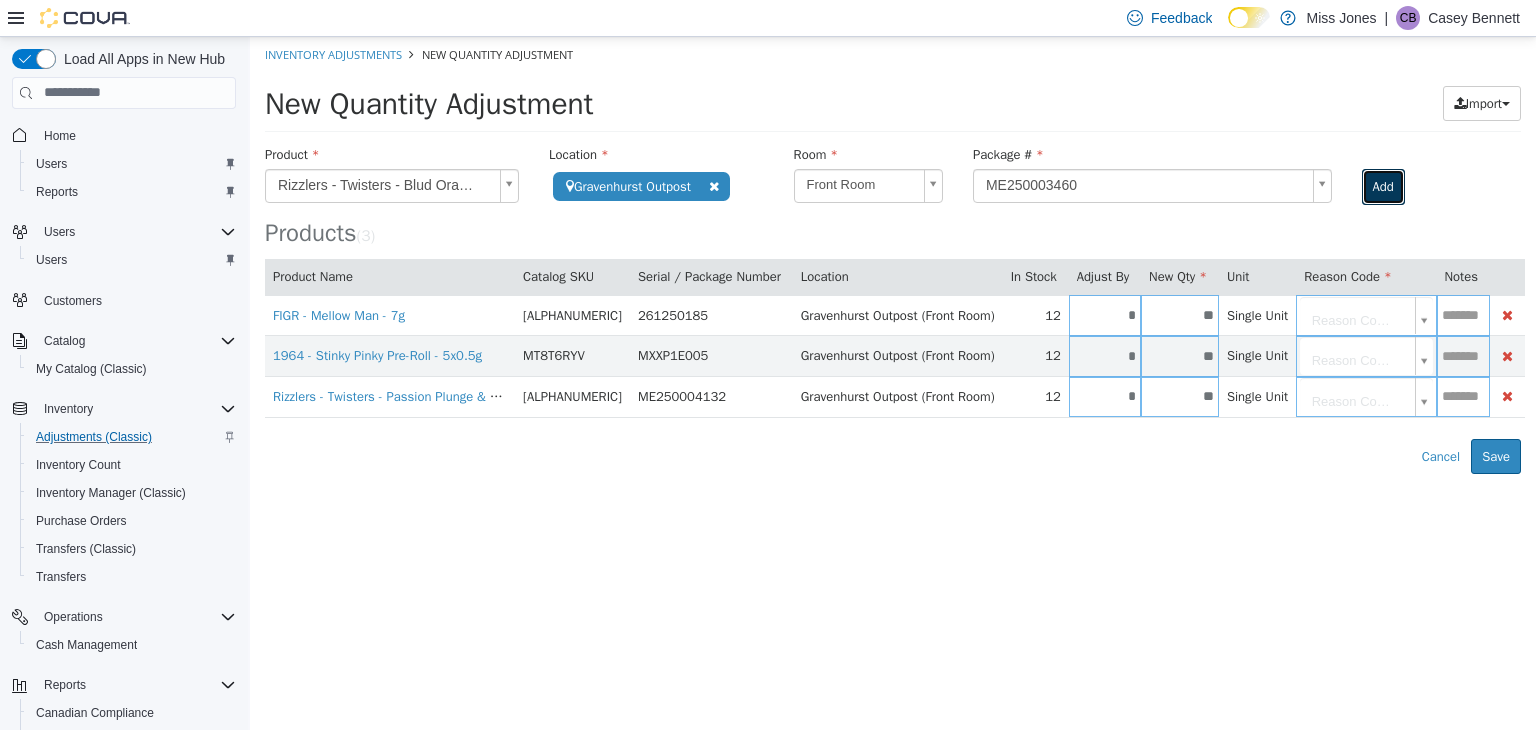 click on "Add" at bounding box center (1383, 186) 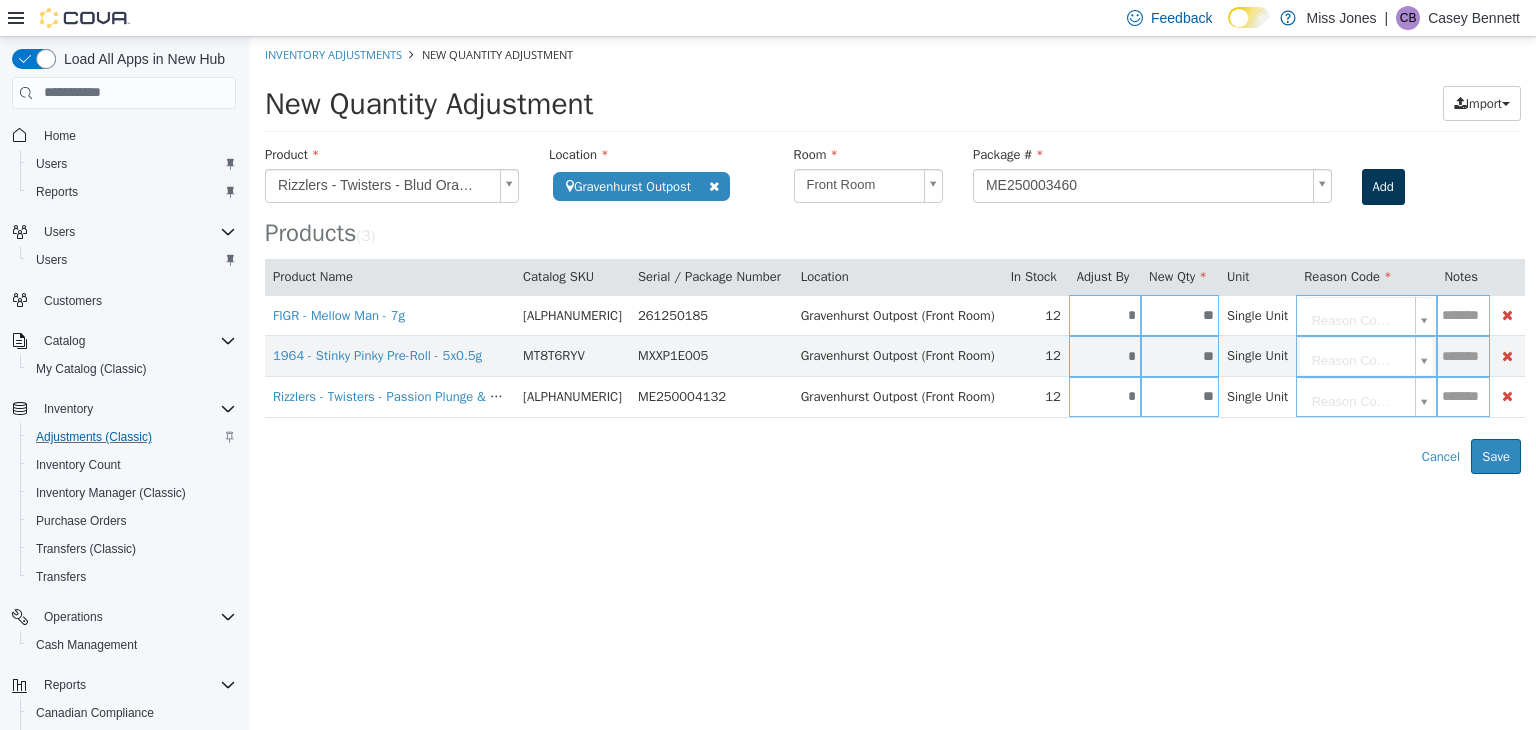 type 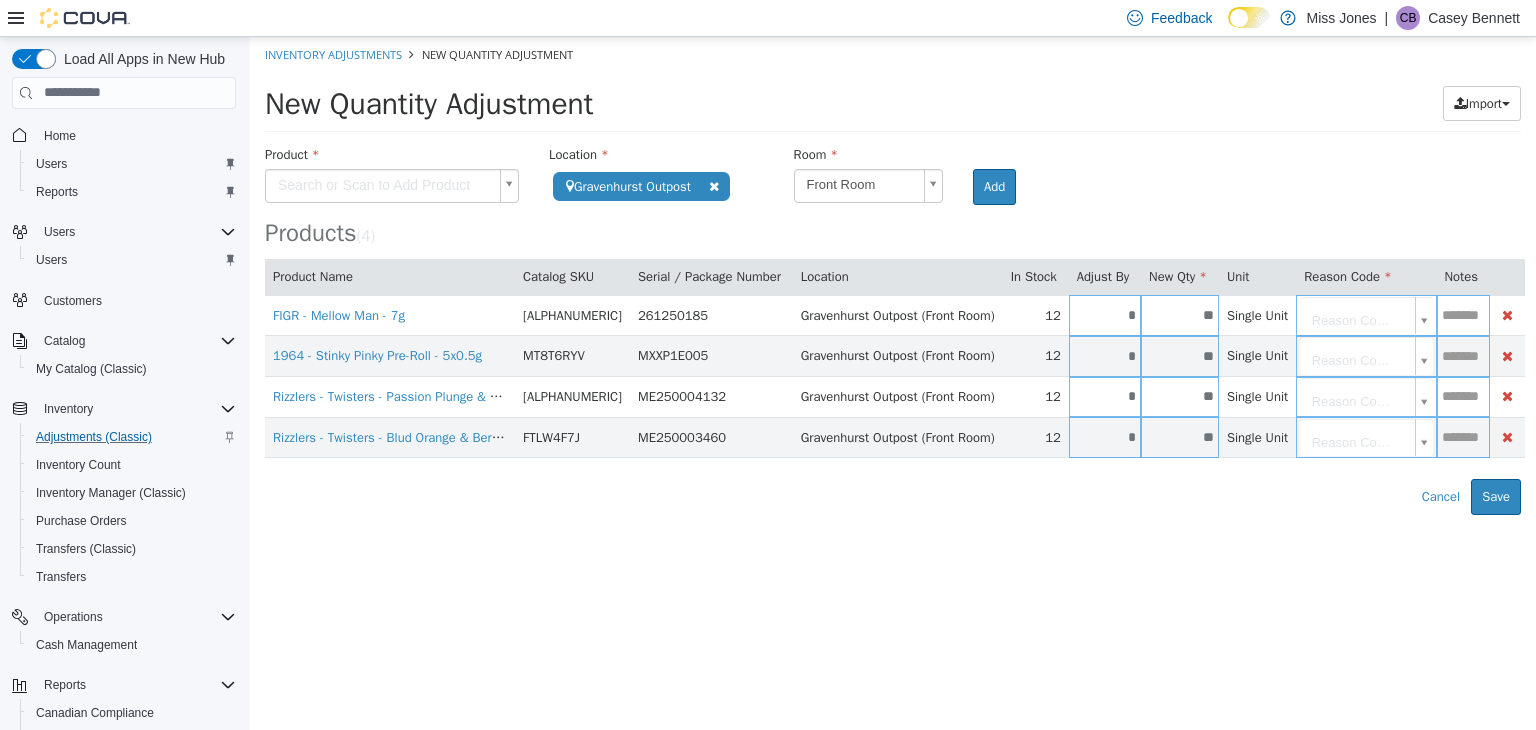 click on "**********" at bounding box center [893, 275] 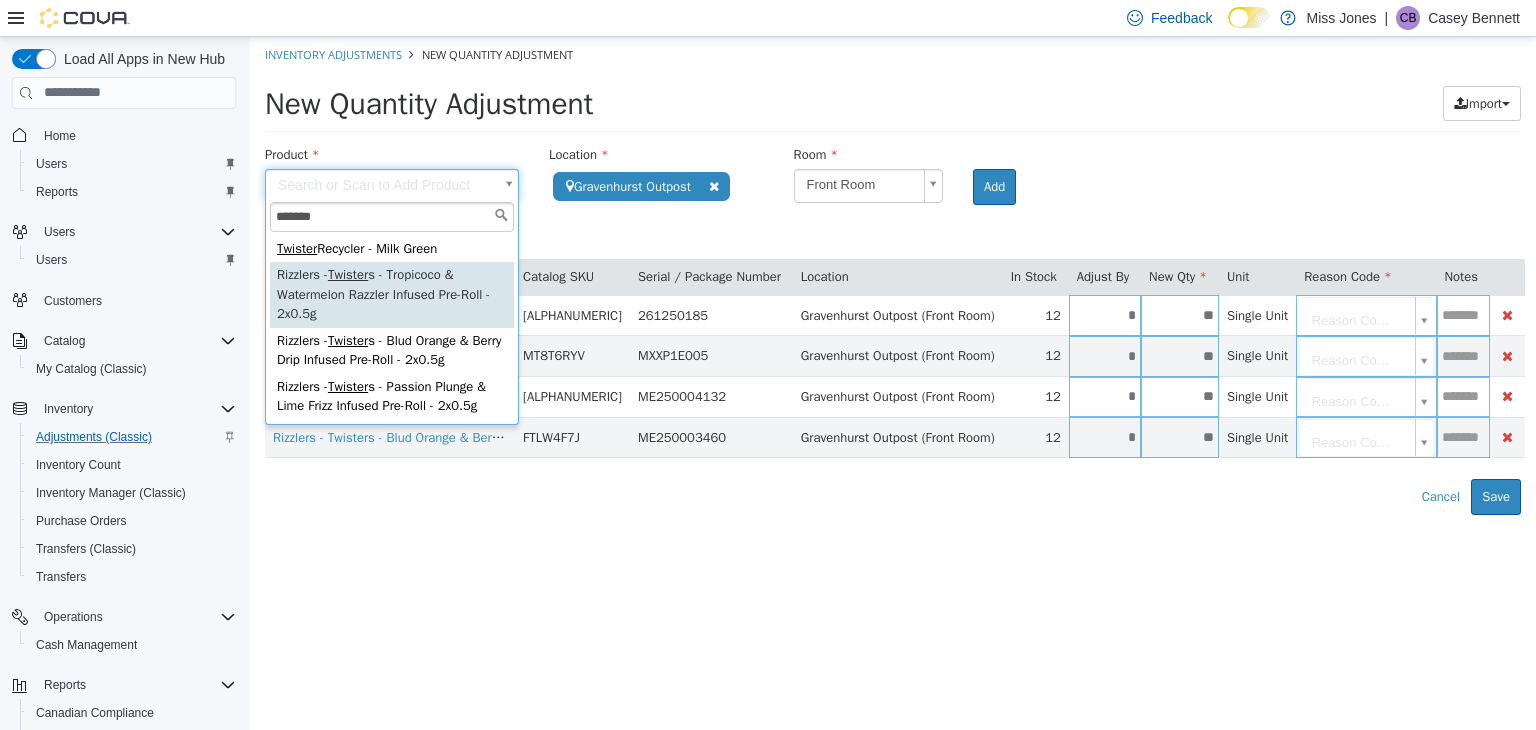 type on "*******" 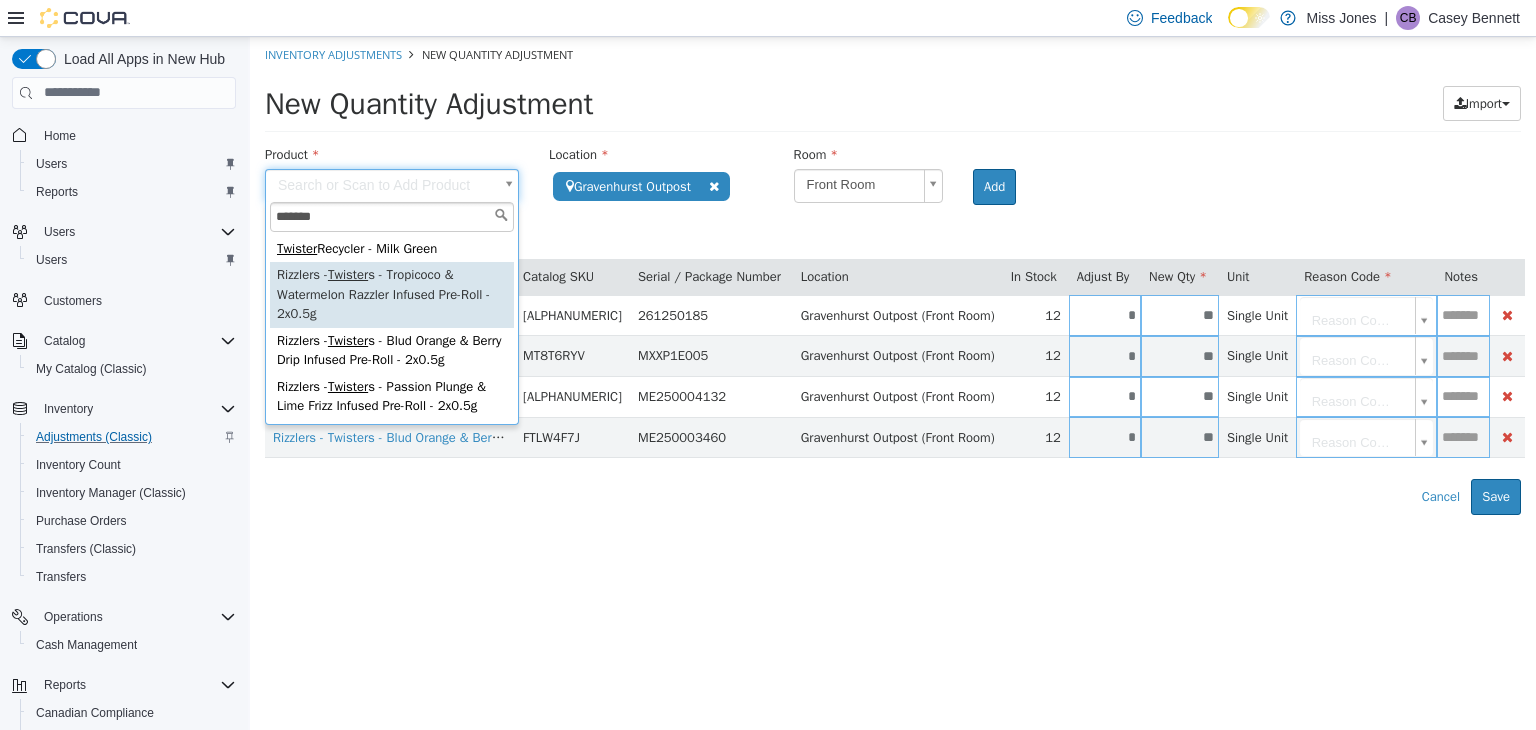 type on "**********" 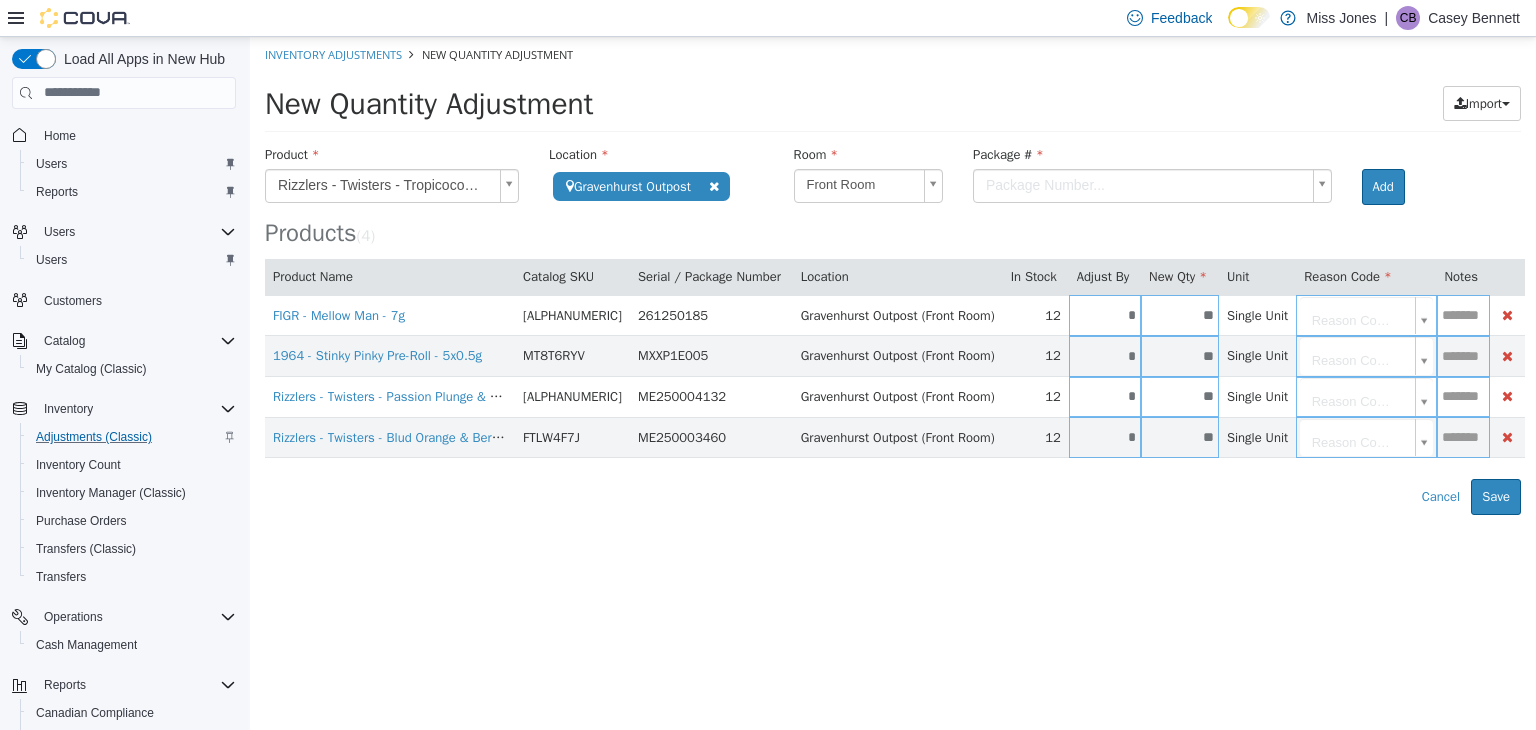 click on "**********" at bounding box center (893, 275) 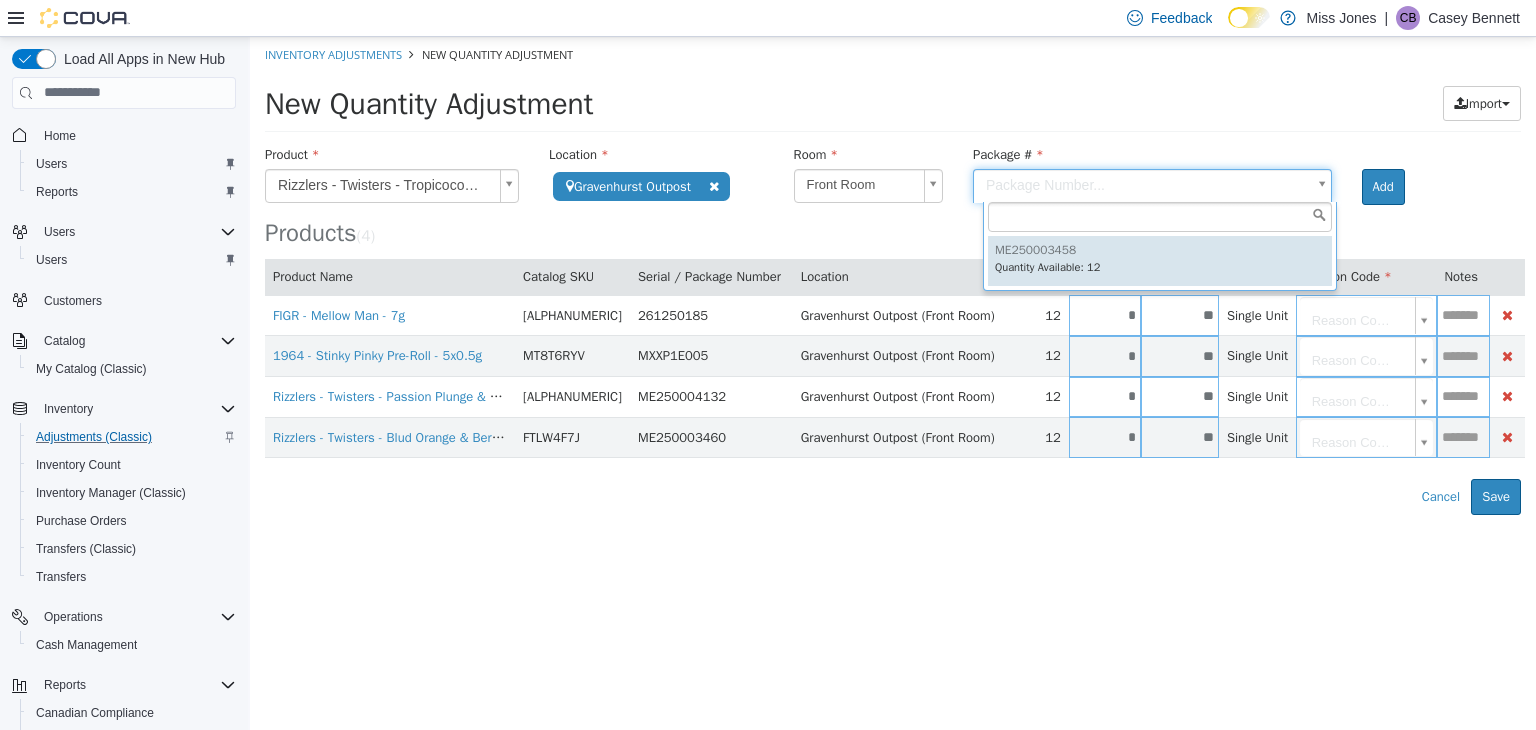 type on "**********" 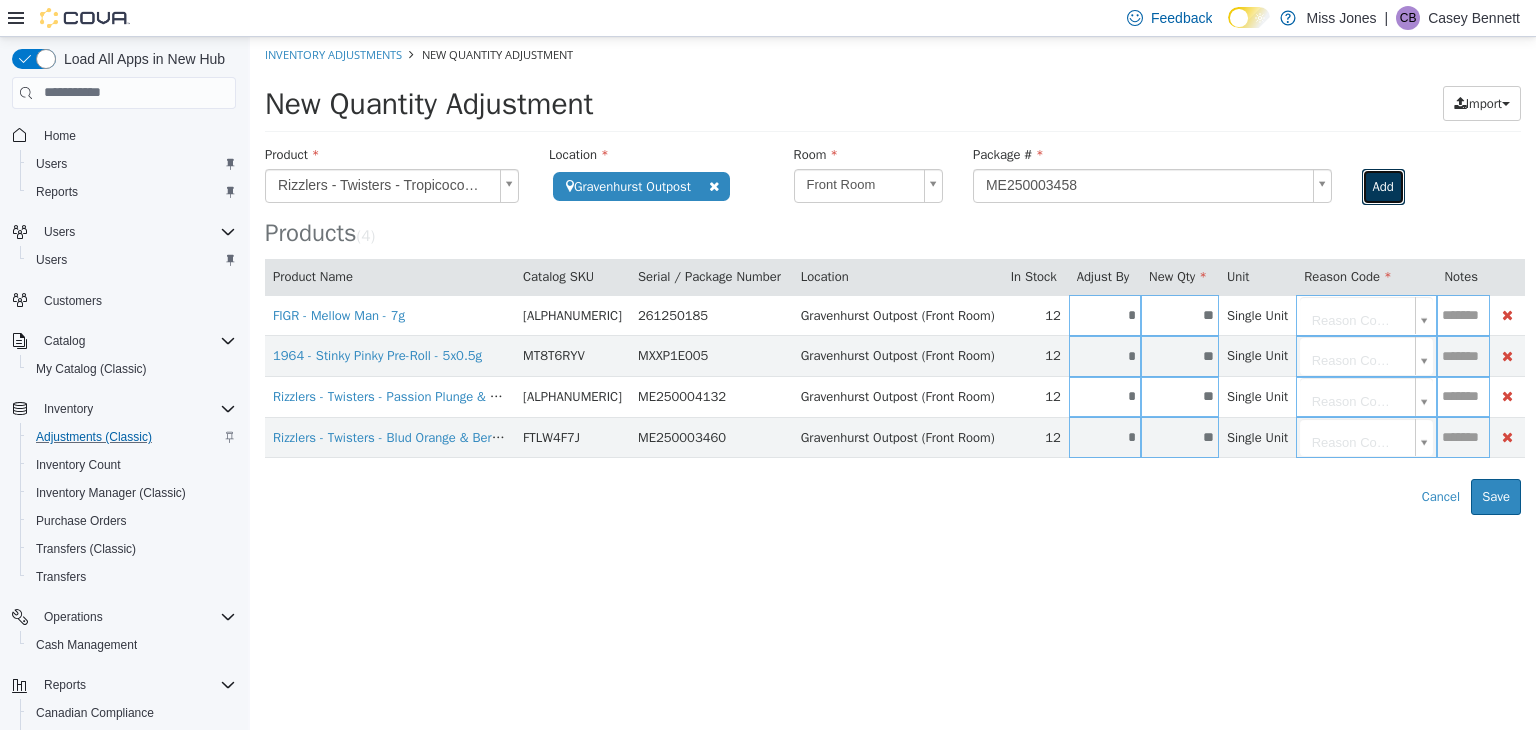 click on "Add" at bounding box center (1383, 186) 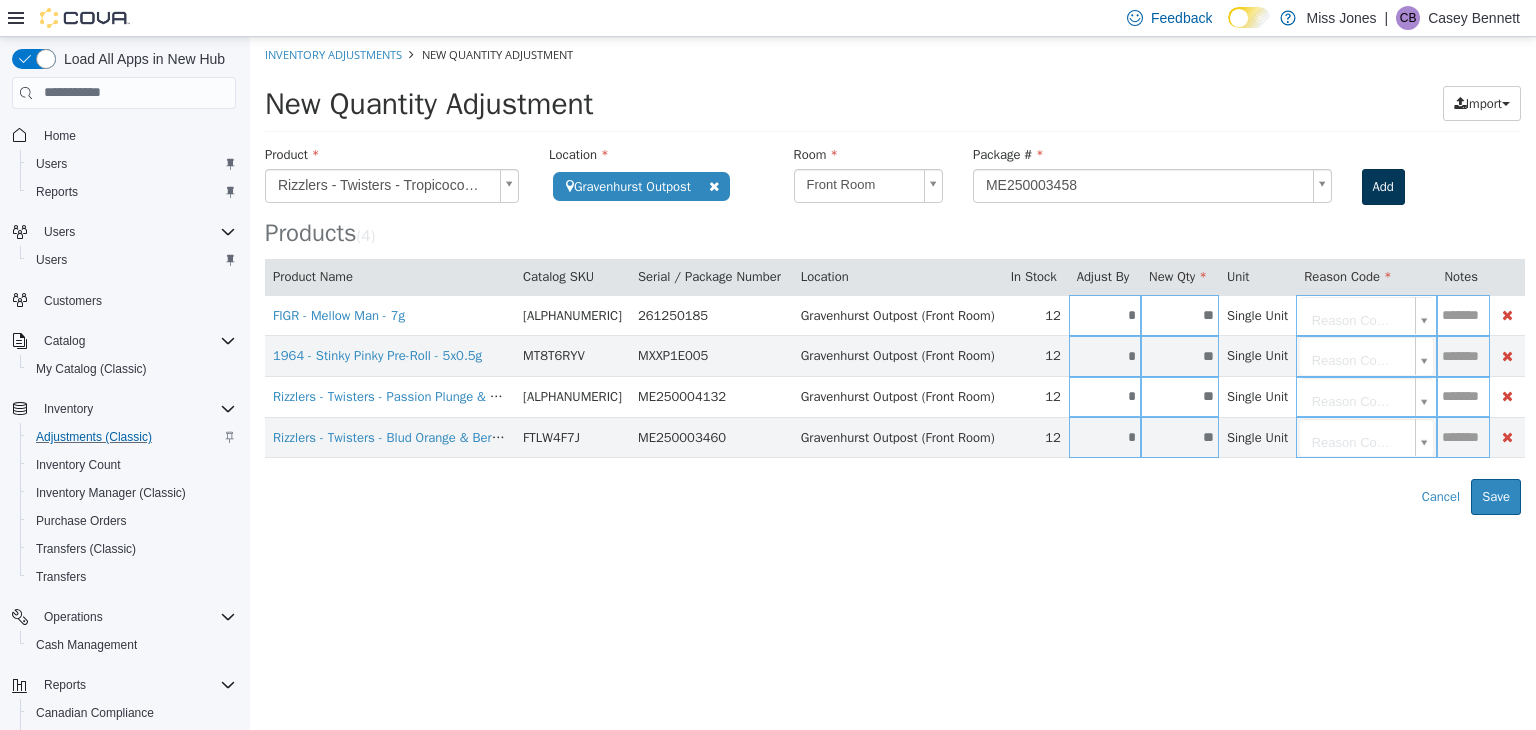 type 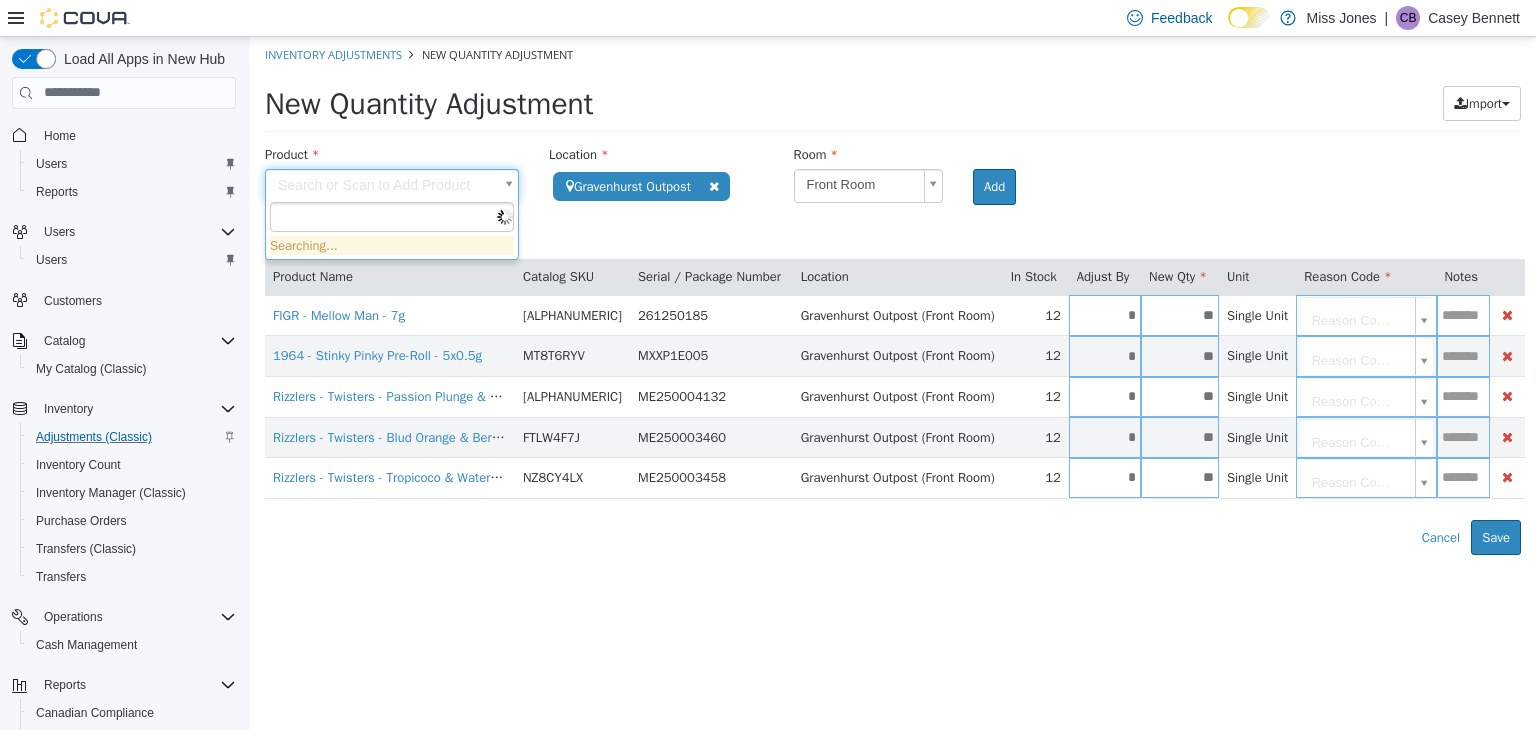 click on "**********" at bounding box center (893, 295) 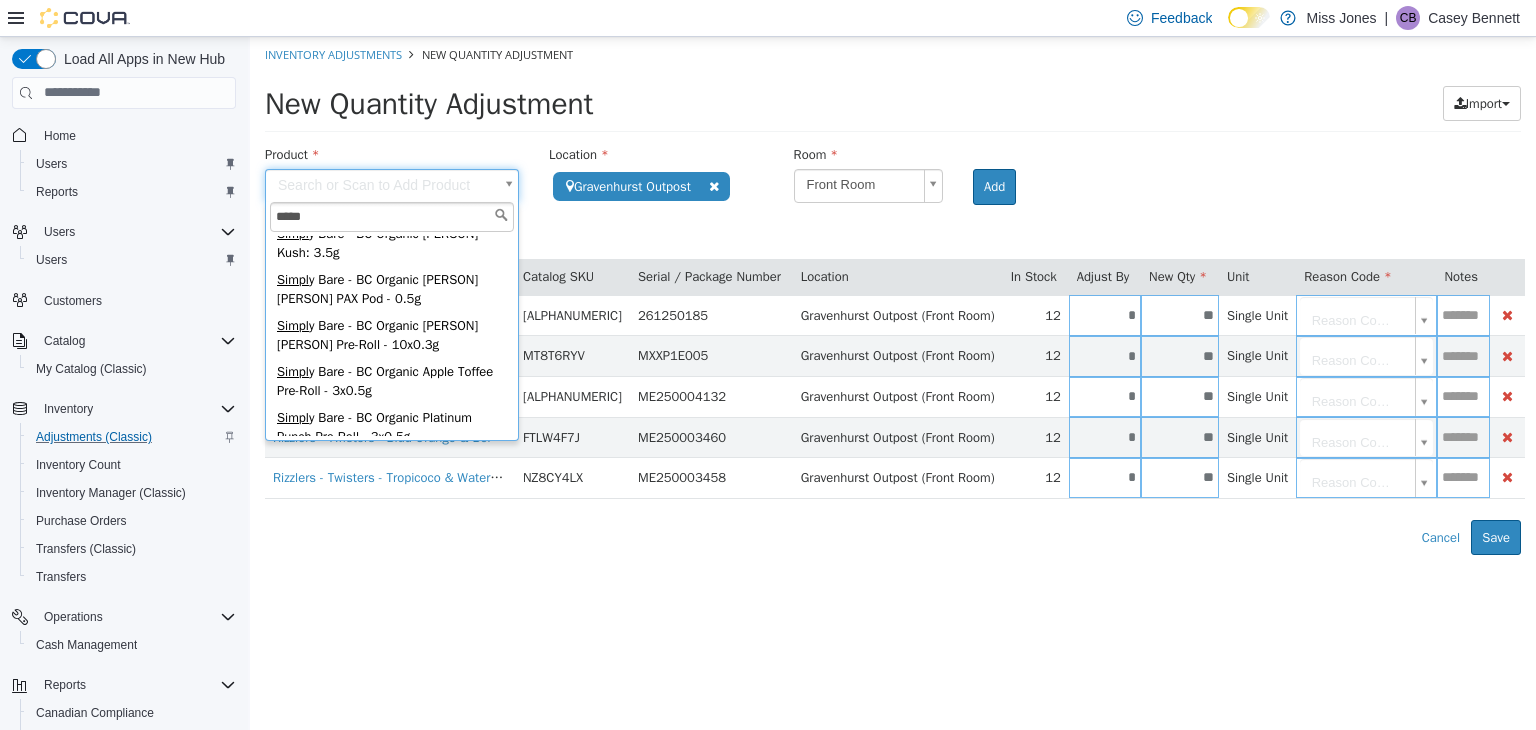scroll, scrollTop: 300, scrollLeft: 0, axis: vertical 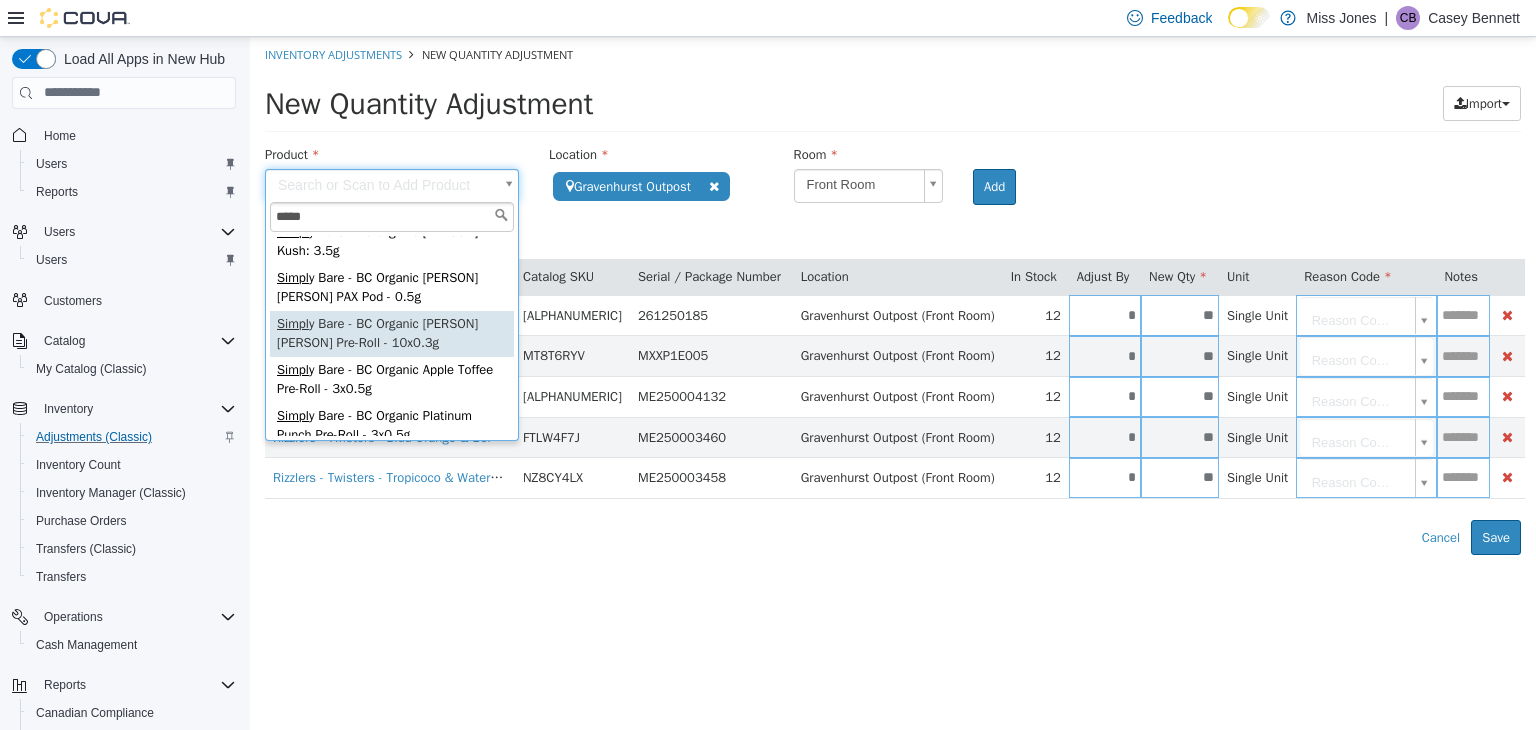 type on "*****" 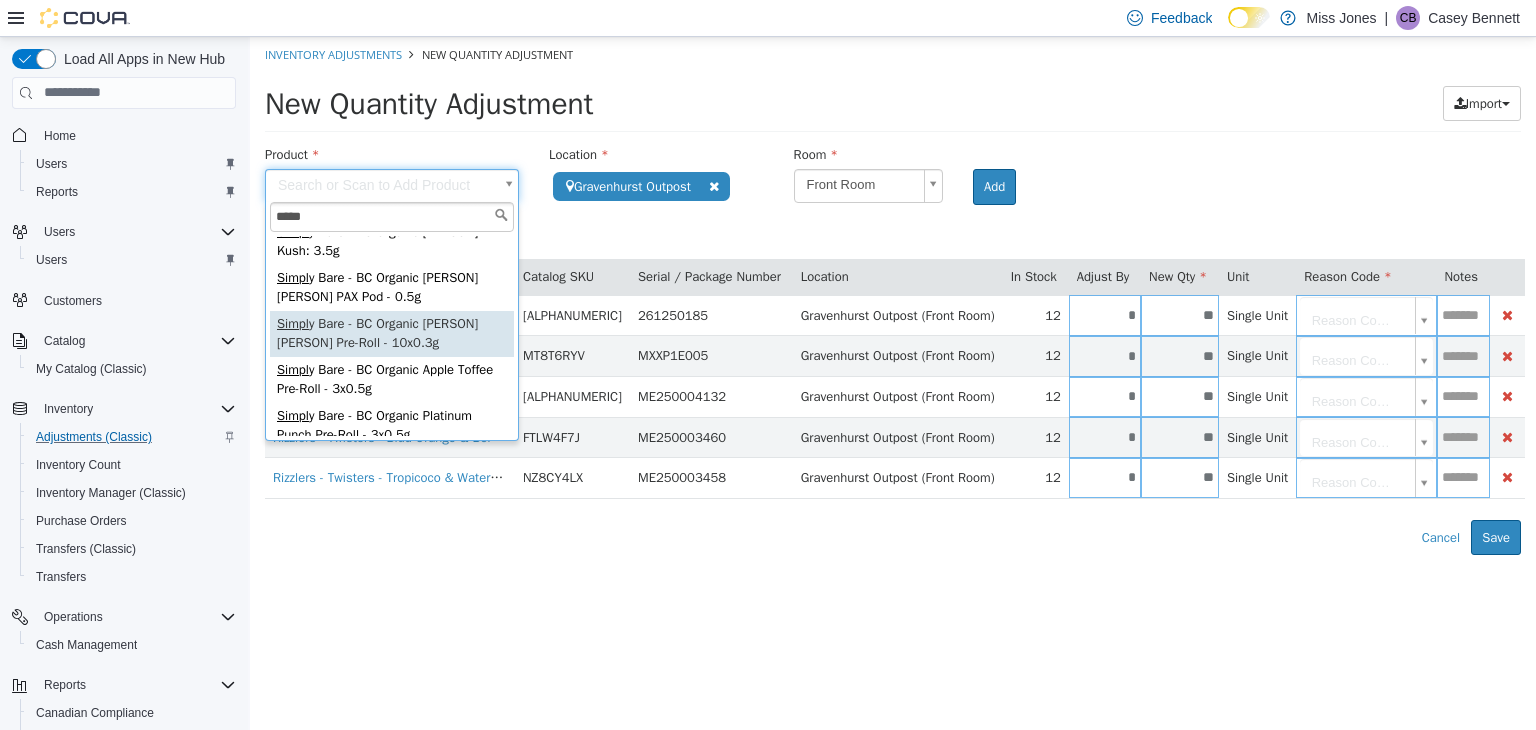 type on "**********" 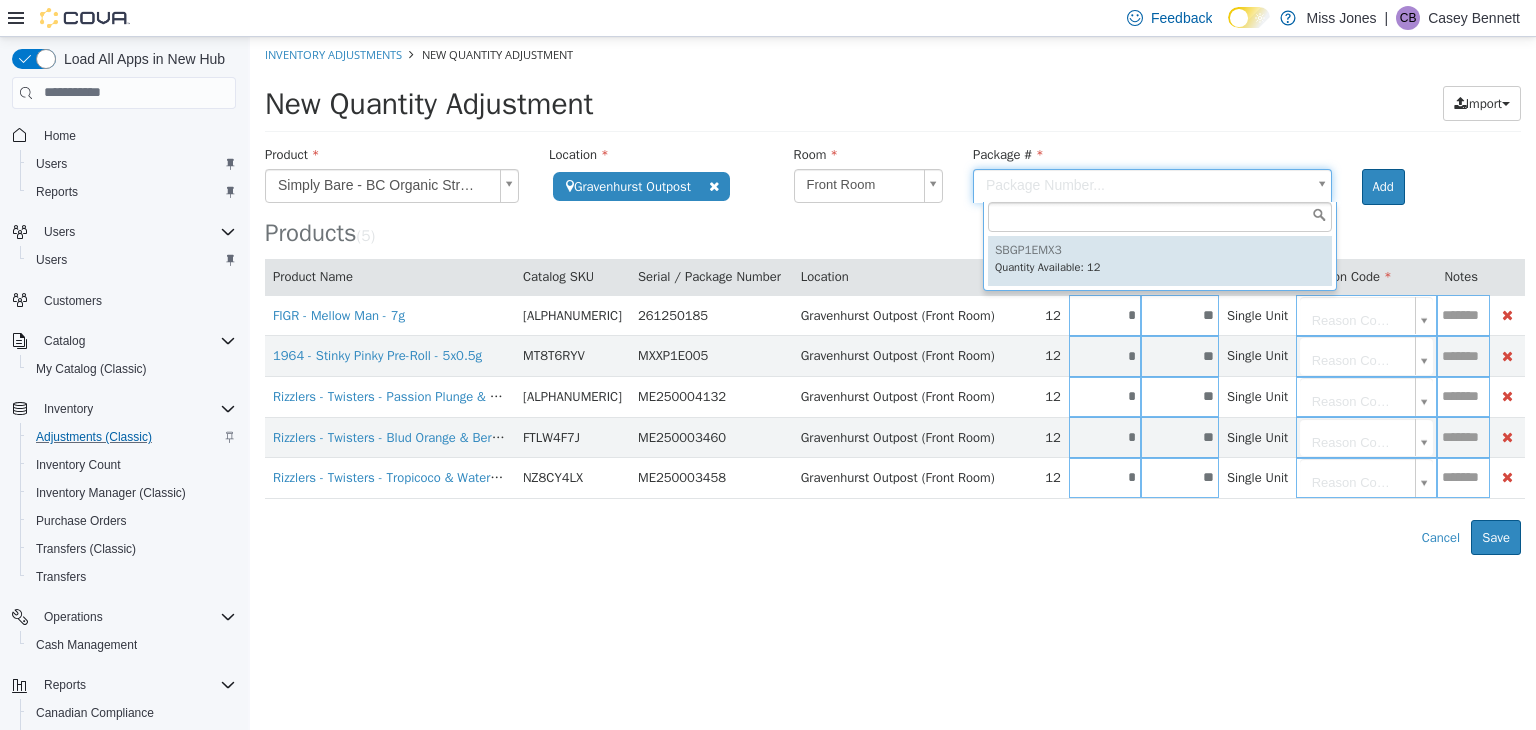 click on "**********" at bounding box center (893, 295) 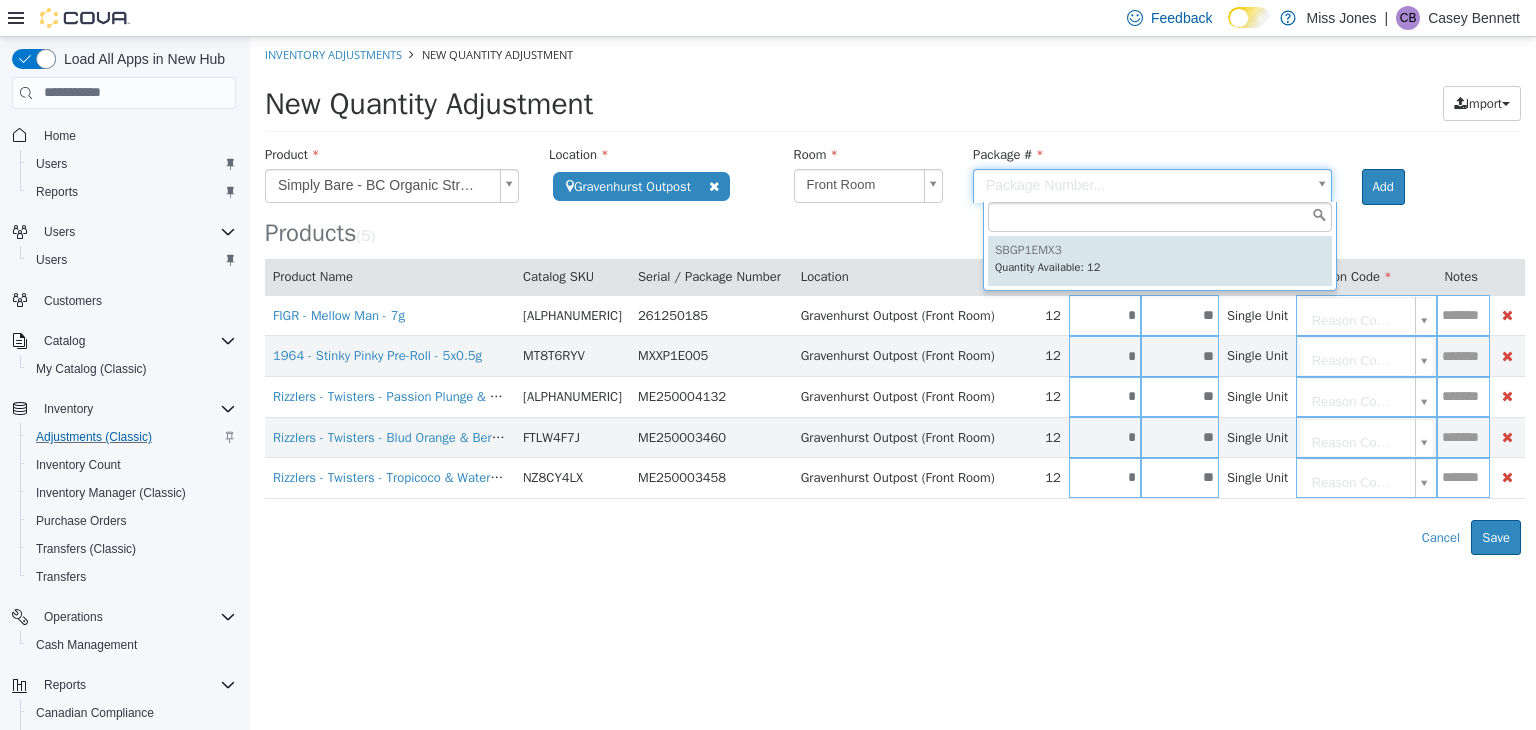 type on "*********" 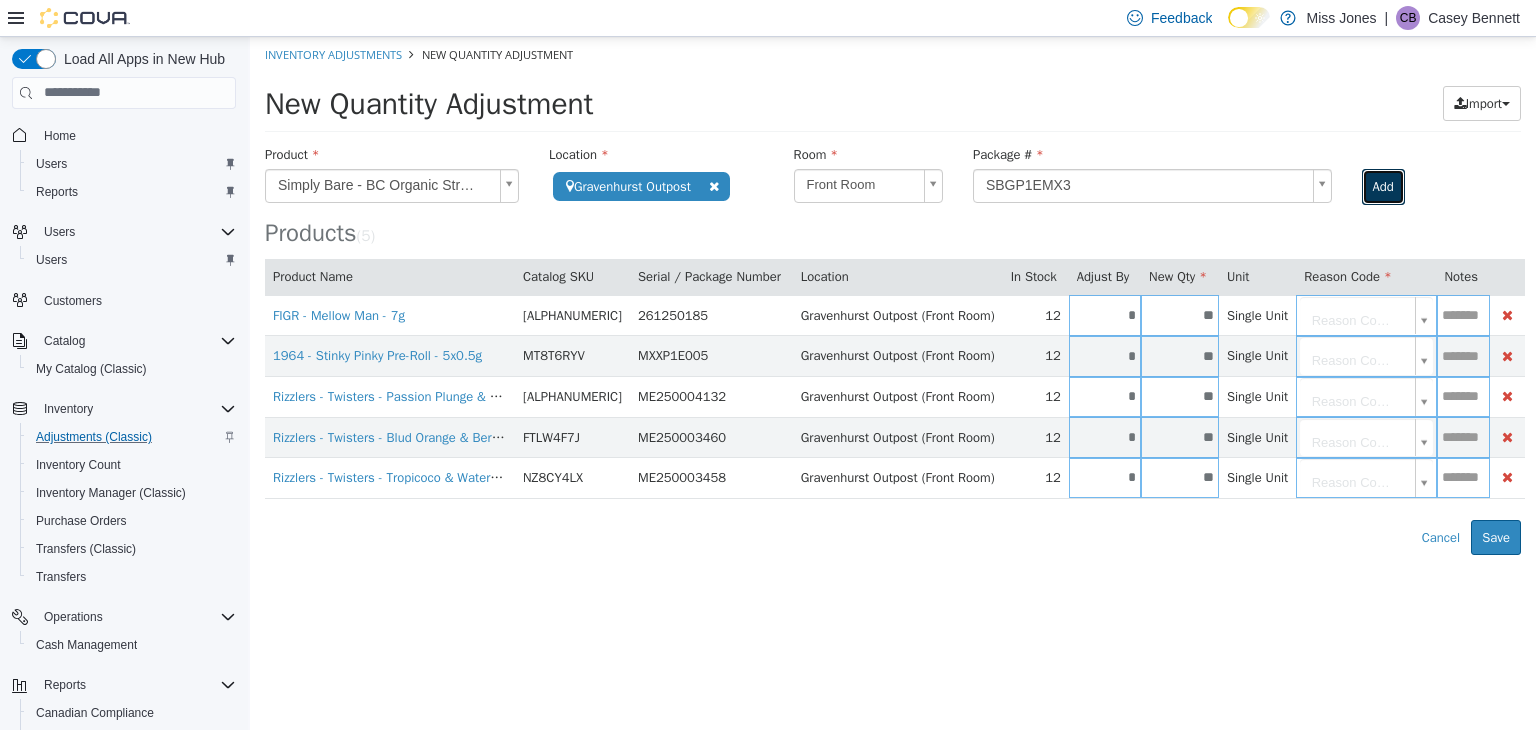 click on "Add" at bounding box center [1383, 186] 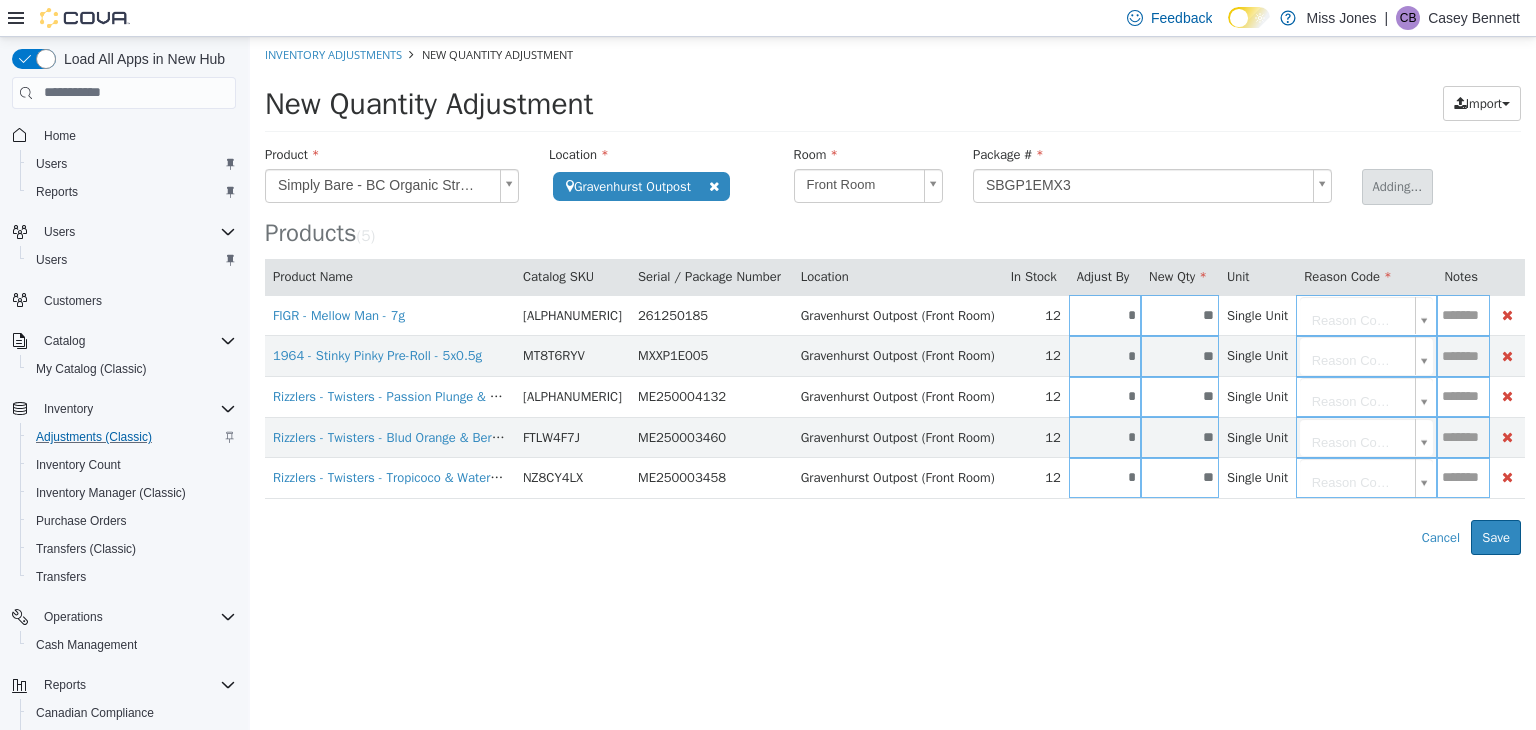 type 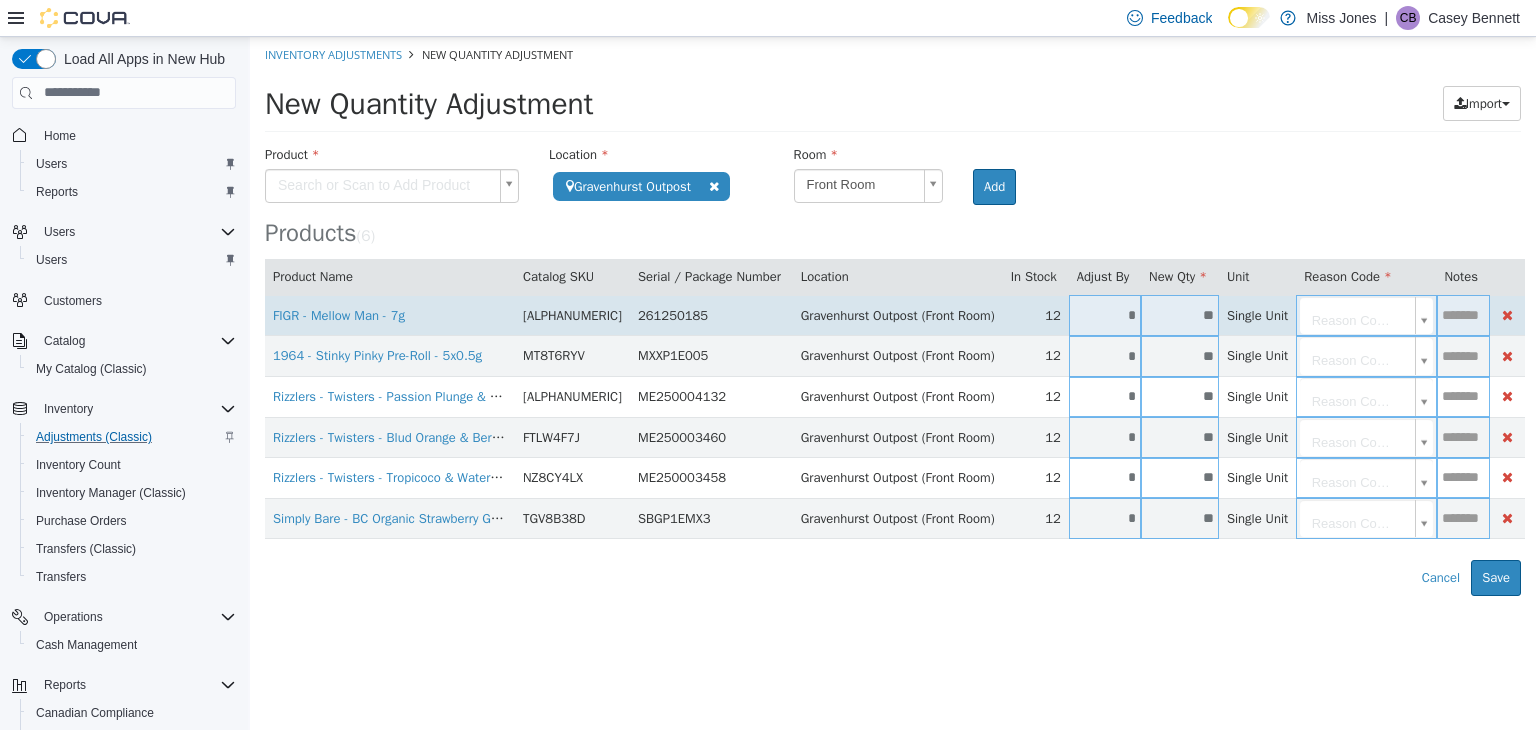 click on "*" at bounding box center (1105, 314) 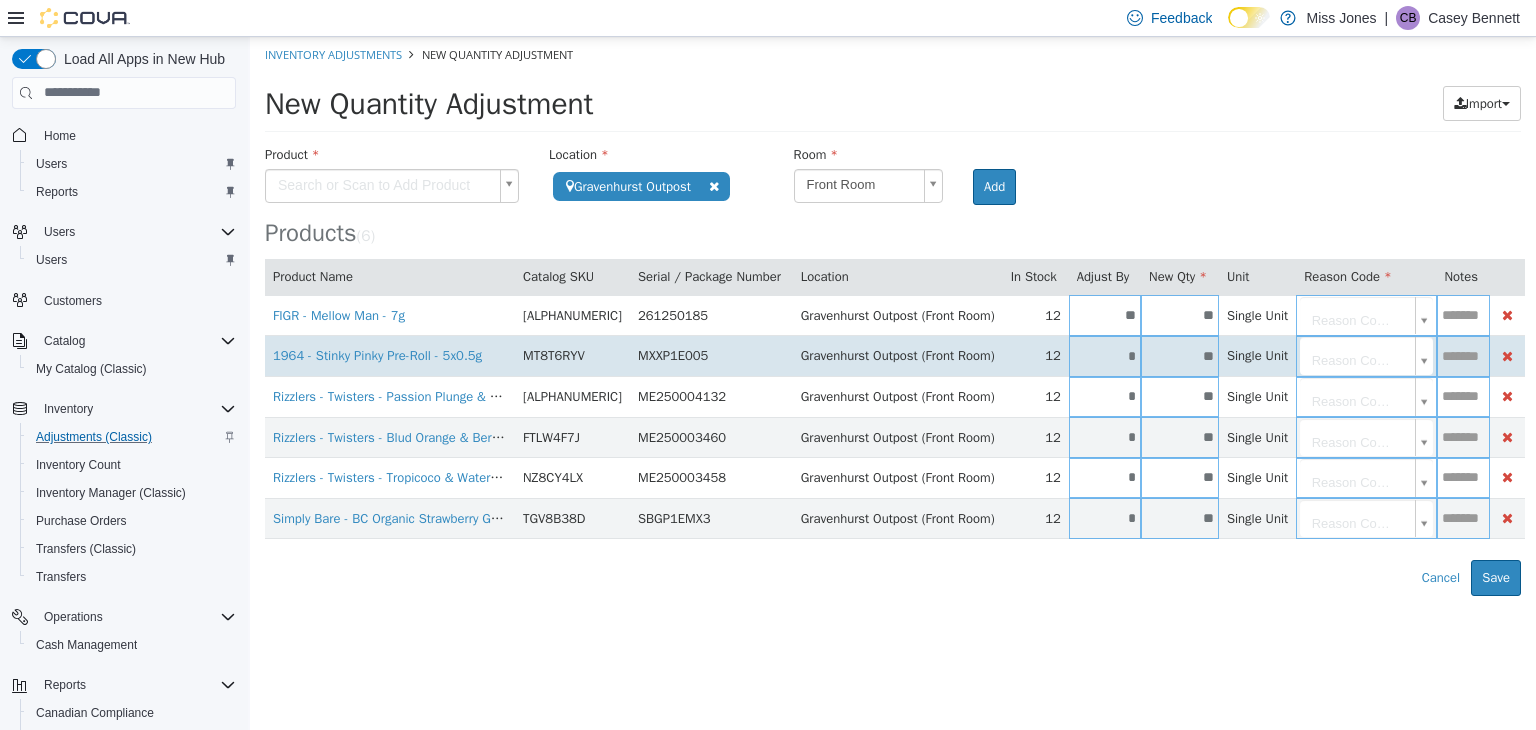 type on "**" 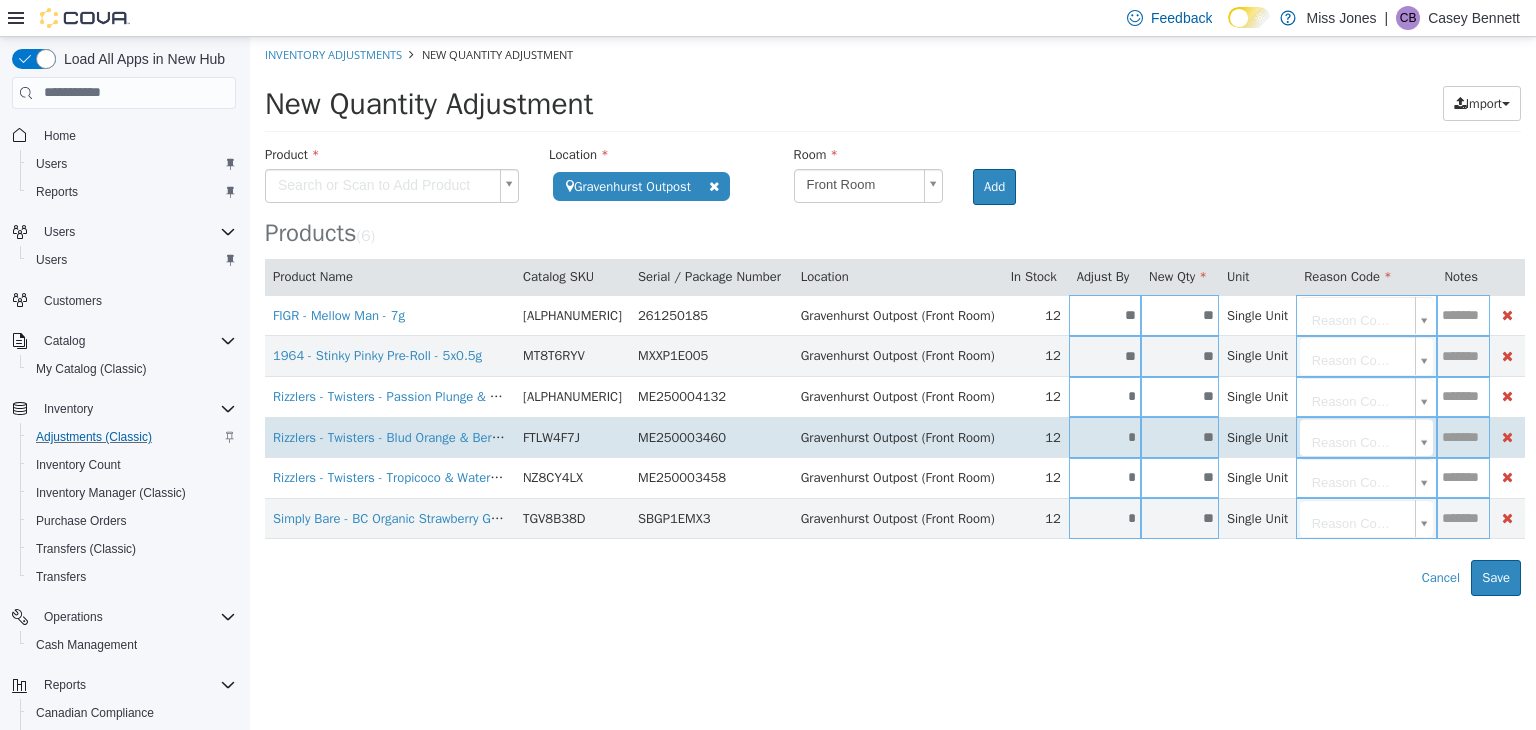 type on "**" 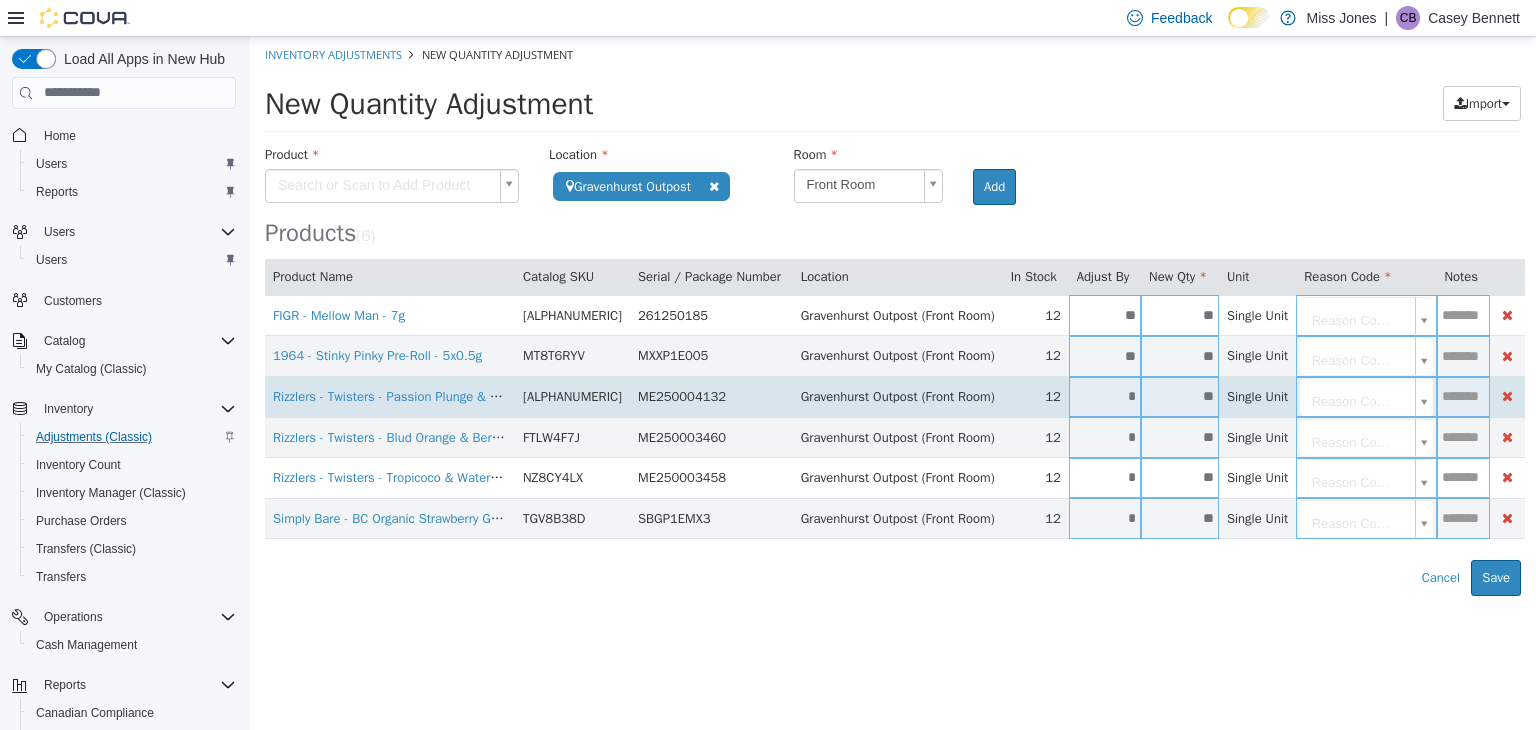 click on "*" at bounding box center [1105, 395] 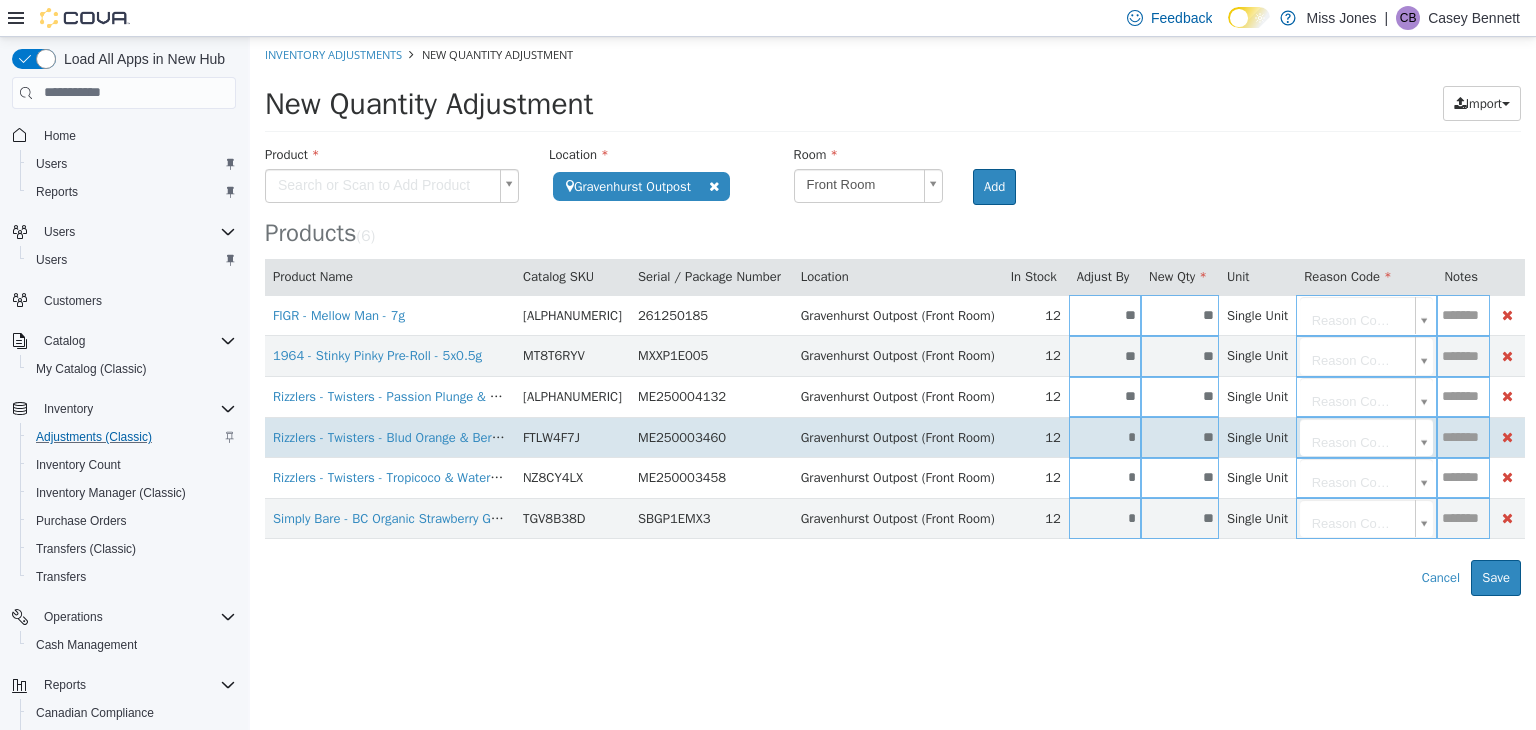 type on "**" 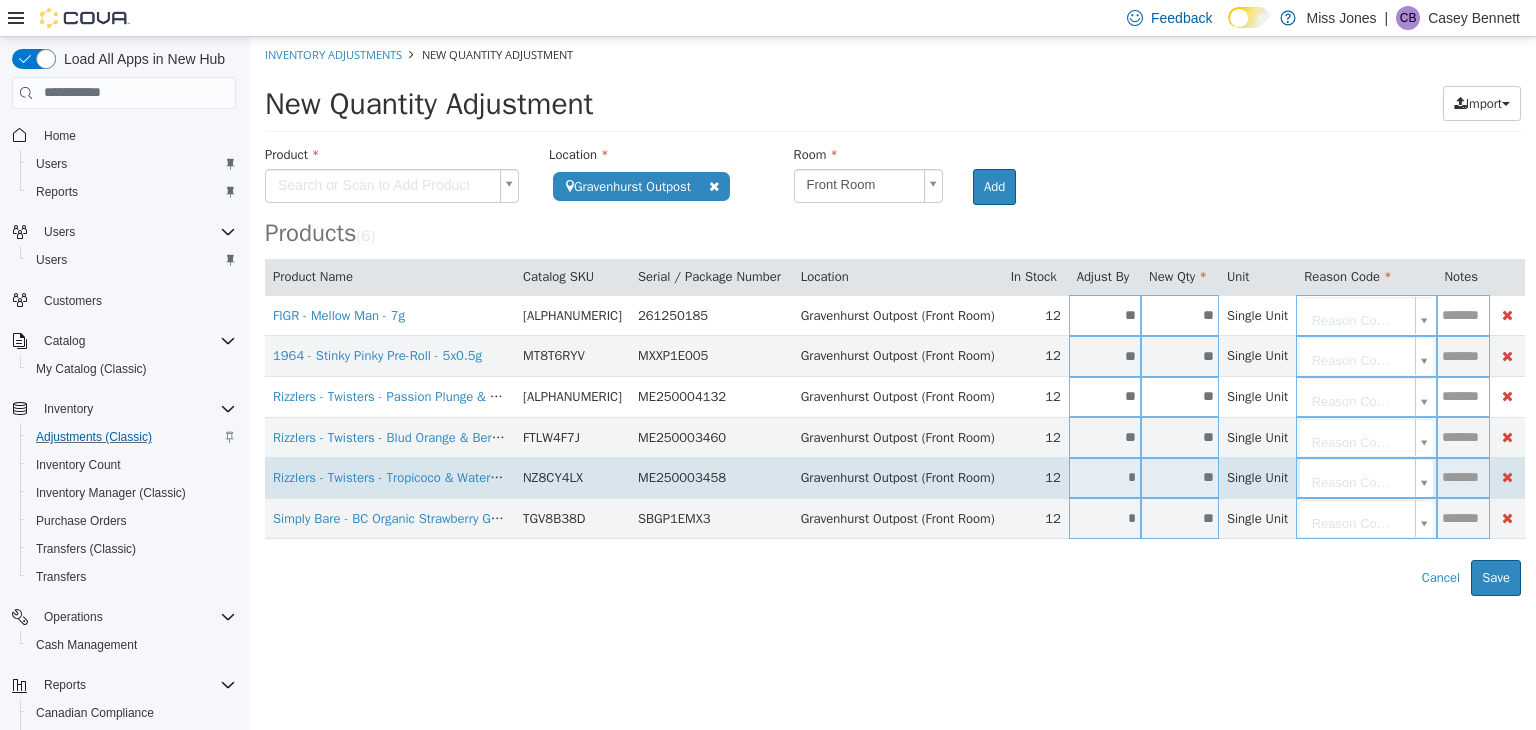 type on "**" 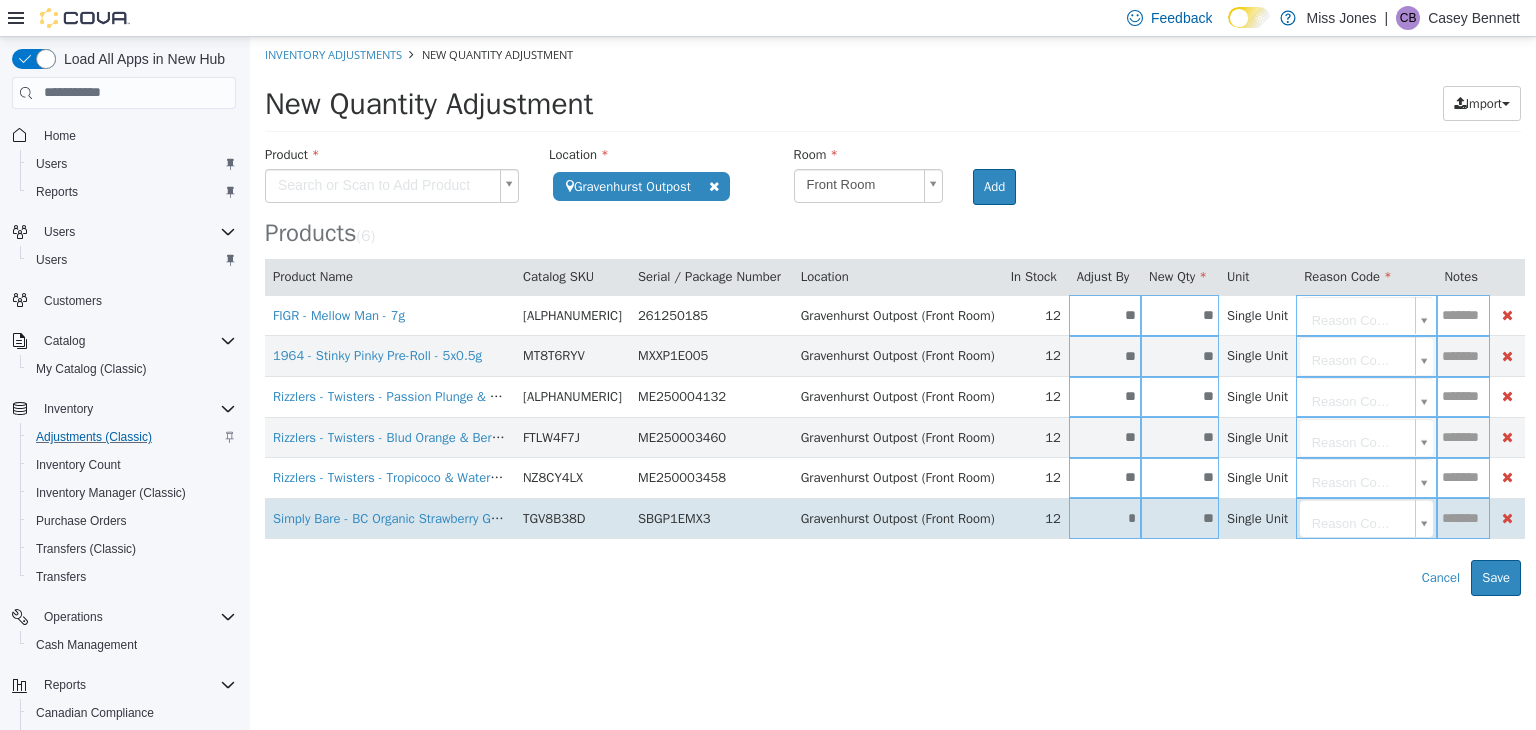type on "**" 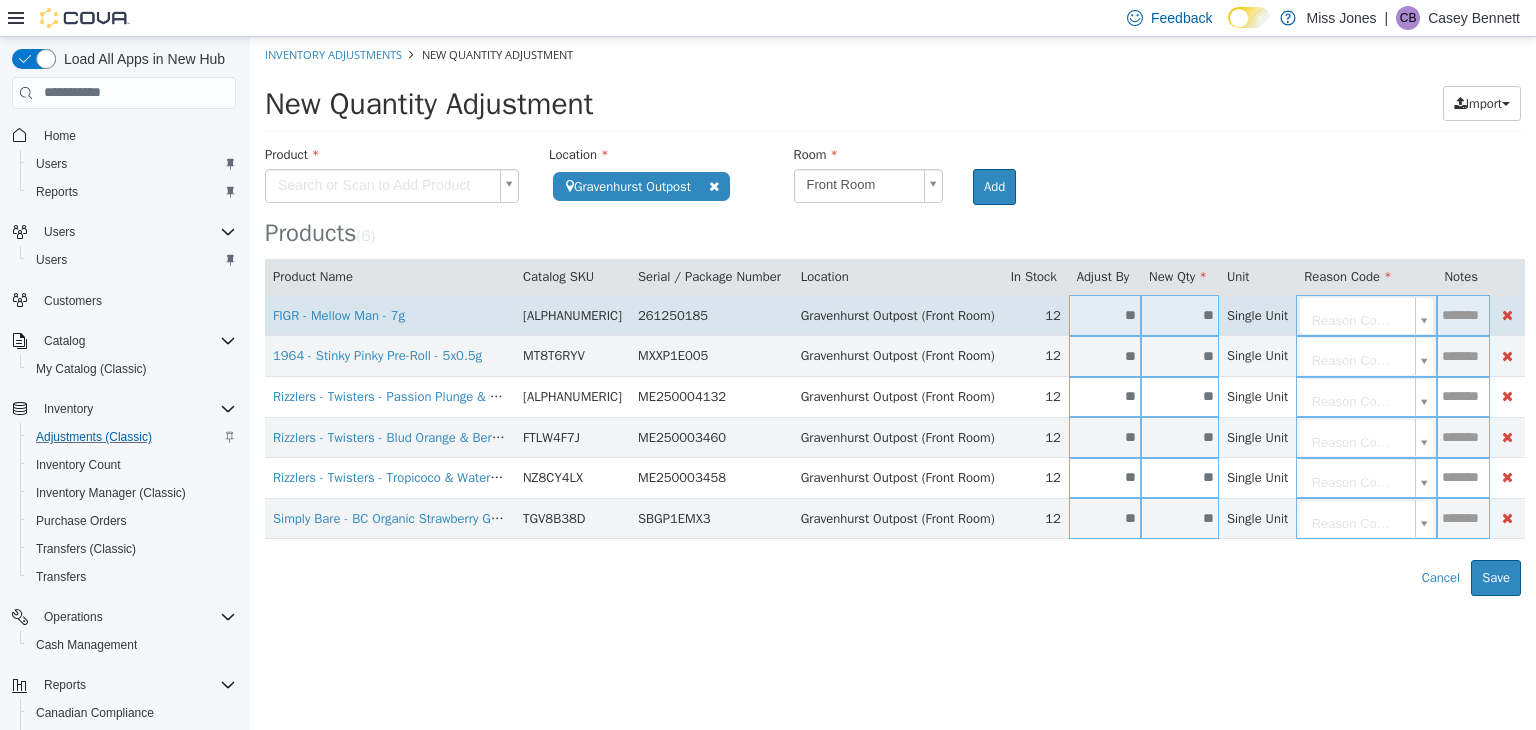 type on "**" 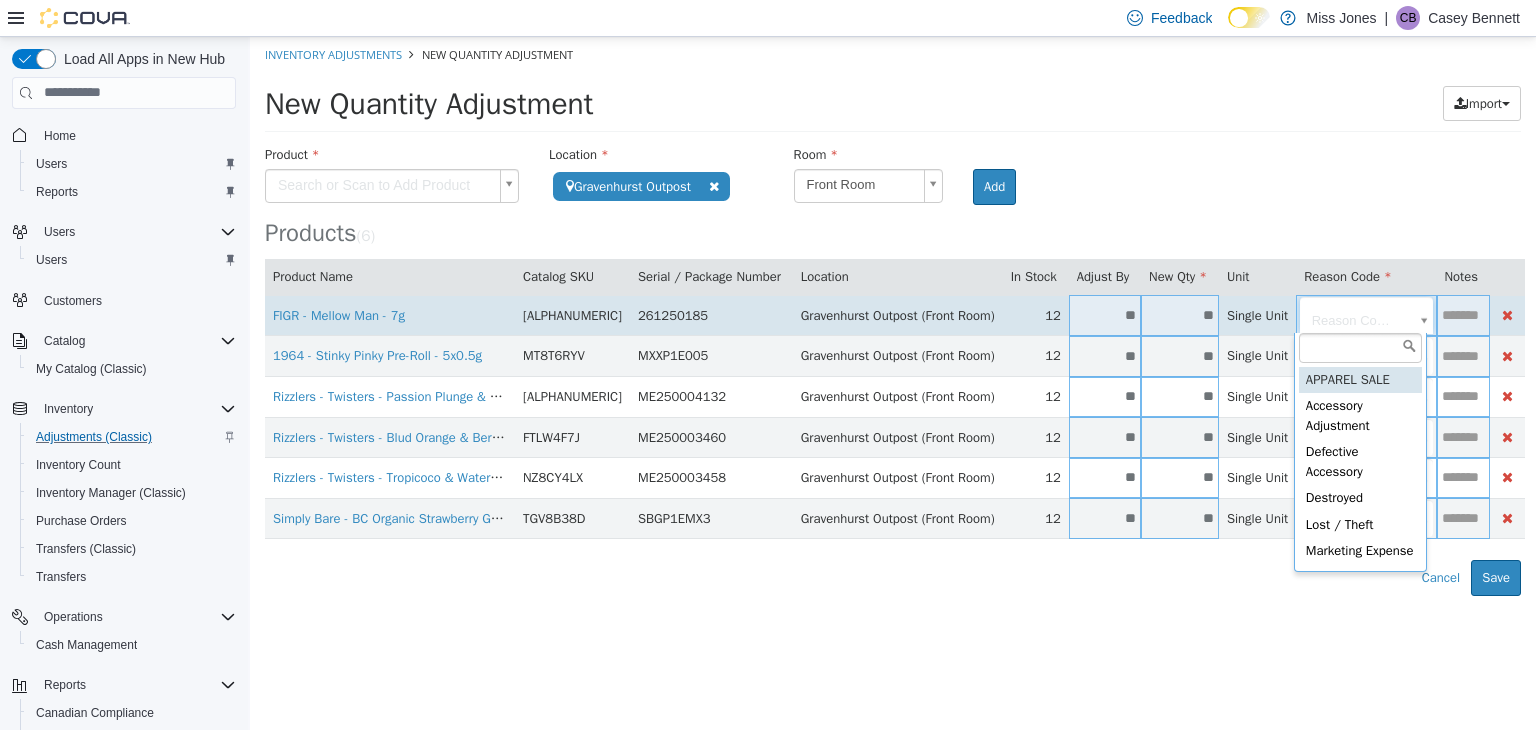 click on "**********" at bounding box center [893, 315] 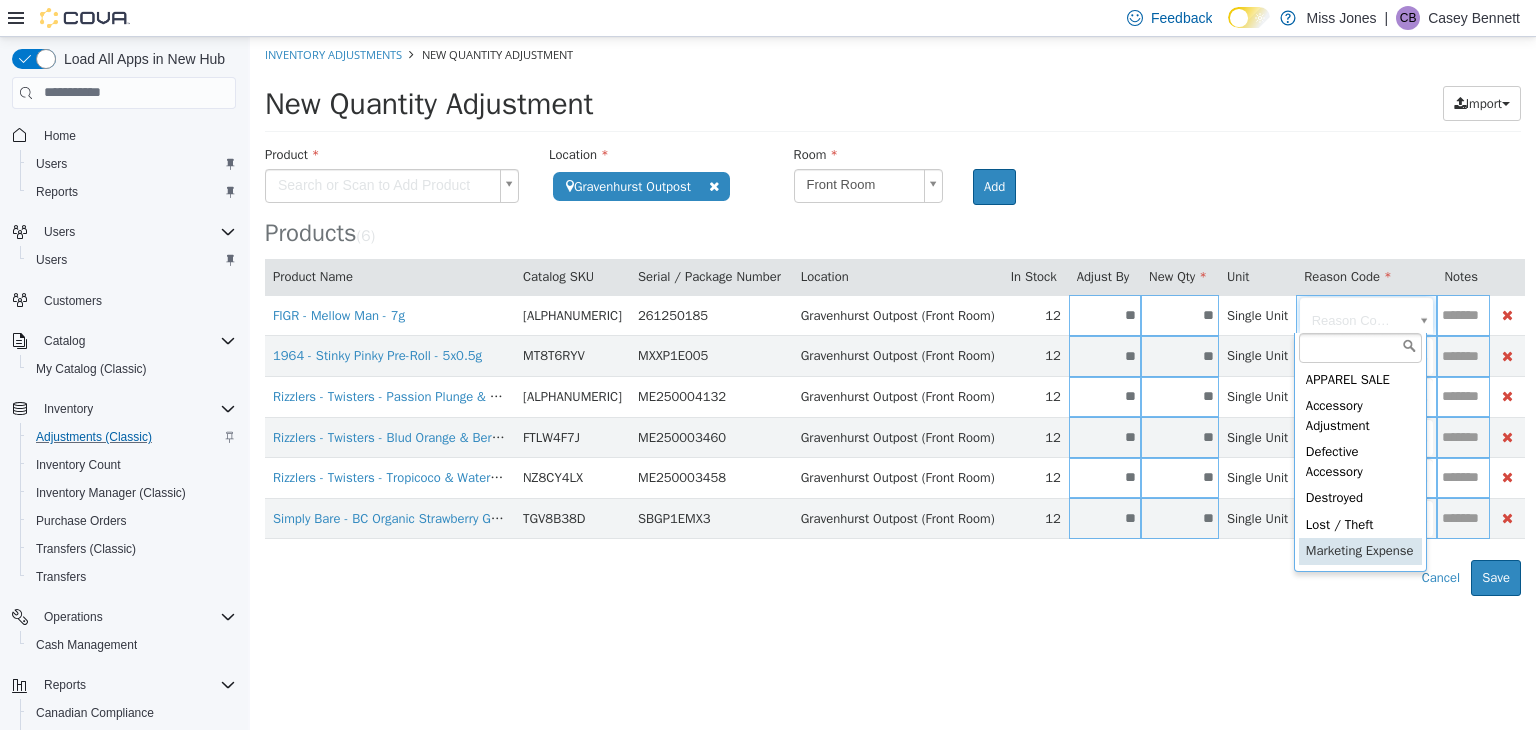 scroll, scrollTop: 9, scrollLeft: 0, axis: vertical 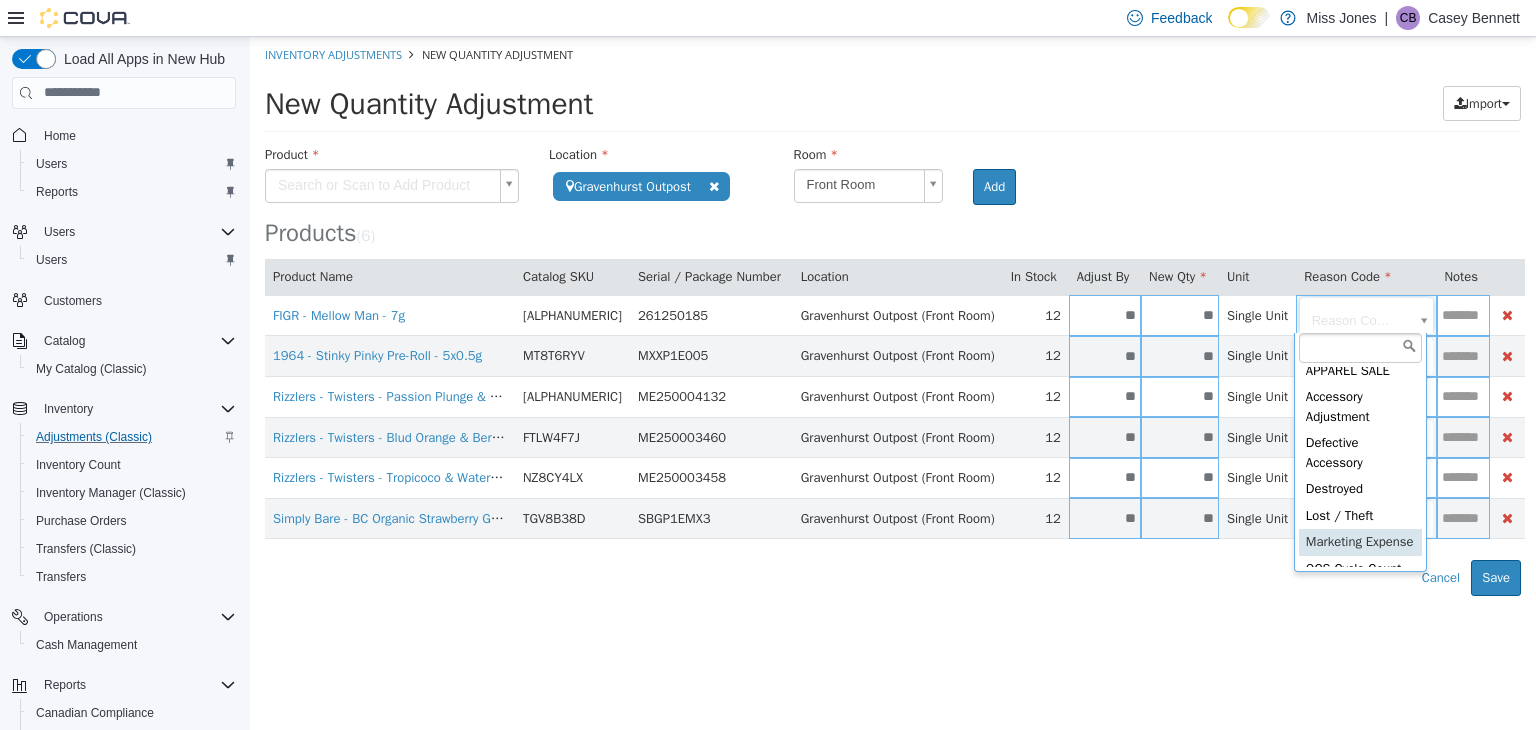 type on "**********" 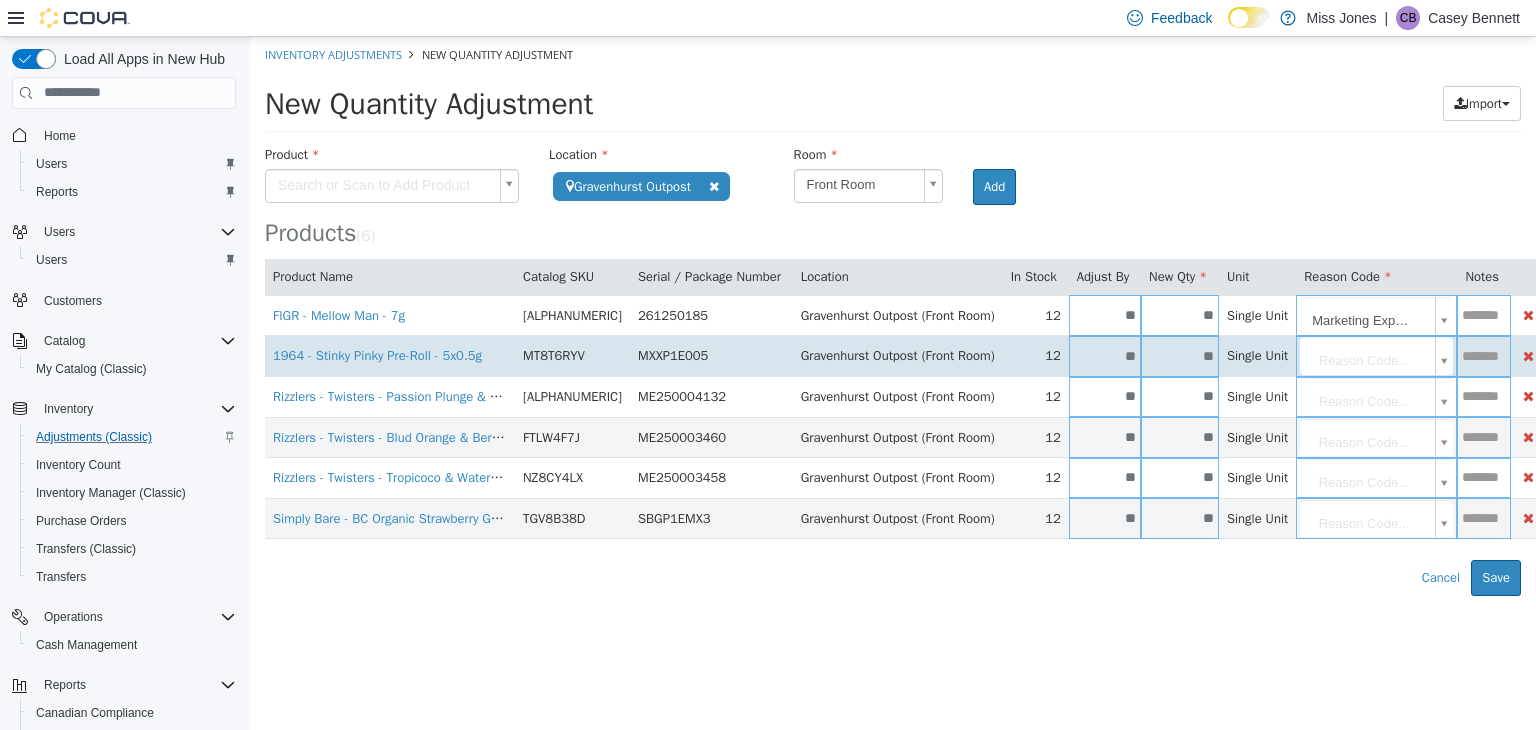click on "**********" at bounding box center [893, 315] 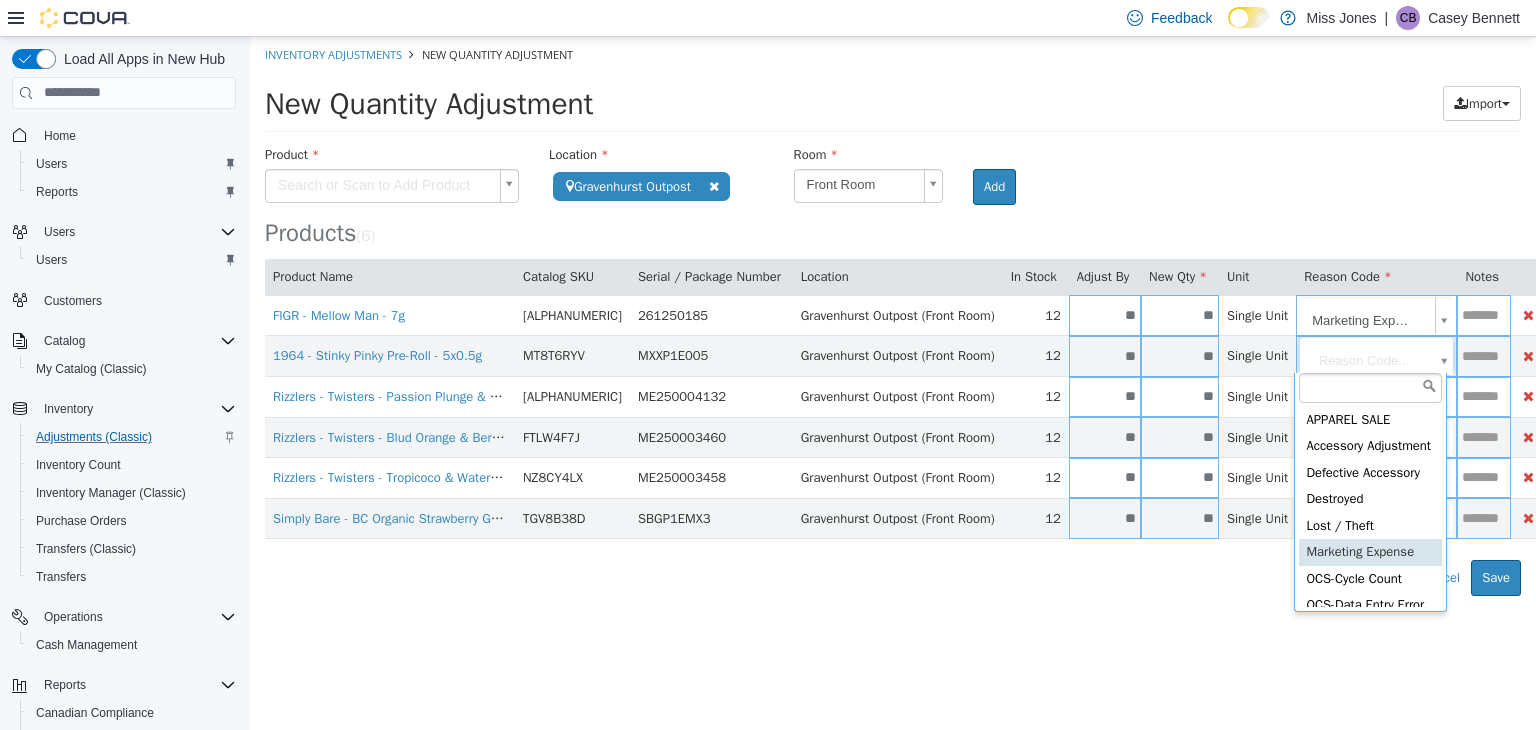 drag, startPoint x: 1334, startPoint y: 570, endPoint x: 1358, endPoint y: 548, distance: 32.55764 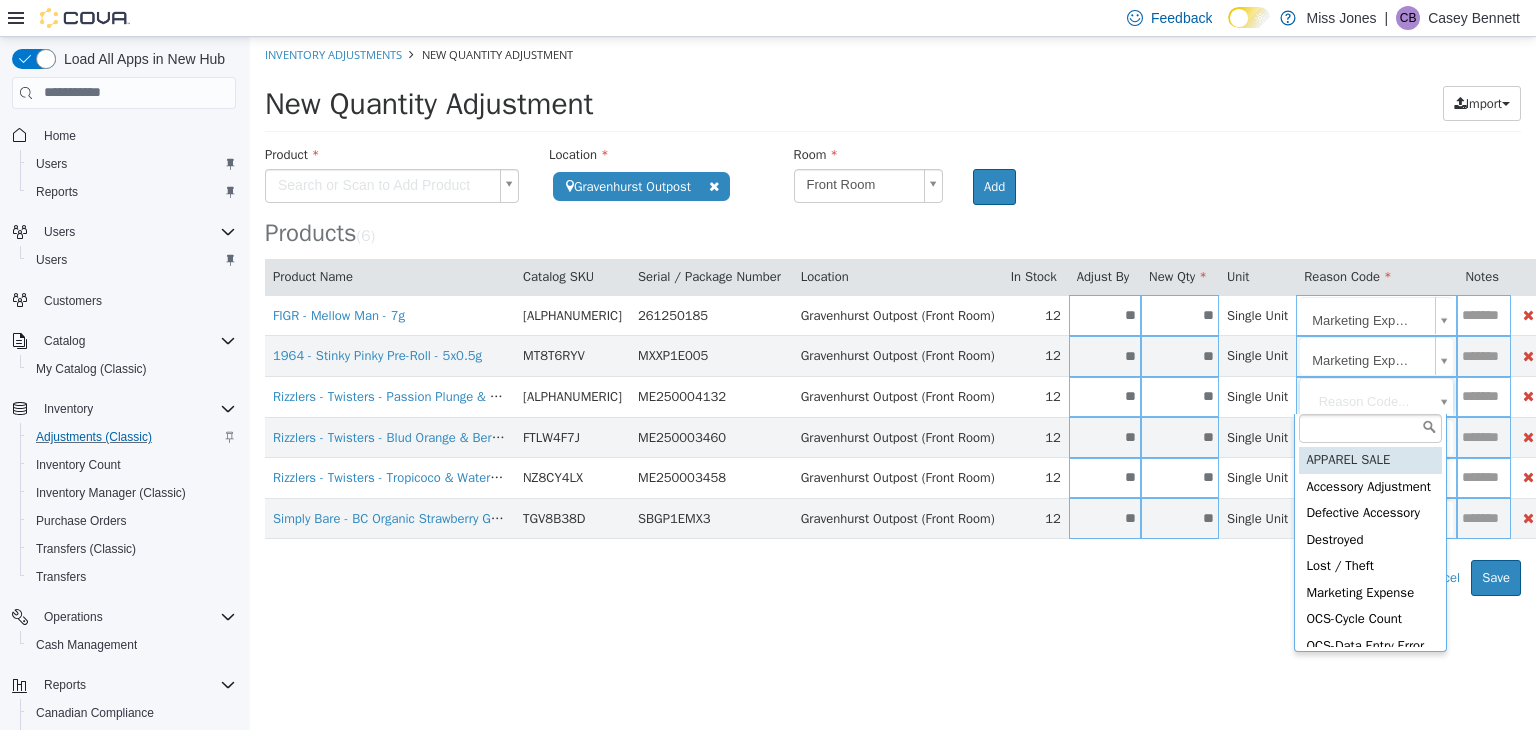 drag, startPoint x: 1359, startPoint y: 405, endPoint x: 1359, endPoint y: 416, distance: 11 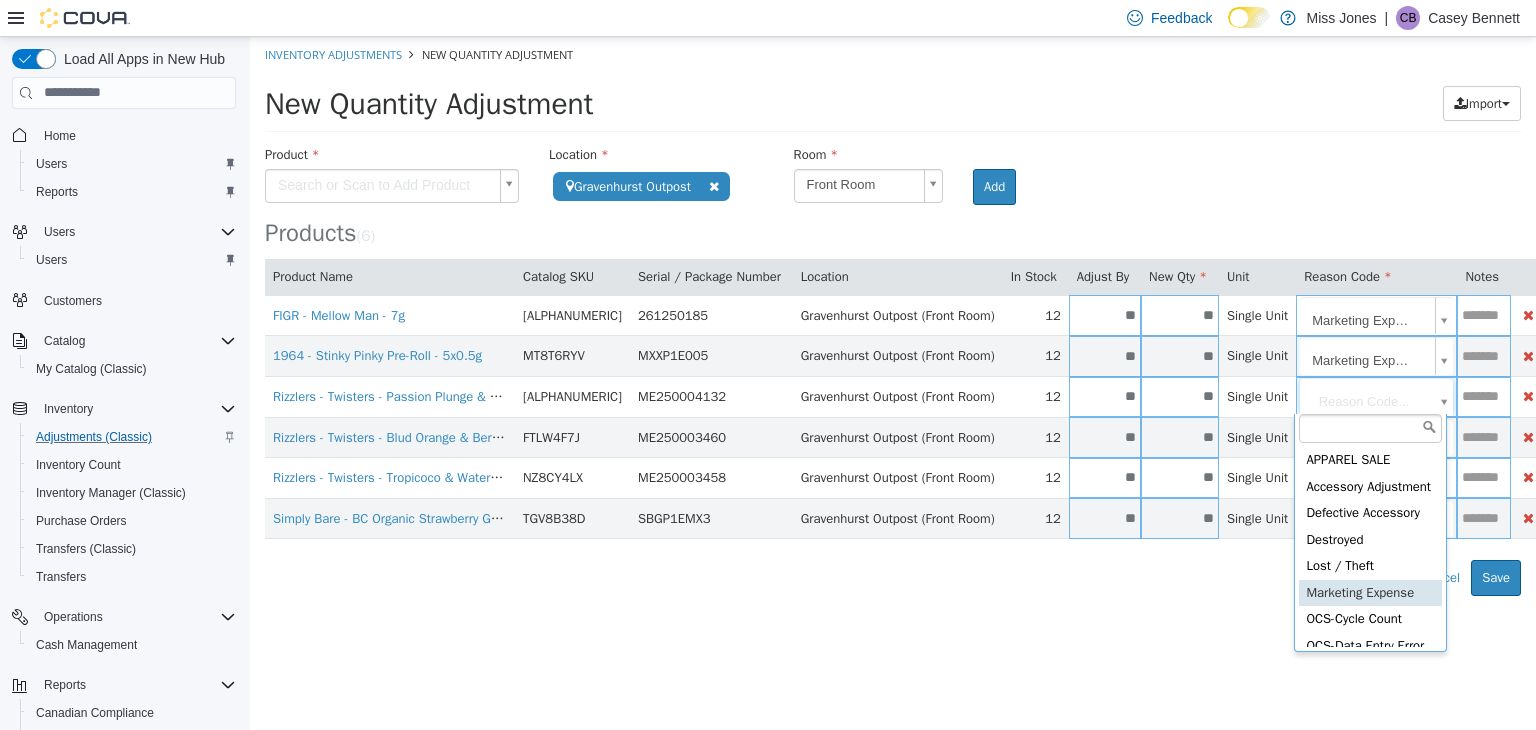 drag, startPoint x: 1336, startPoint y: 610, endPoint x: 1344, endPoint y: 567, distance: 43.737854 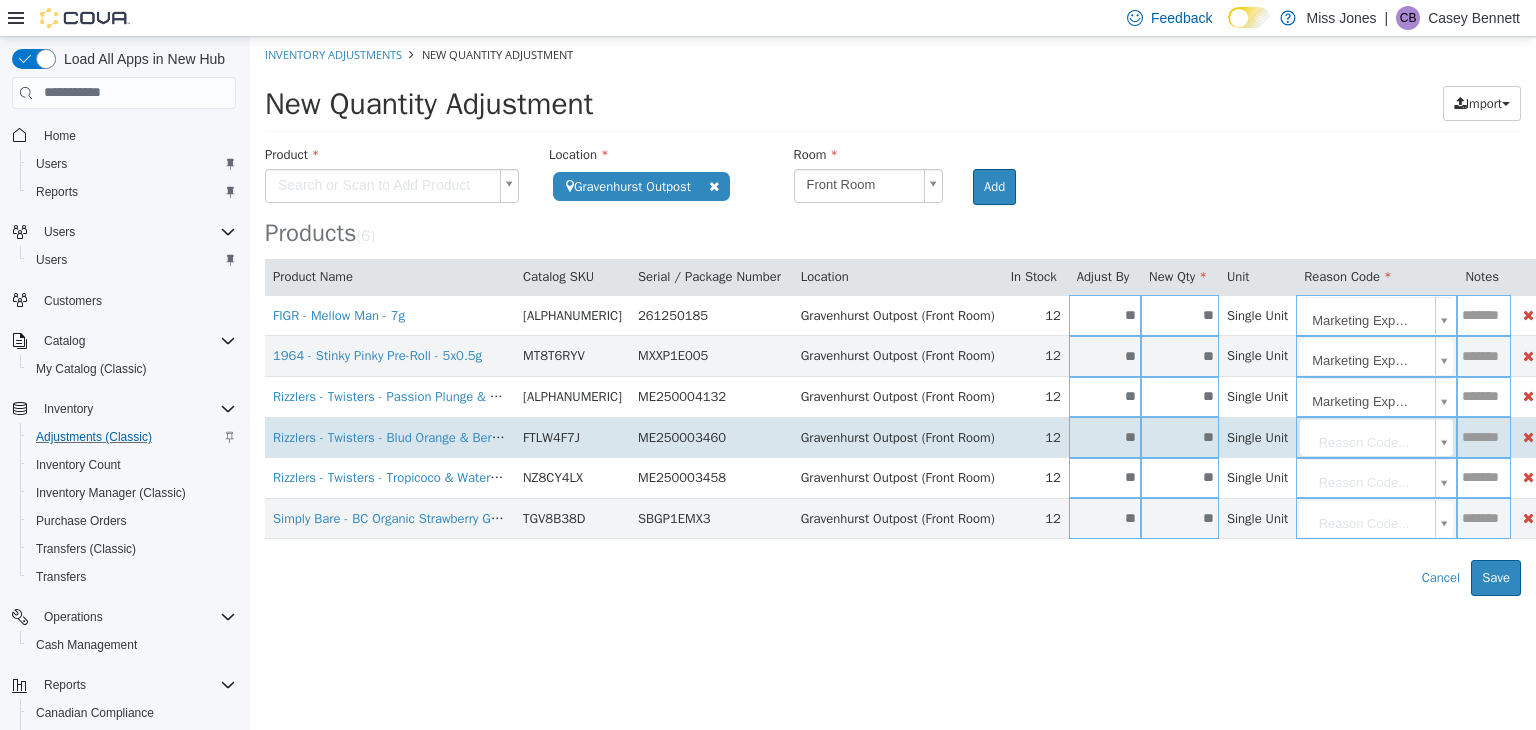 click on "**********" at bounding box center (893, 315) 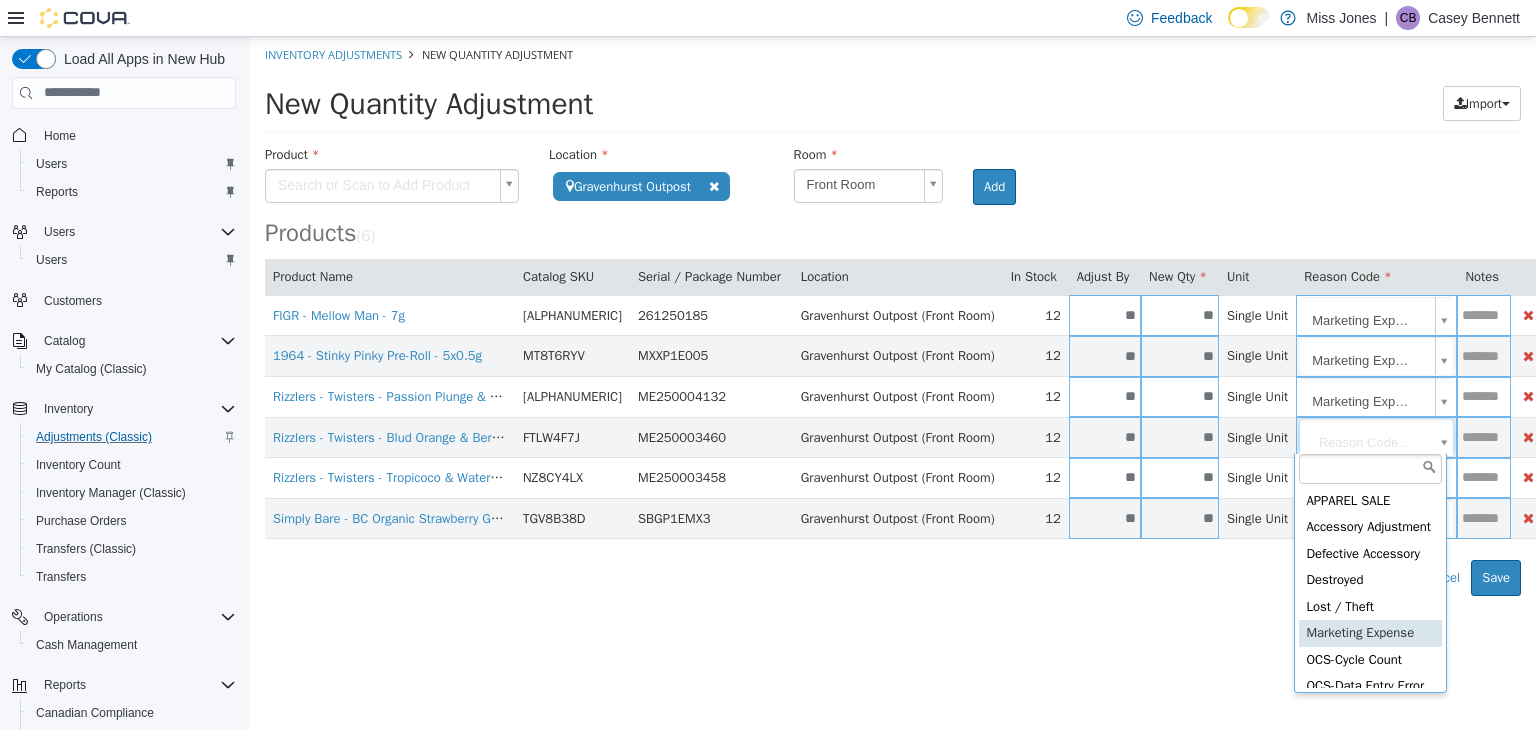 type on "**********" 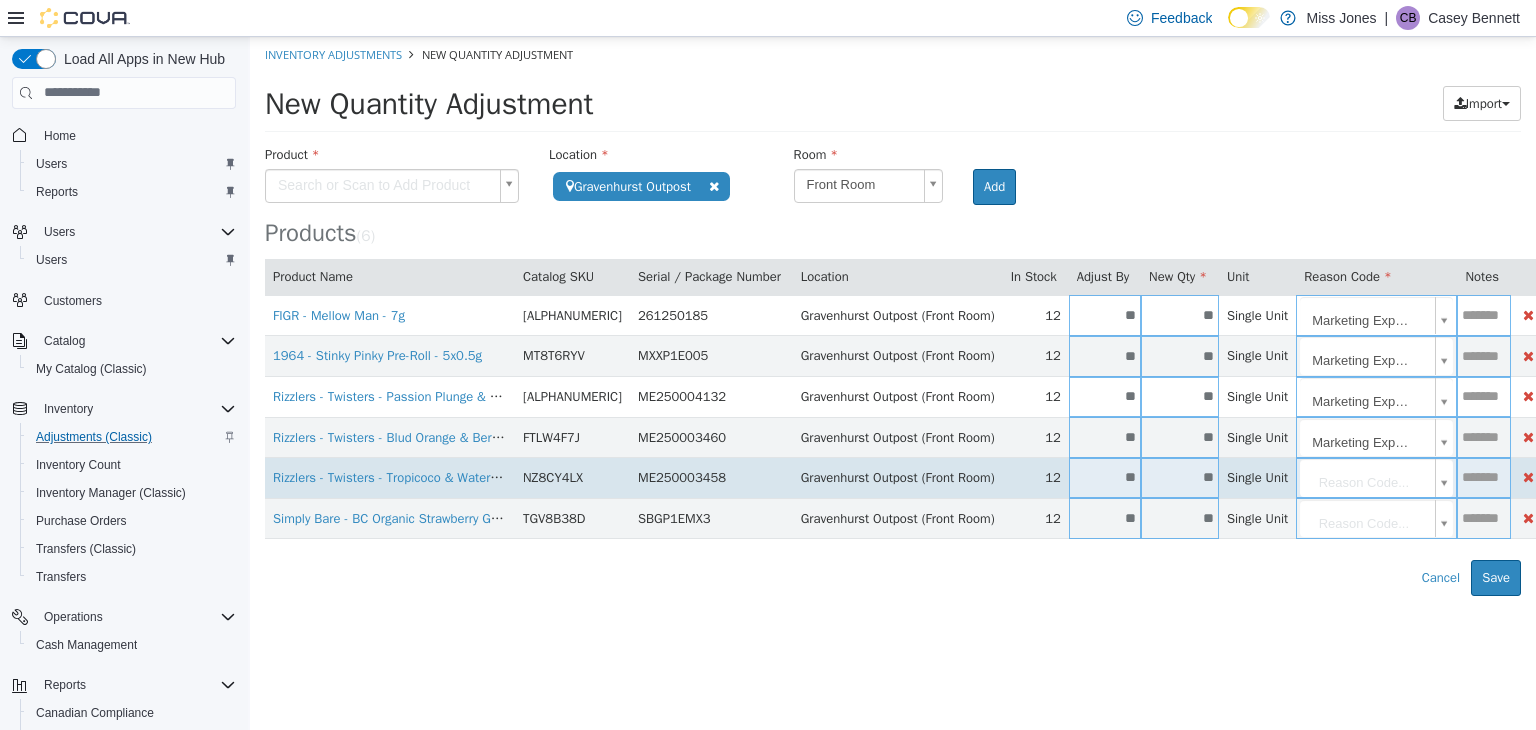 click on "**********" at bounding box center (893, 315) 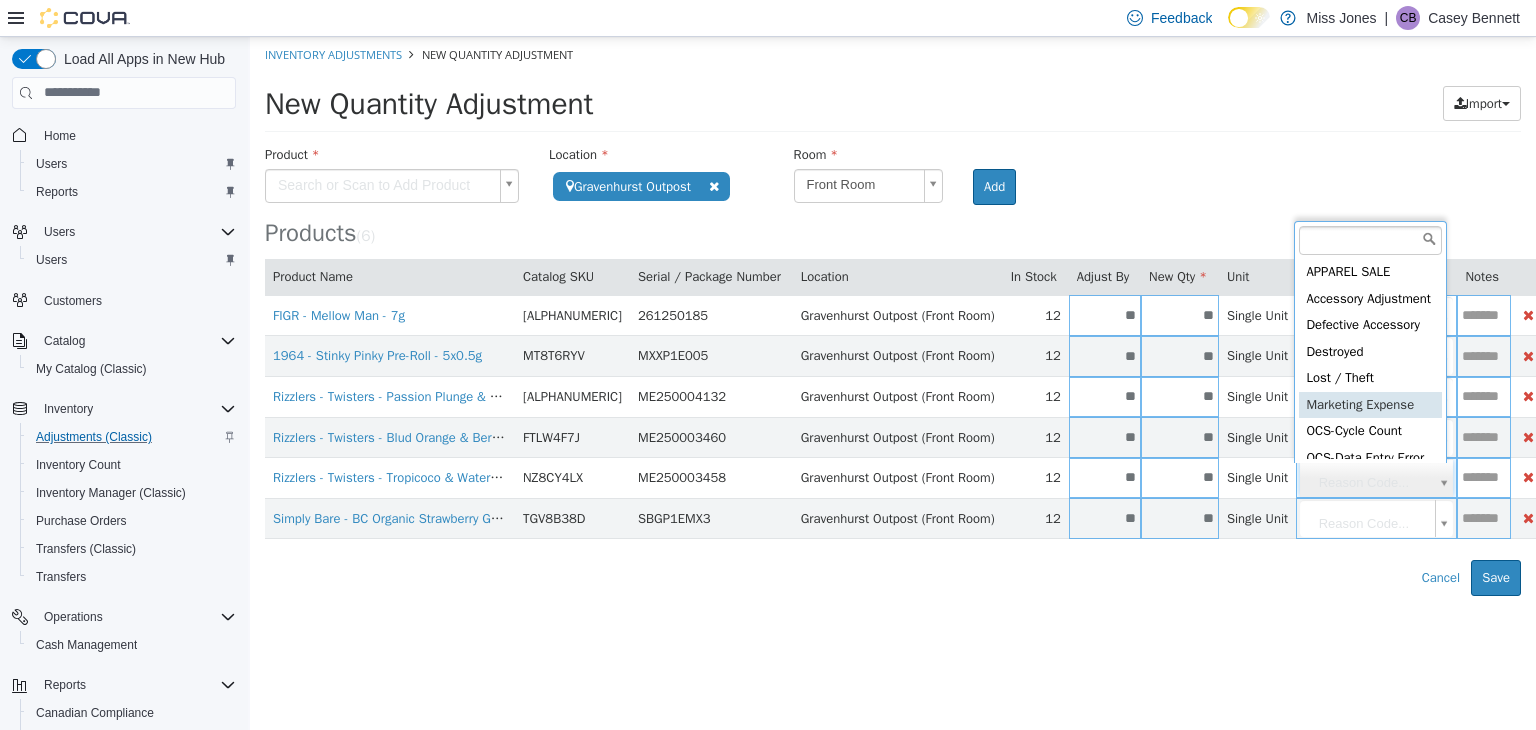 type on "**********" 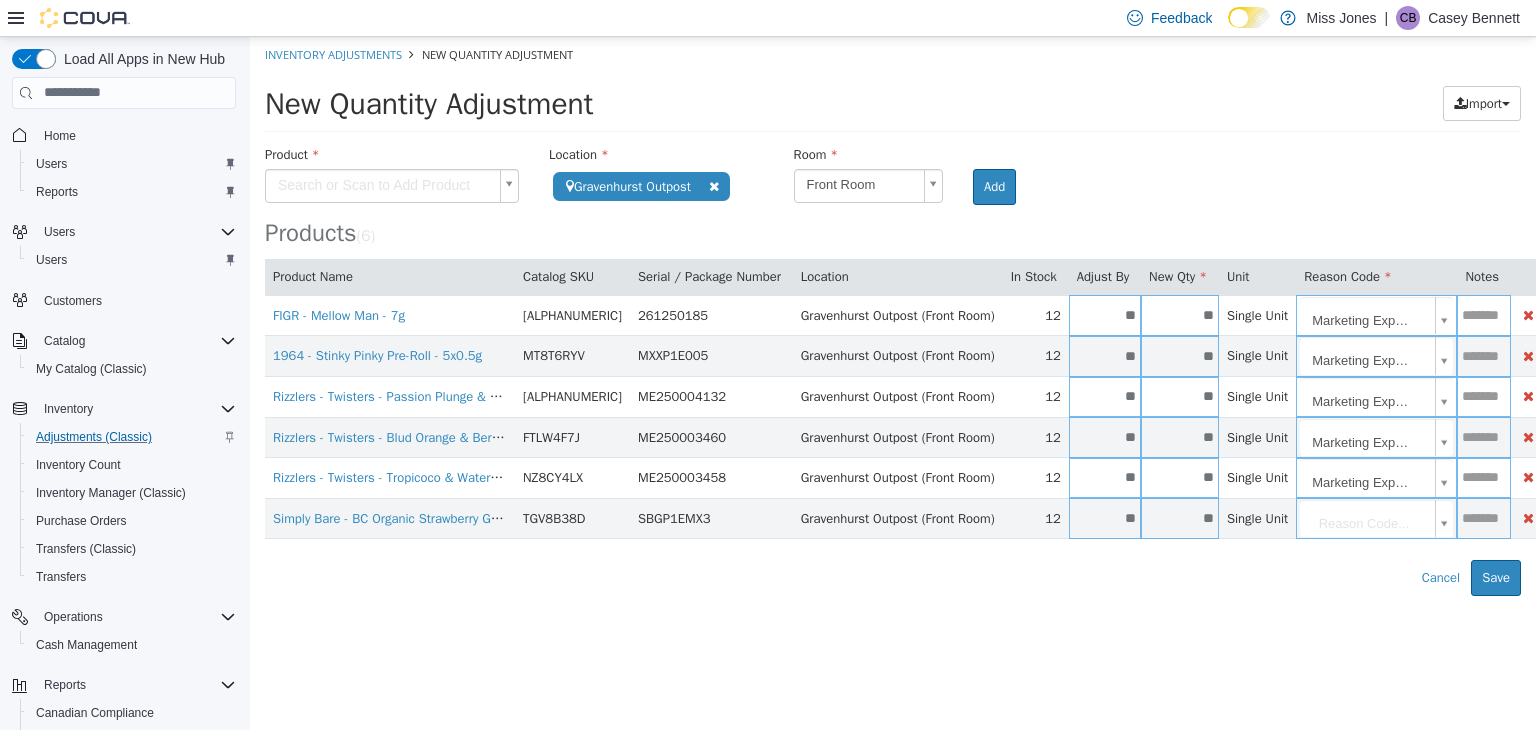 click on "**********" at bounding box center (893, 315) 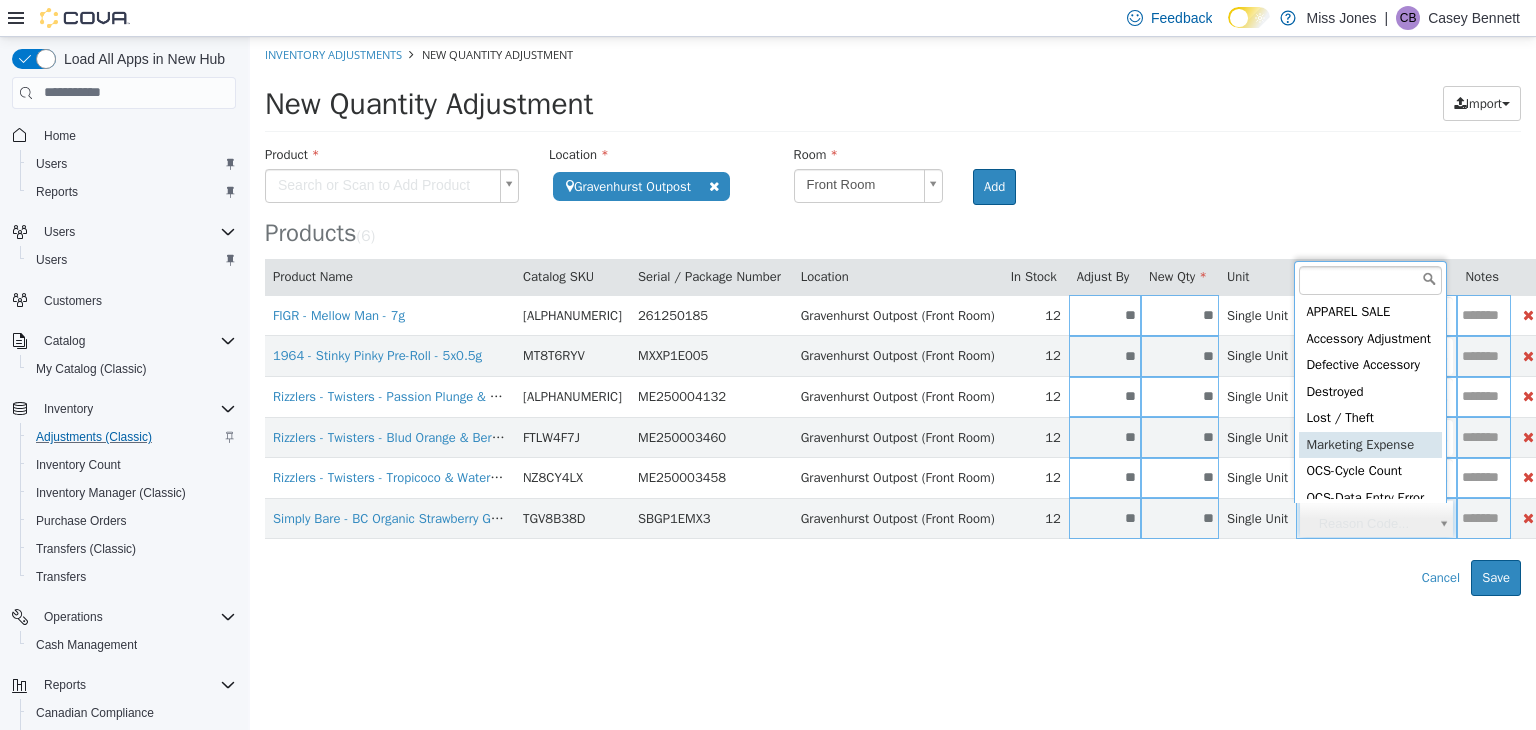 type on "**********" 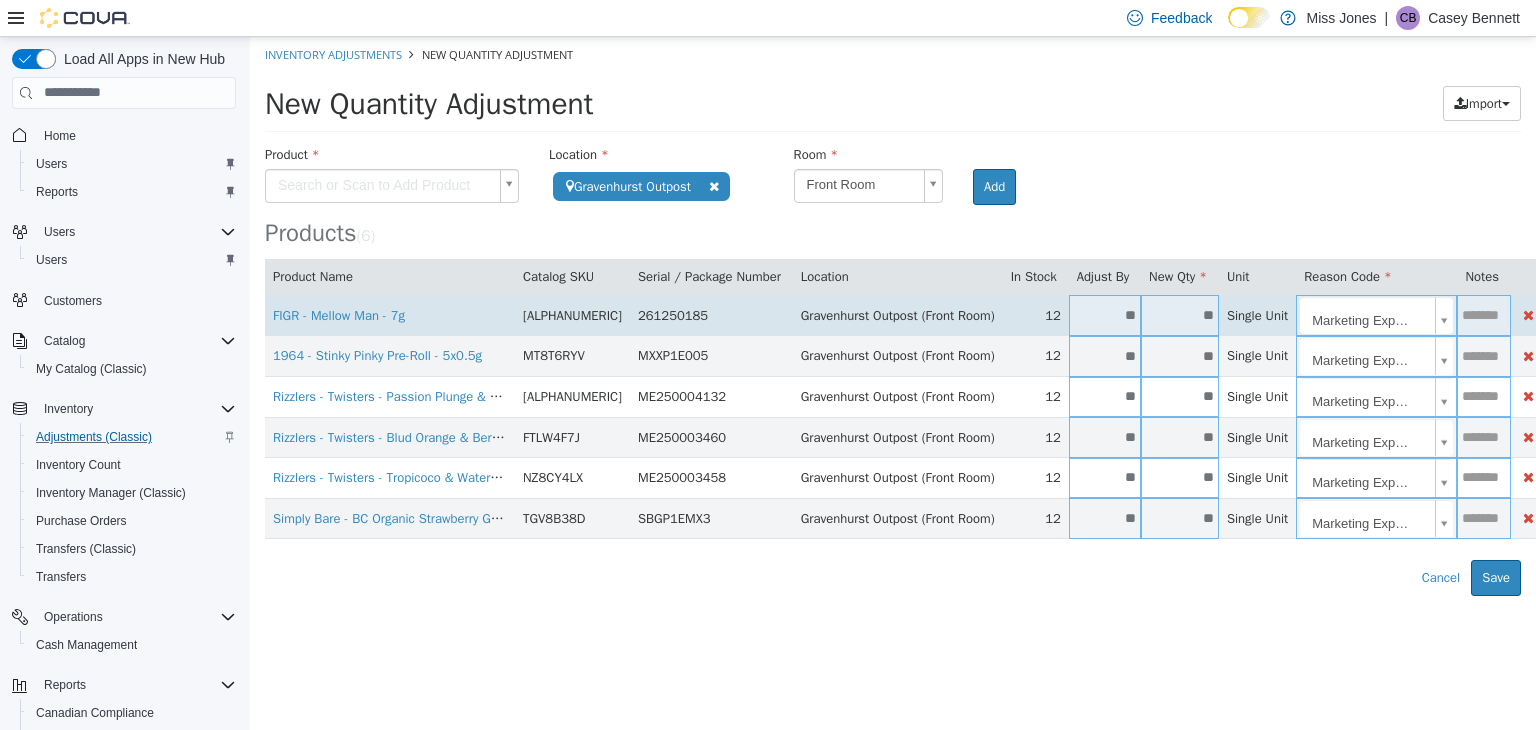 click at bounding box center [1483, 314] 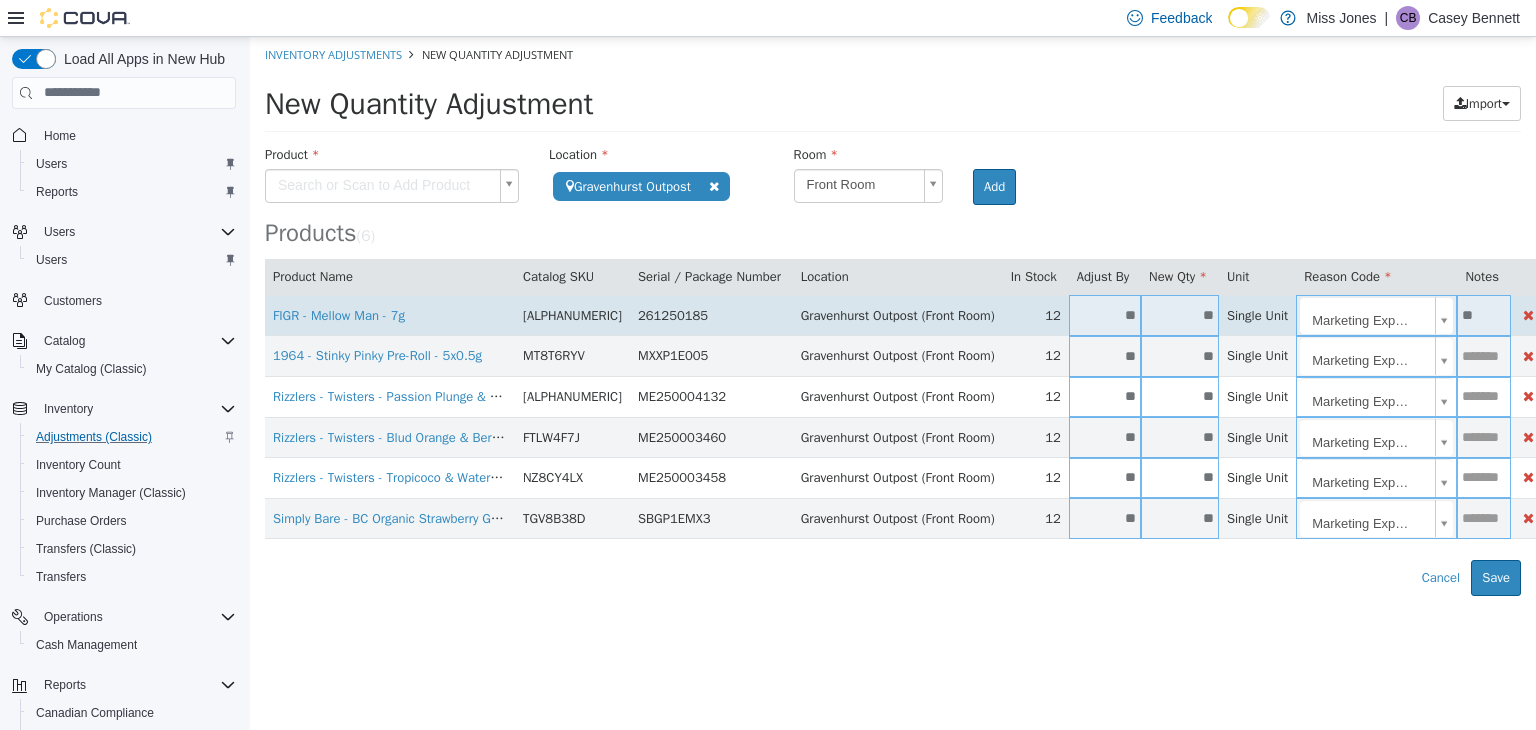 type on "*" 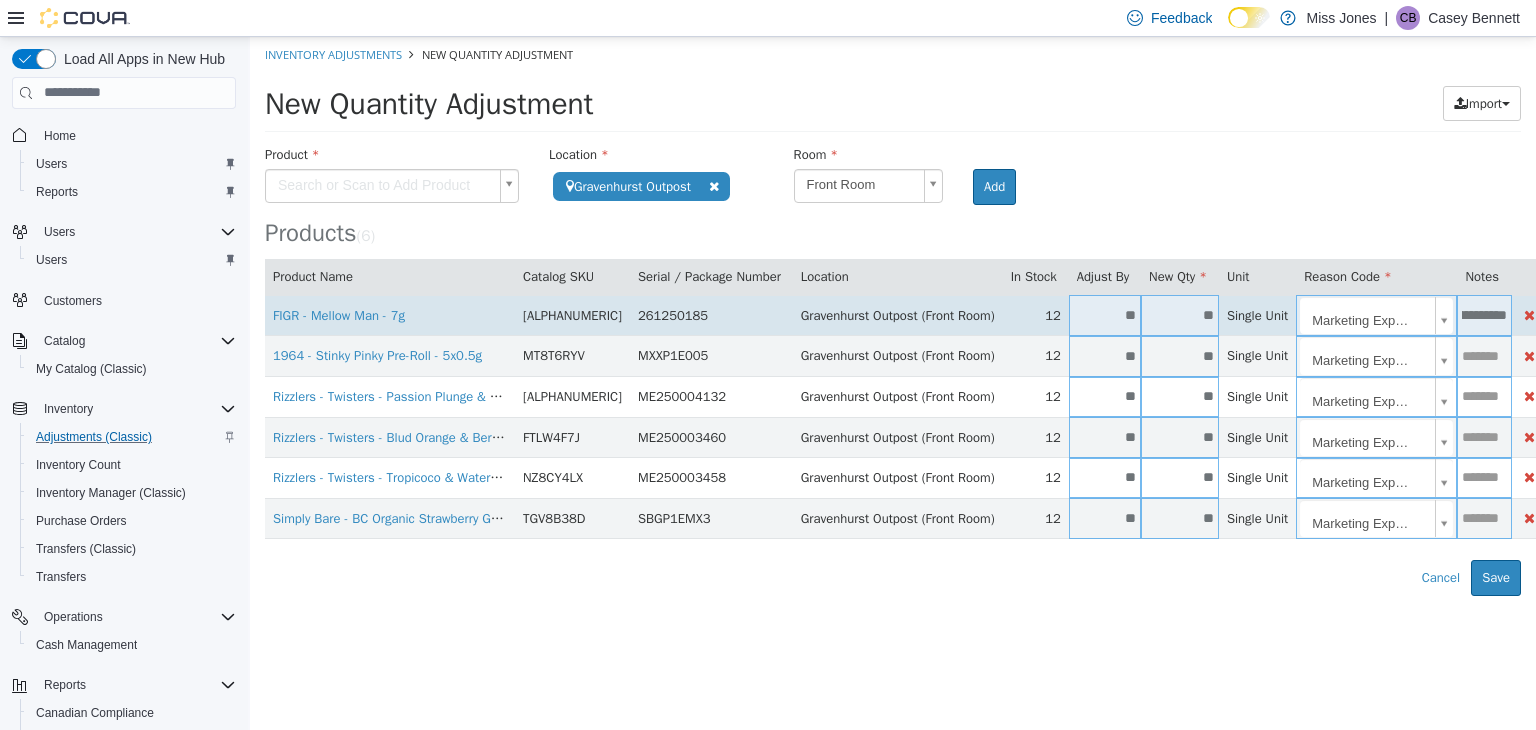 scroll, scrollTop: 0, scrollLeft: 72, axis: horizontal 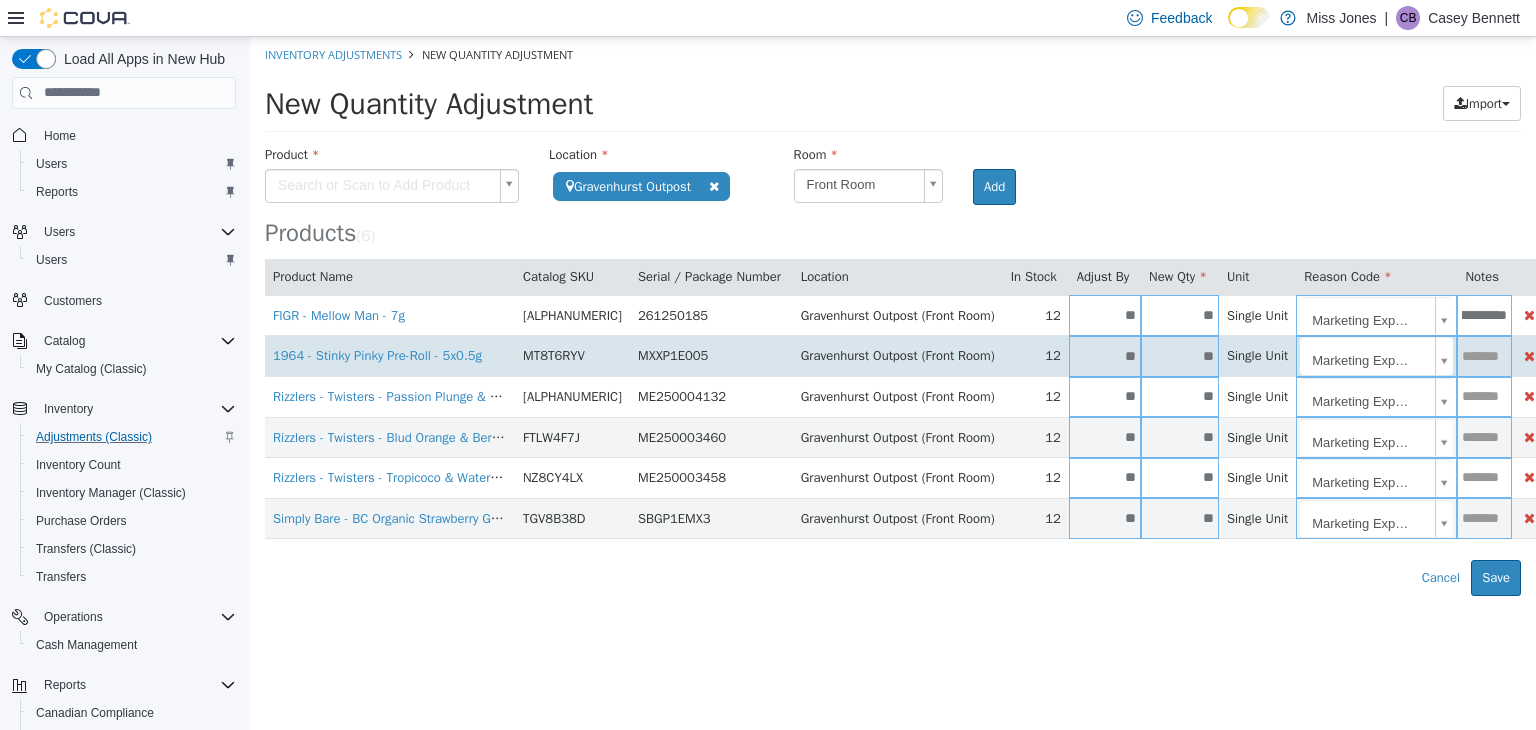 type on "**********" 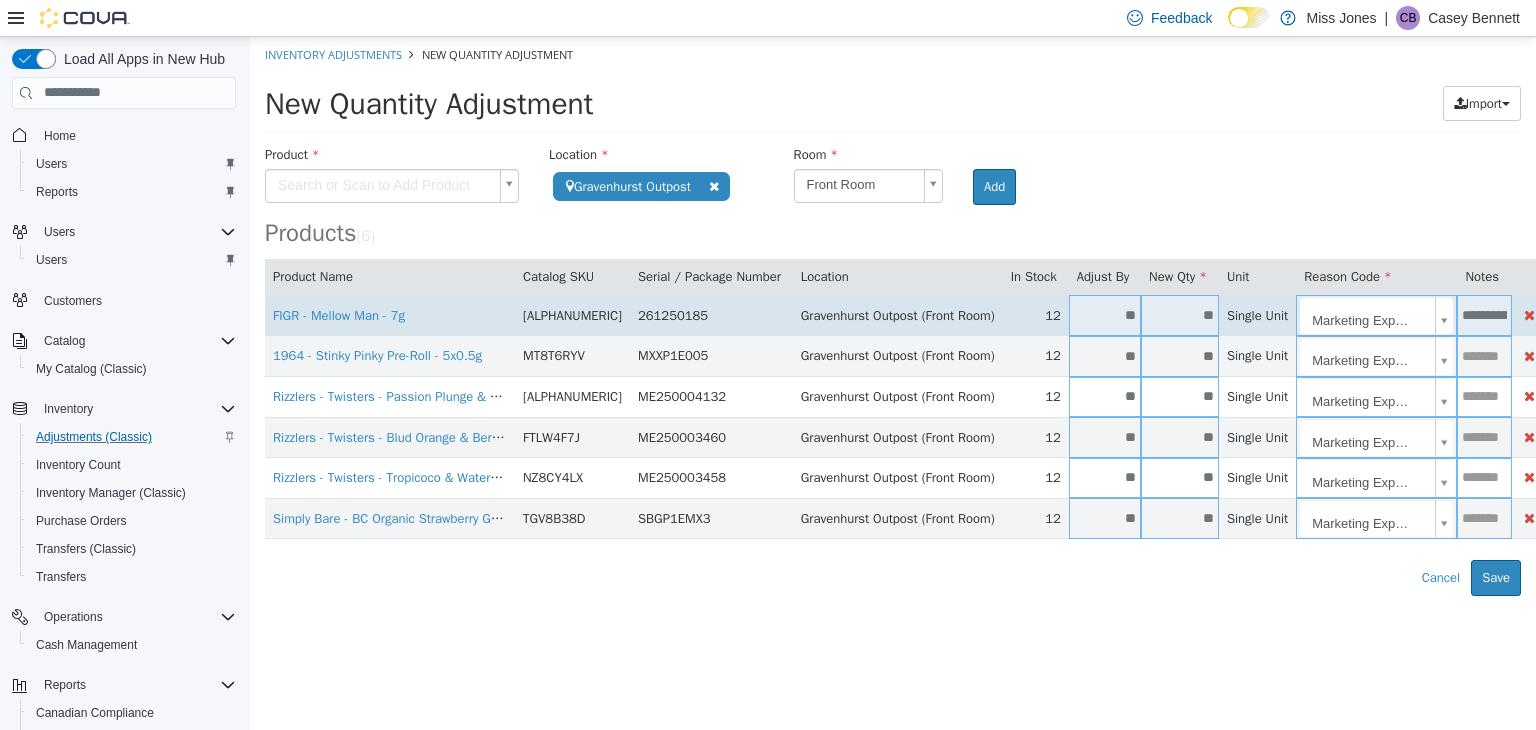 click on "**********" at bounding box center [1484, 314] 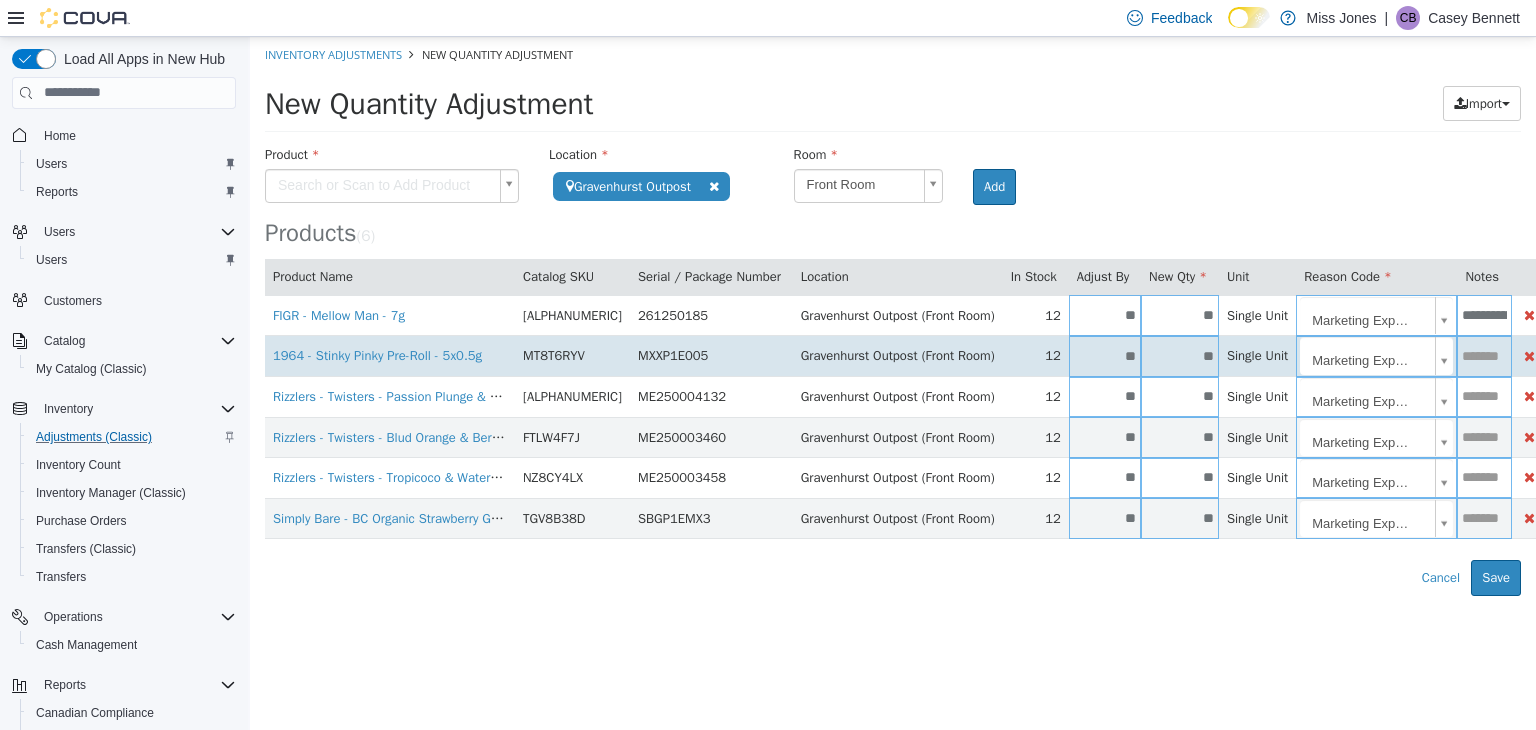 click at bounding box center [1484, 355] 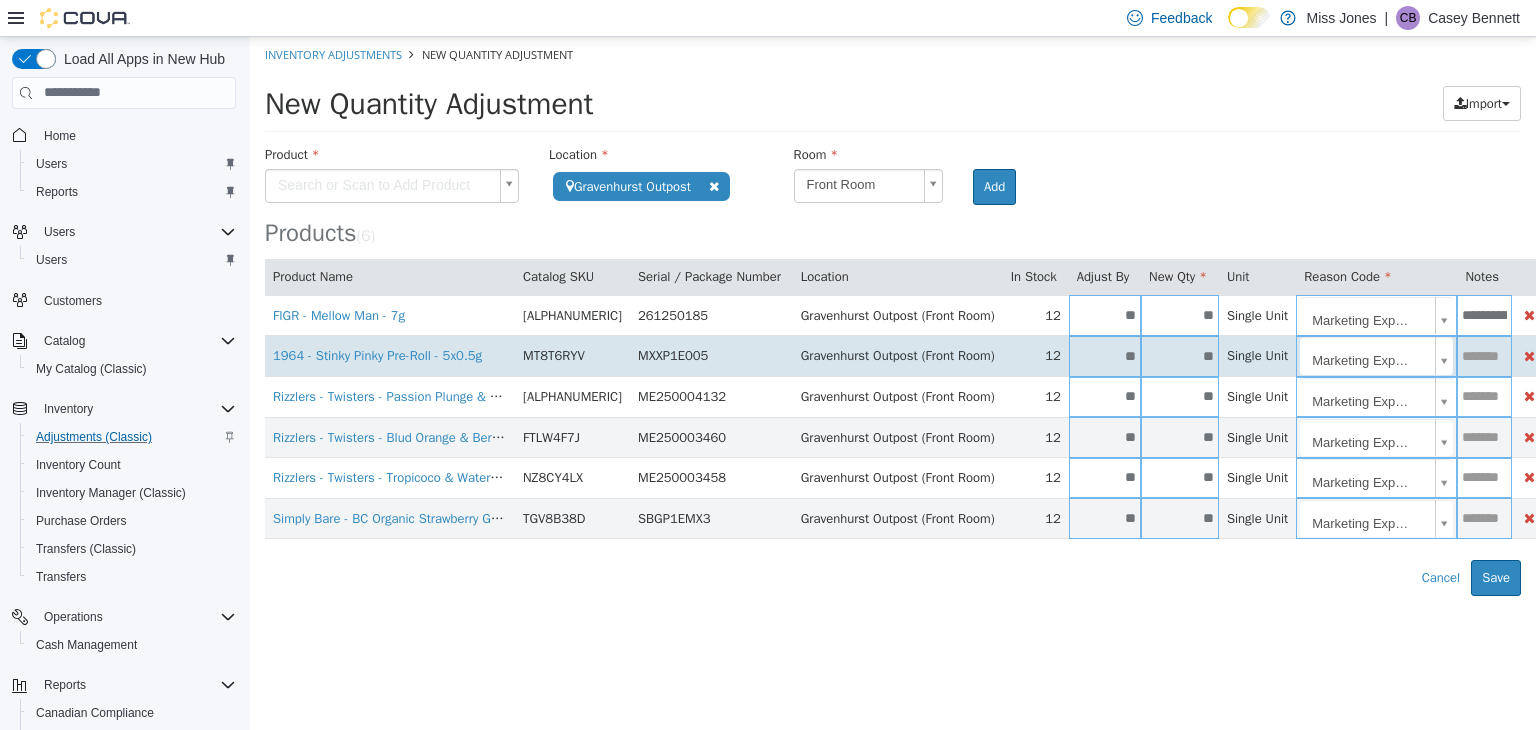paste on "**********" 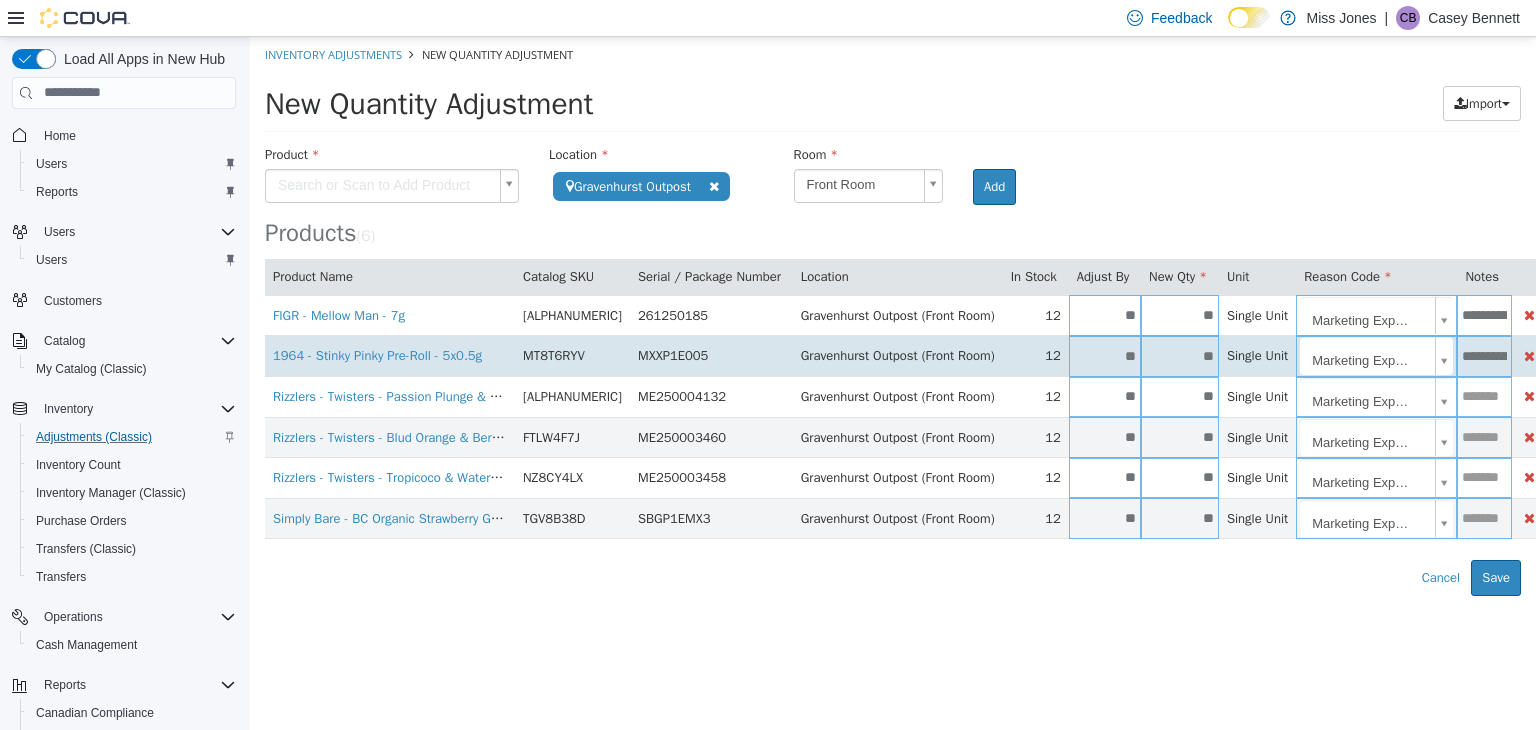 scroll, scrollTop: 0, scrollLeft: 72, axis: horizontal 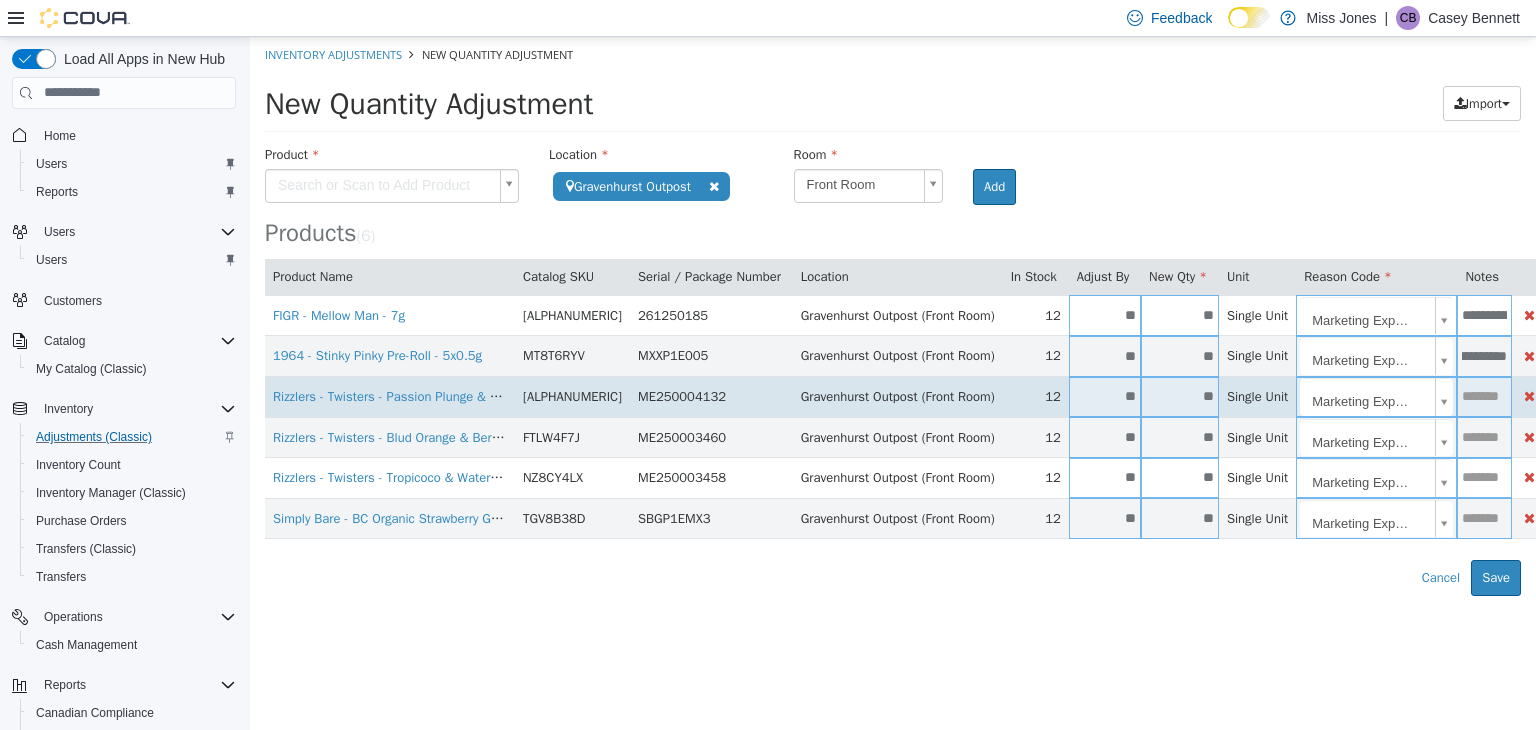 type on "**********" 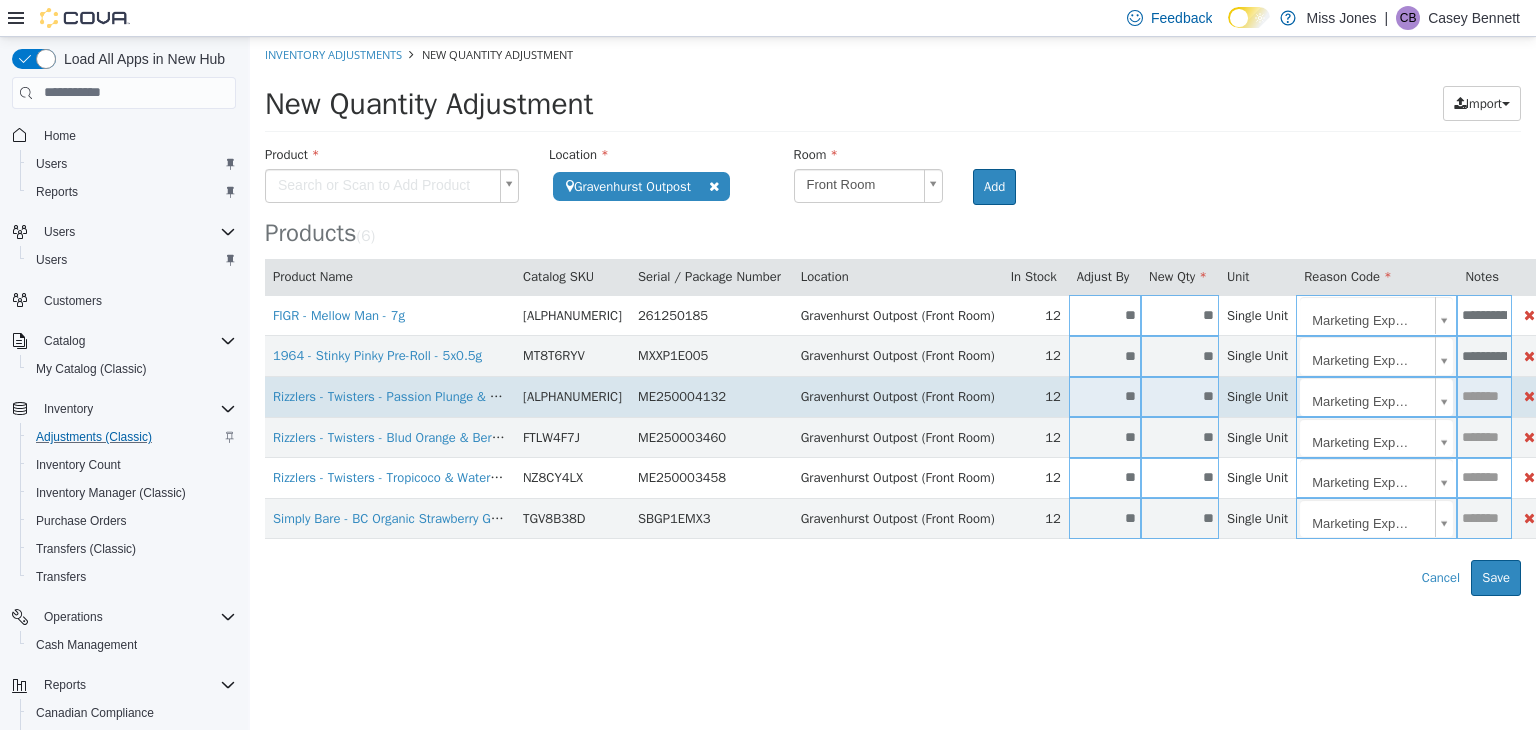 click at bounding box center [1484, 396] 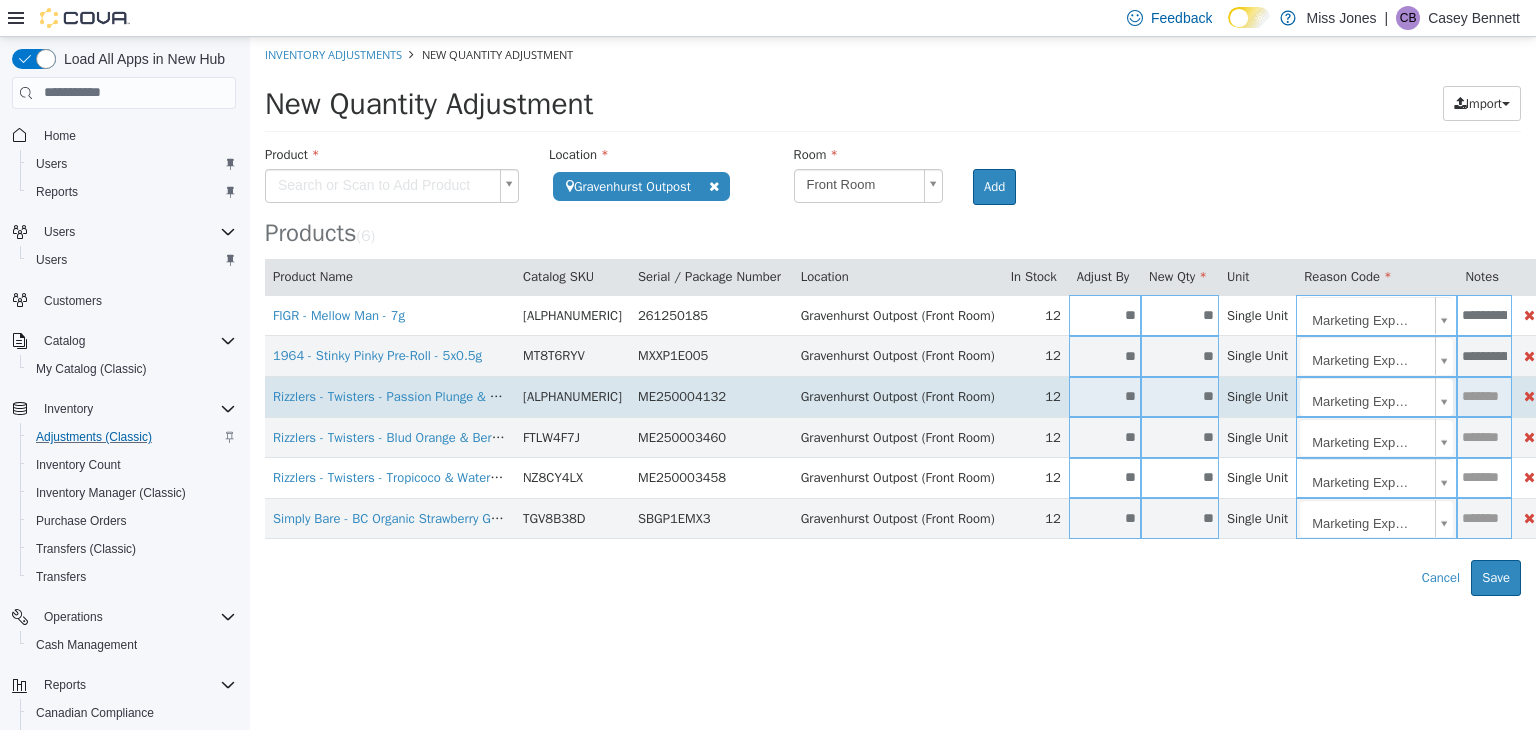click at bounding box center [1484, 395] 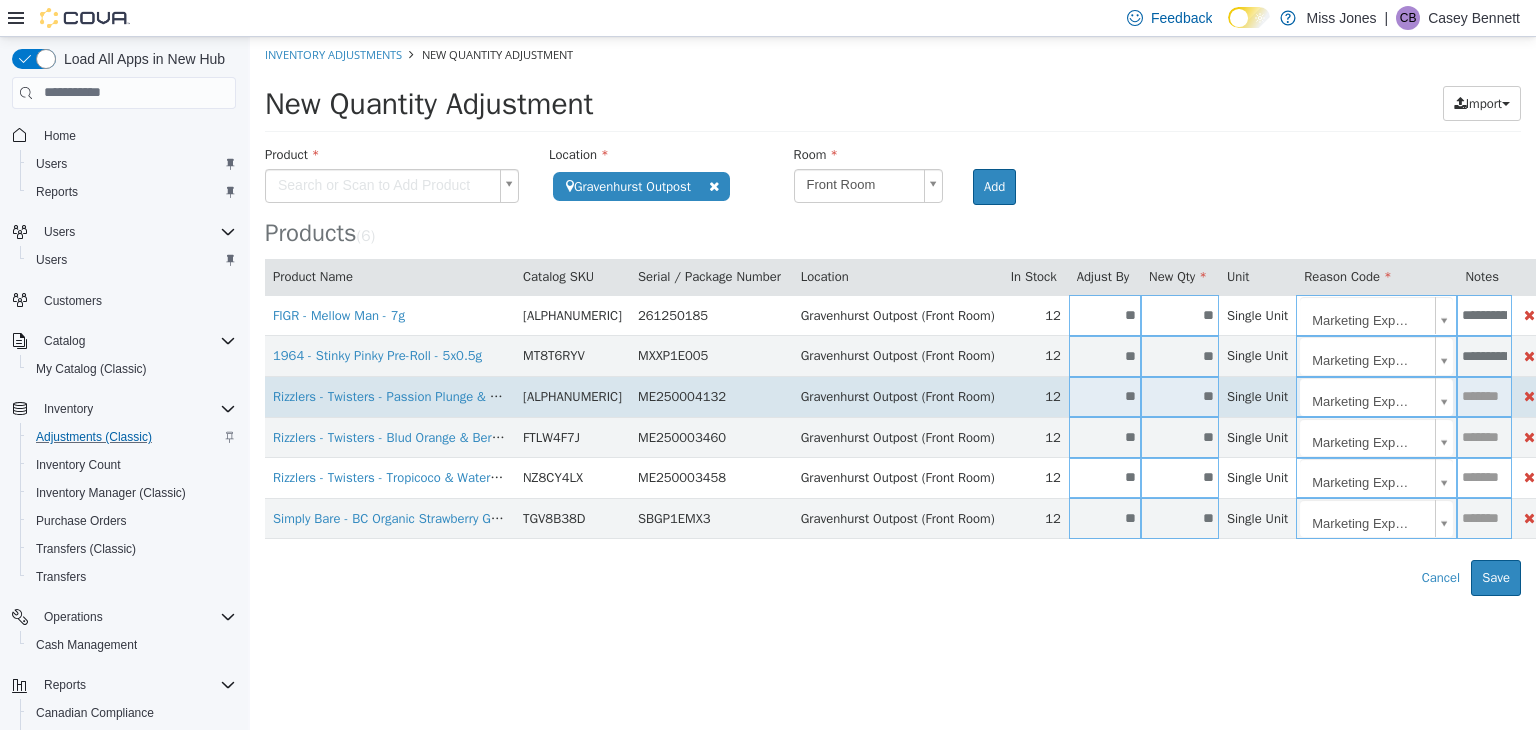paste on "**********" 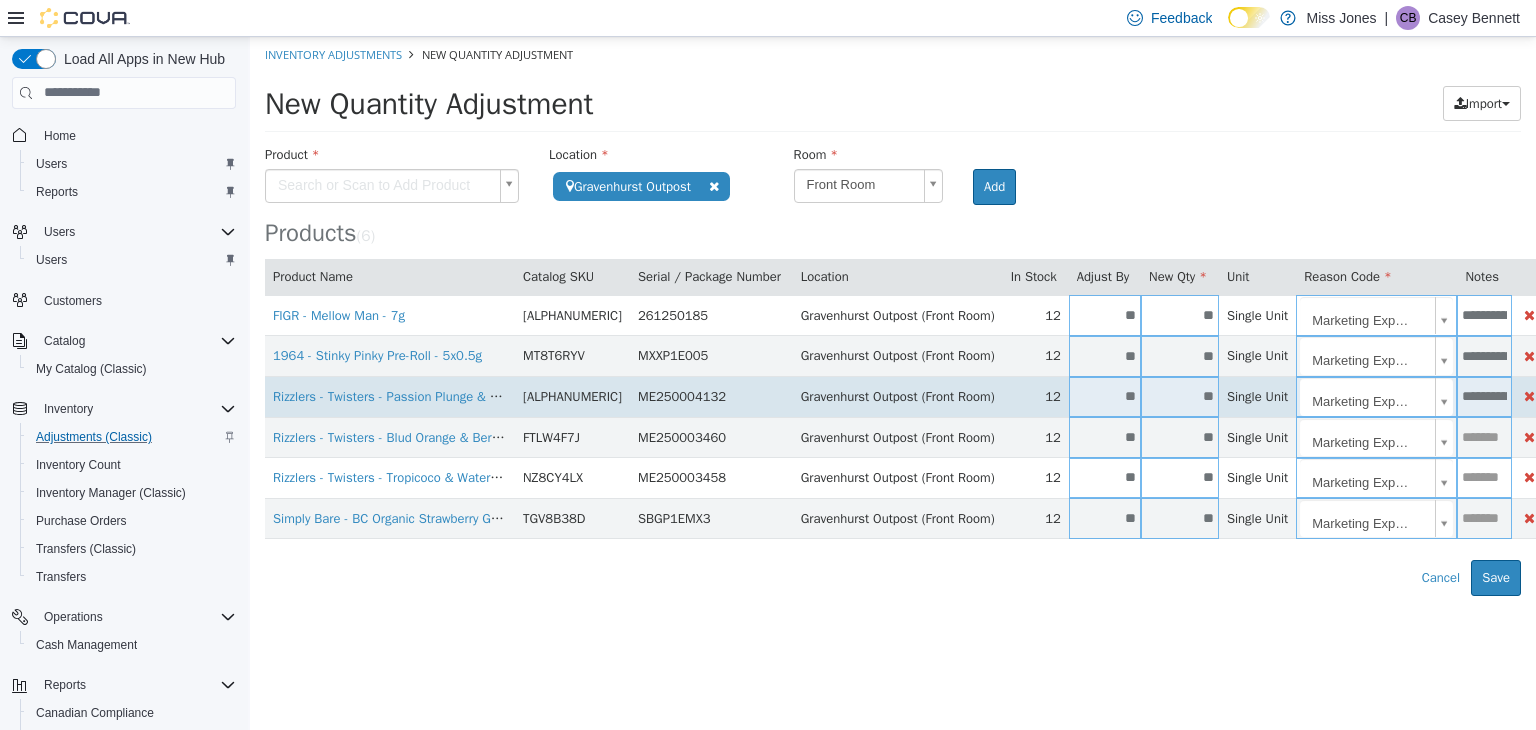scroll, scrollTop: 0, scrollLeft: 72, axis: horizontal 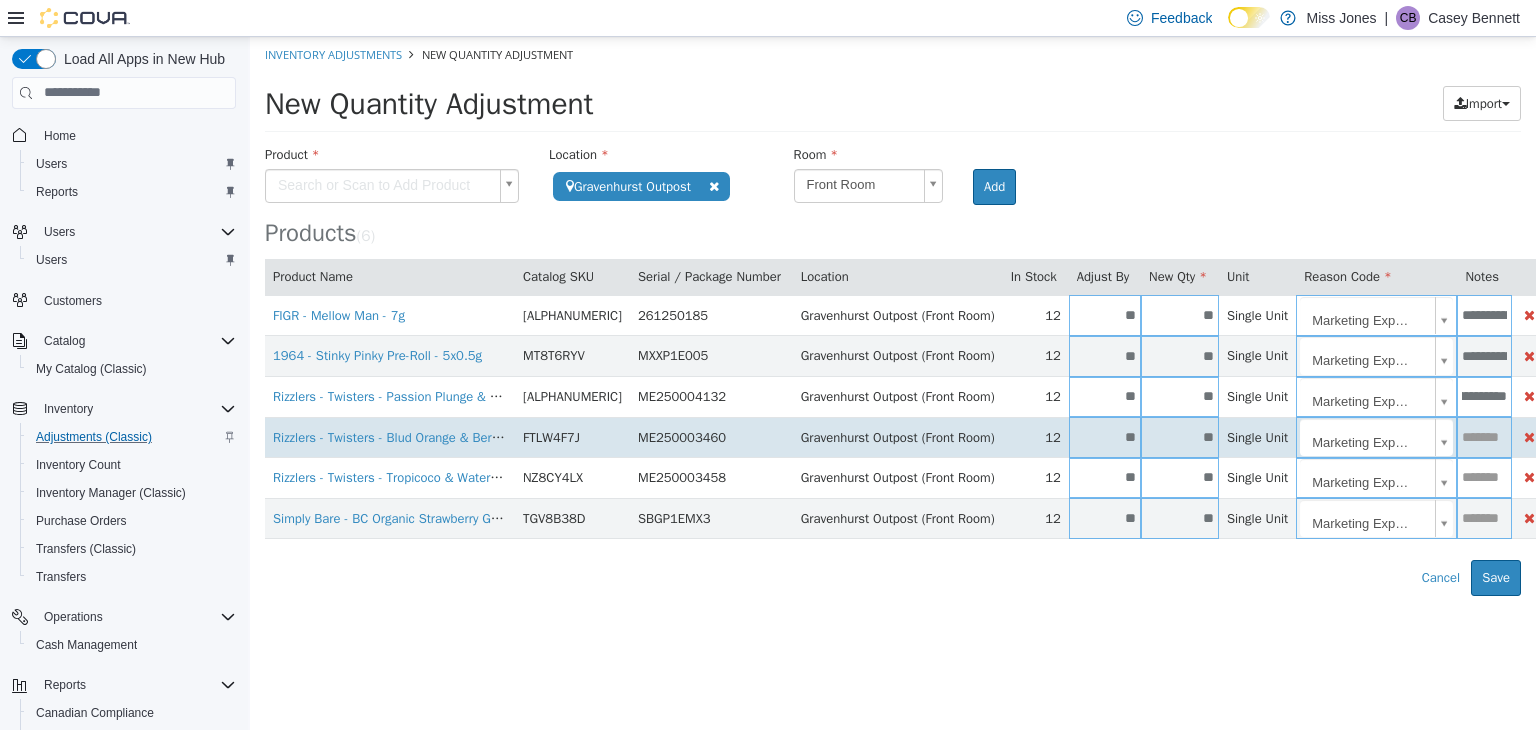 type on "**********" 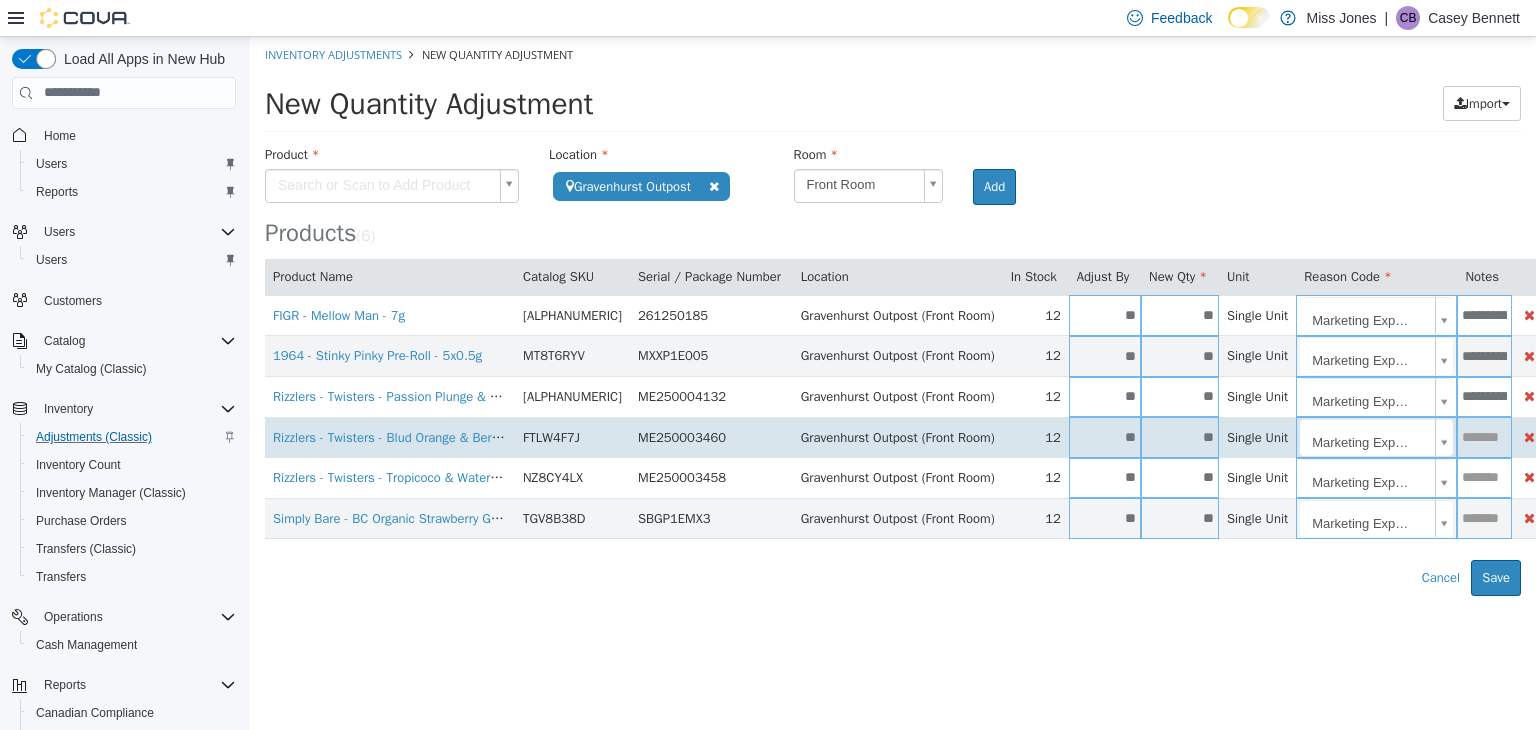 click at bounding box center (1484, 436) 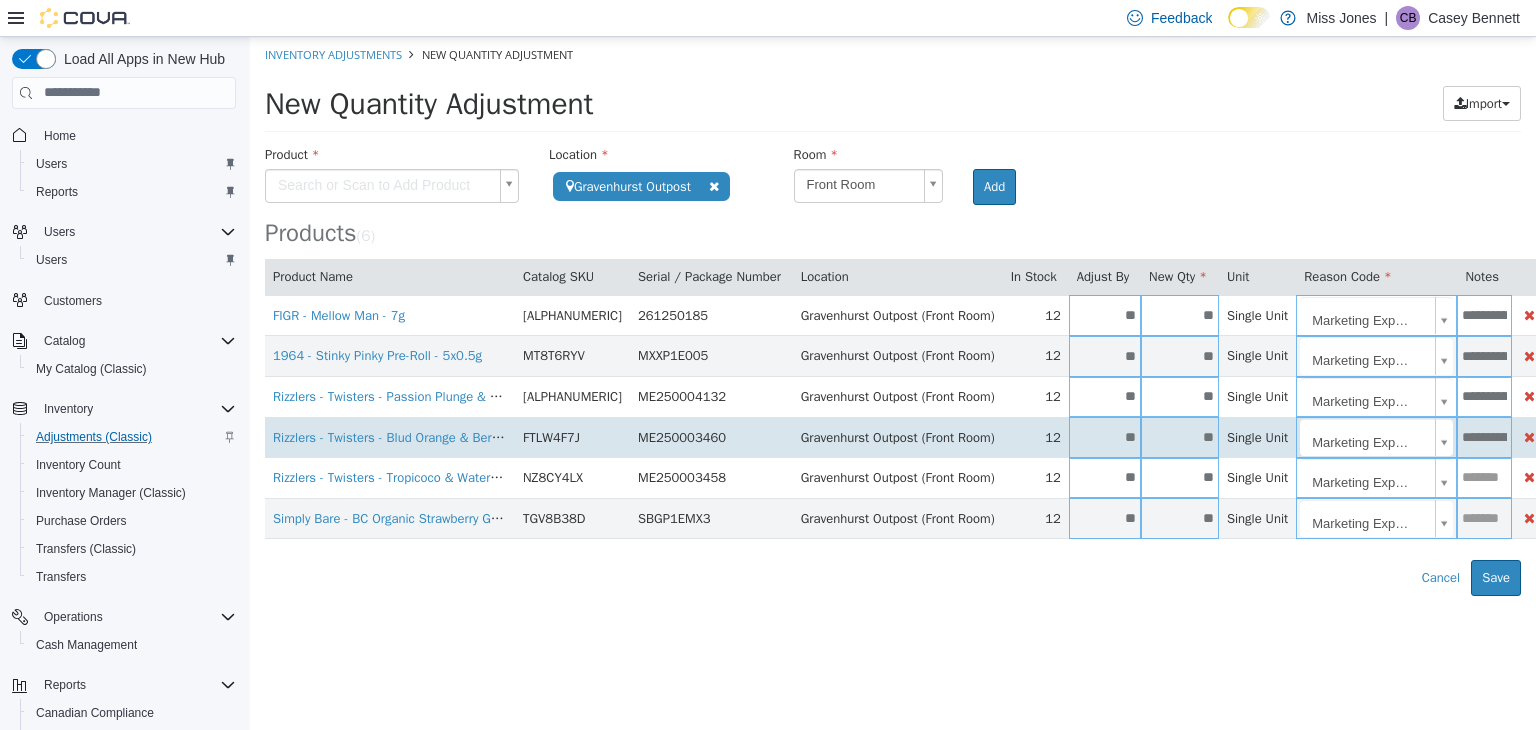 scroll, scrollTop: 0, scrollLeft: 72, axis: horizontal 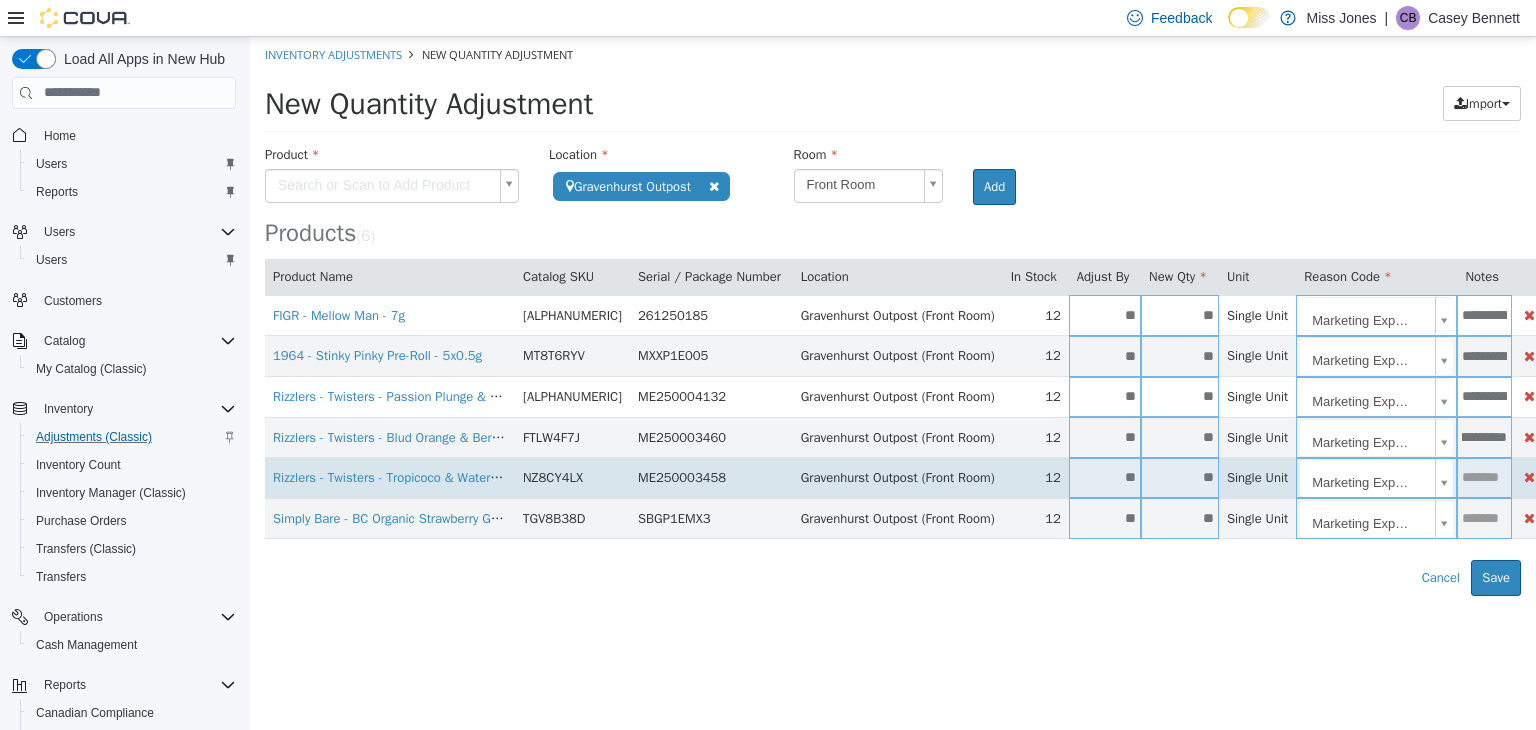 type on "**********" 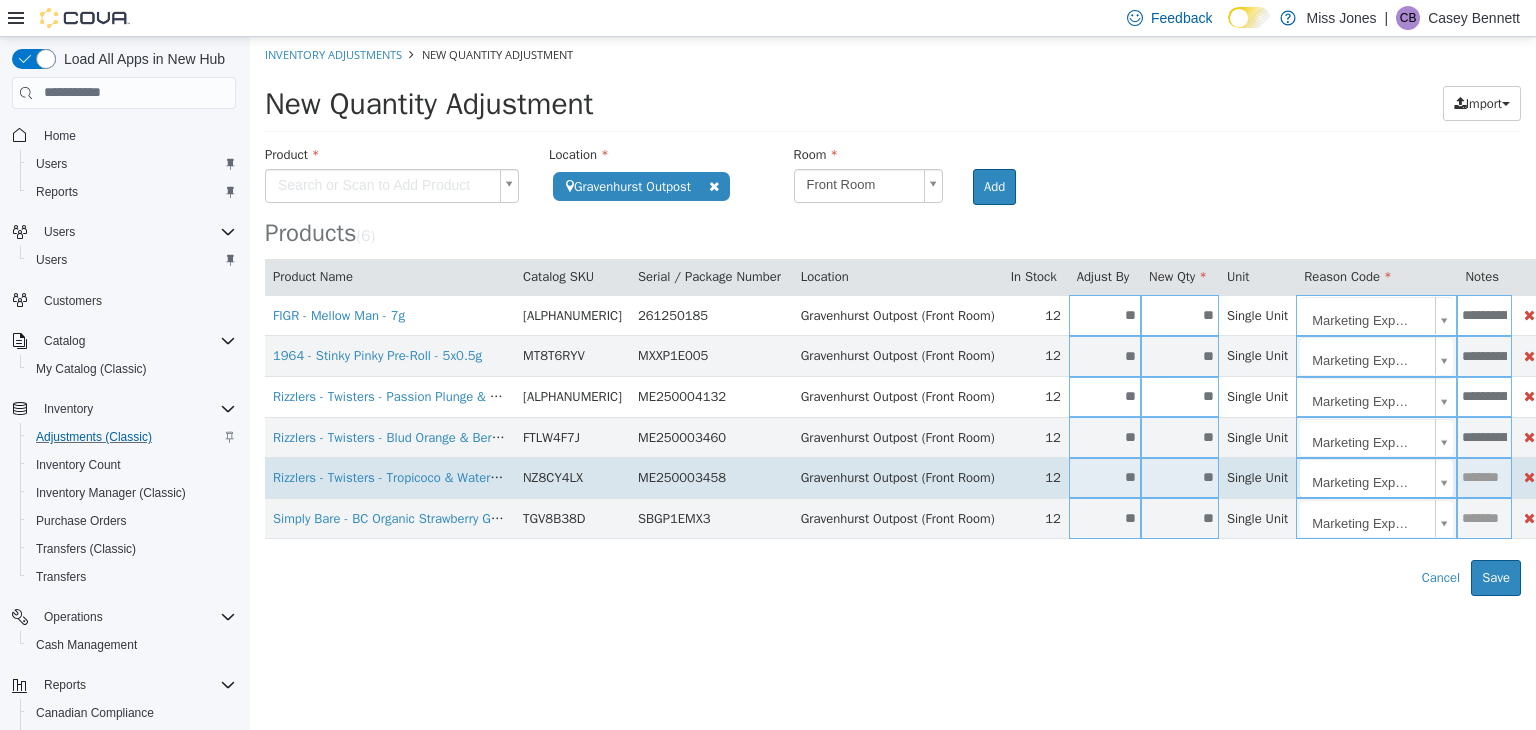 paste on "**********" 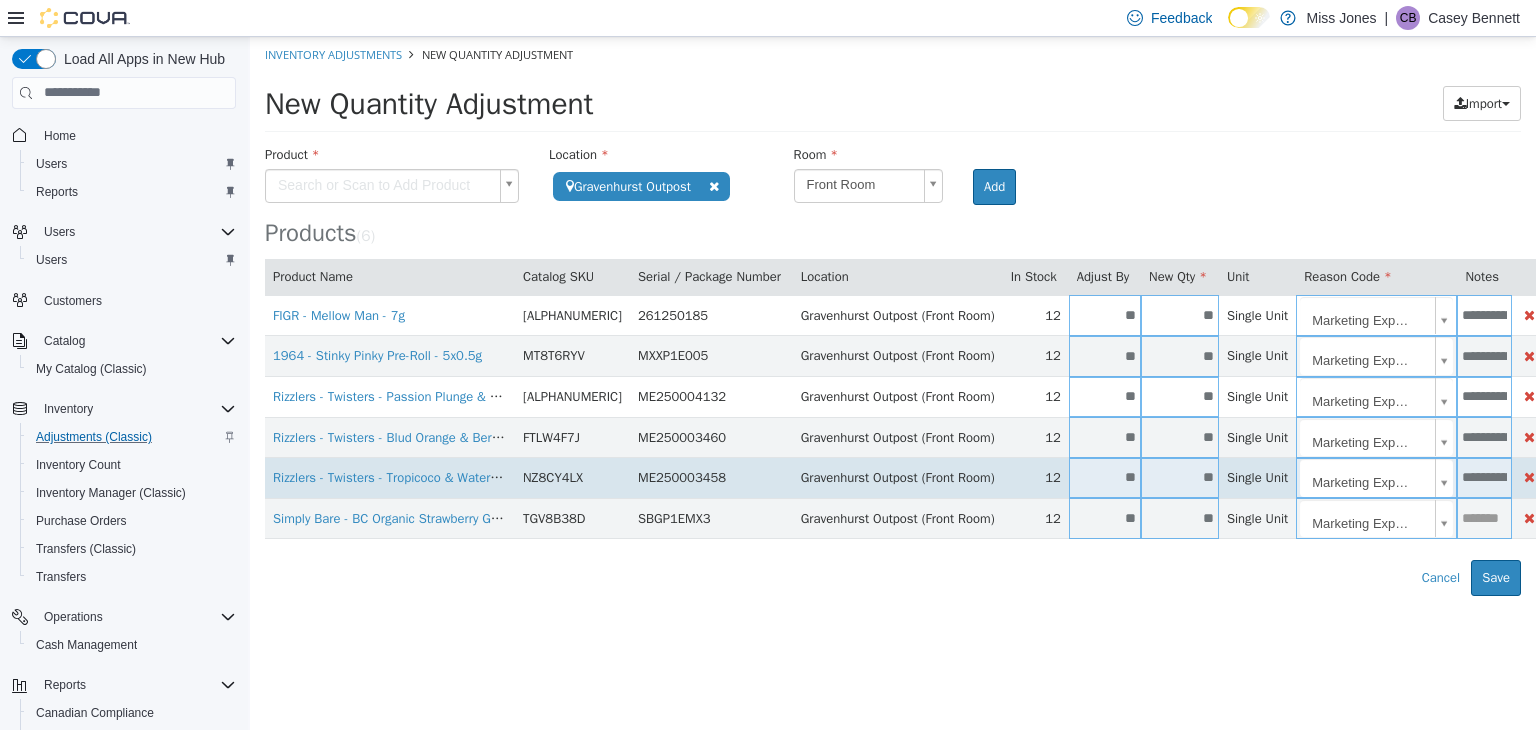 scroll, scrollTop: 0, scrollLeft: 72, axis: horizontal 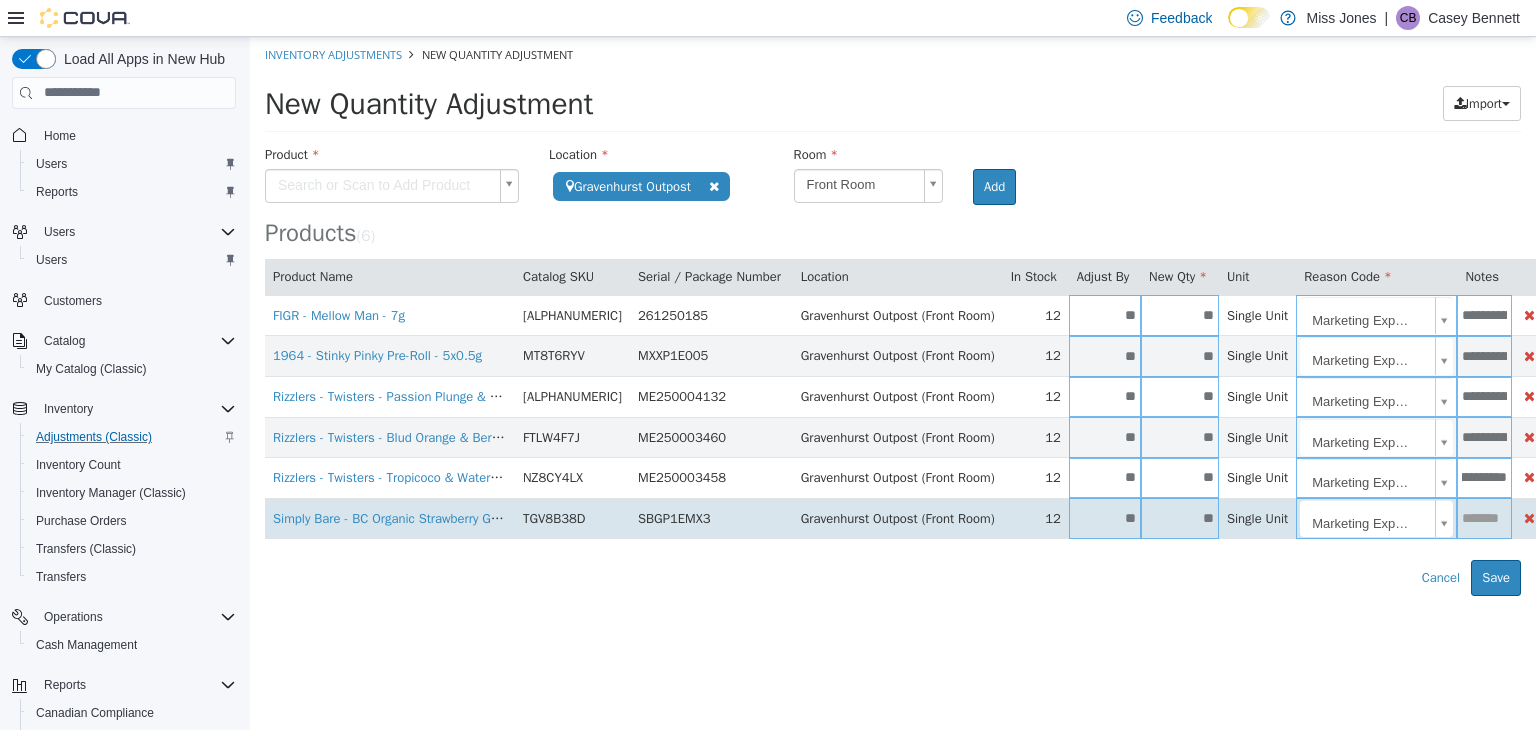 type on "**********" 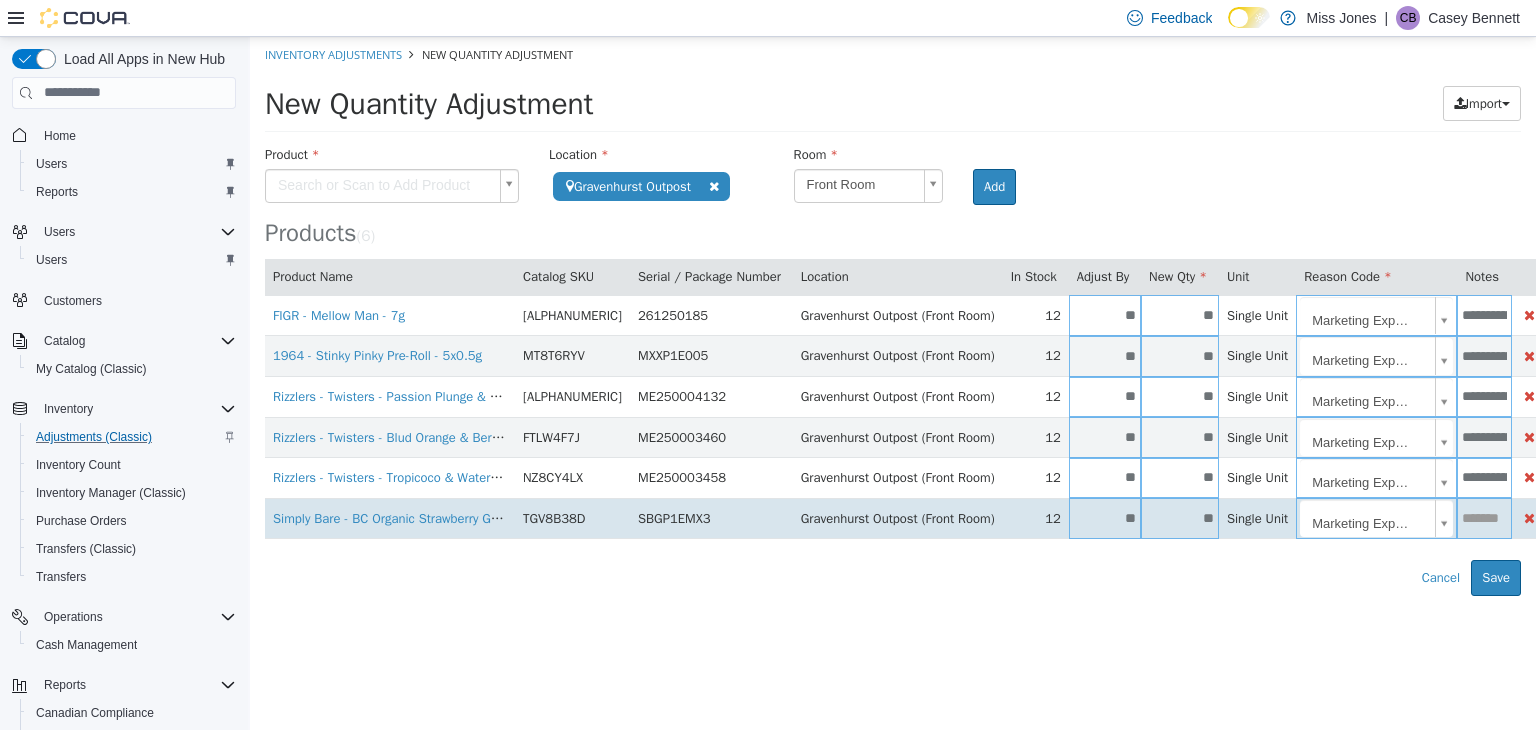 click at bounding box center (1484, 517) 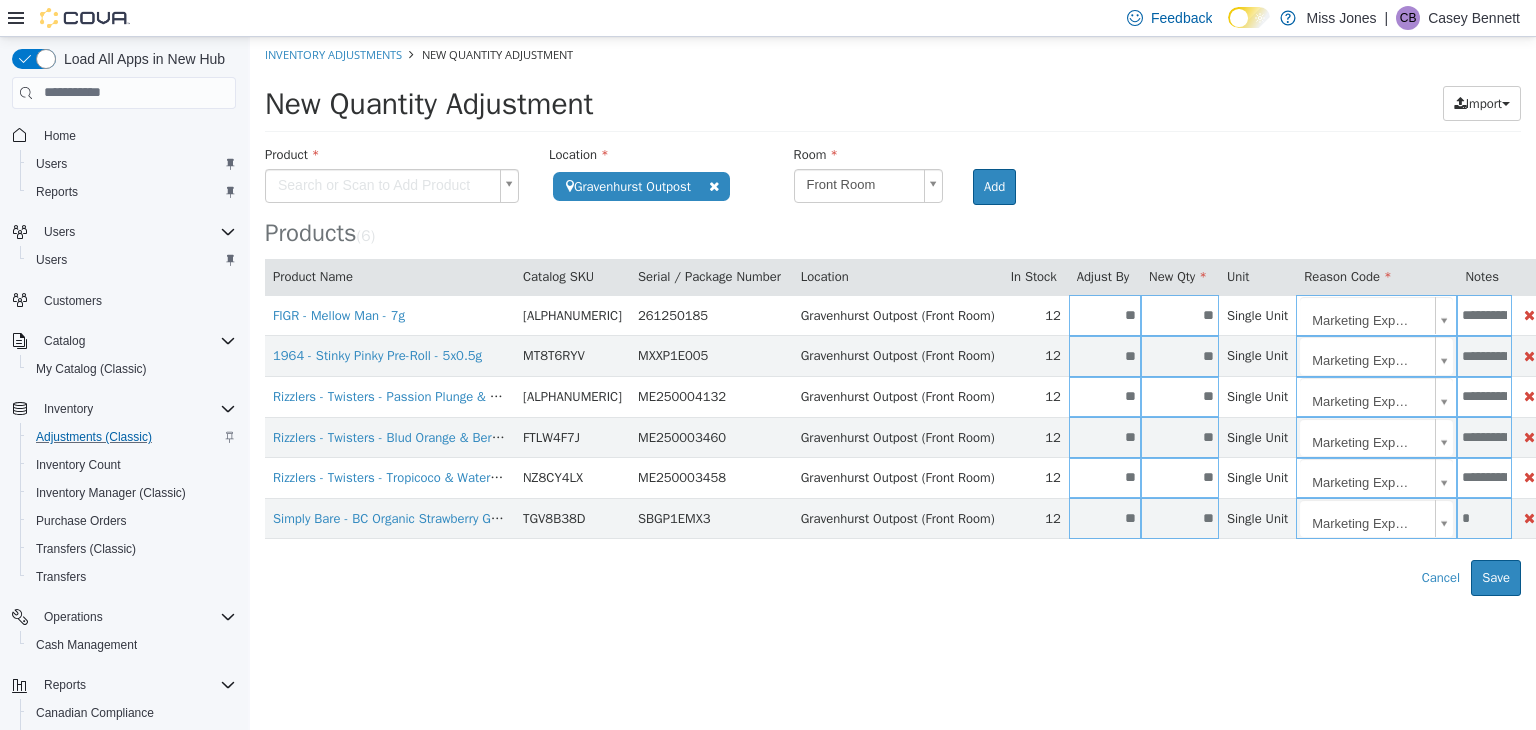 click on "**********" at bounding box center (893, 315) 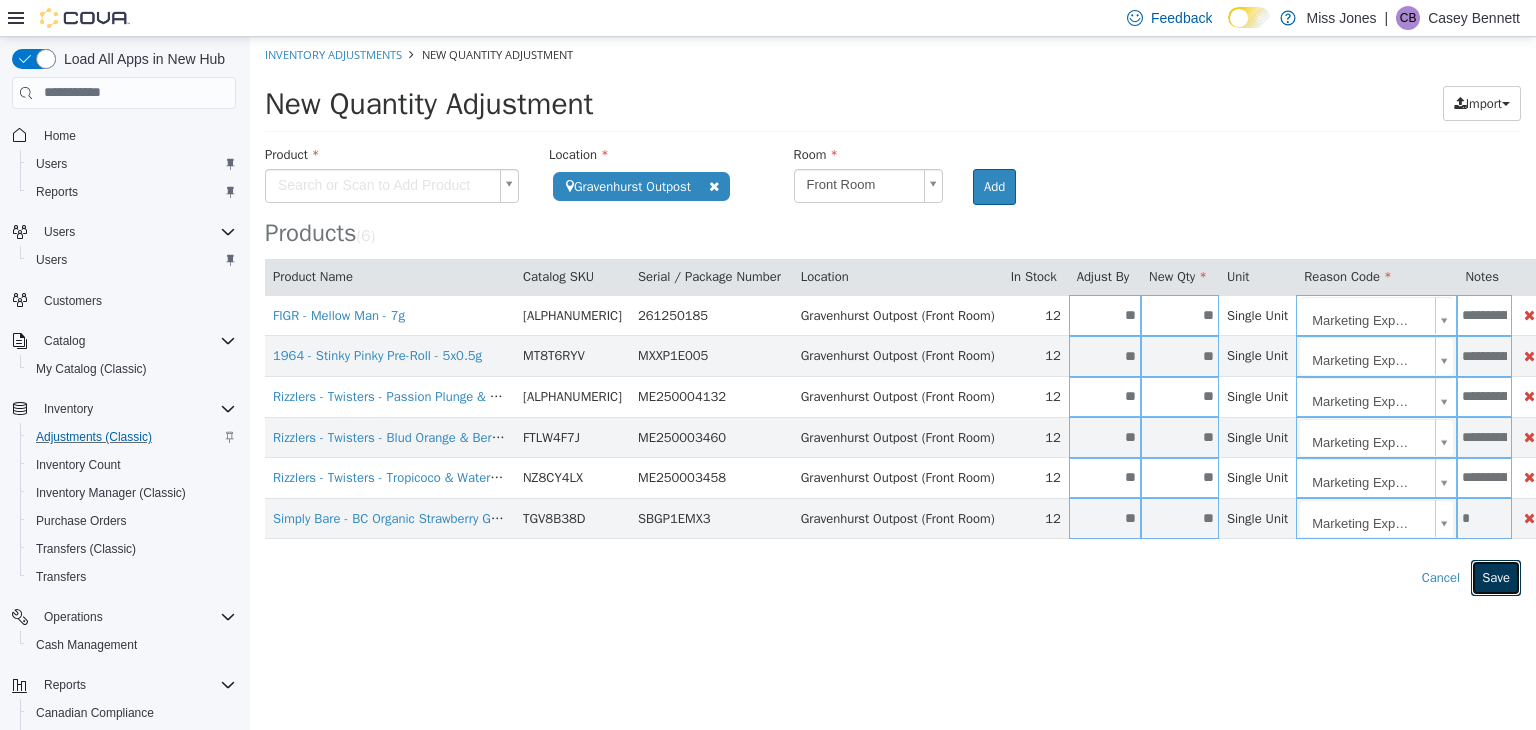click on "Save" at bounding box center (1496, 577) 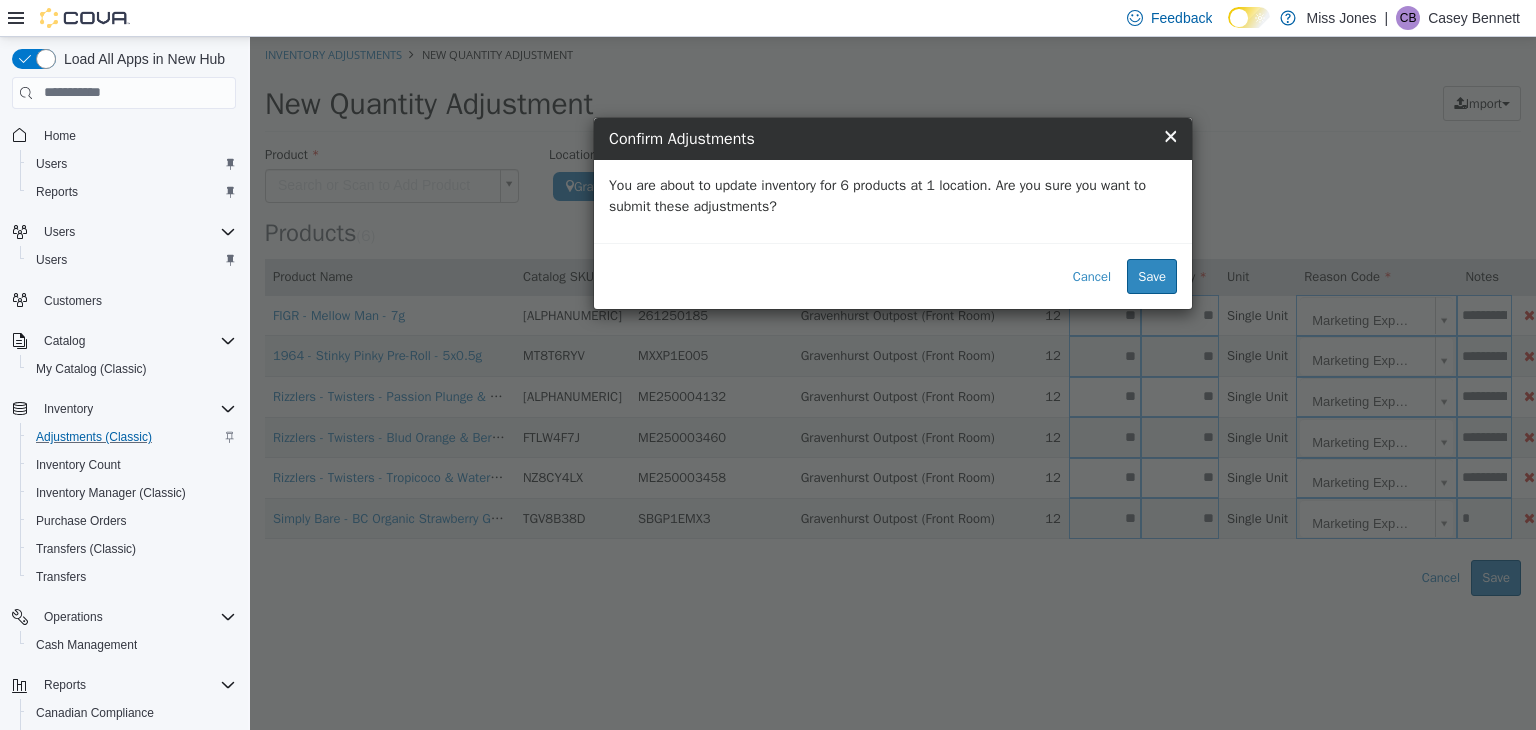 click on "×" at bounding box center [1170, 134] 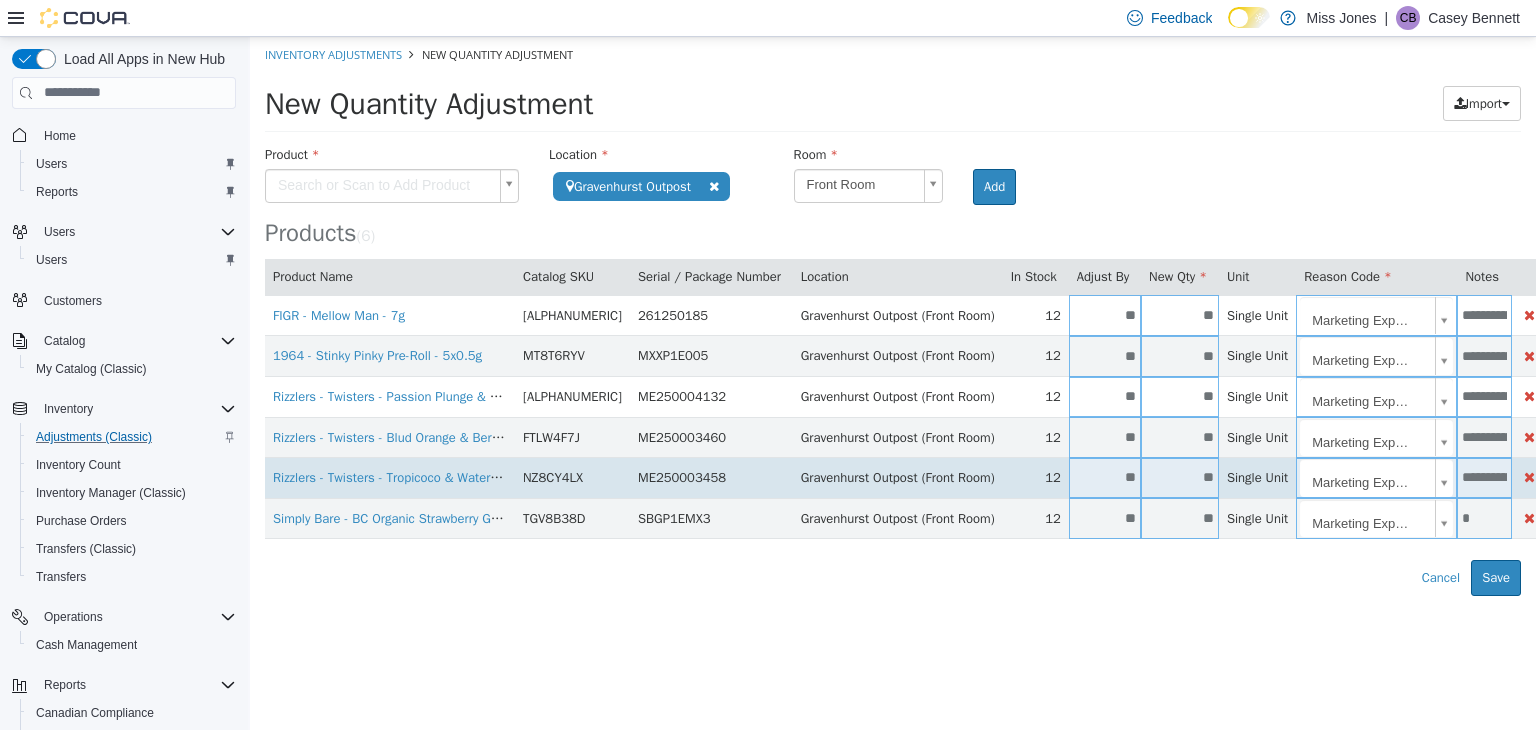 click on "**********" at bounding box center [1484, 477] 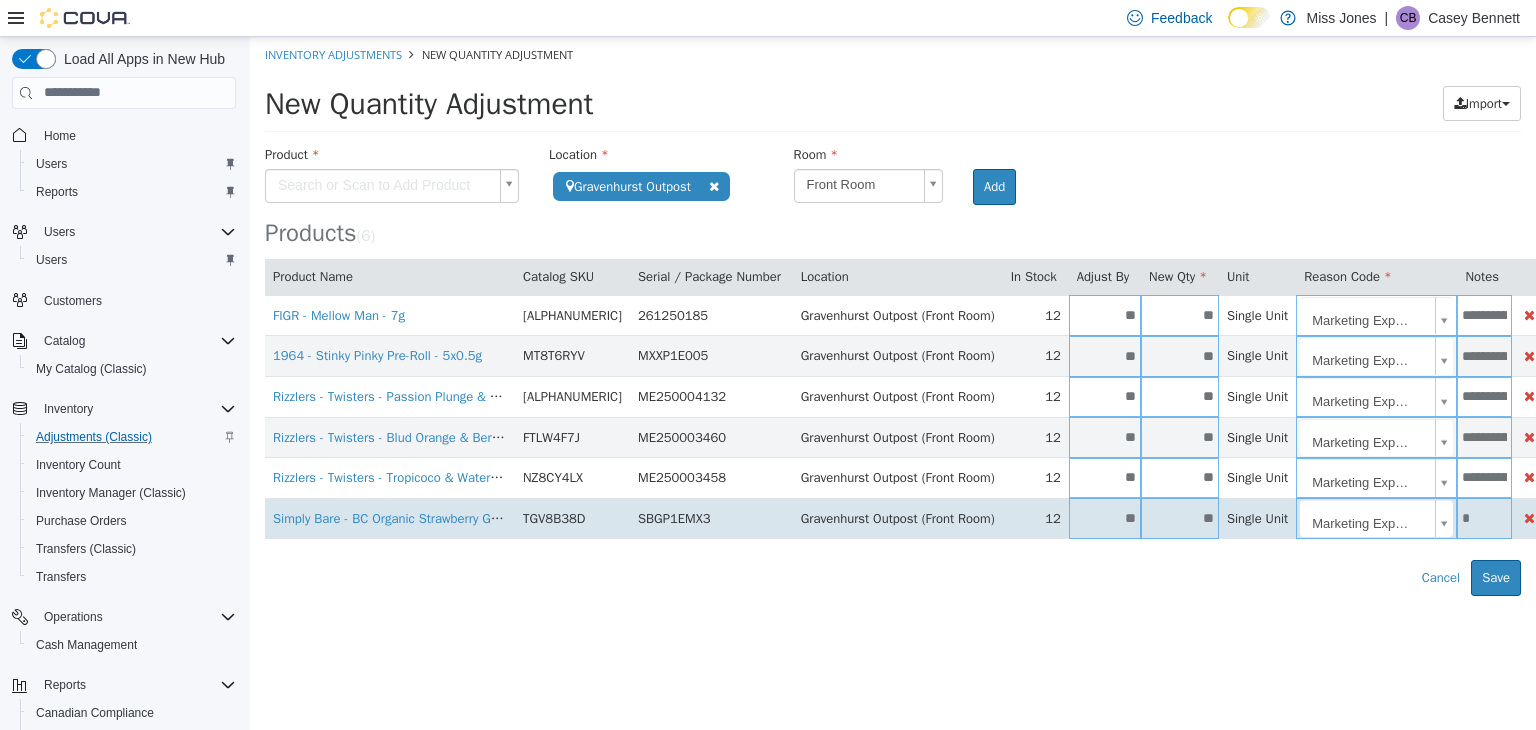 click on "*" at bounding box center [1484, 517] 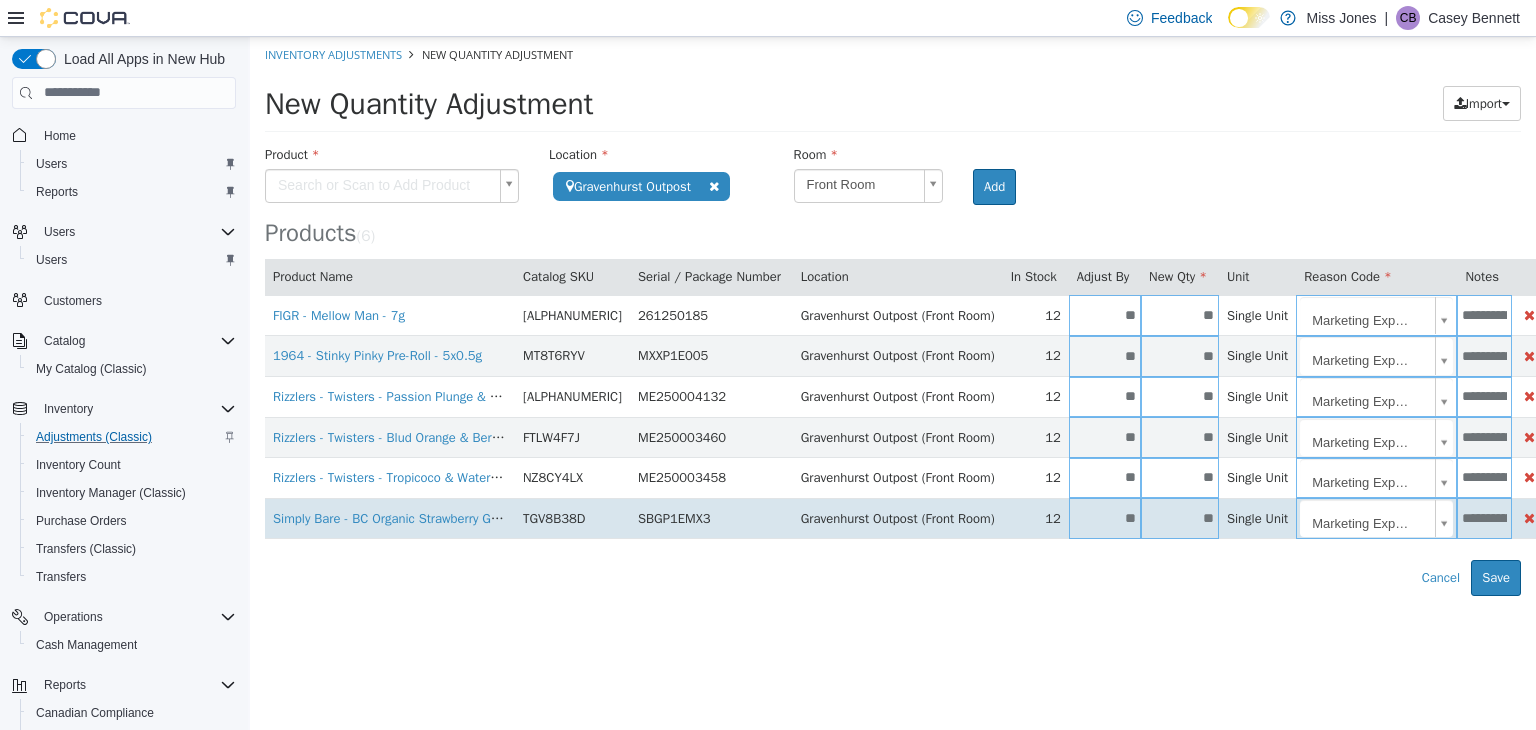 scroll, scrollTop: 0, scrollLeft: 72, axis: horizontal 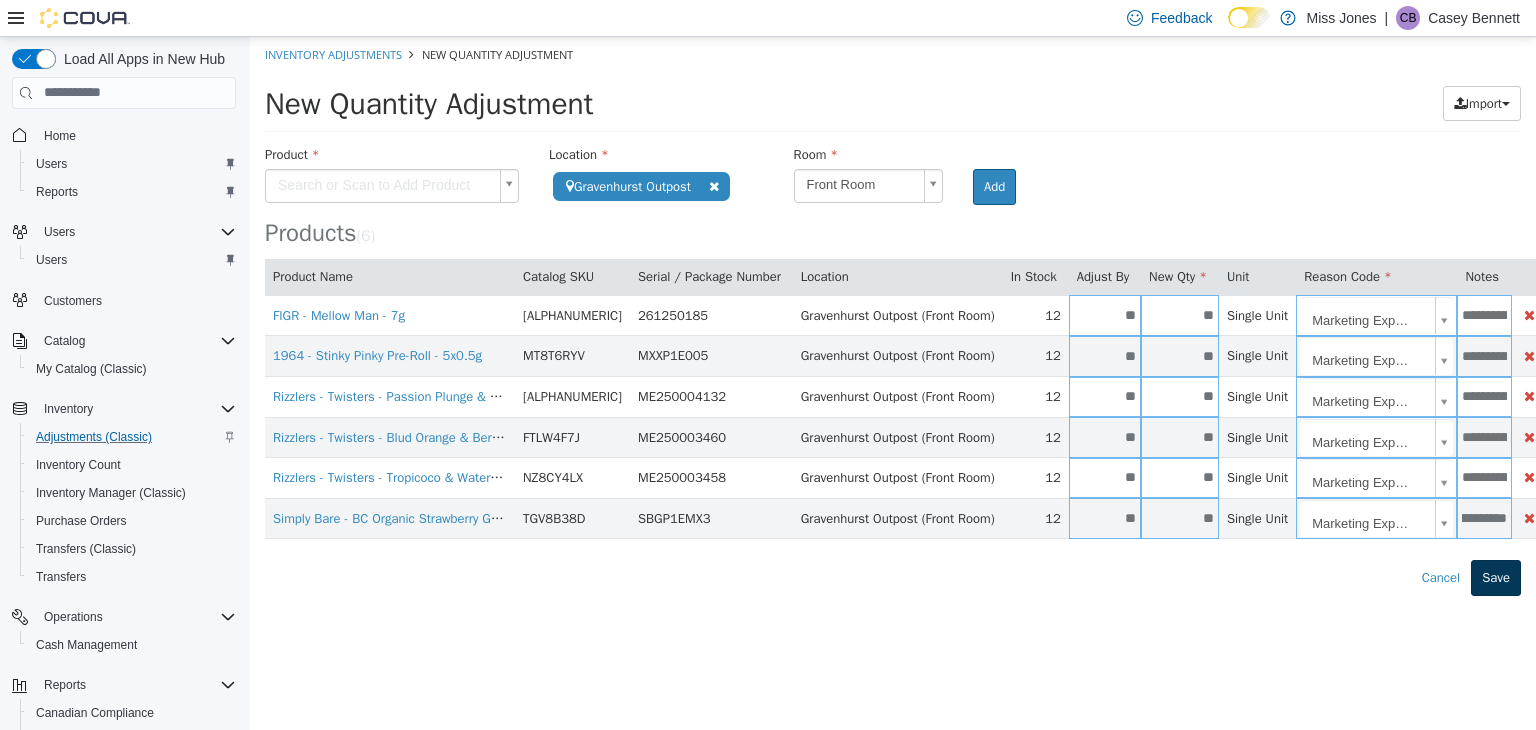 type on "**********" 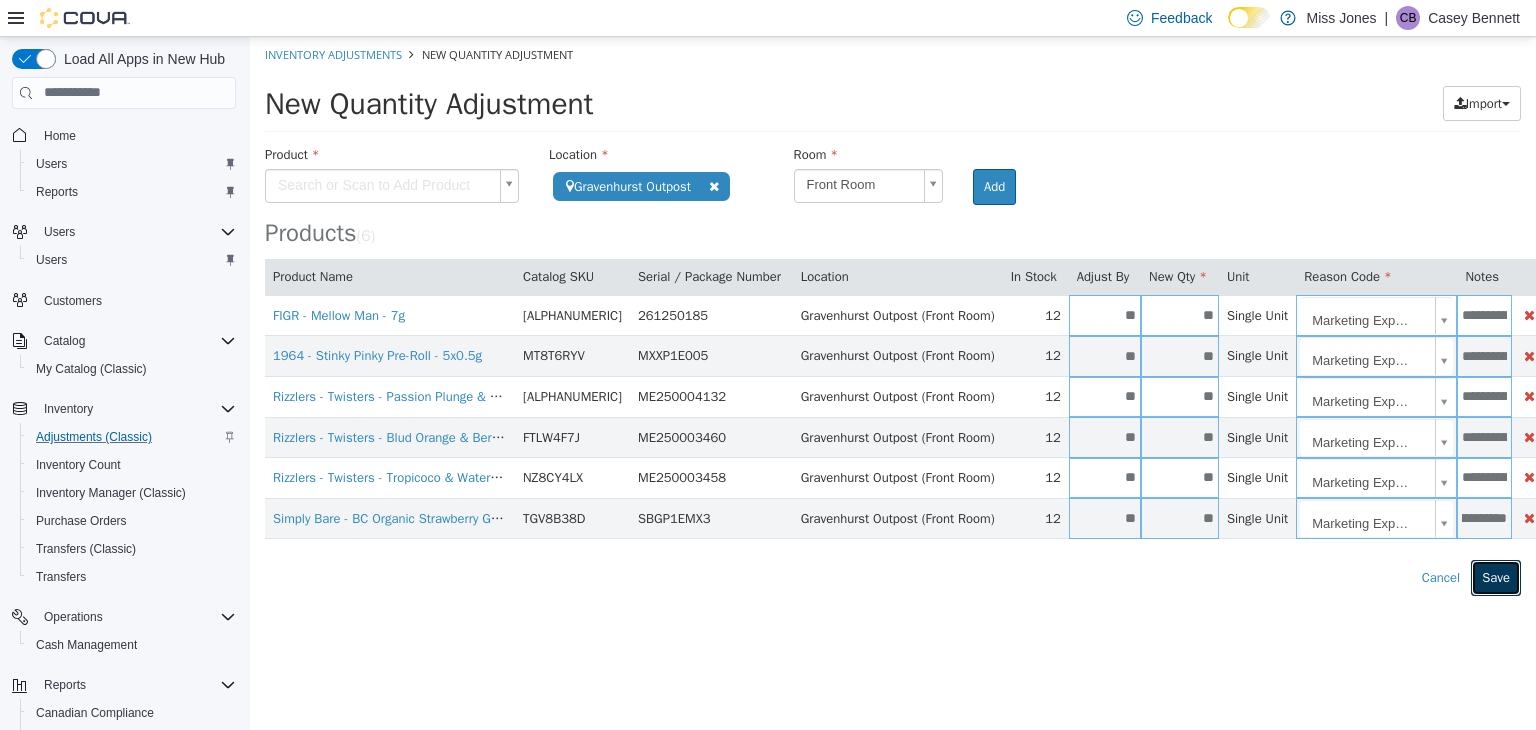 click on "Save" at bounding box center [1496, 577] 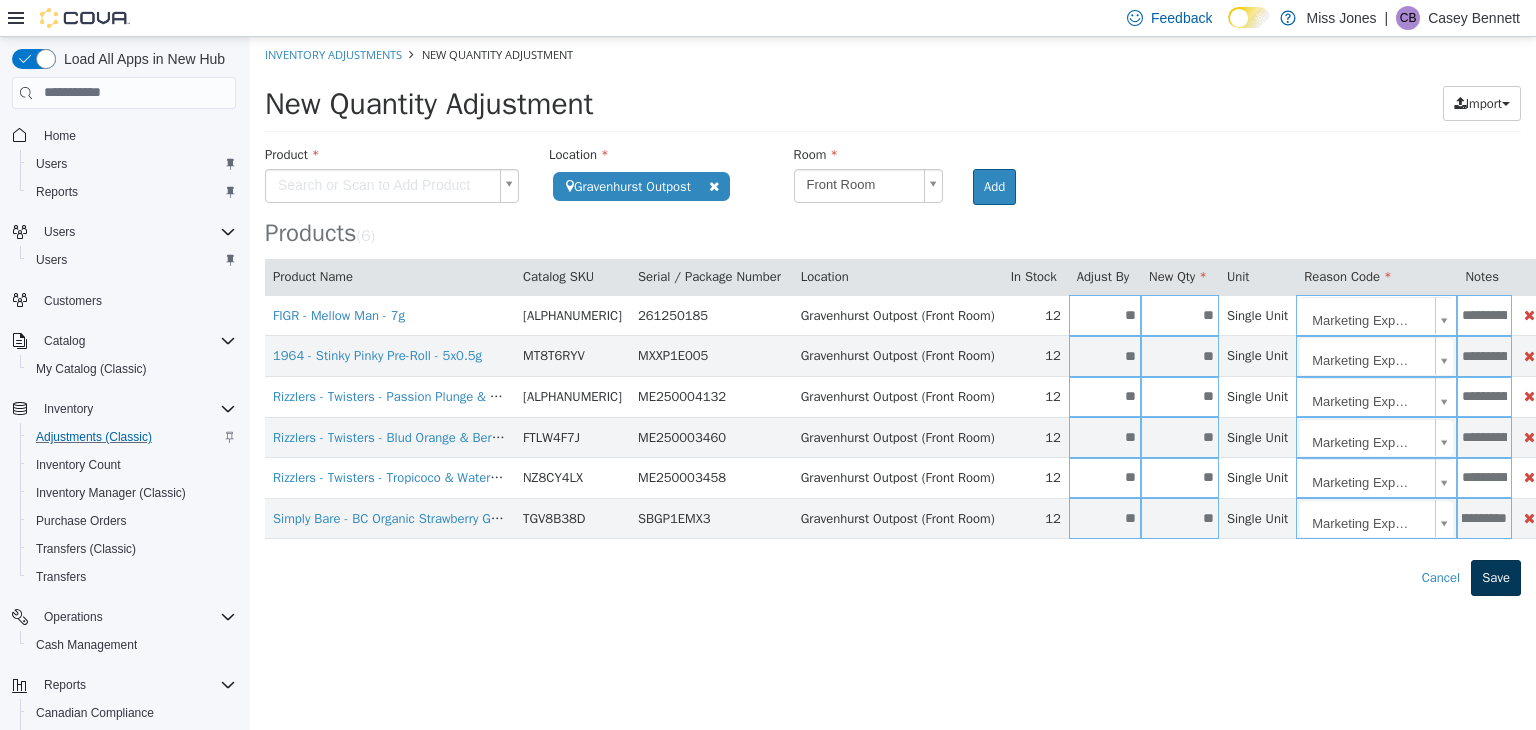 scroll, scrollTop: 0, scrollLeft: 0, axis: both 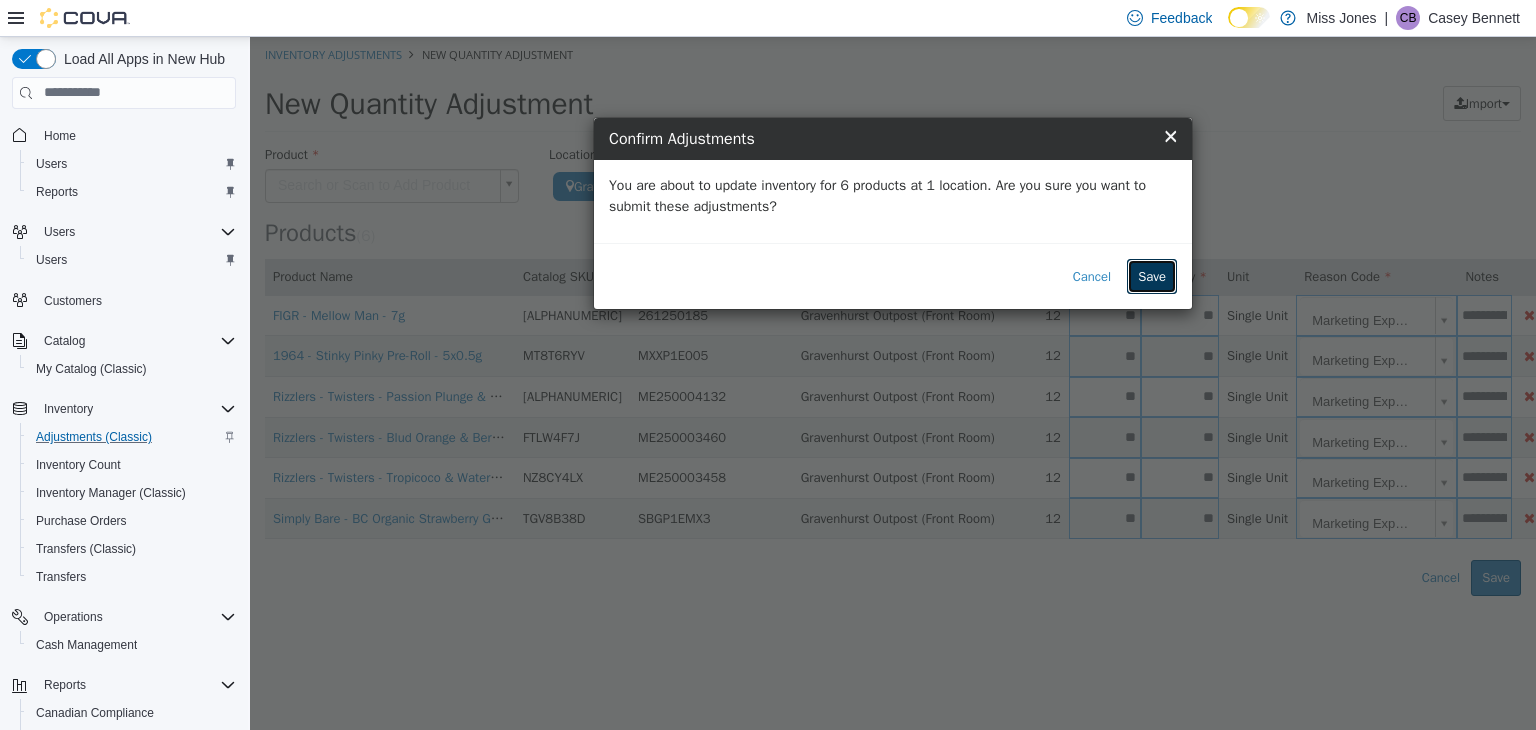 click on "Save" at bounding box center (1152, 276) 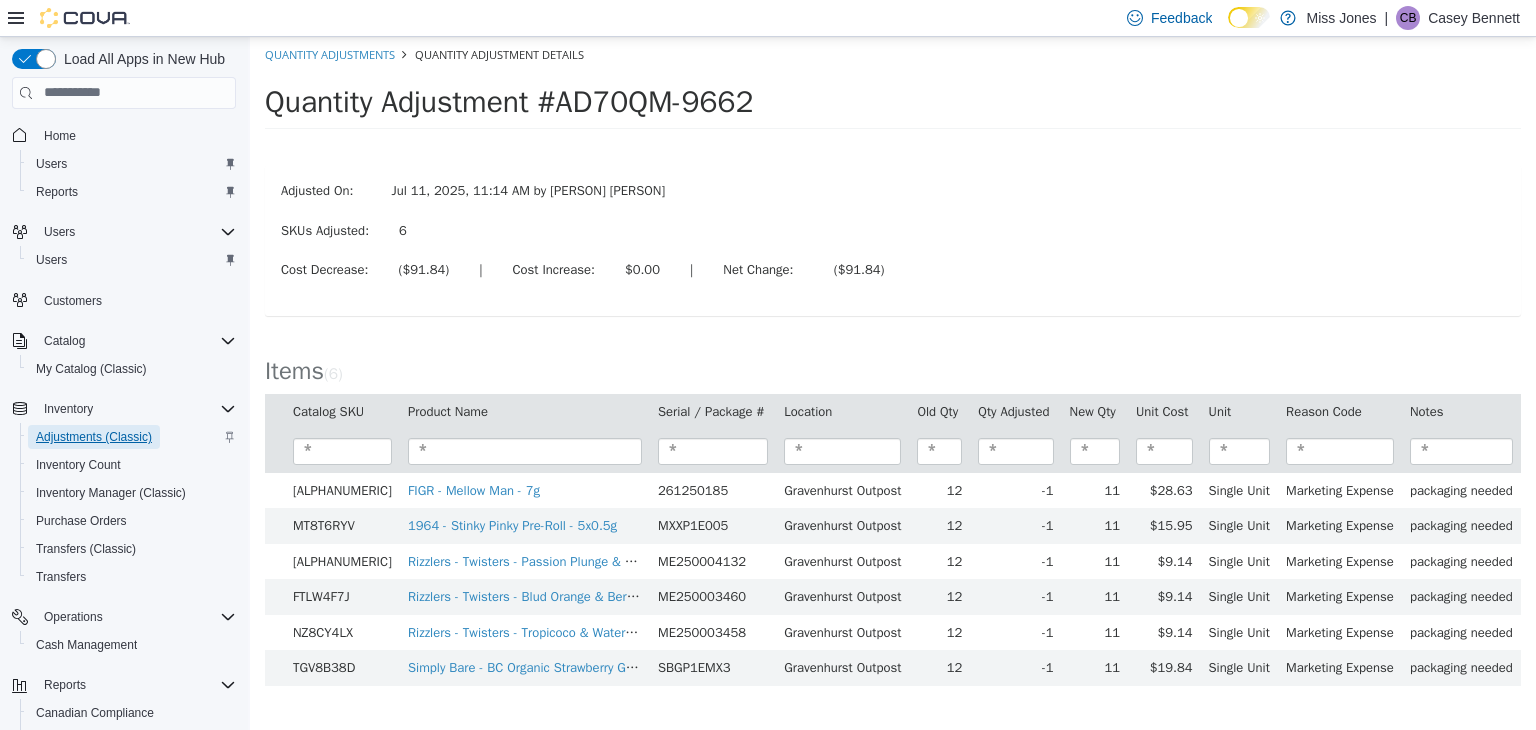 click on "Adjustments (Classic)" at bounding box center [94, 437] 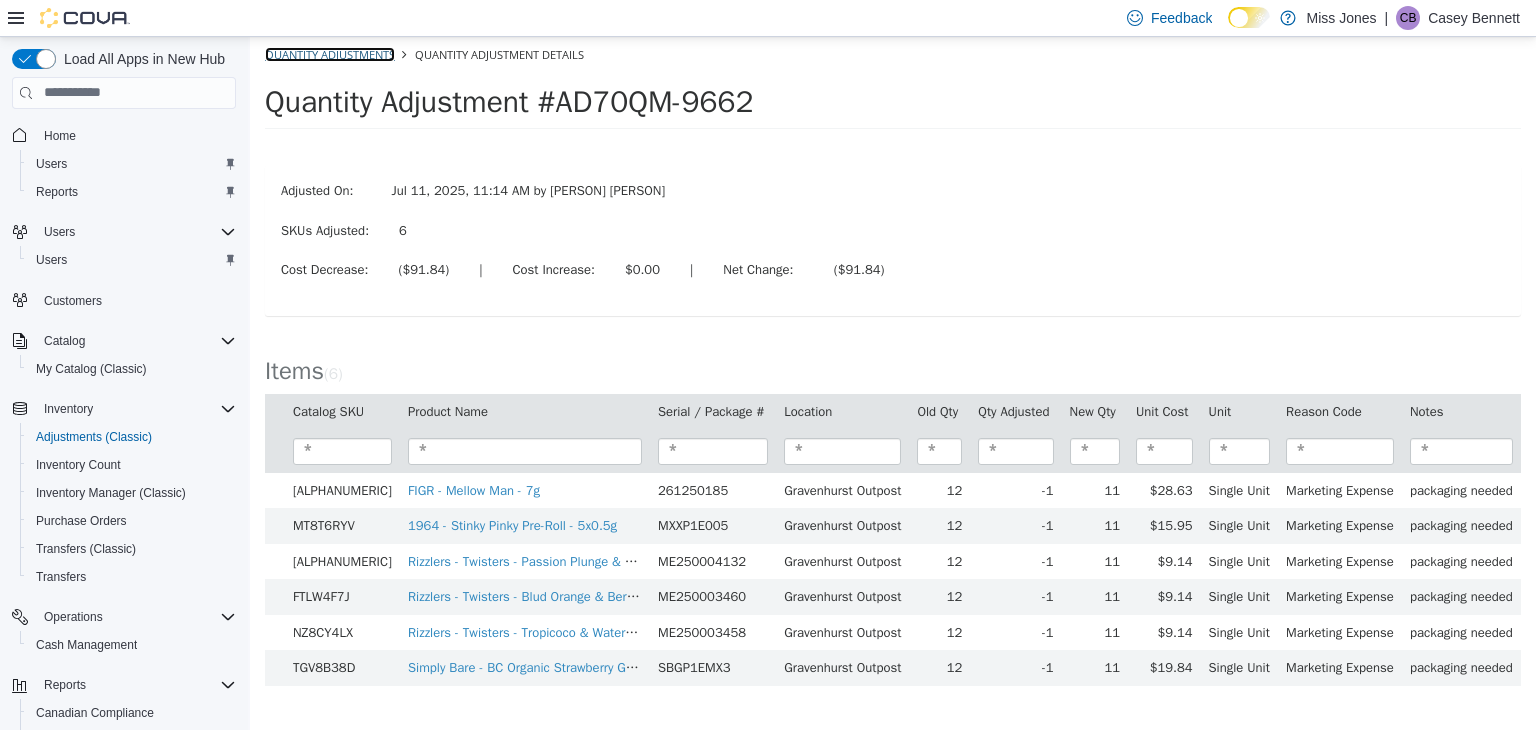 click on "Quantity Adjustments" at bounding box center (330, 53) 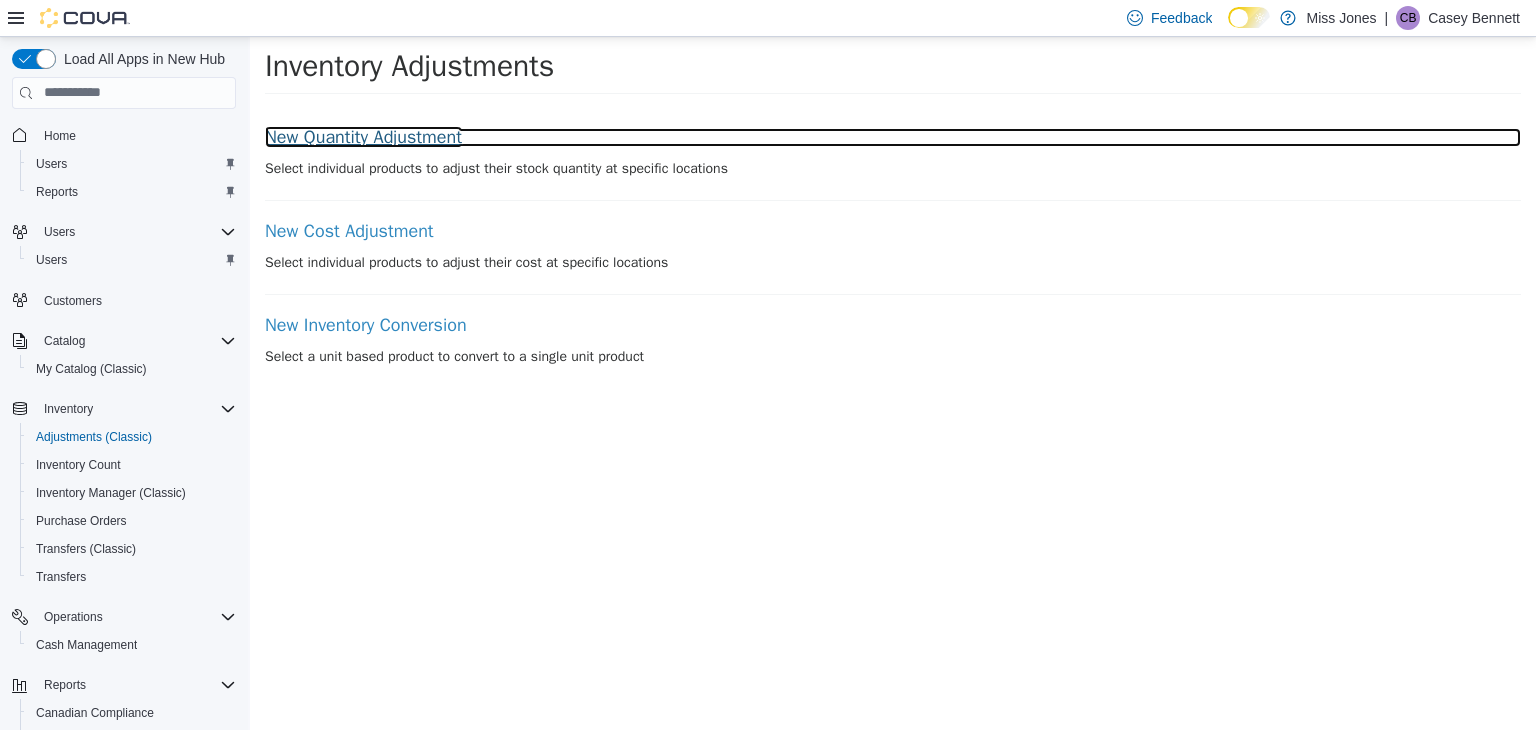 click on "New Quantity Adjustment" at bounding box center (893, 137) 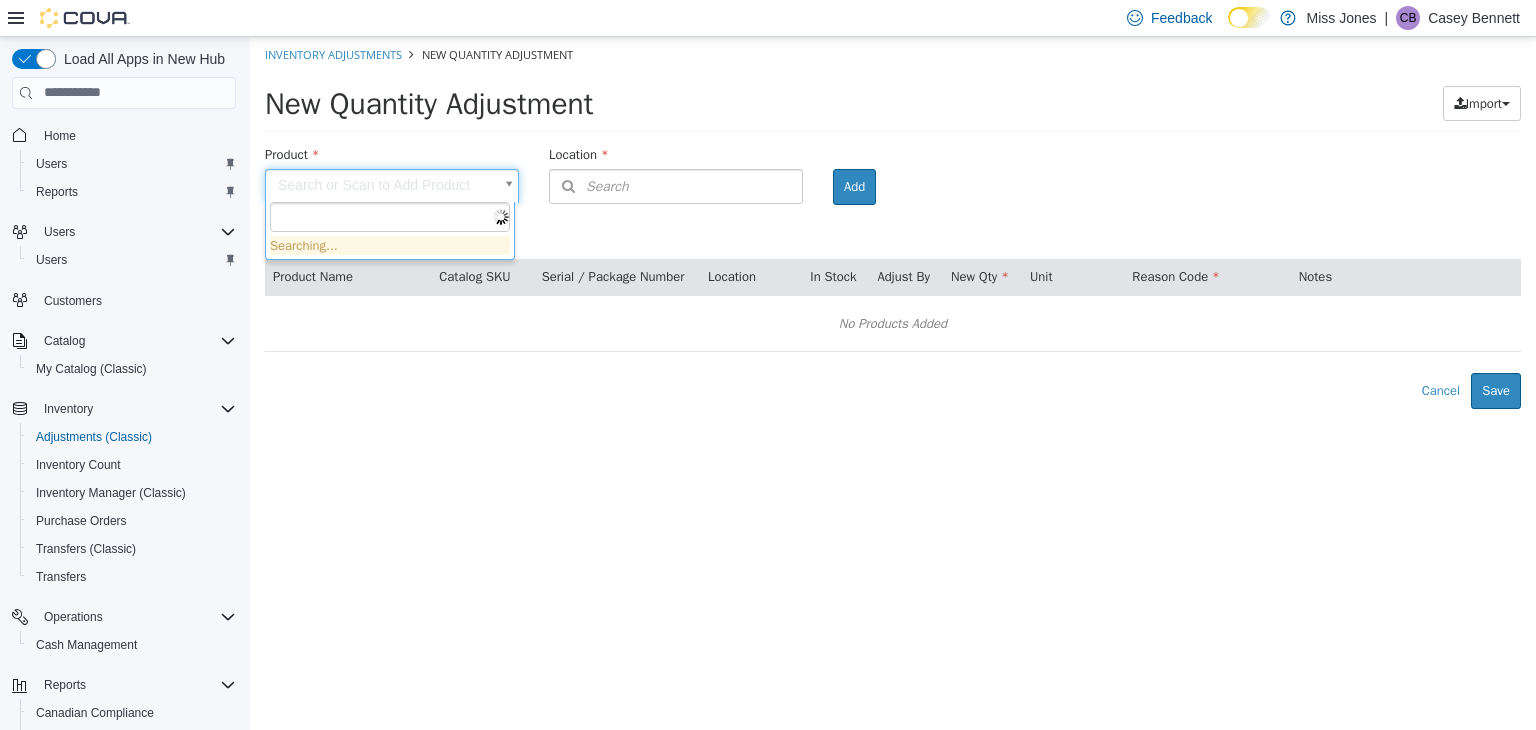 click on "You are about to update inventory for 5 products at 1 location. Are you sure you want to submit these adjustments?" at bounding box center (893, 222) 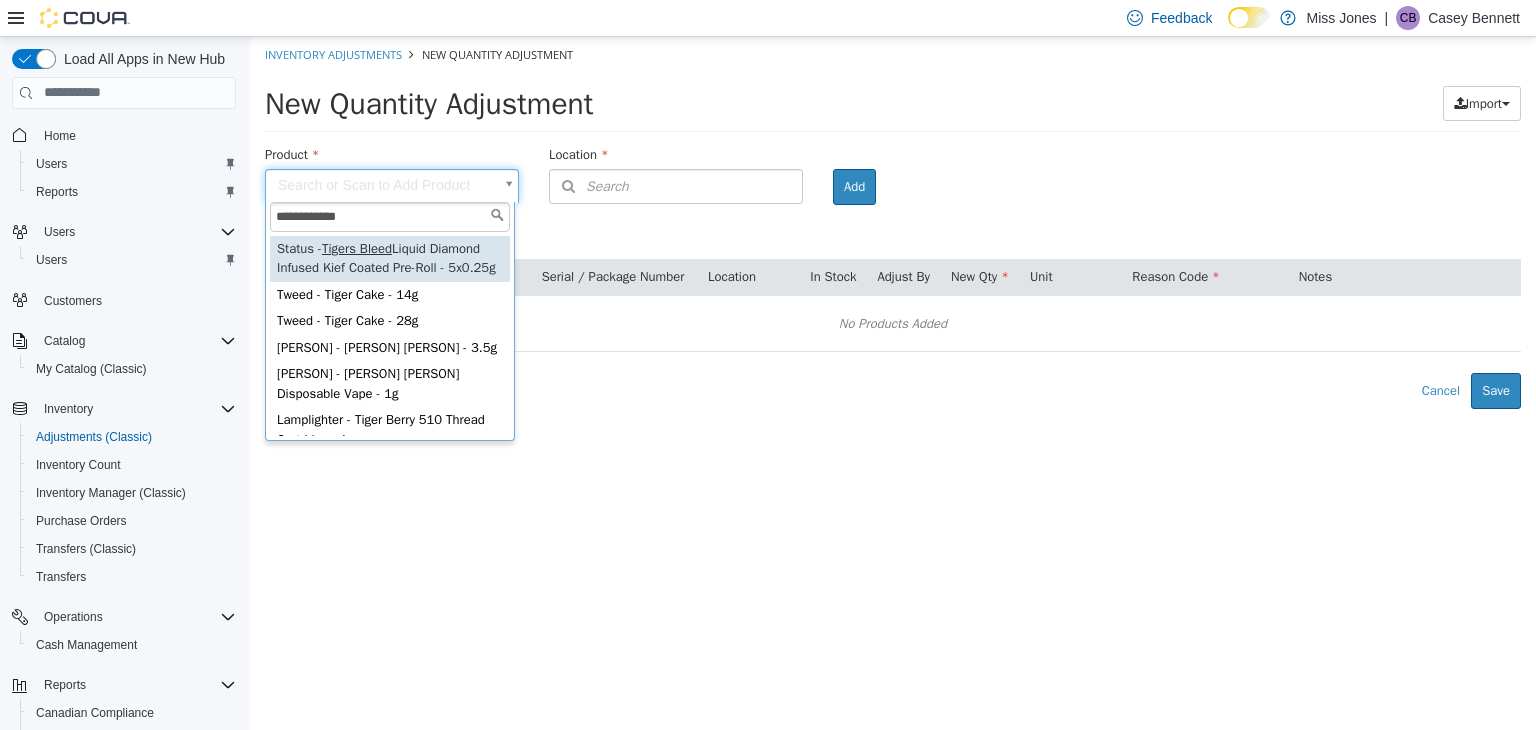 type on "**********" 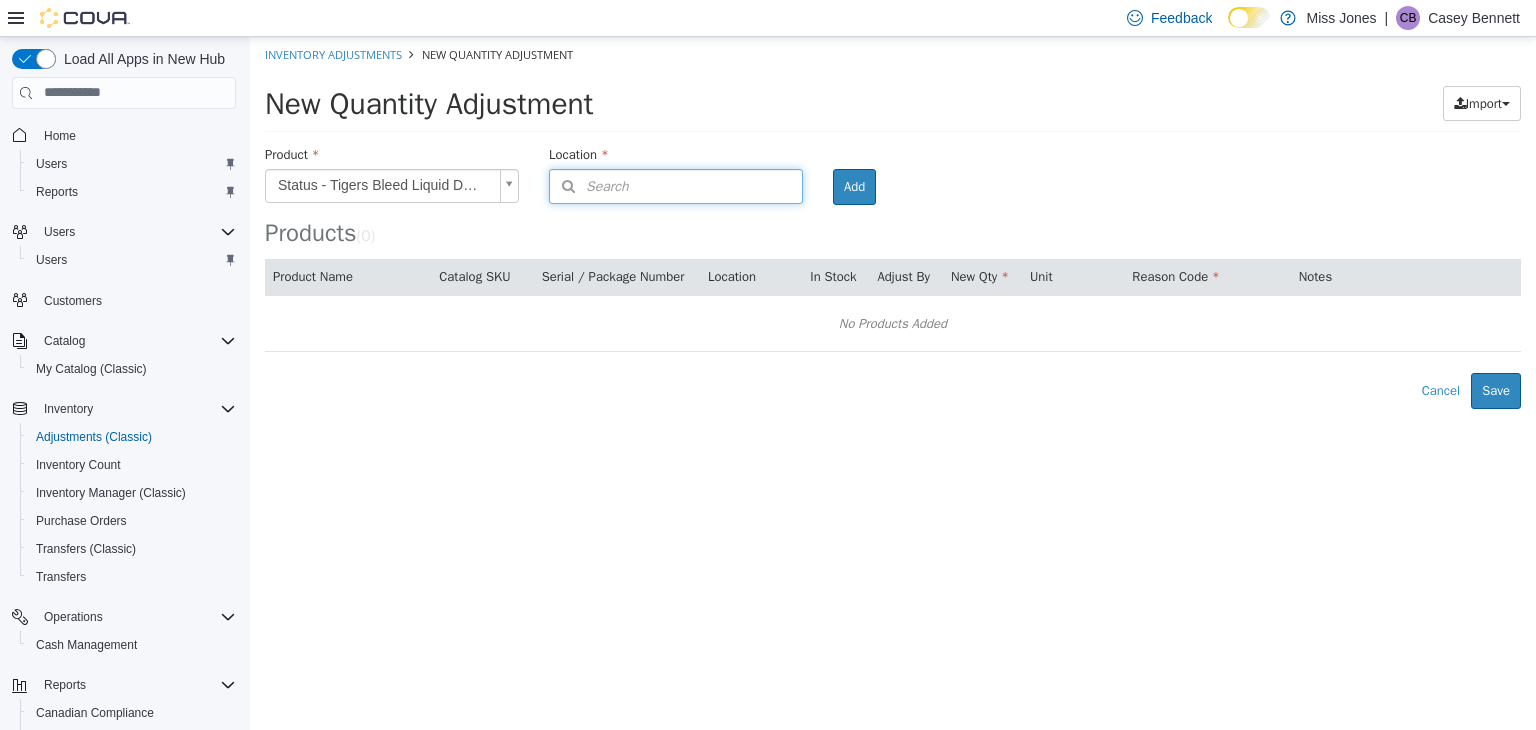click on "Search" at bounding box center [676, 185] 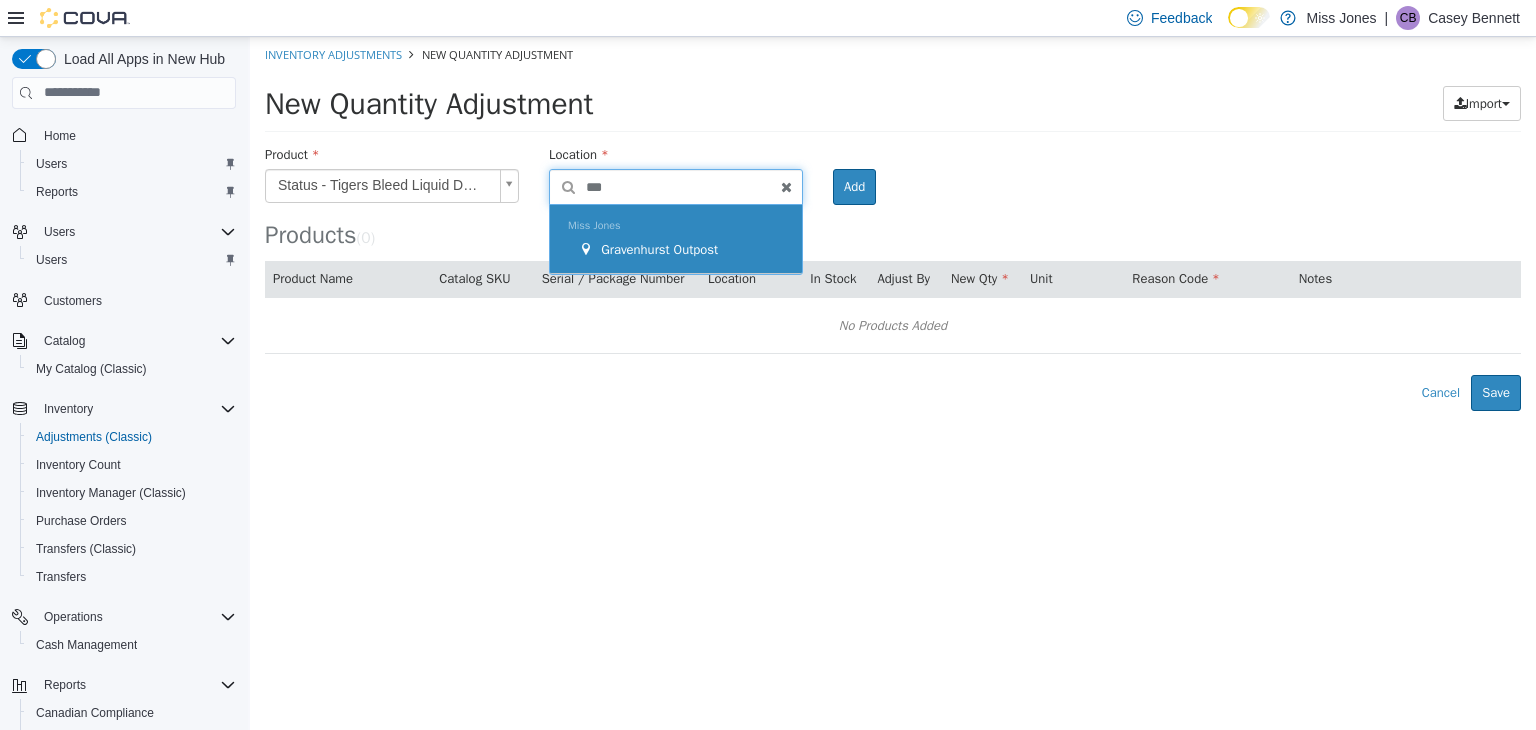 type on "***" 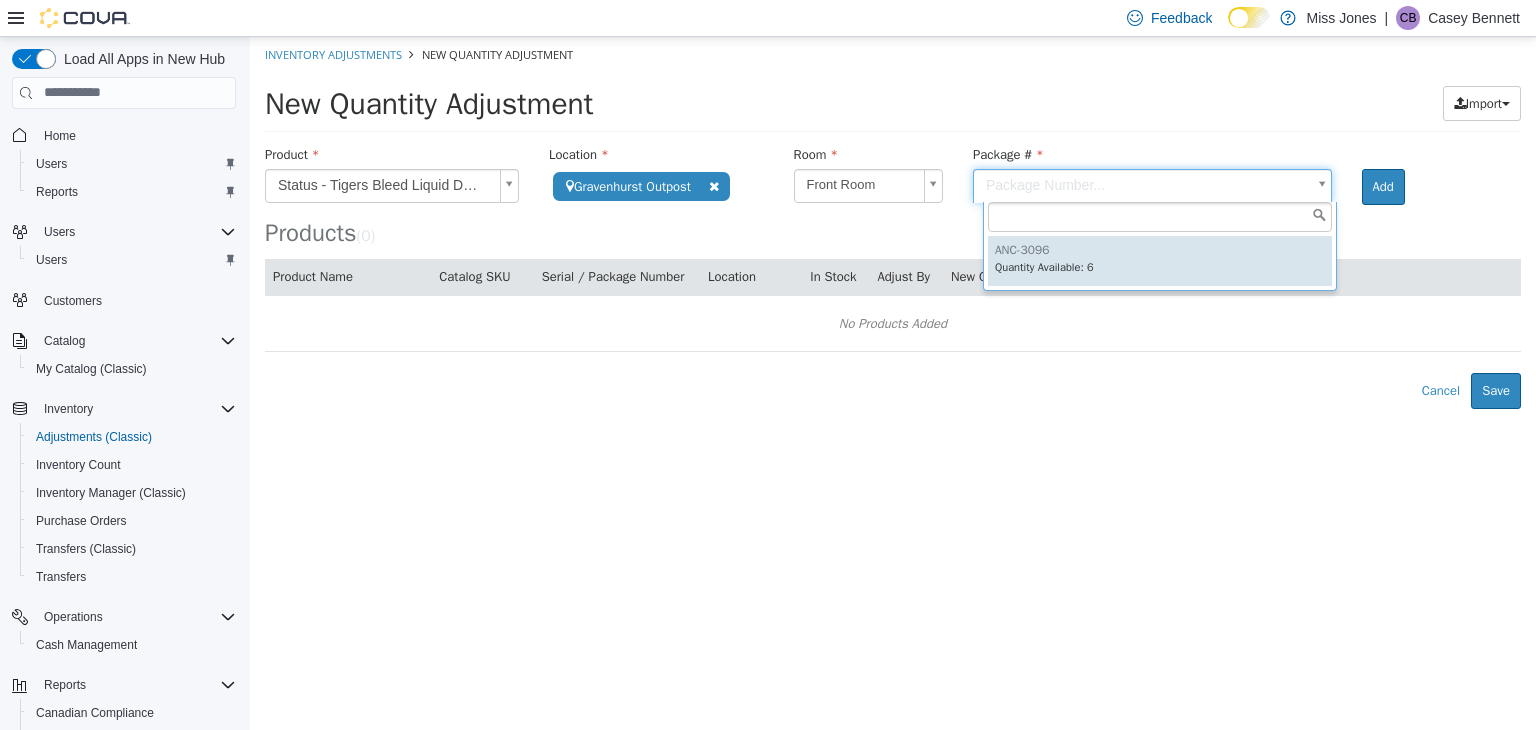 click on "**********" at bounding box center (893, 222) 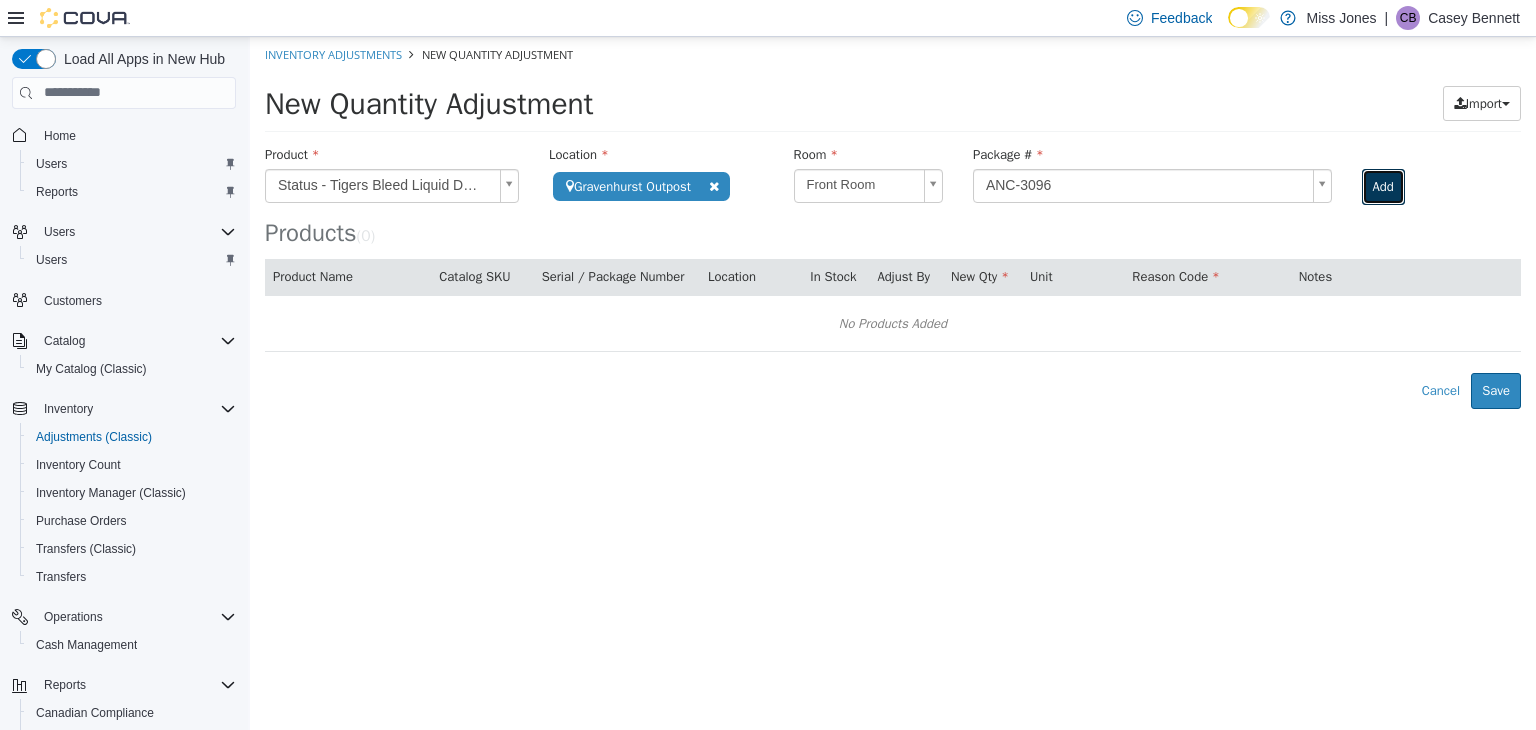click on "Add" at bounding box center (1383, 186) 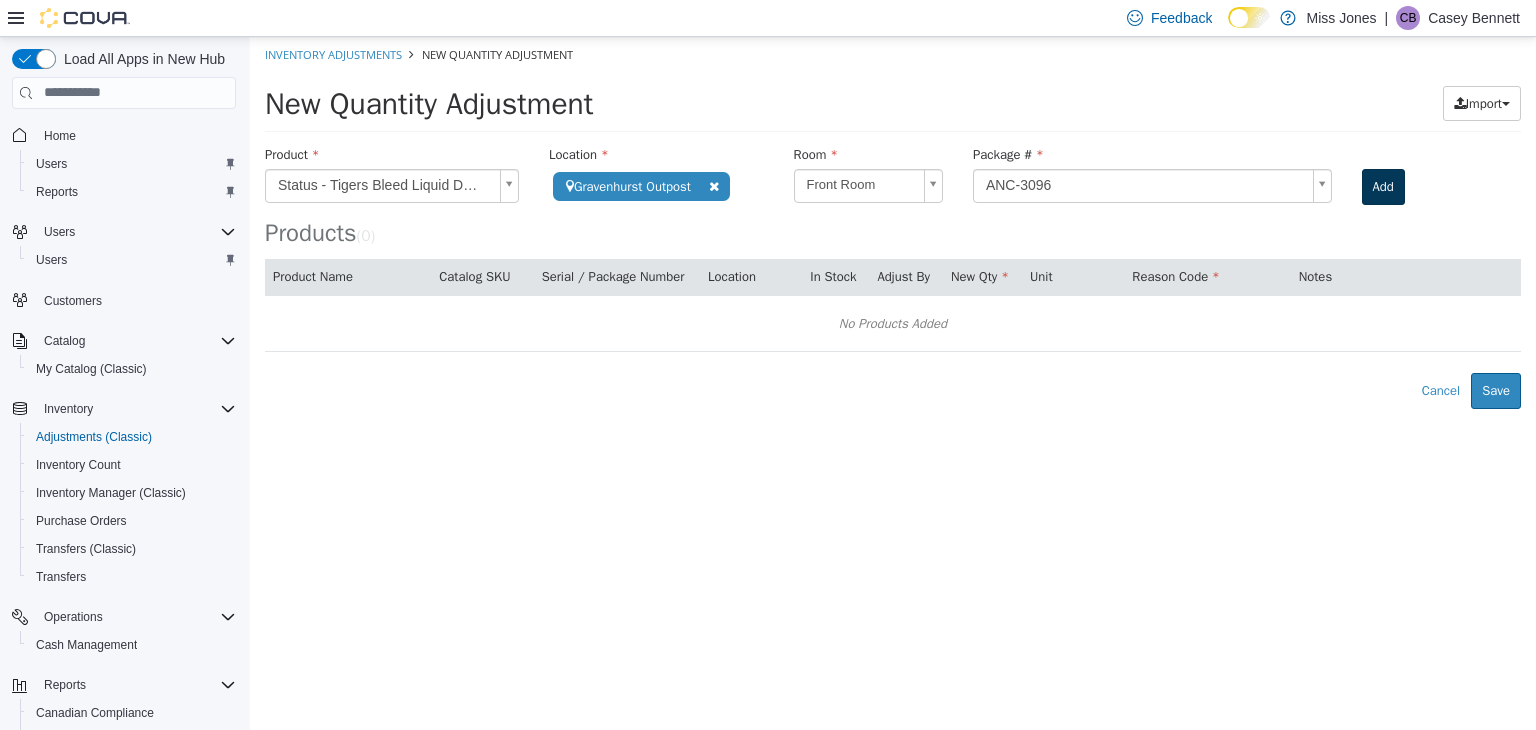 type 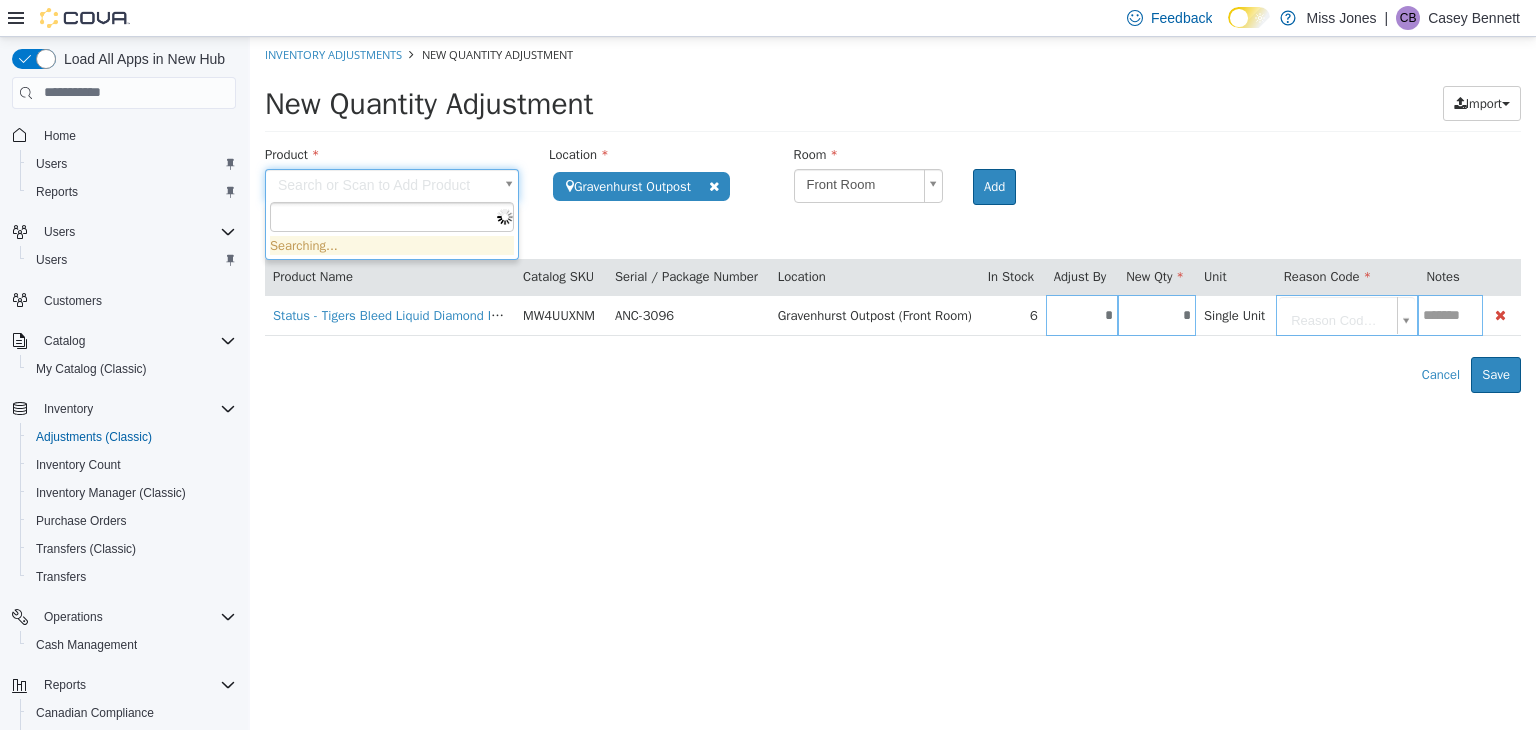 click on "You are about to update inventory for 5 products at 1 location. Are you sure you want to submit these adjustments?" at bounding box center (893, 214) 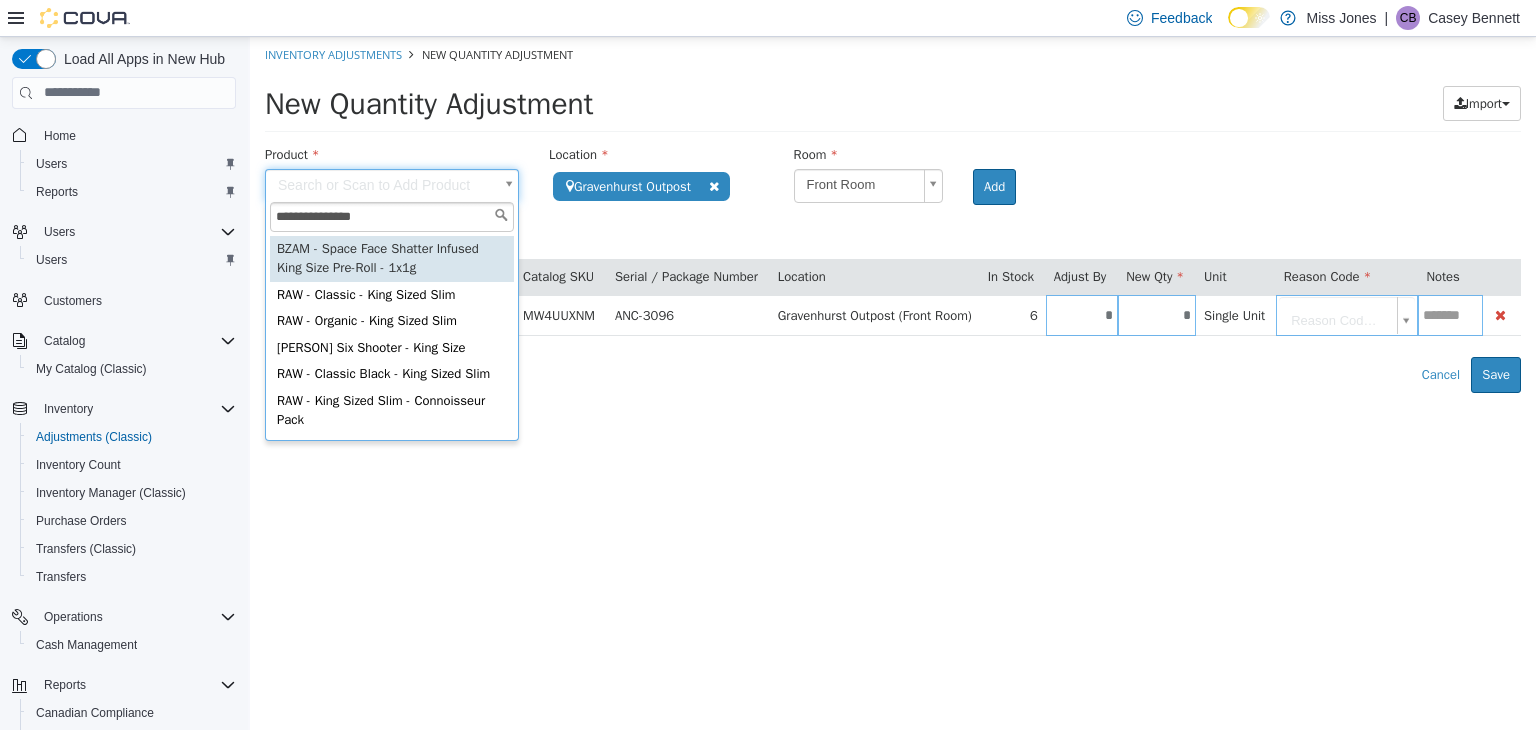 type on "**********" 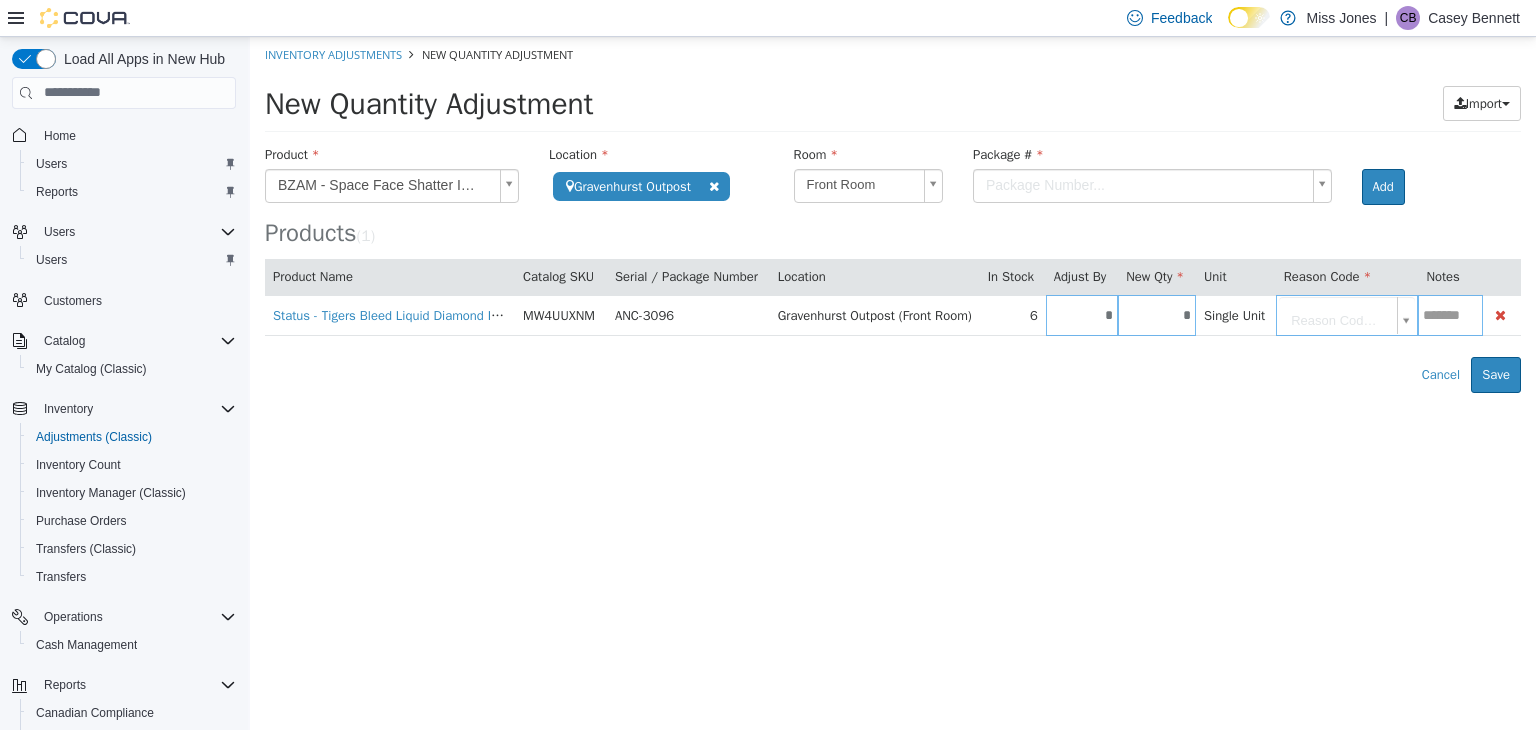 click on "You are about to update inventory for 5 products at 1 location. Are you sure you want to submit these adjustments?" at bounding box center (893, 214) 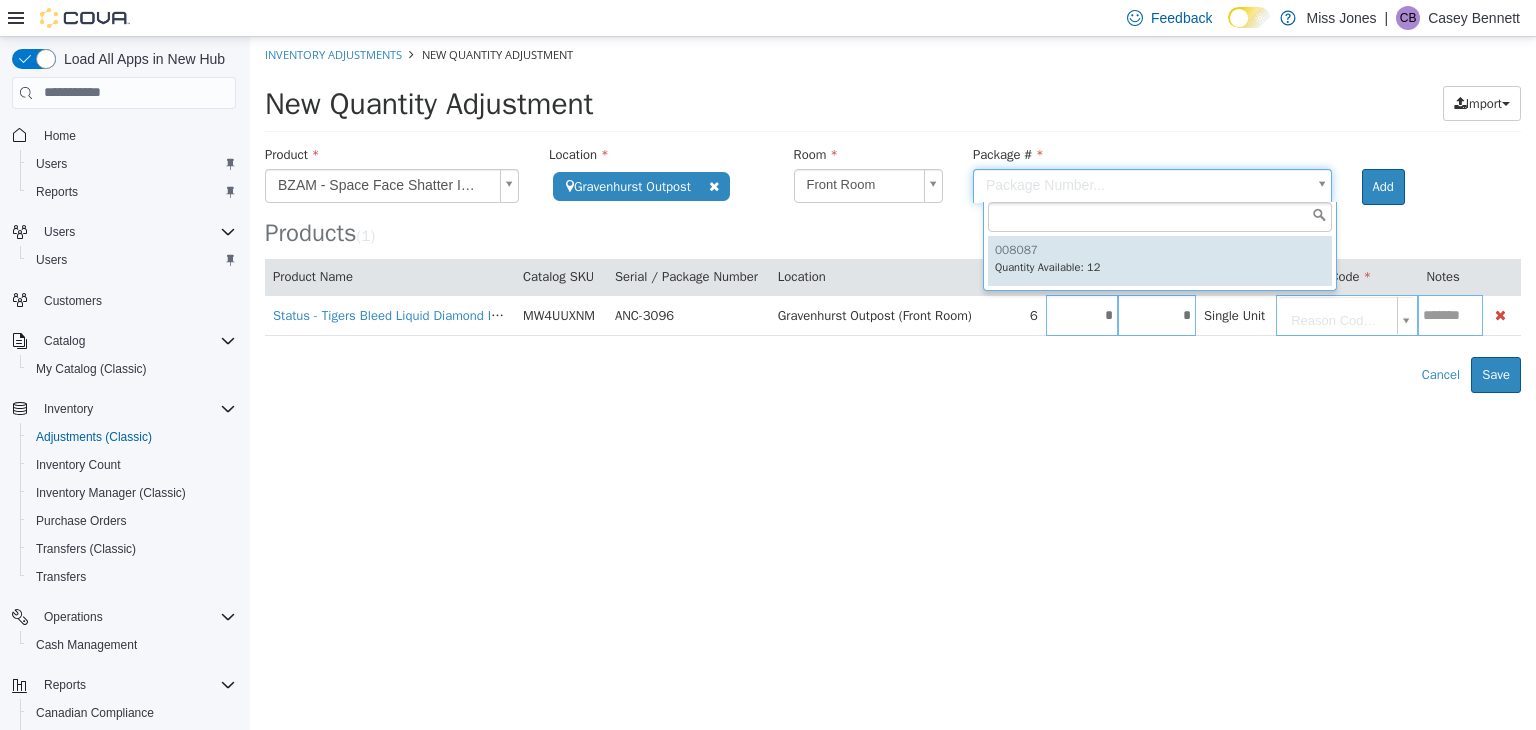 type on "******" 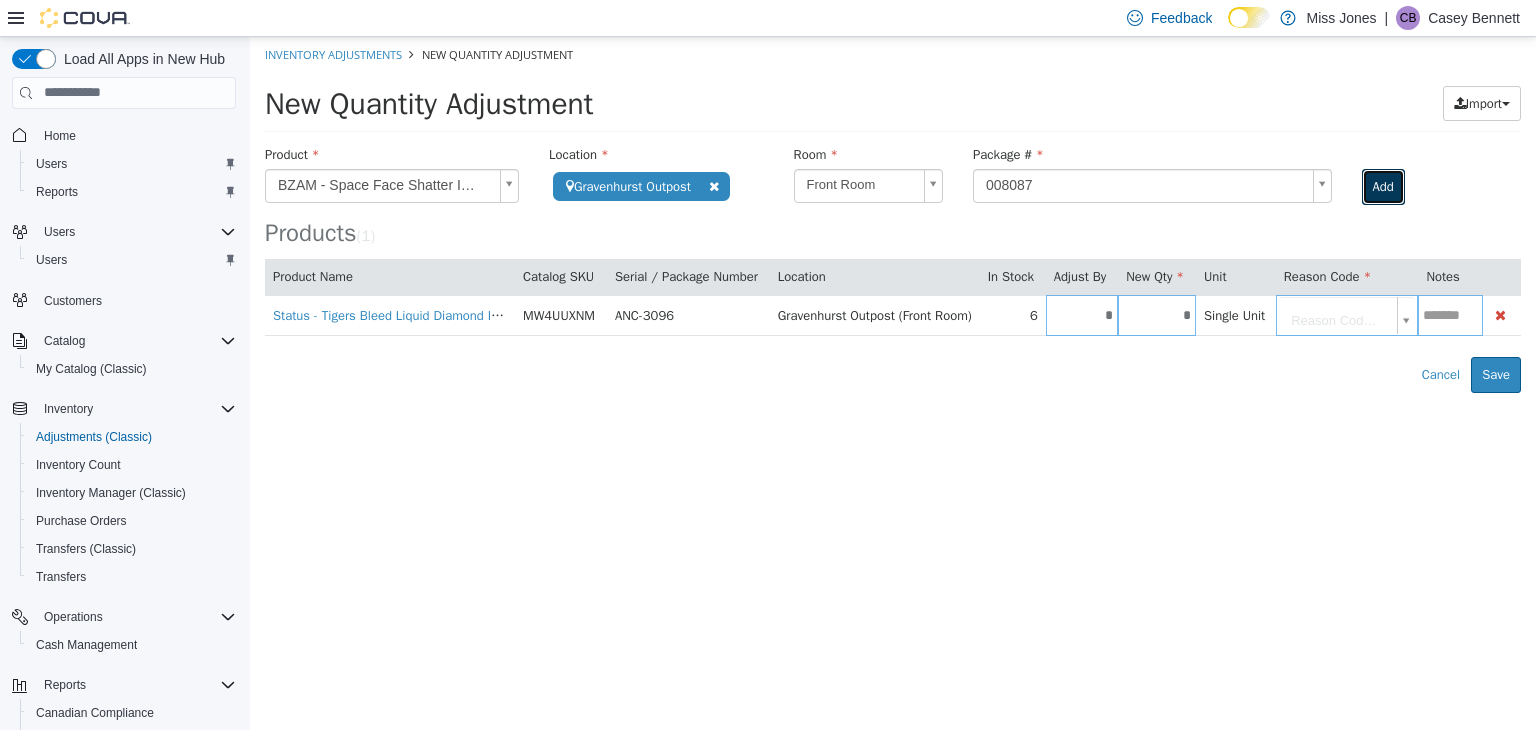 click on "Add" at bounding box center [1383, 186] 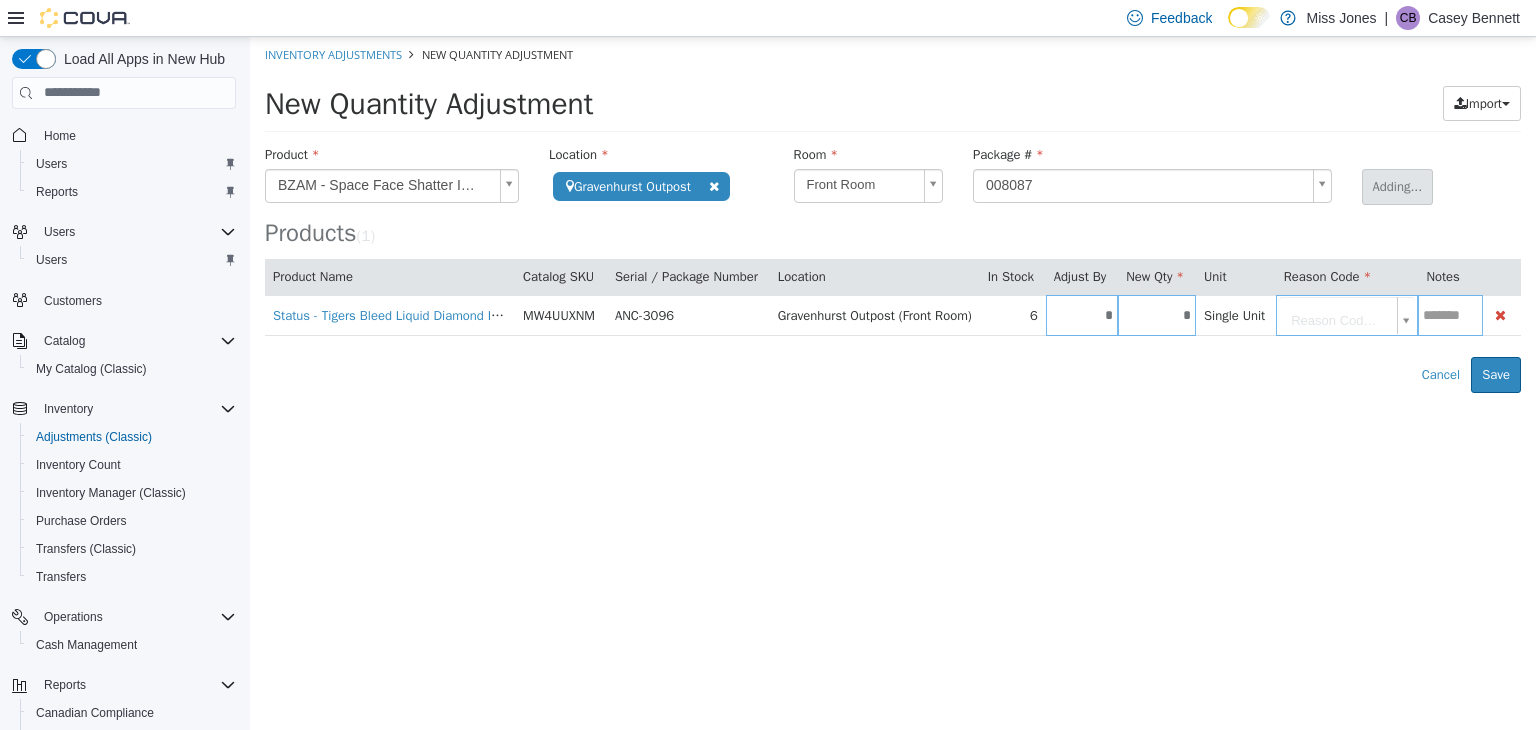type 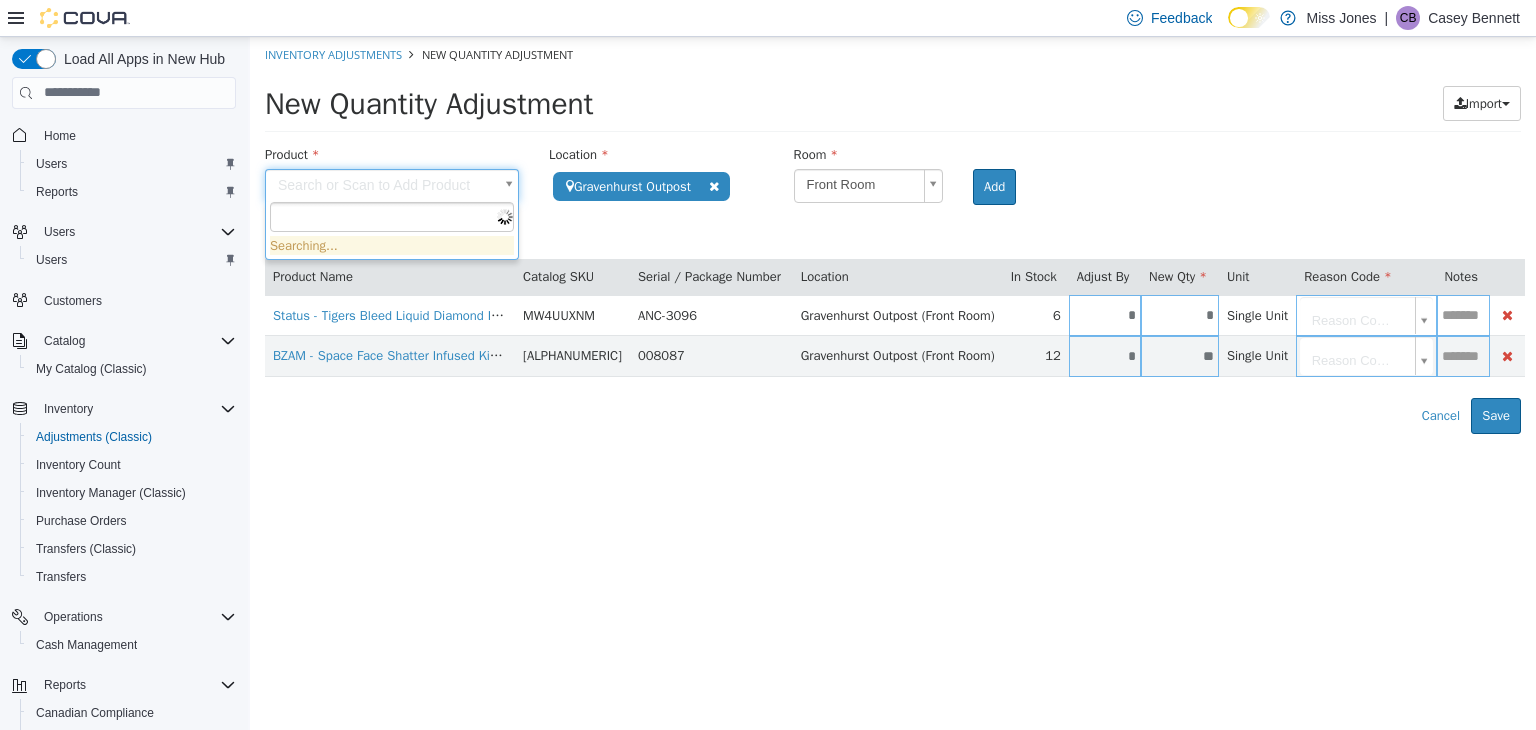 click on "You are about to update inventory for 5 products at 1 location. Are you sure you want to submit these adjustments?" at bounding box center (893, 234) 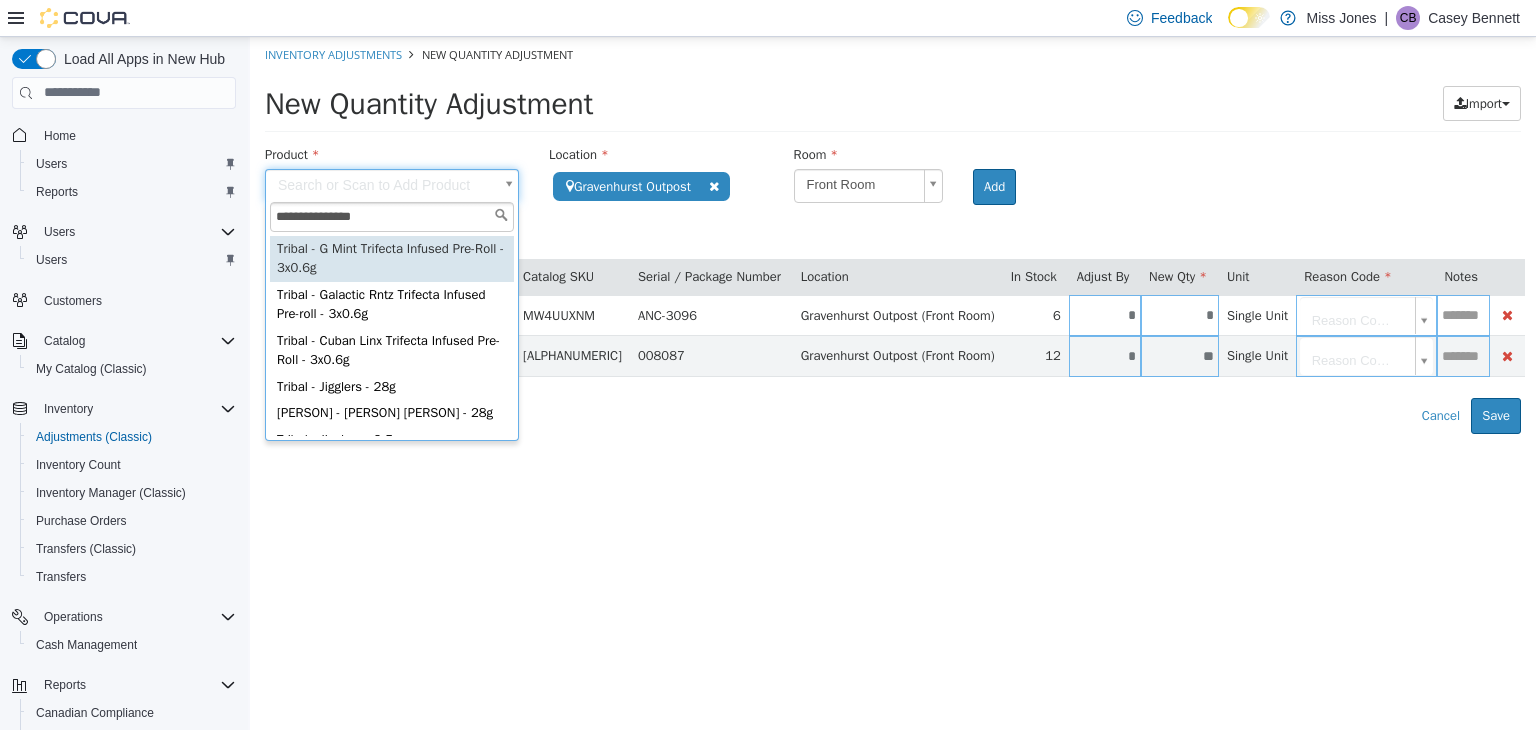type on "**********" 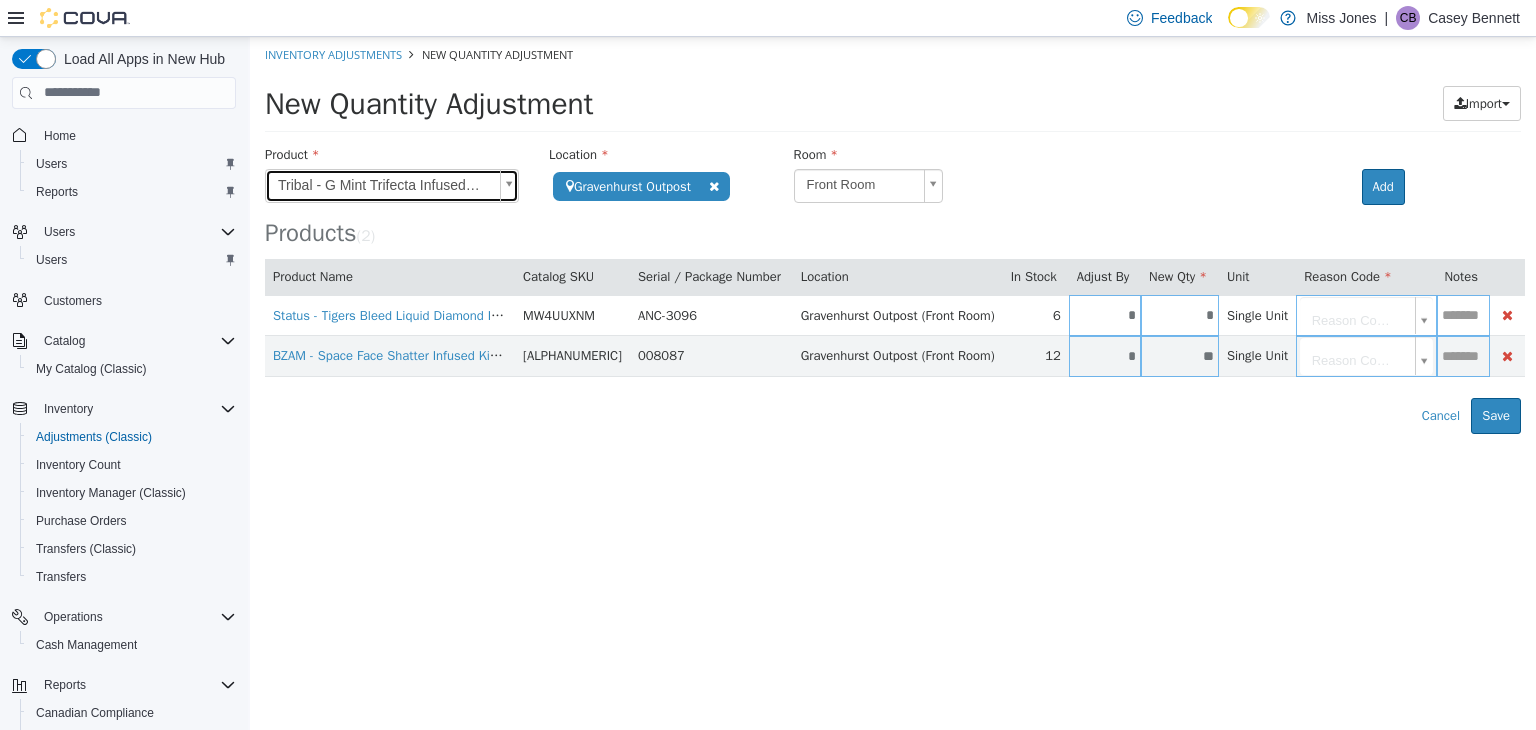 type on "**********" 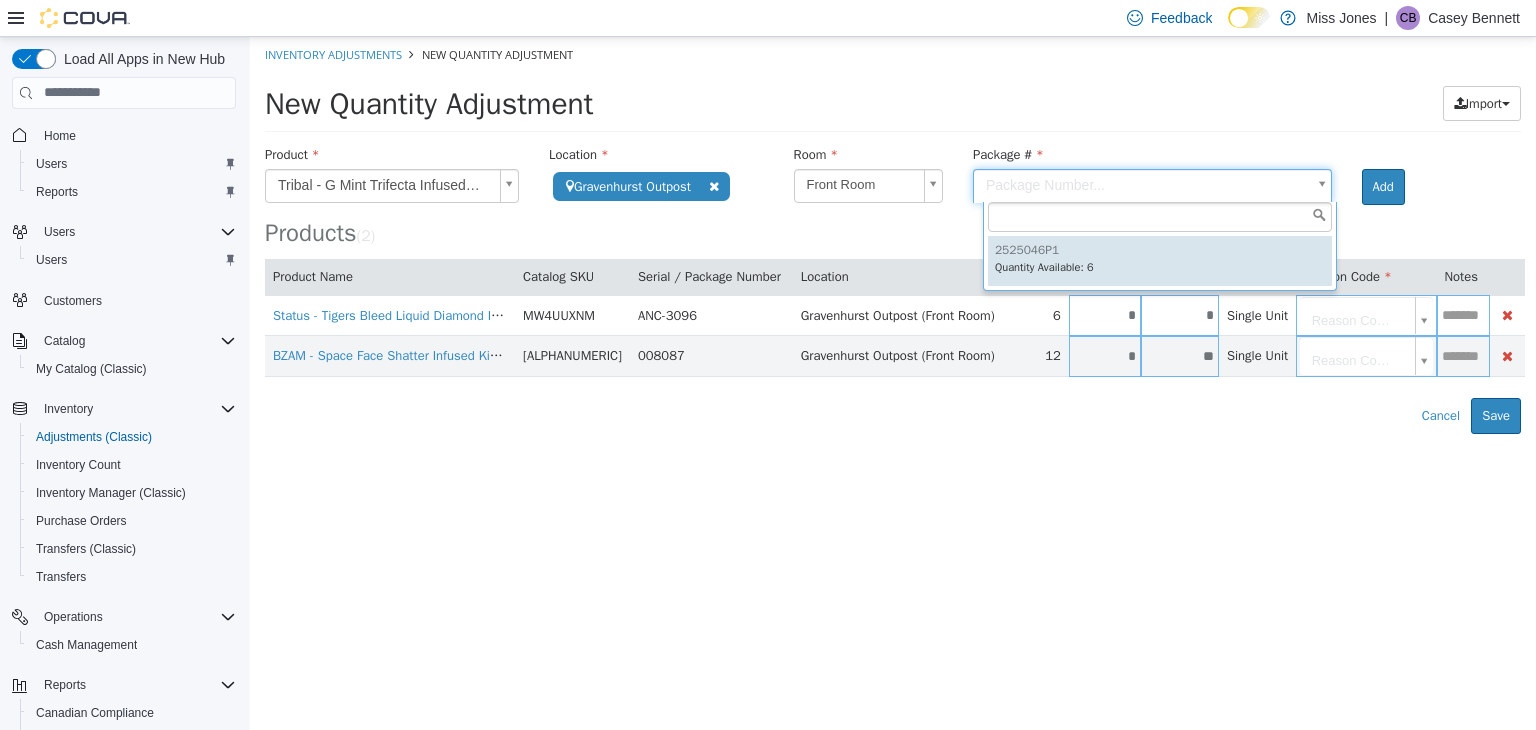 click on "**********" at bounding box center [893, 234] 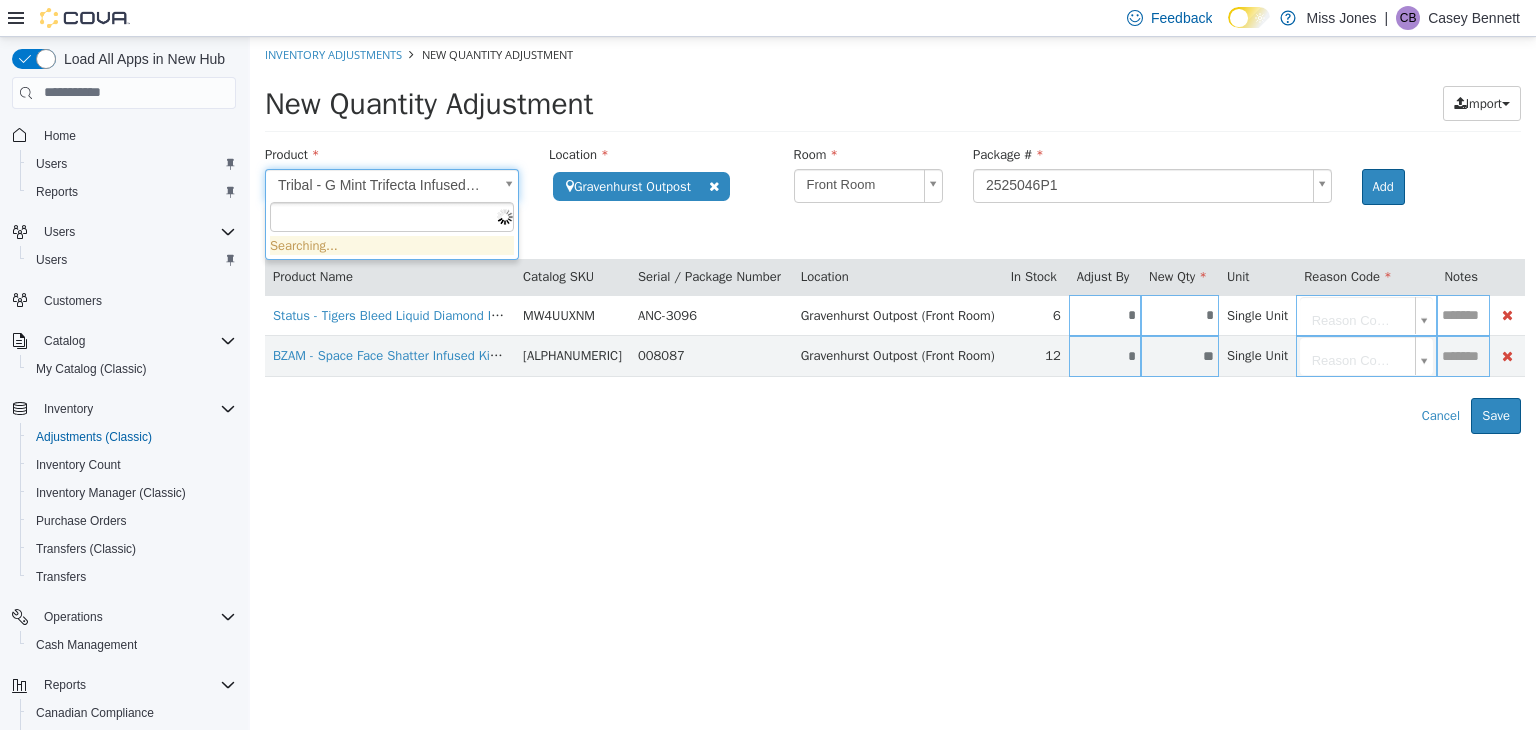 click on "**********" at bounding box center [893, 234] 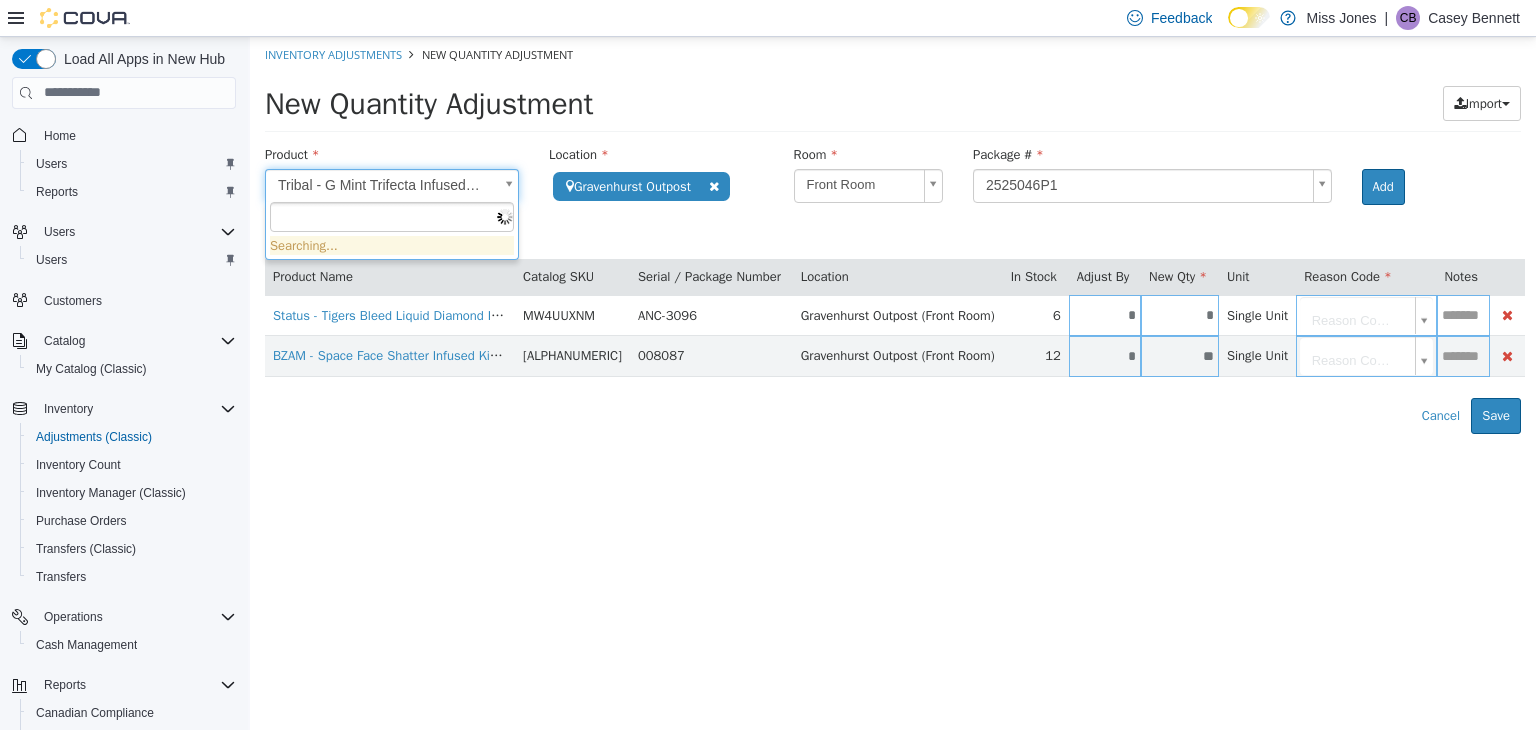 type on "*" 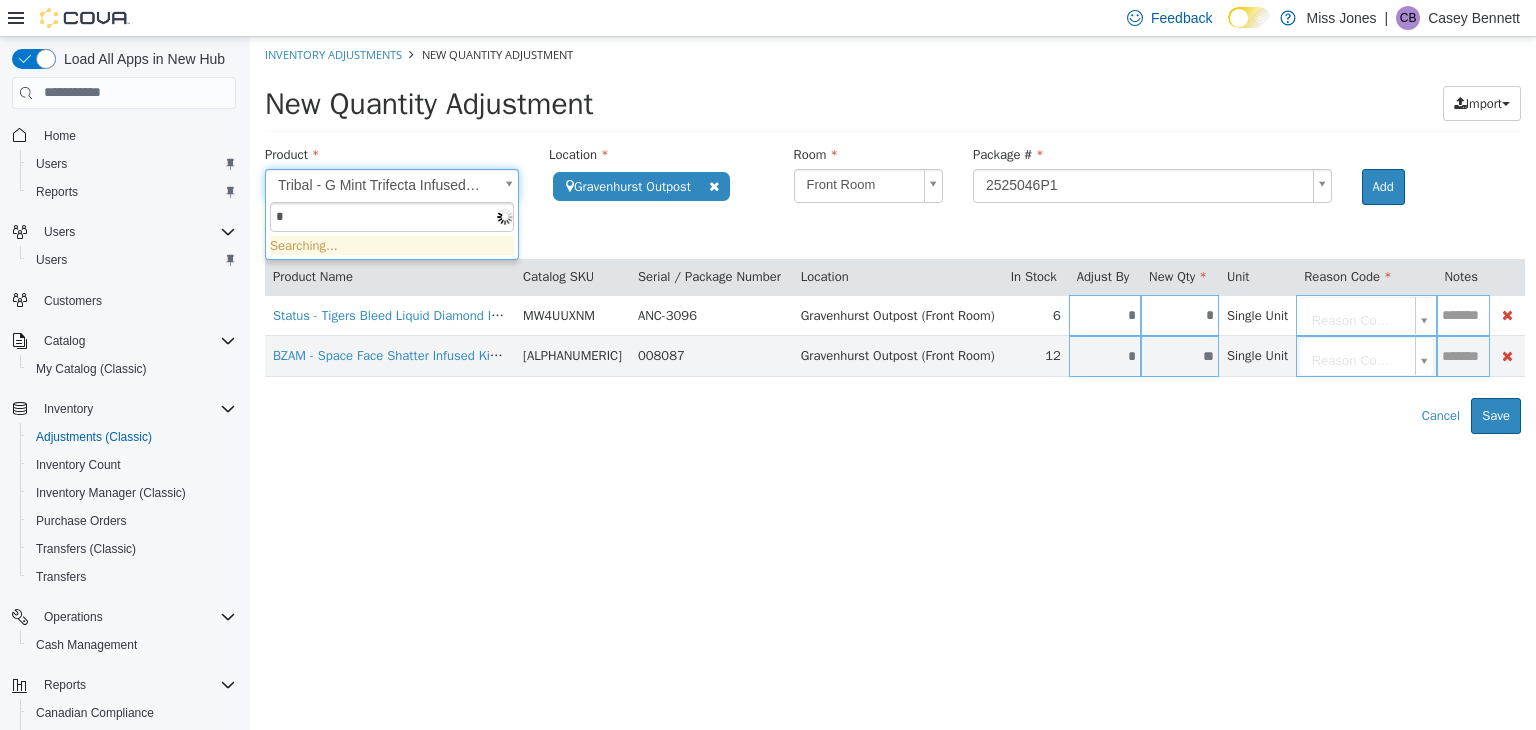 type 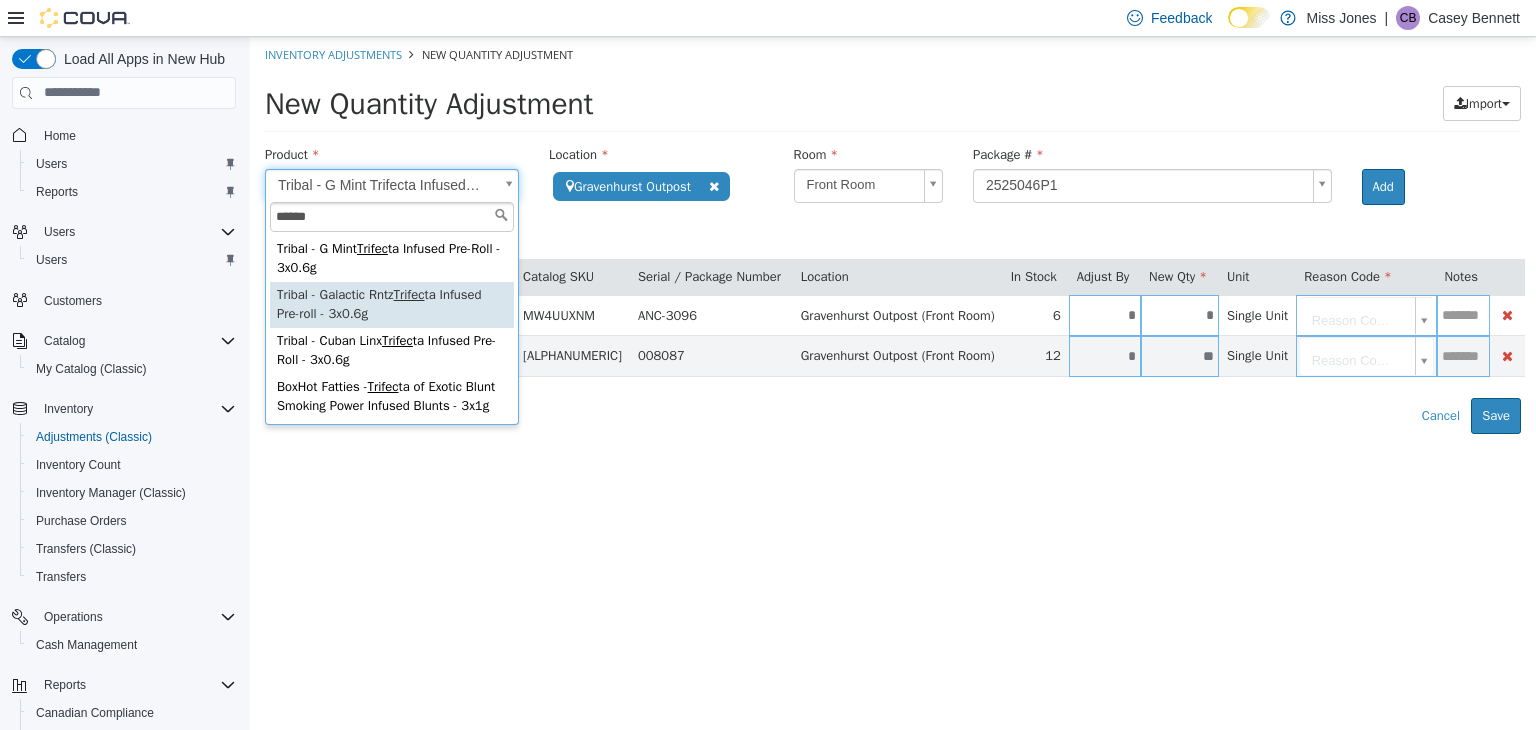 type on "******" 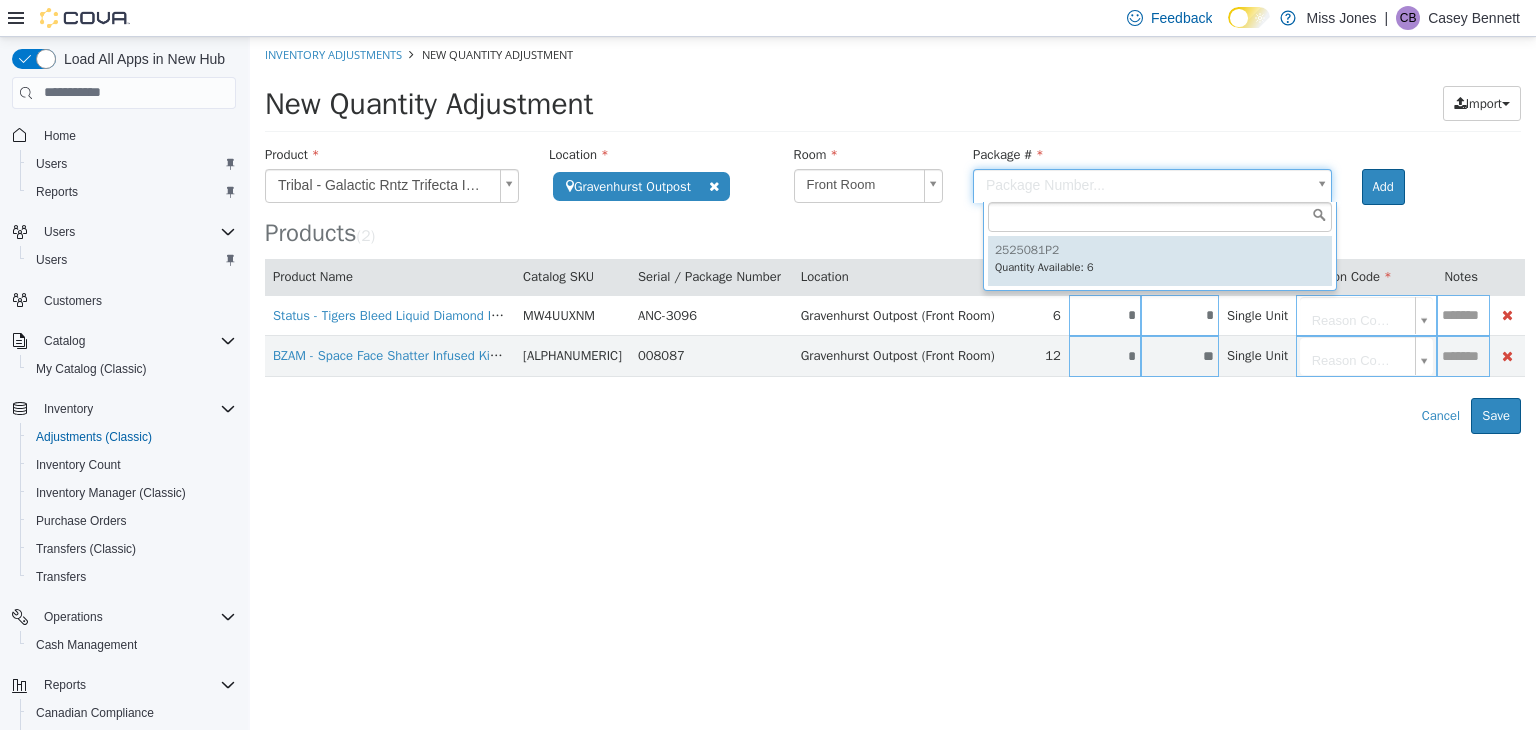 click on "**********" at bounding box center (893, 234) 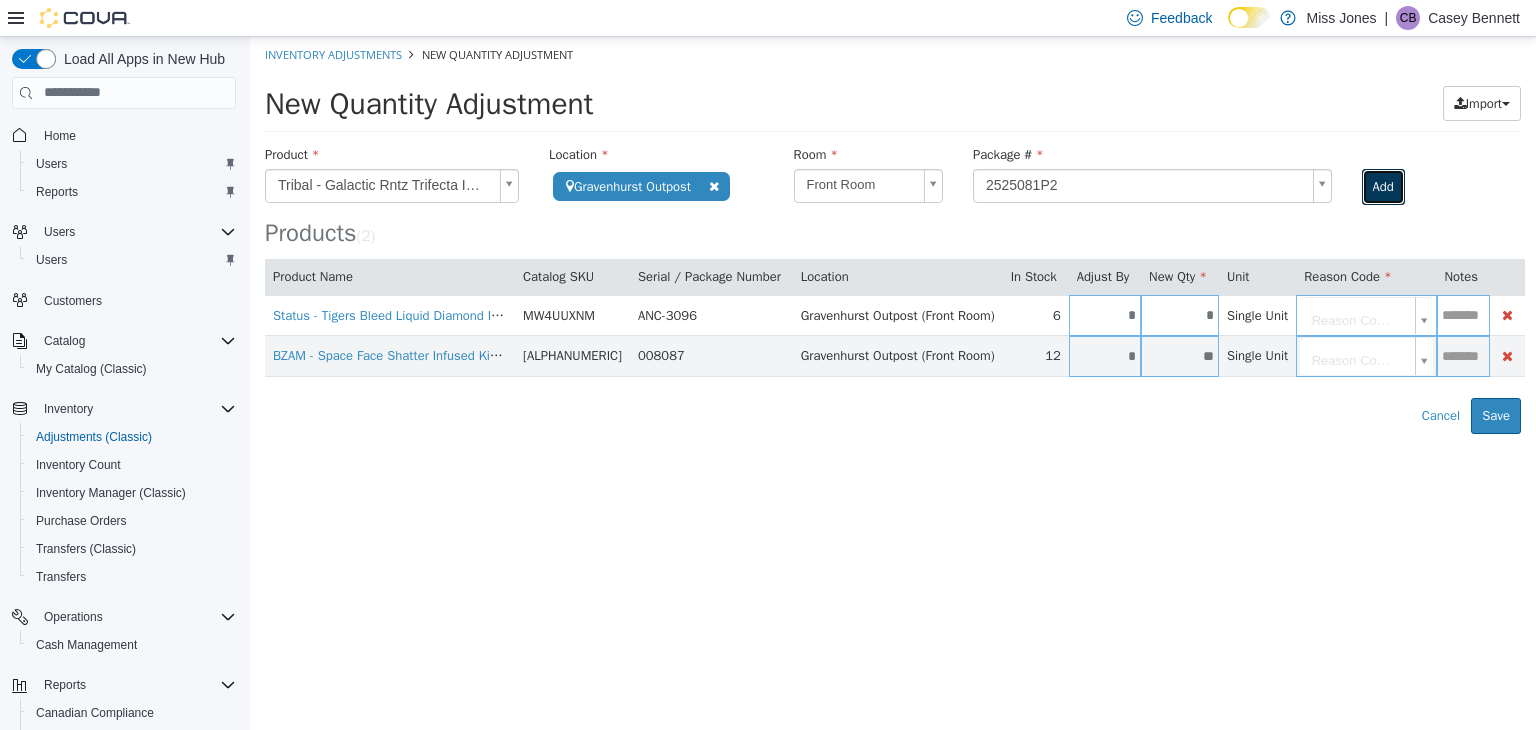 click on "Add" at bounding box center [1383, 186] 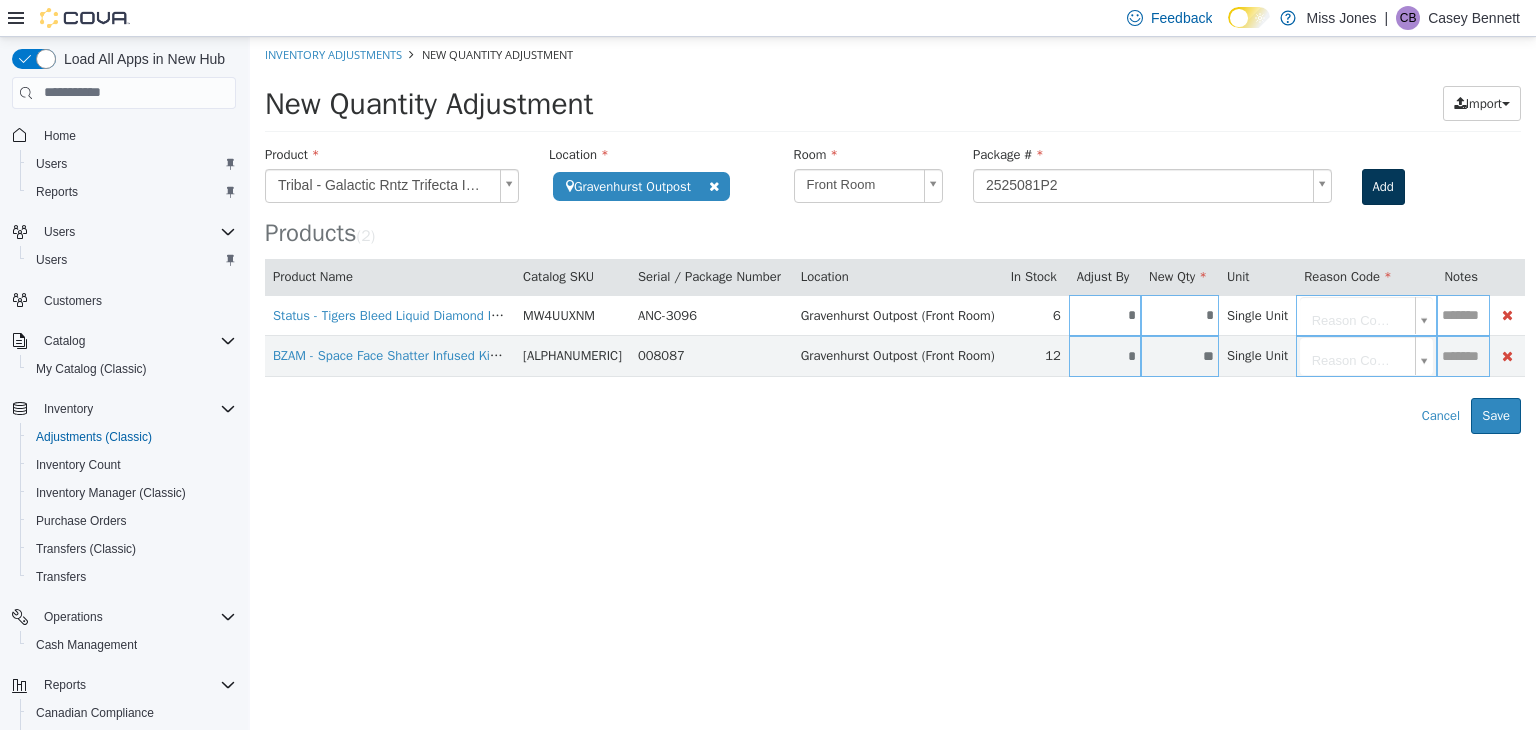 type 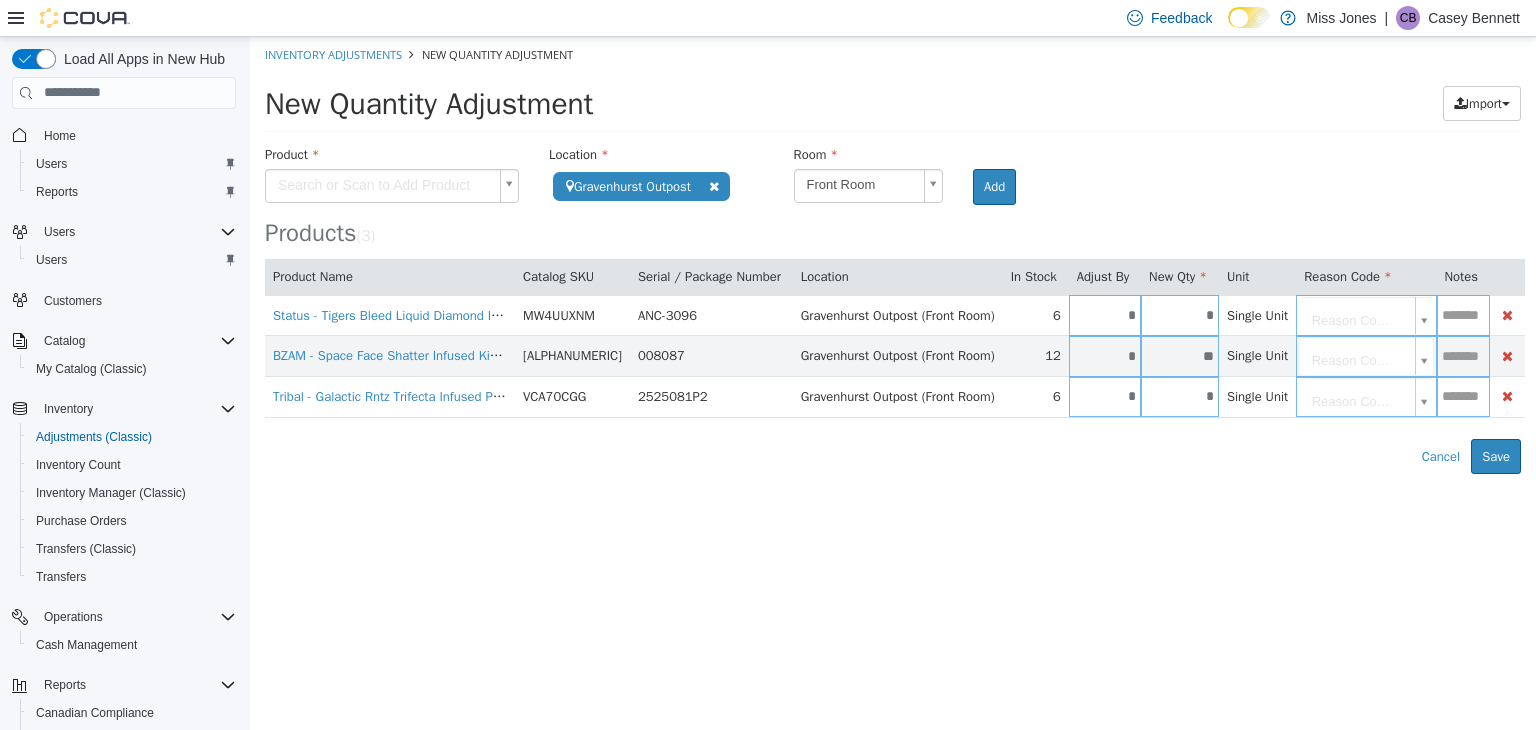 click on "You are about to update inventory for 5 products at 1 location. Are you sure you want to submit these adjustments?" at bounding box center [893, 254] 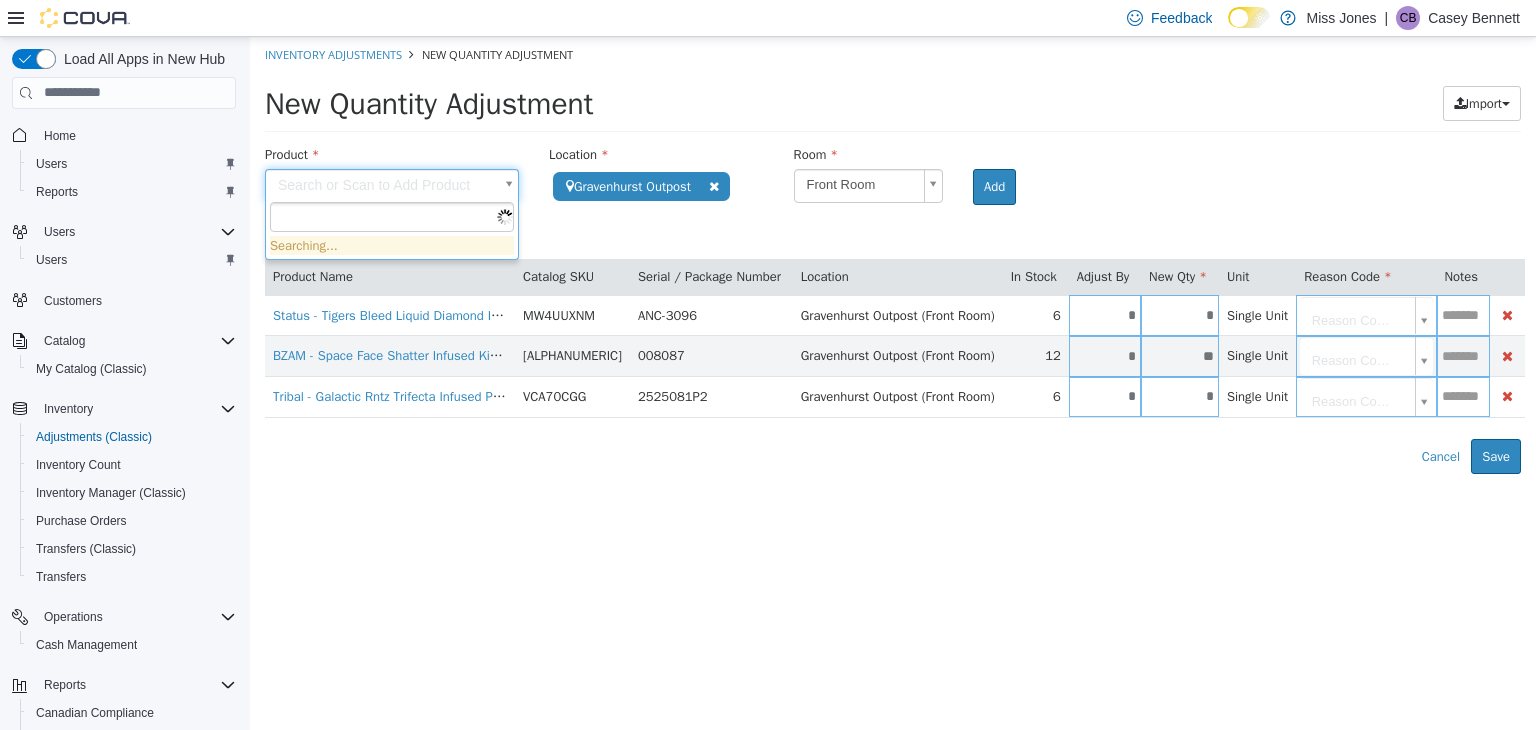 type on "*" 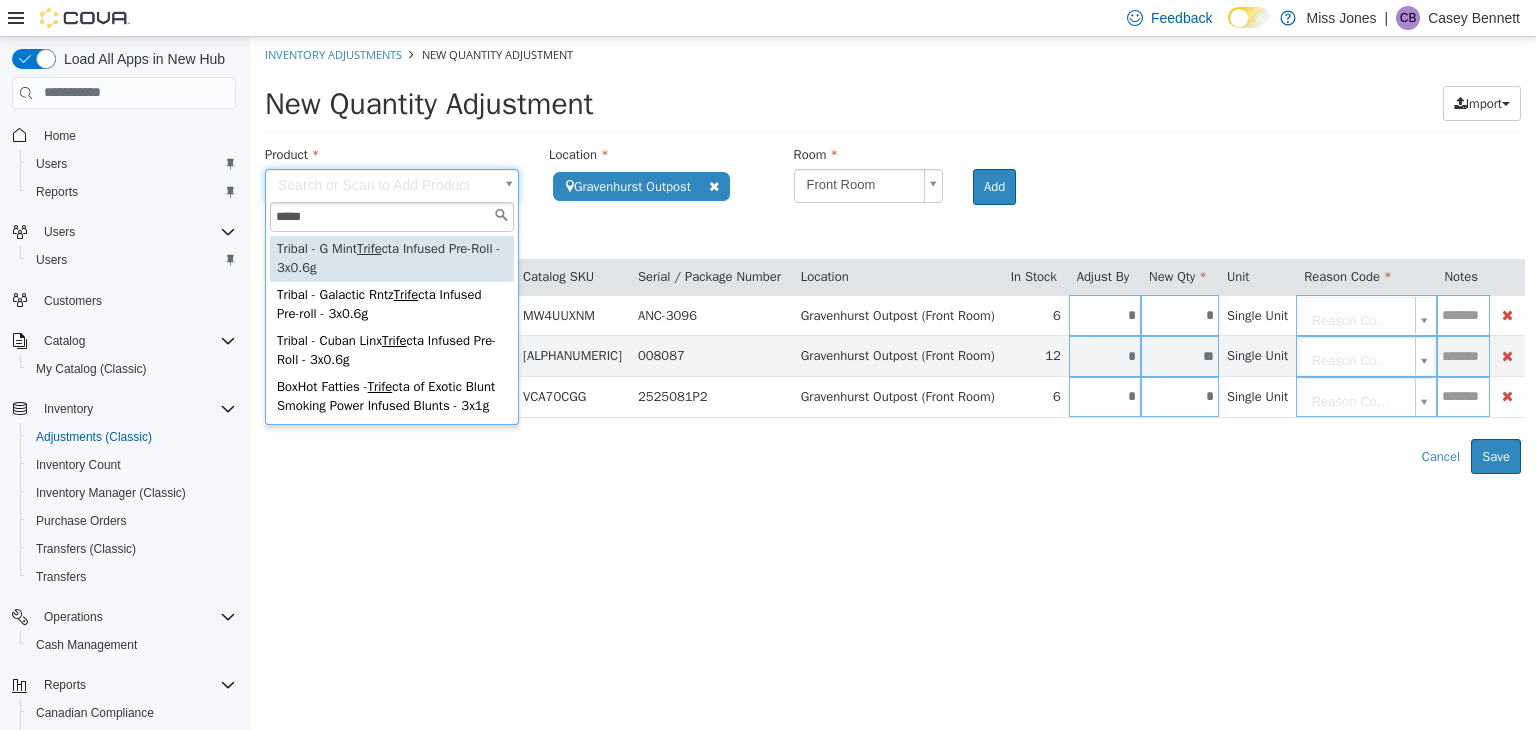 type on "*****" 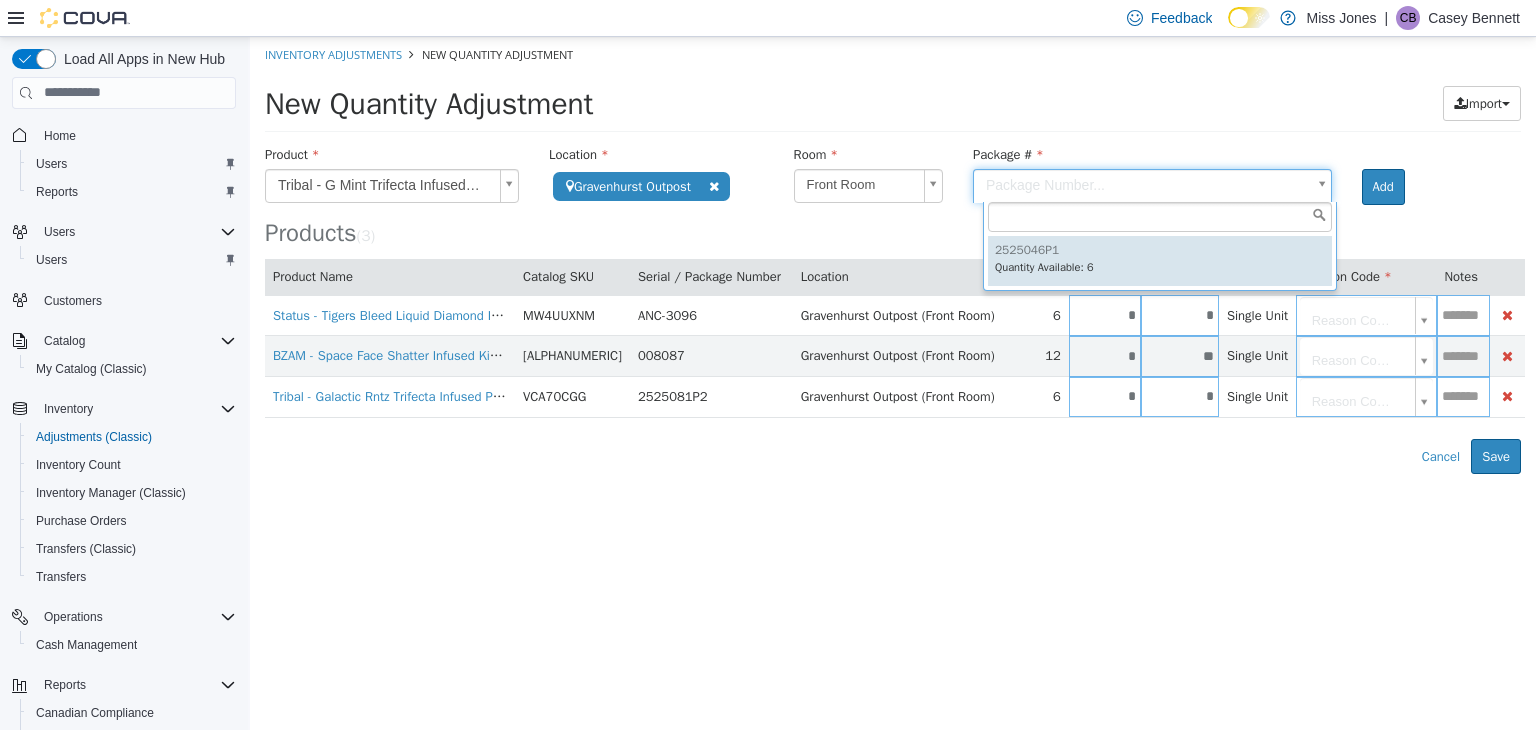 click on "**********" at bounding box center (893, 254) 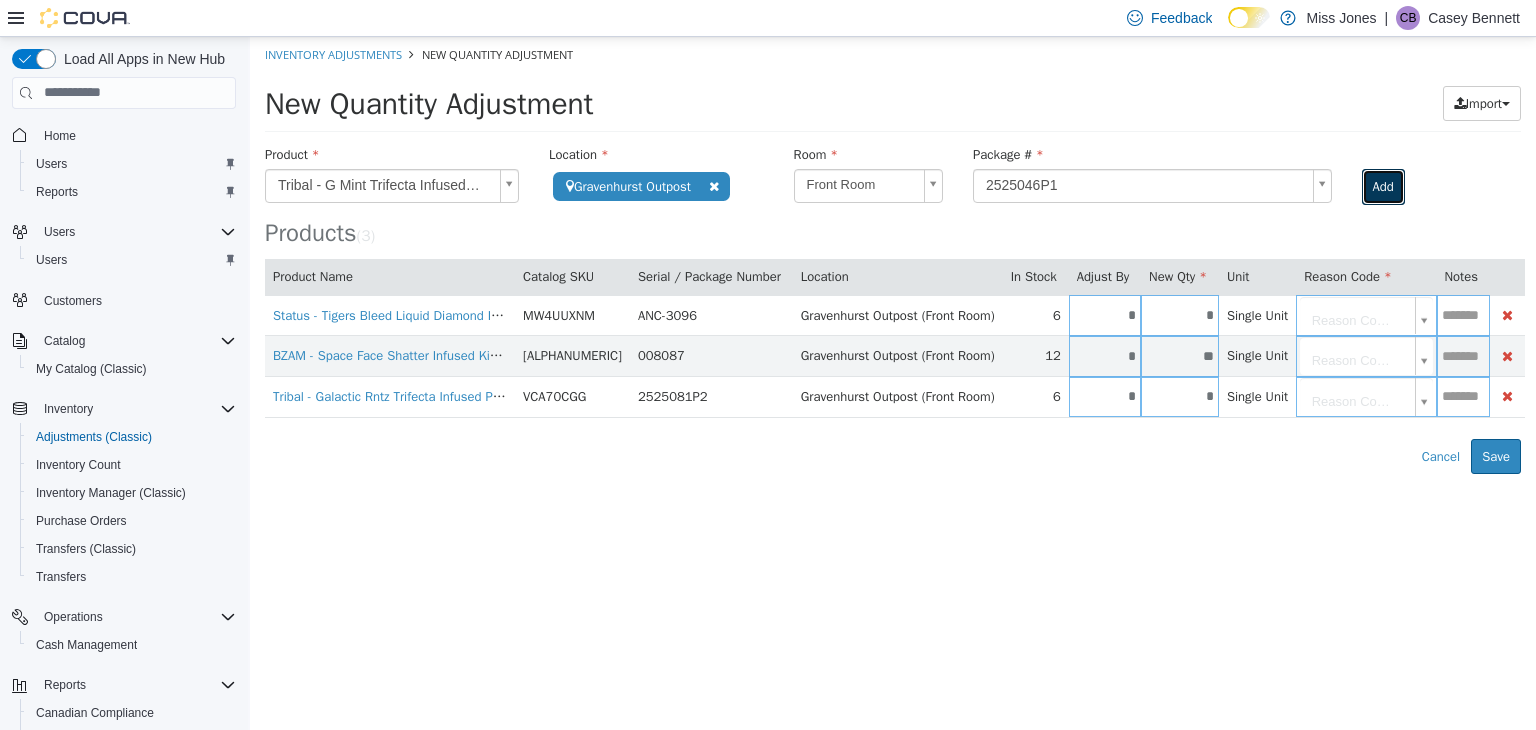 click on "Add" at bounding box center [1383, 186] 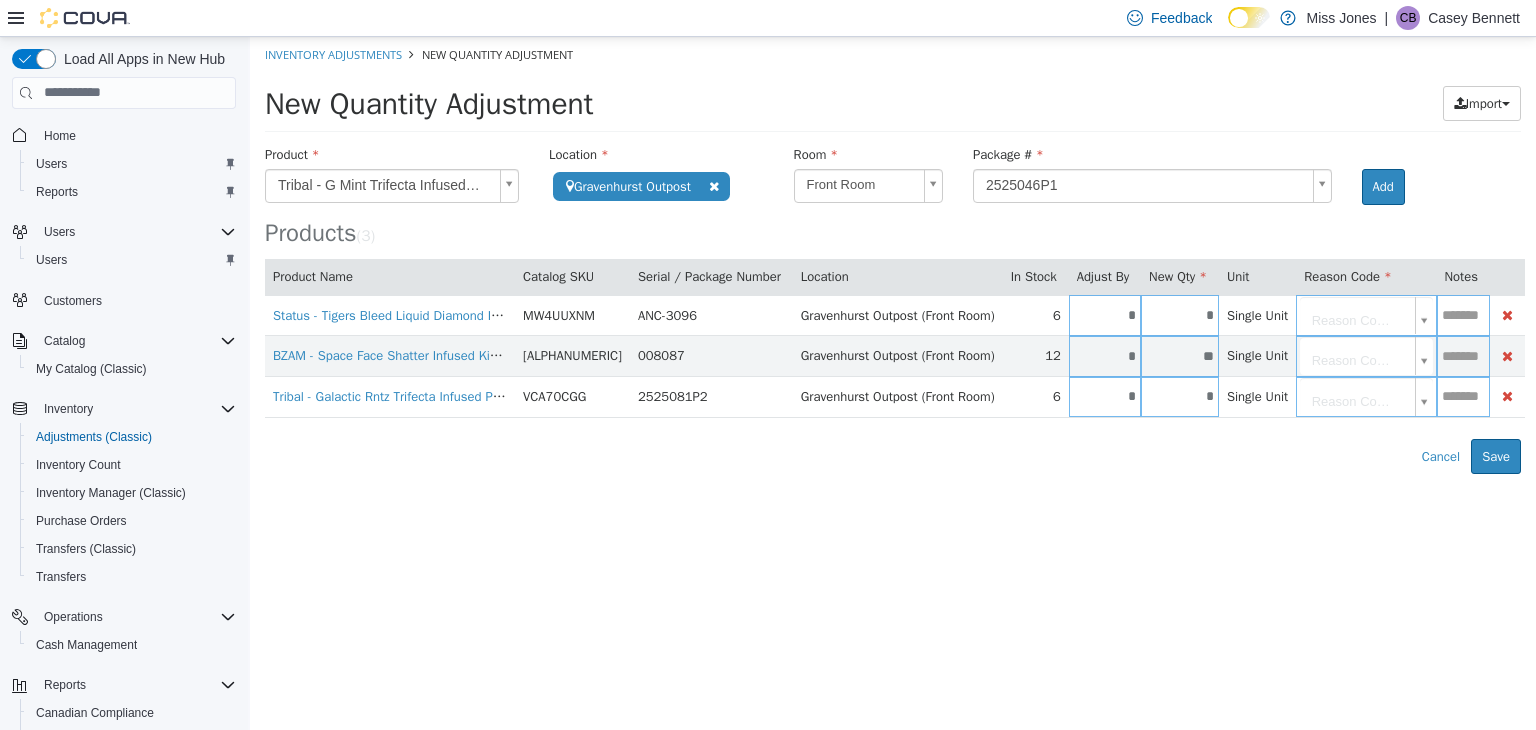 type 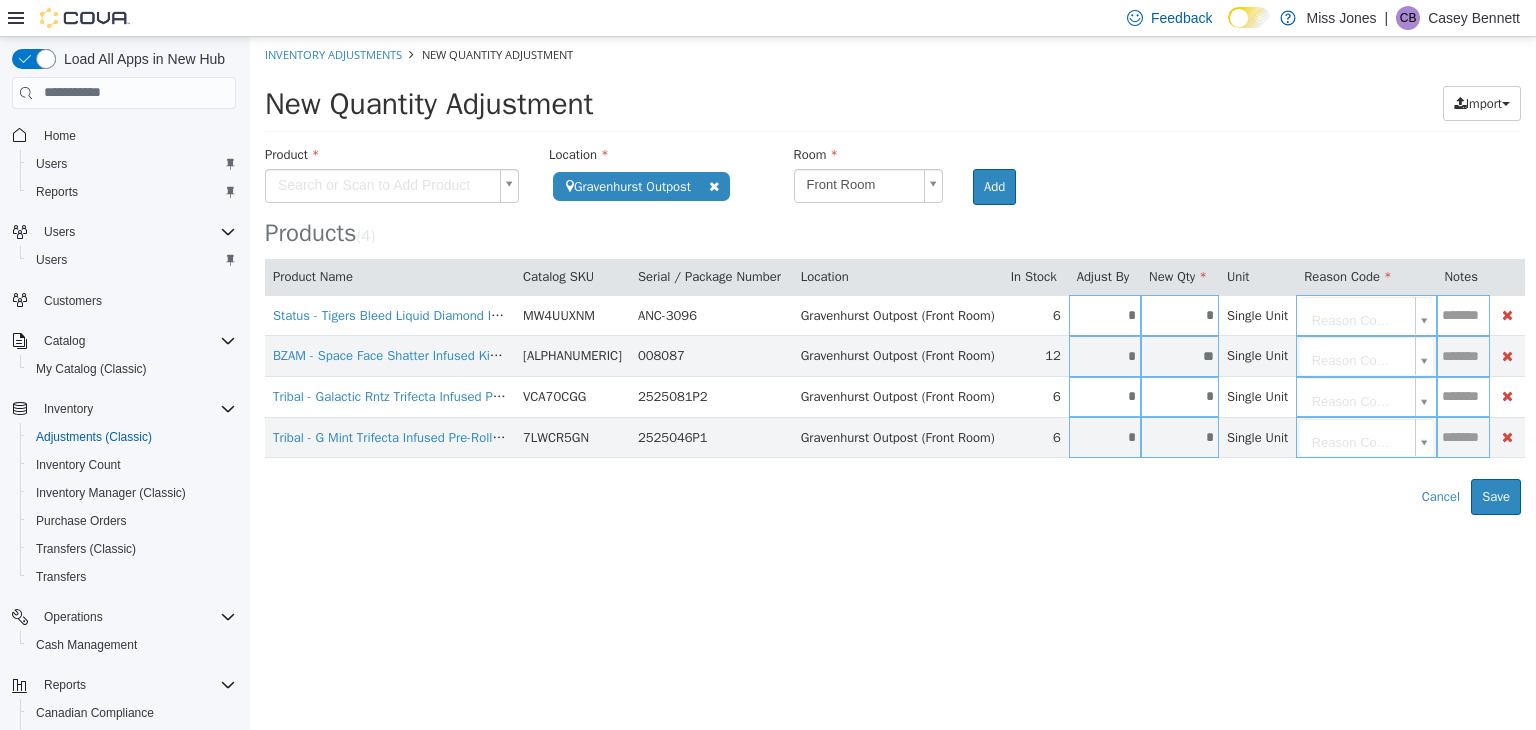 click on "You are about to update inventory for 5 products at 1 location. Are you sure you want to submit these adjustments?" at bounding box center [893, 275] 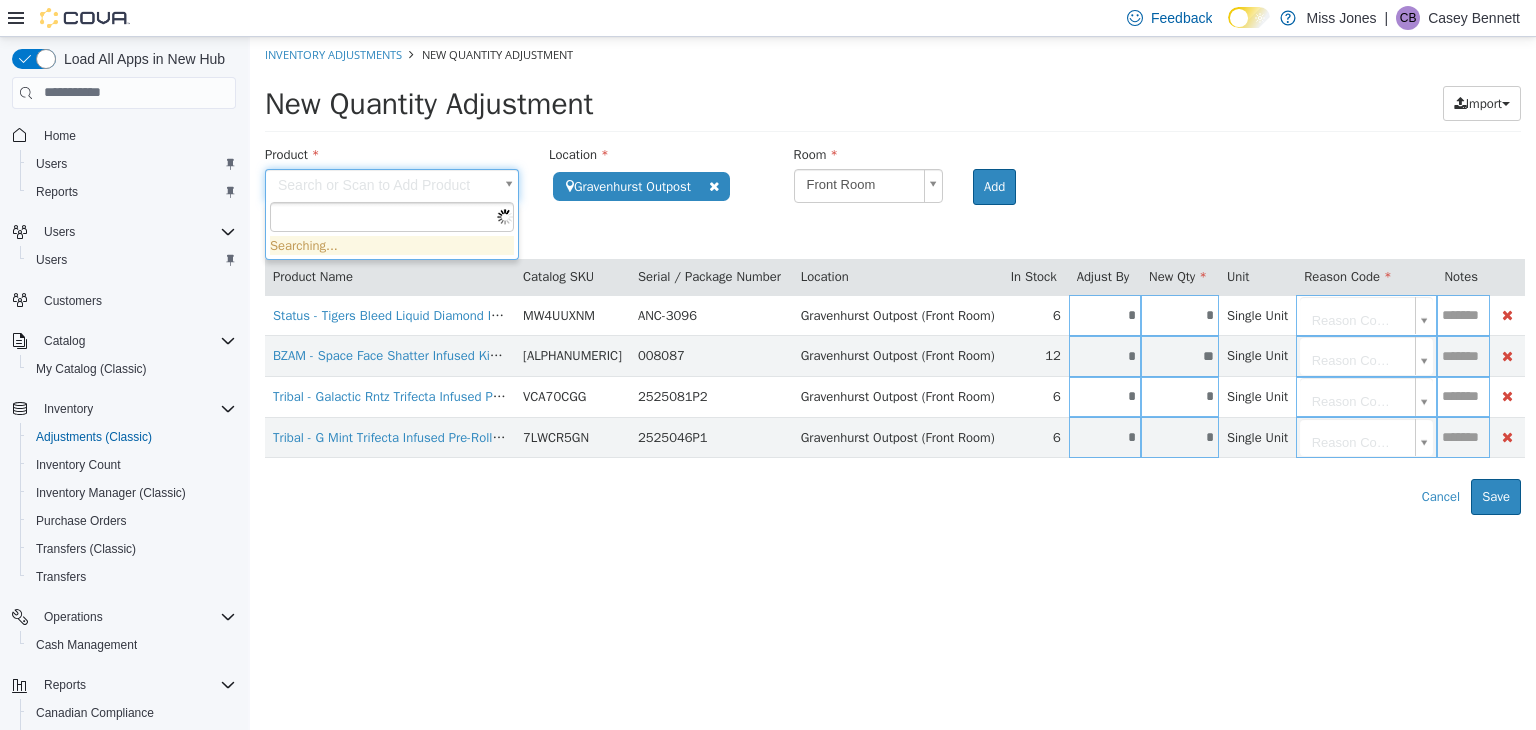 type on "*" 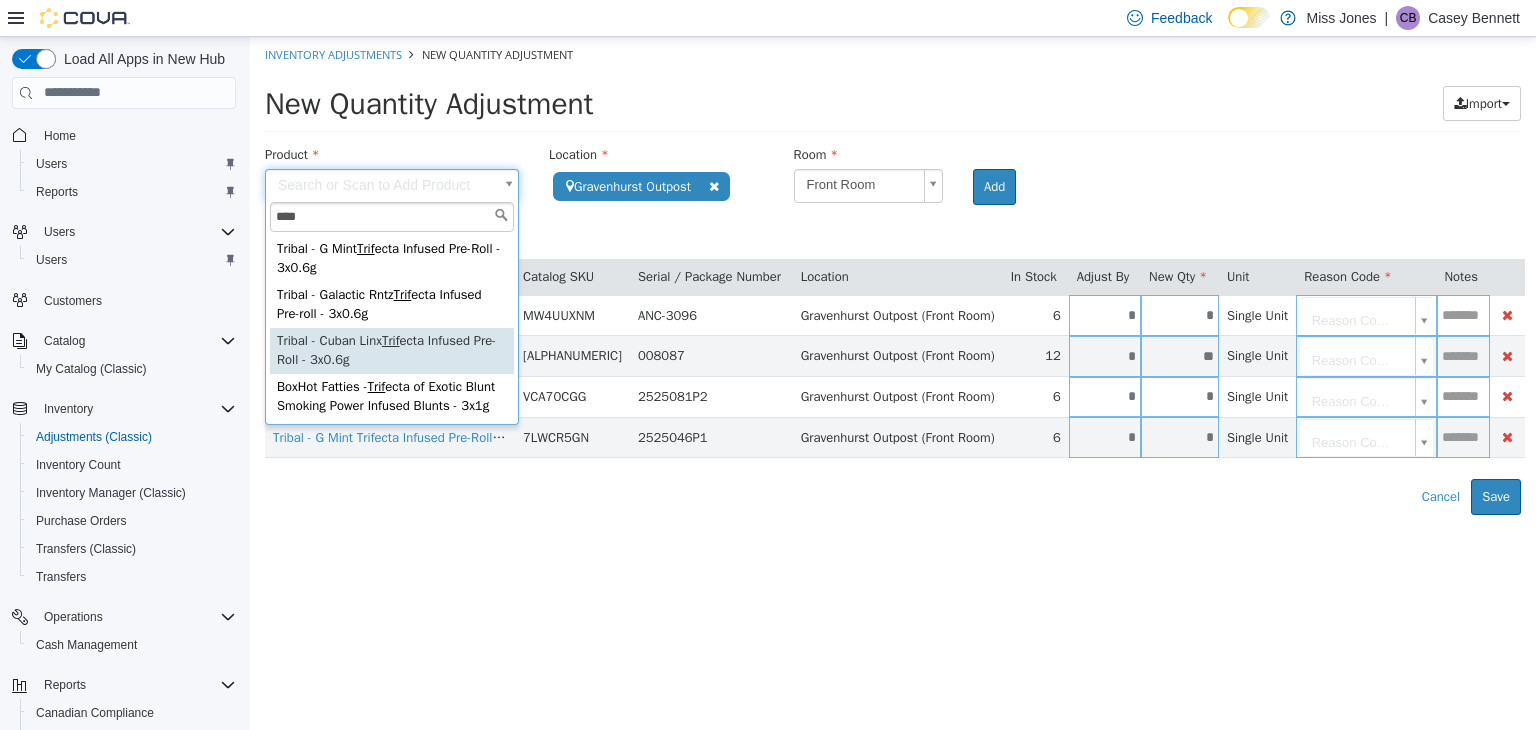 type on "****" 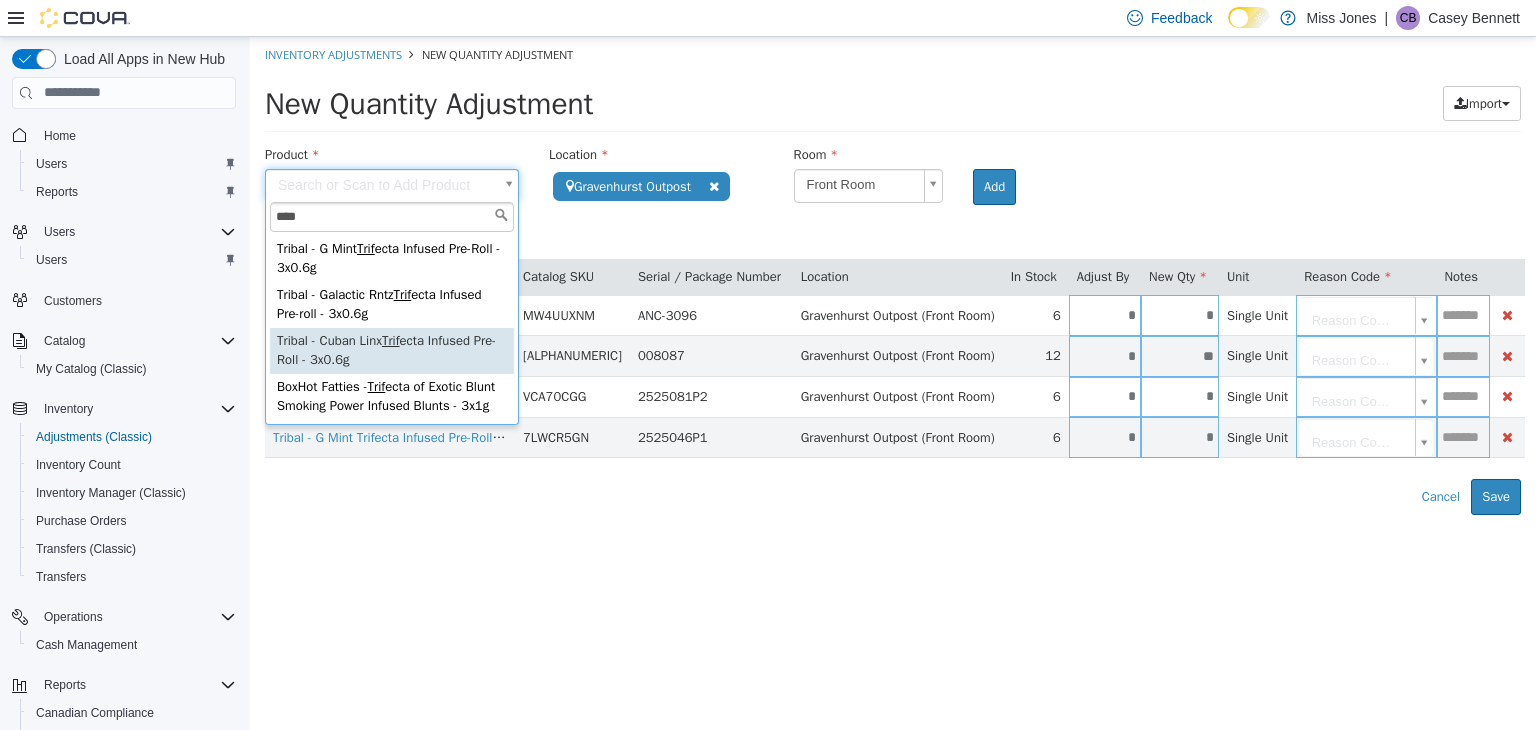 type on "**********" 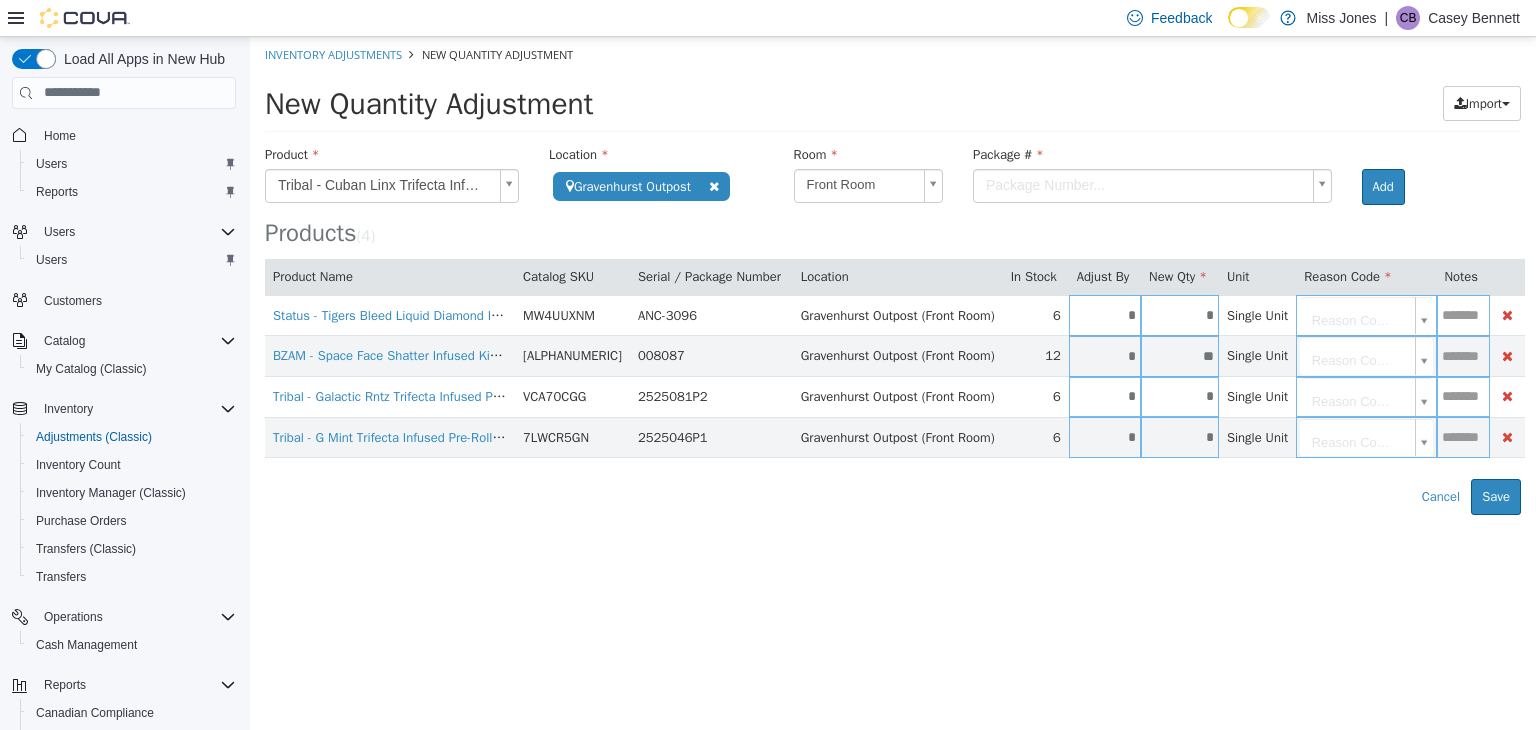 click on "**********" at bounding box center (893, 275) 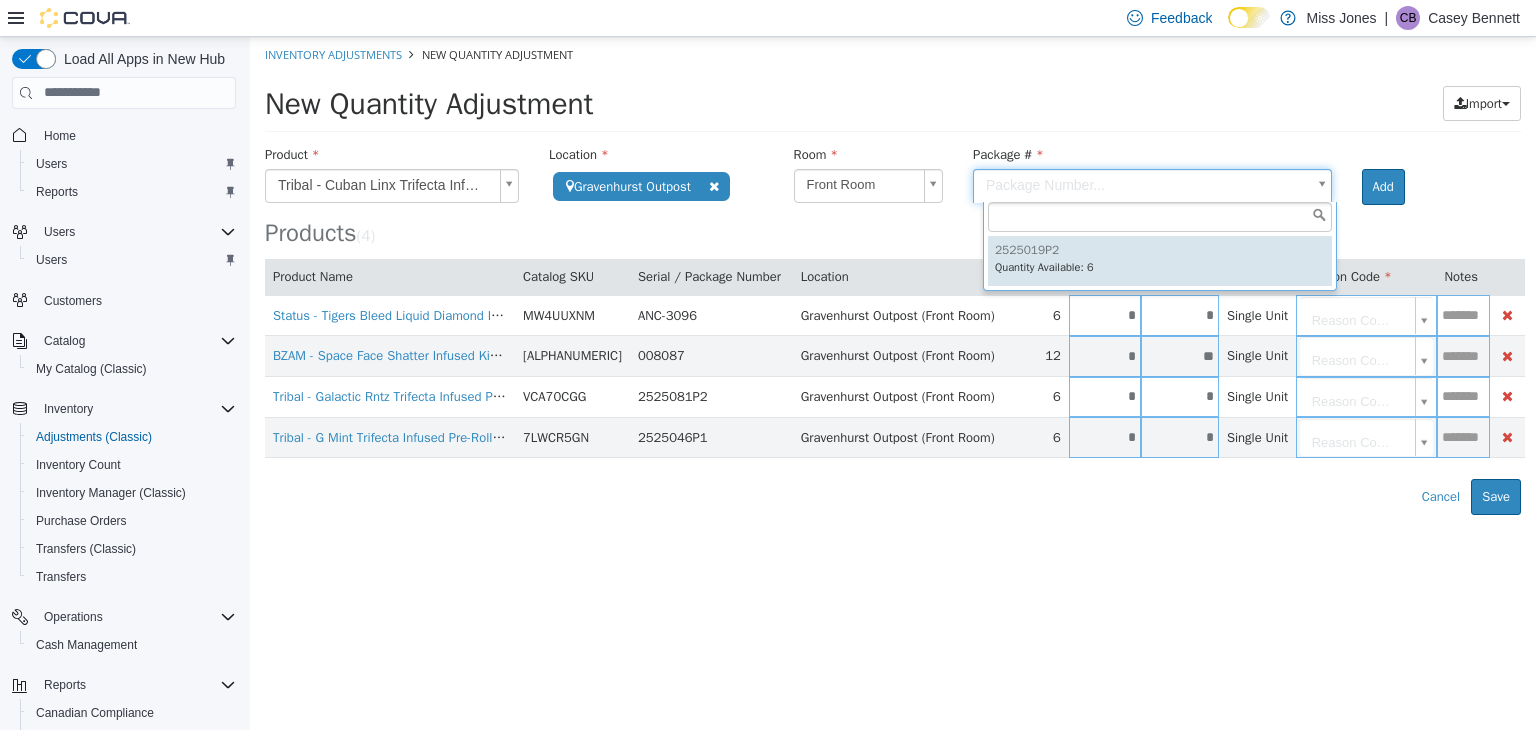 drag, startPoint x: 1075, startPoint y: 256, endPoint x: 1334, endPoint y: 256, distance: 259 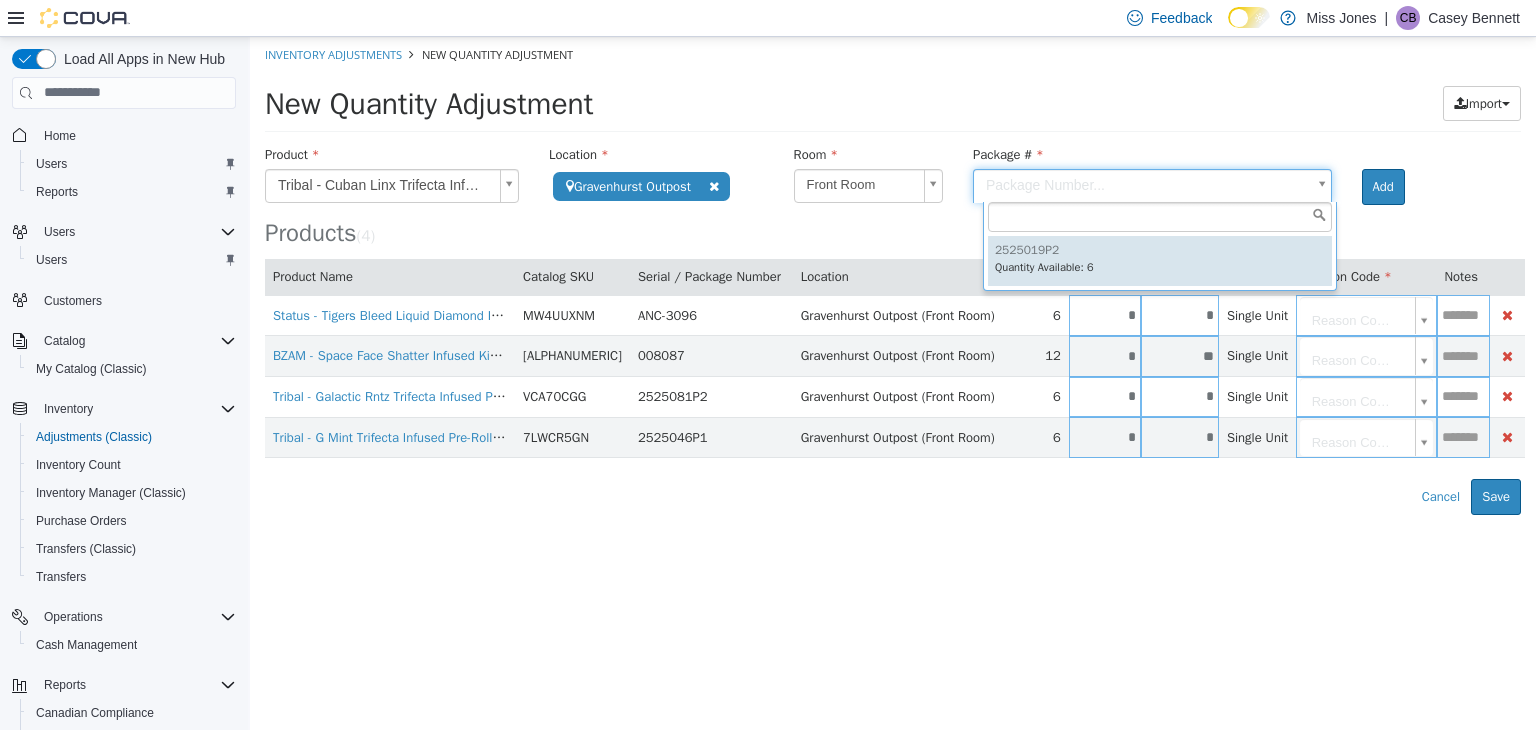 type on "*********" 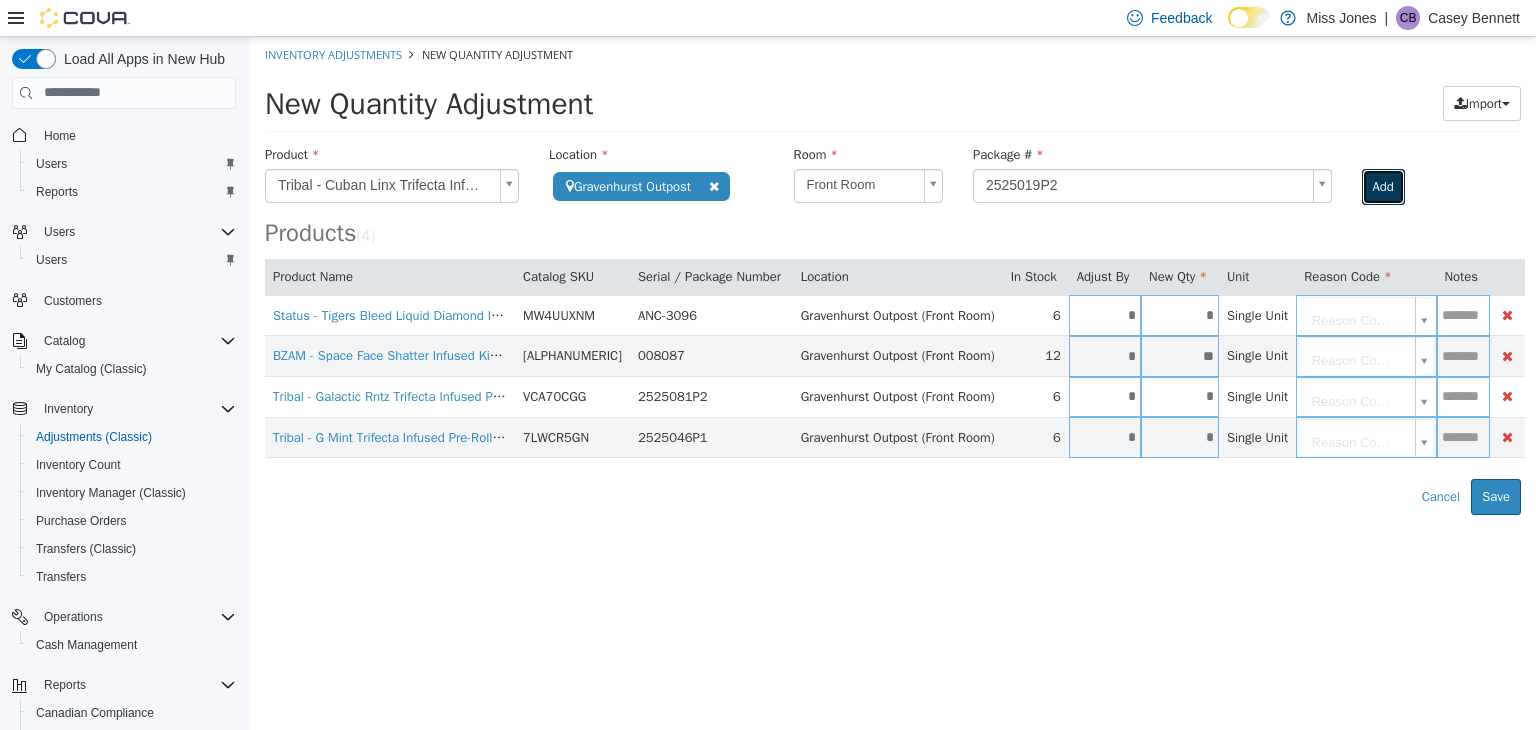 click on "Add" at bounding box center (1383, 186) 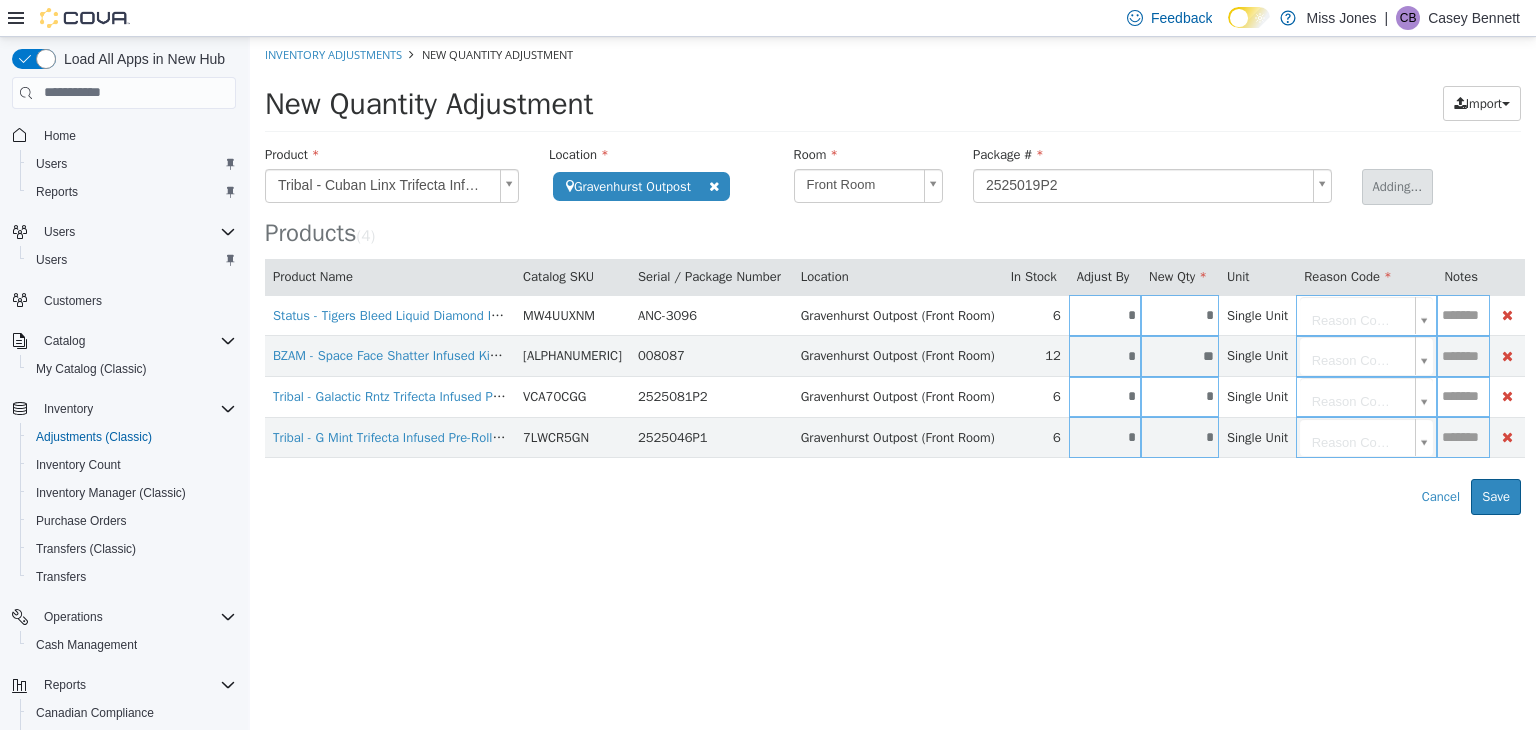 type 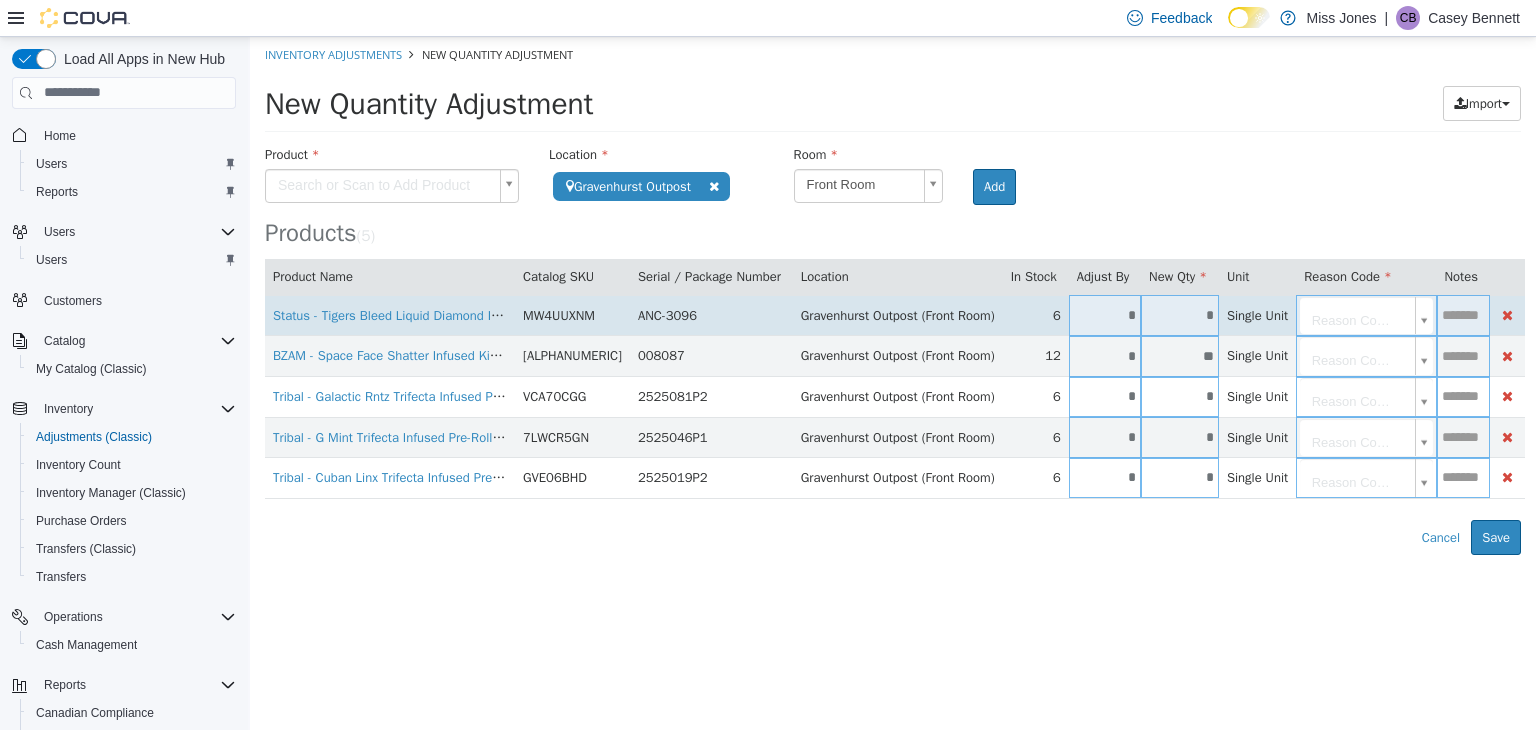 click on "*" at bounding box center (1105, 314) 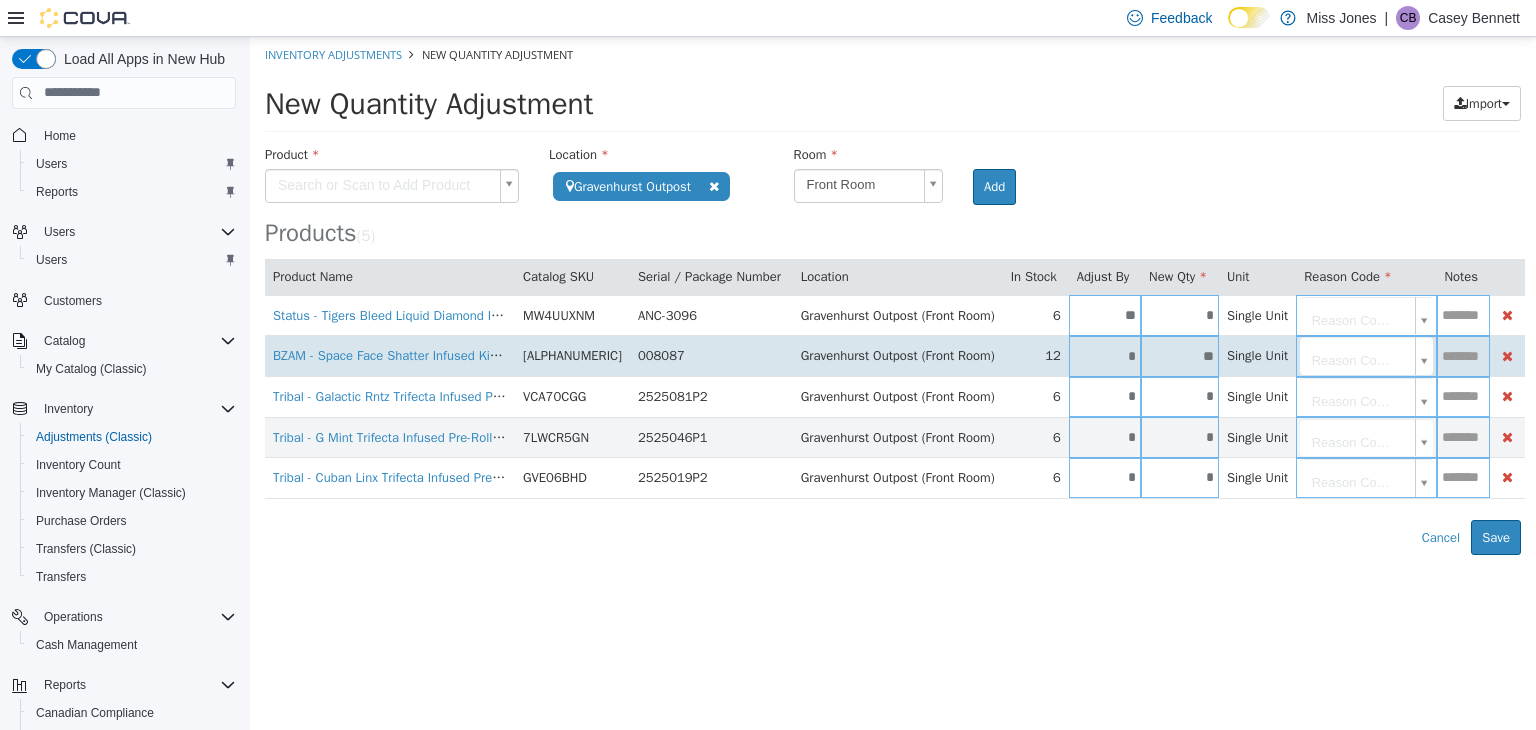 type on "**" 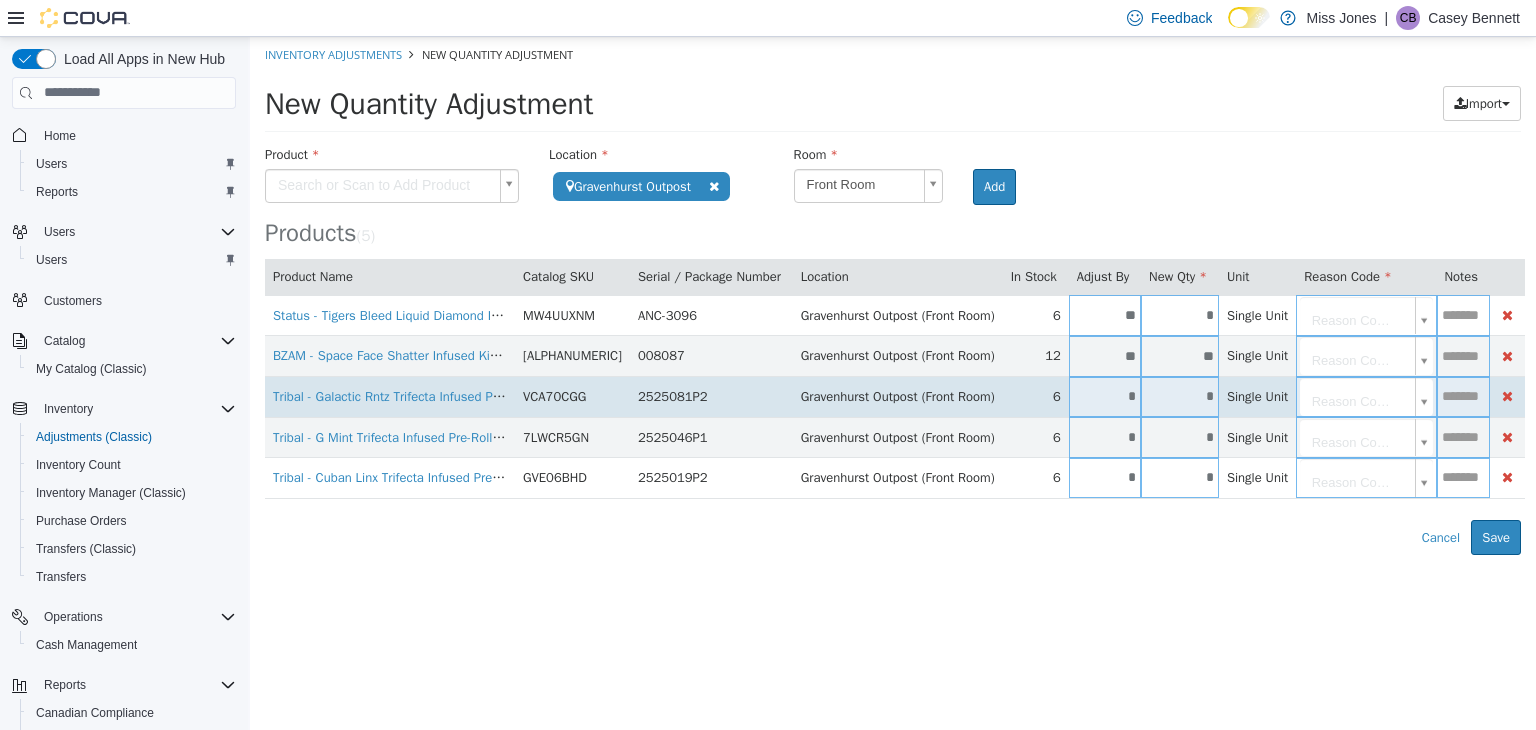 type on "**" 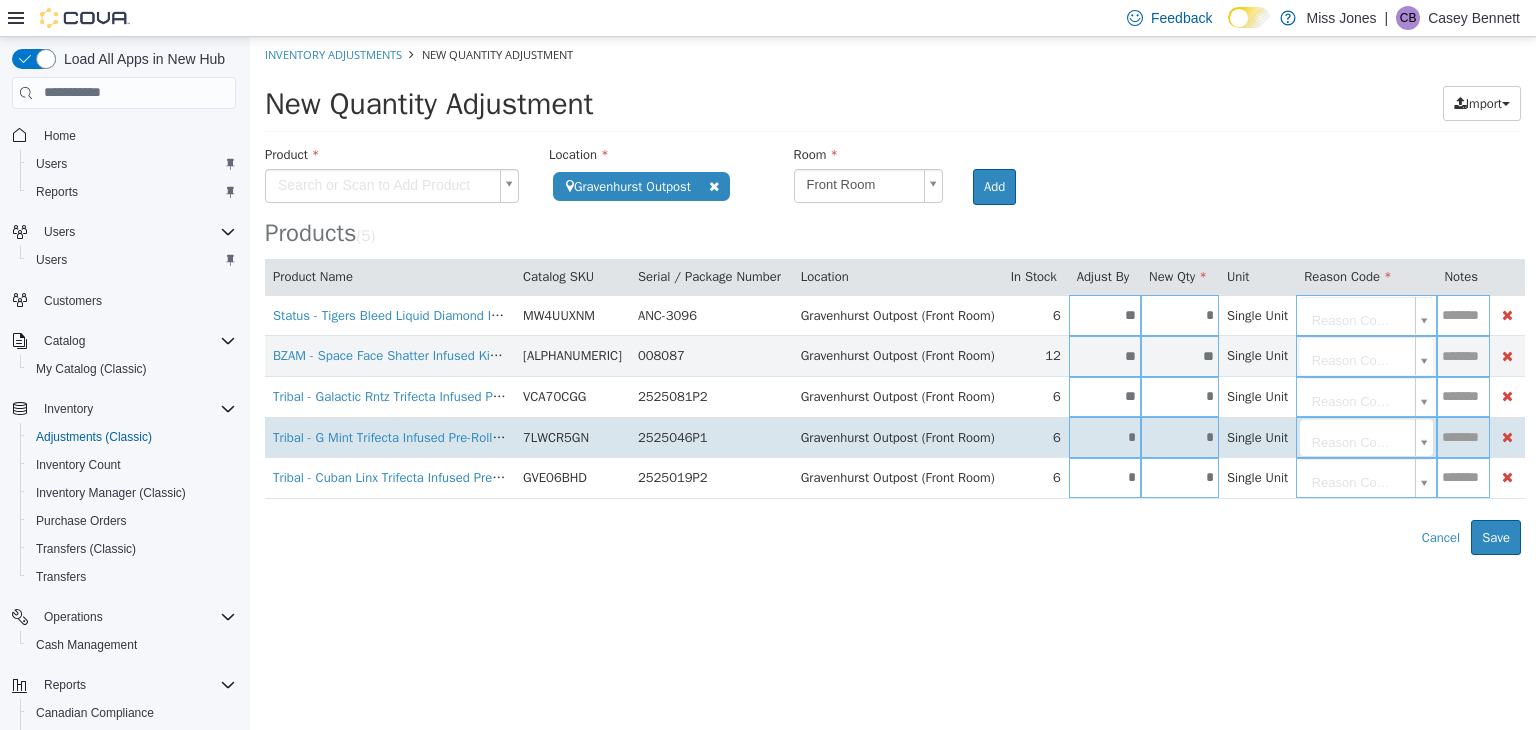 type on "**" 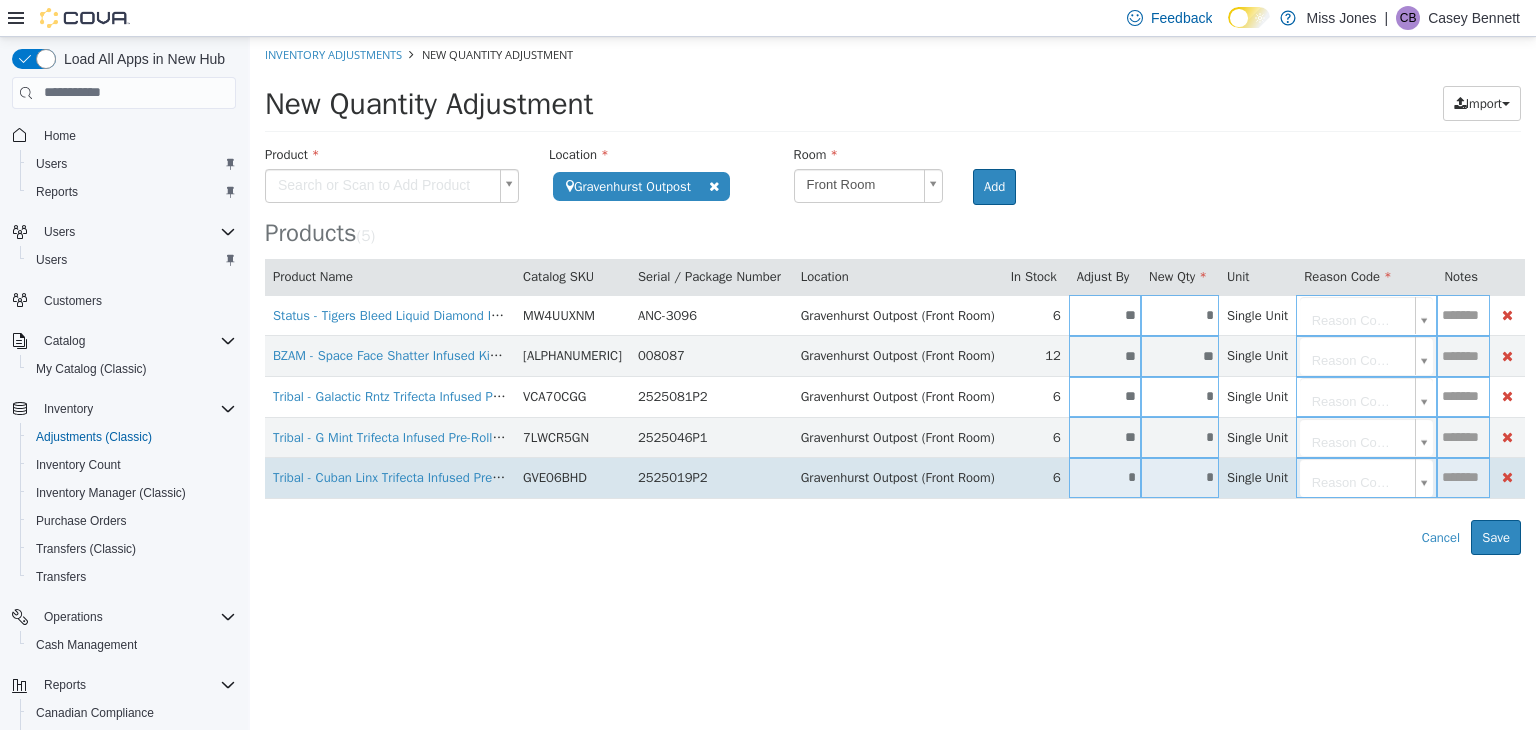 type on "**" 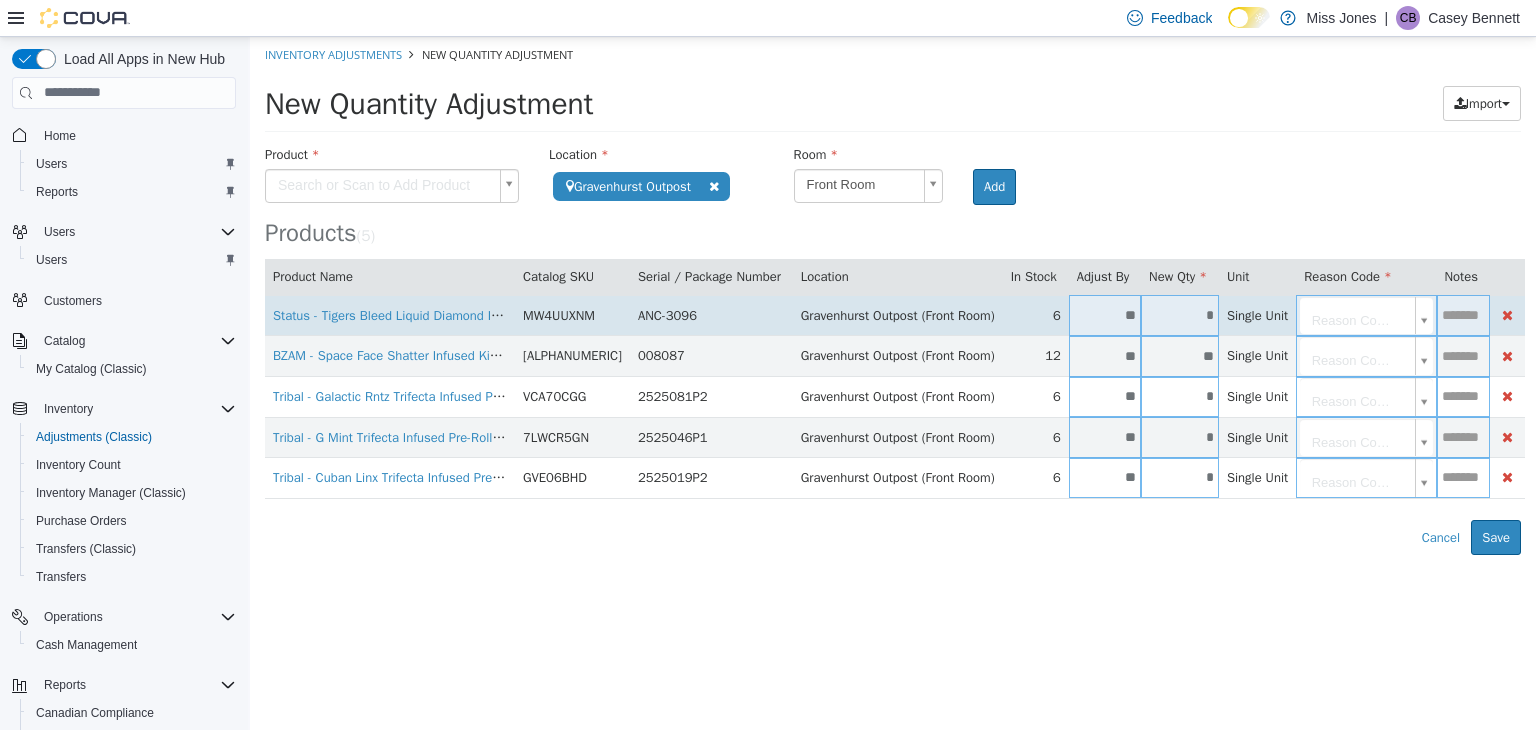 type on "**" 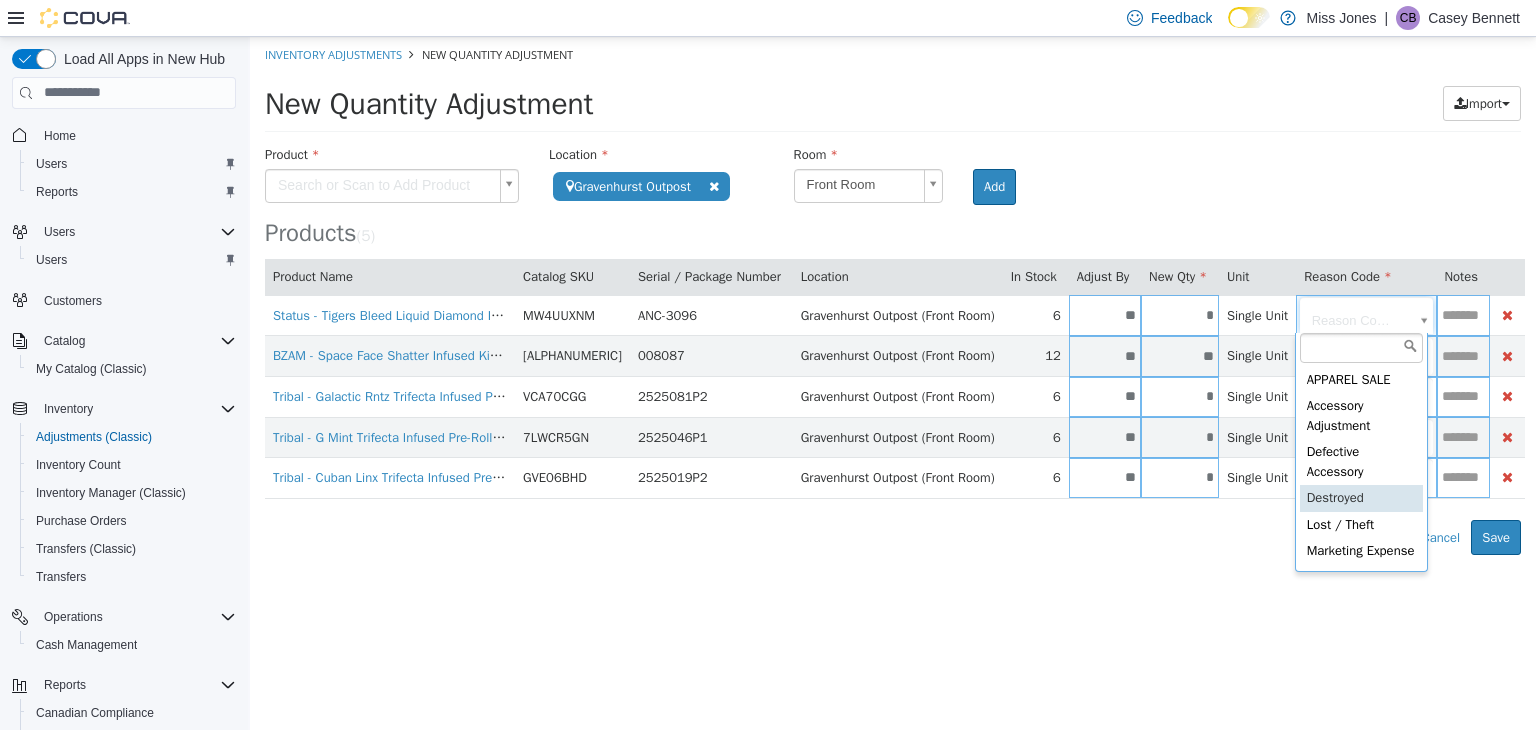 scroll, scrollTop: 9, scrollLeft: 0, axis: vertical 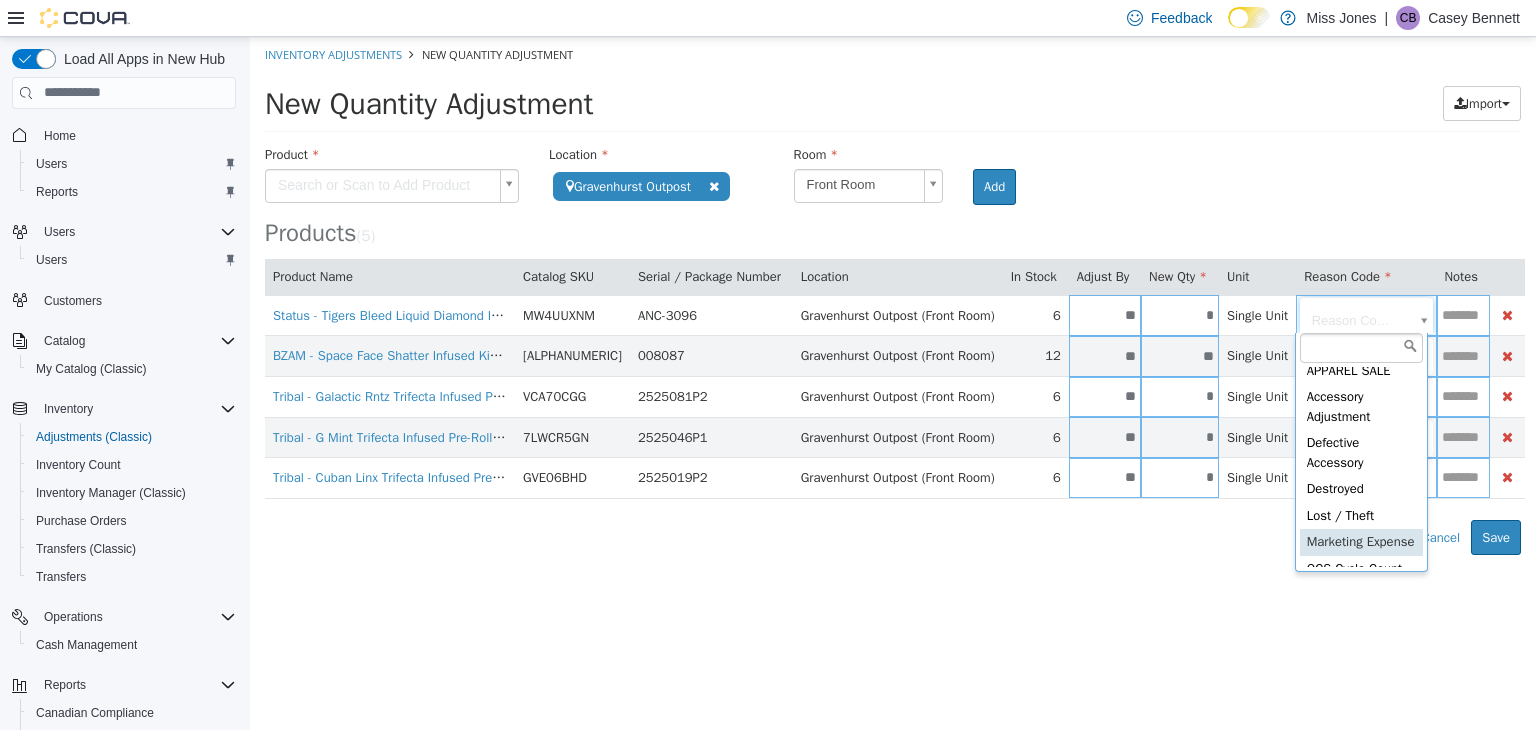 type on "**********" 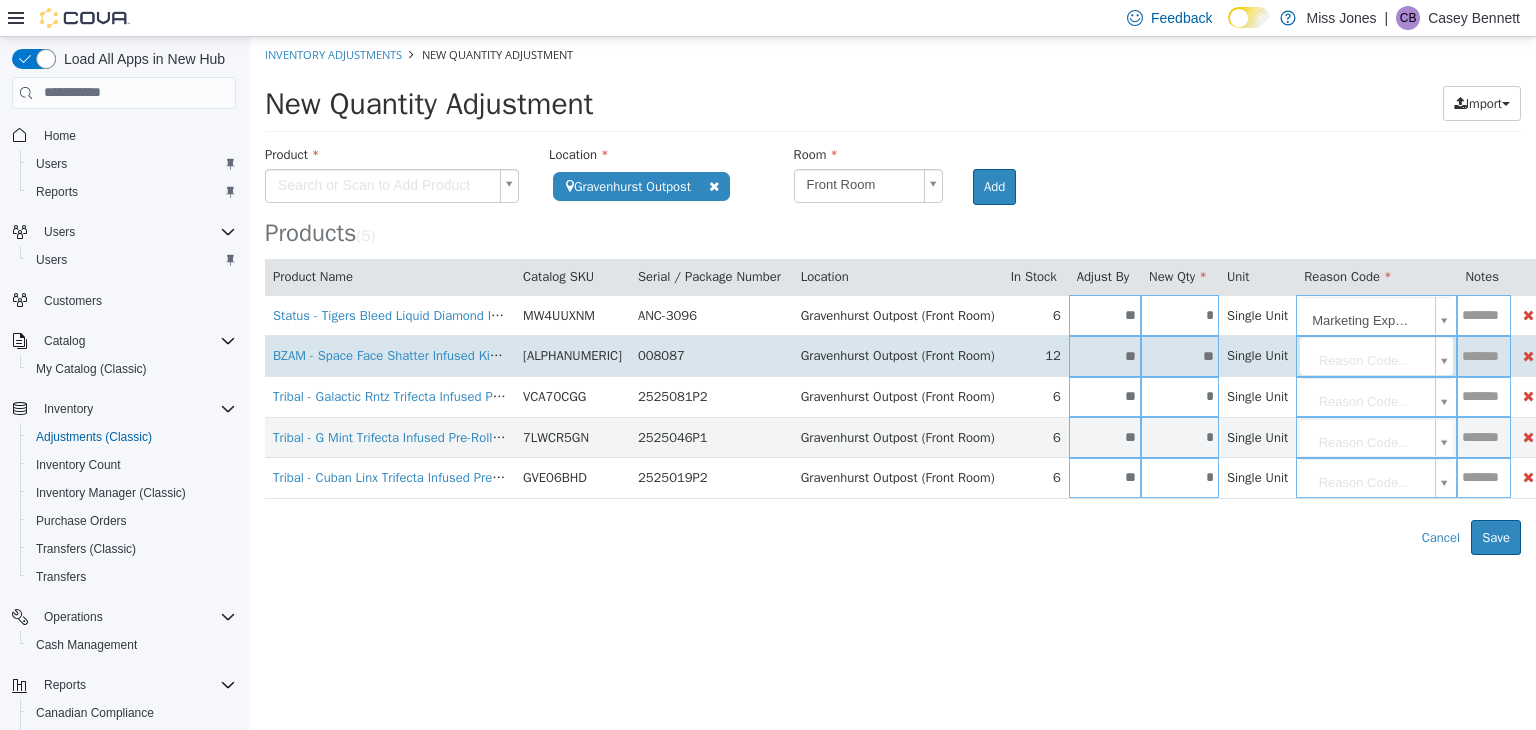 click on "You are about to update inventory for 5 products at 1 location. Are you sure you want to submit these adjustments?" at bounding box center [893, 295] 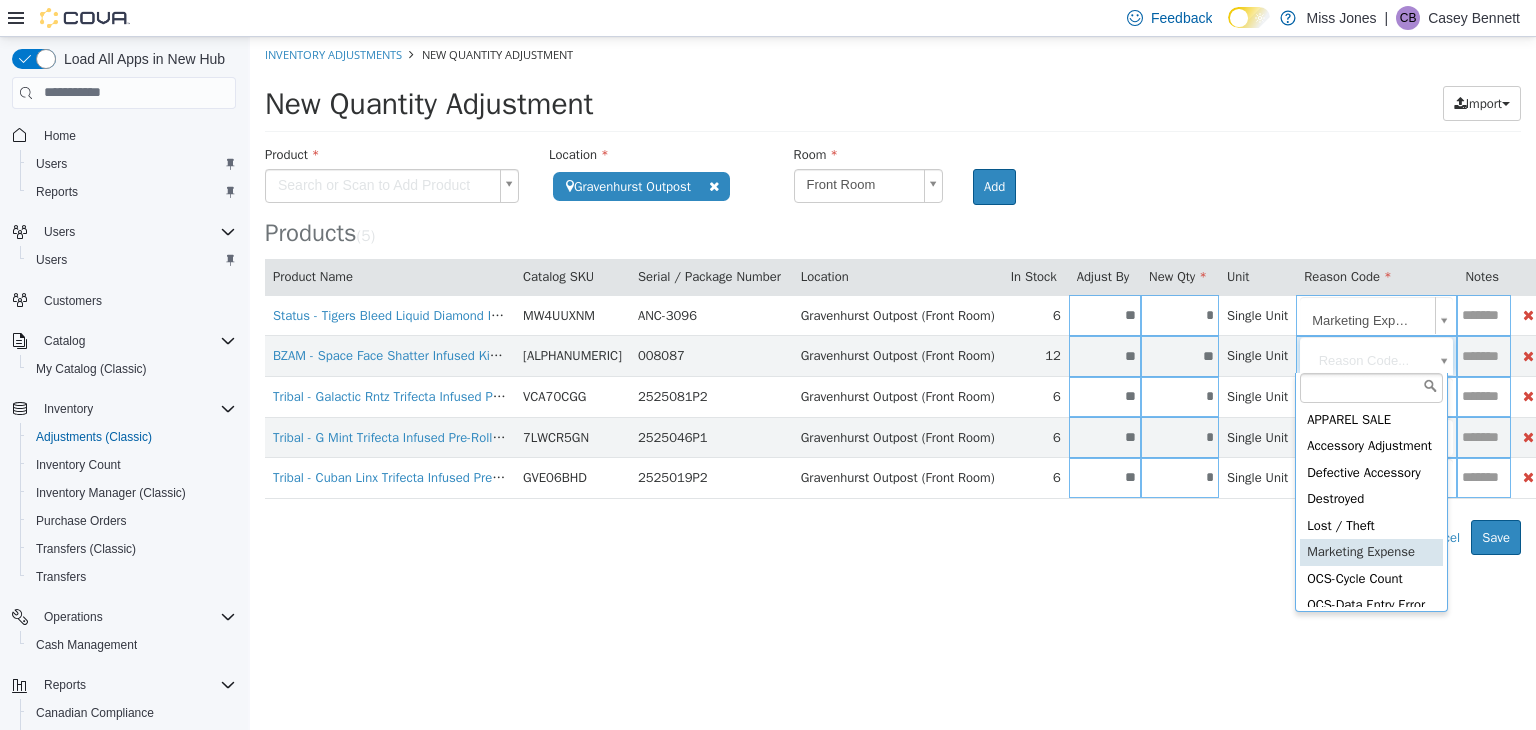 drag, startPoint x: 1356, startPoint y: 570, endPoint x: 1367, endPoint y: 523, distance: 48.270073 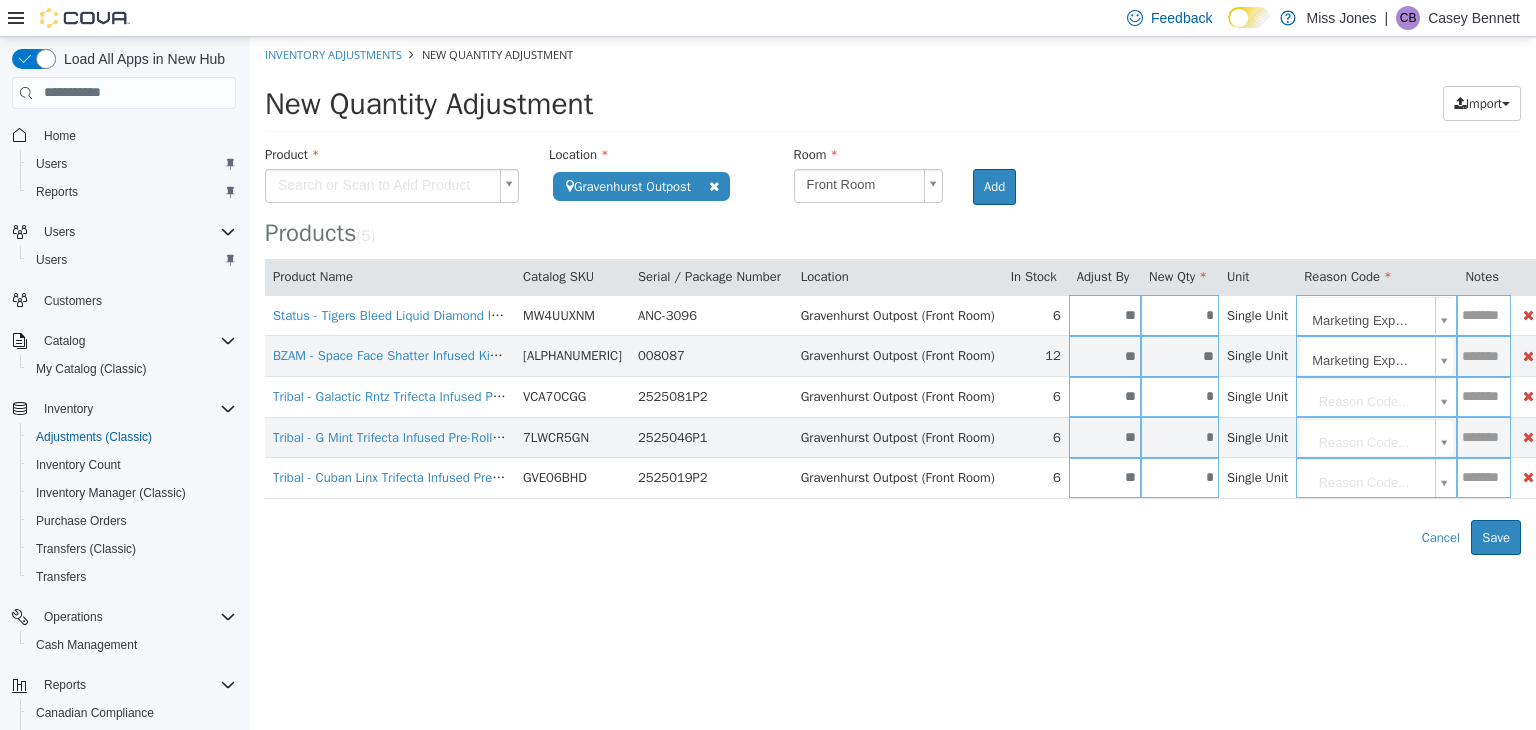 click on "You are about to update inventory for 5 products at 1 location. Are you sure you want to submit these adjustments?" at bounding box center (893, 295) 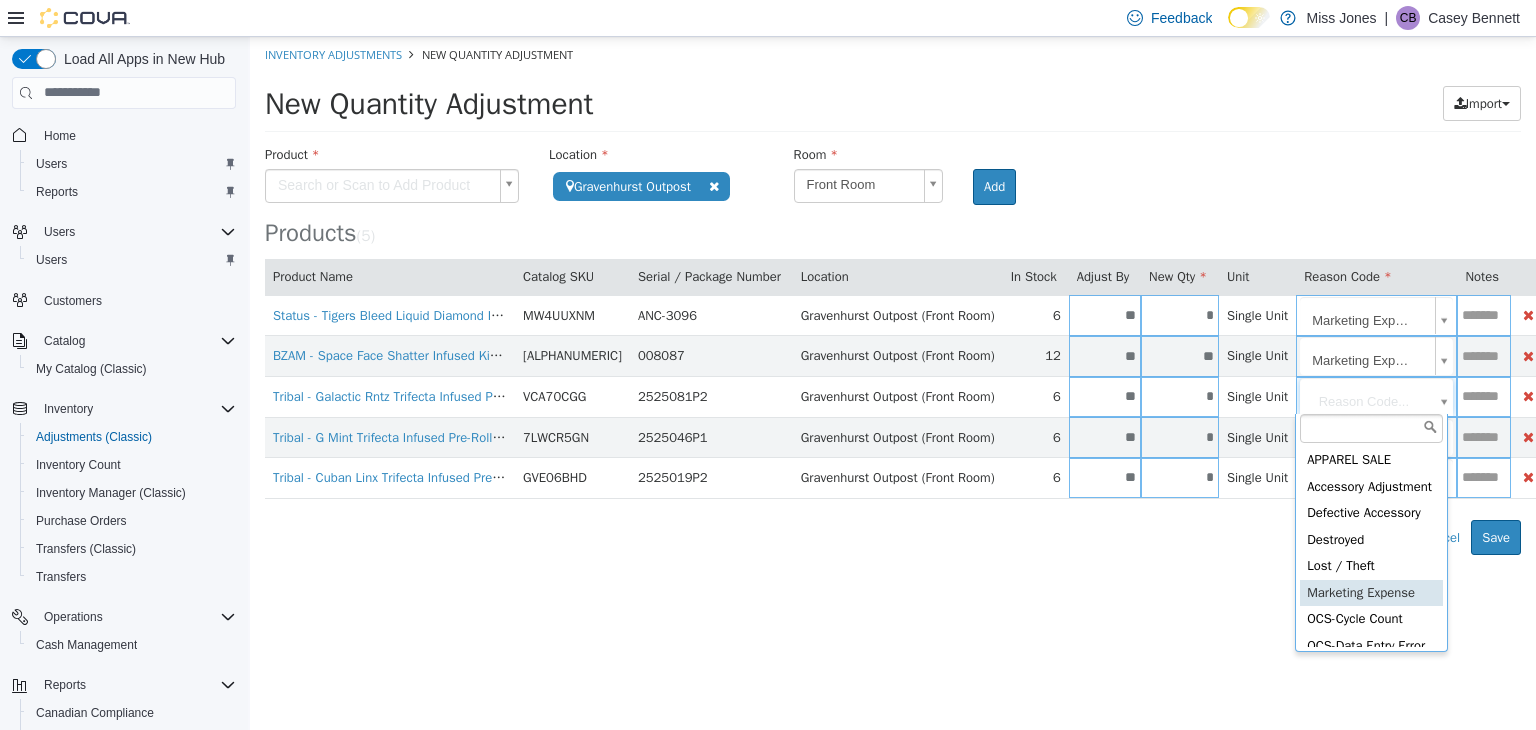 type on "**********" 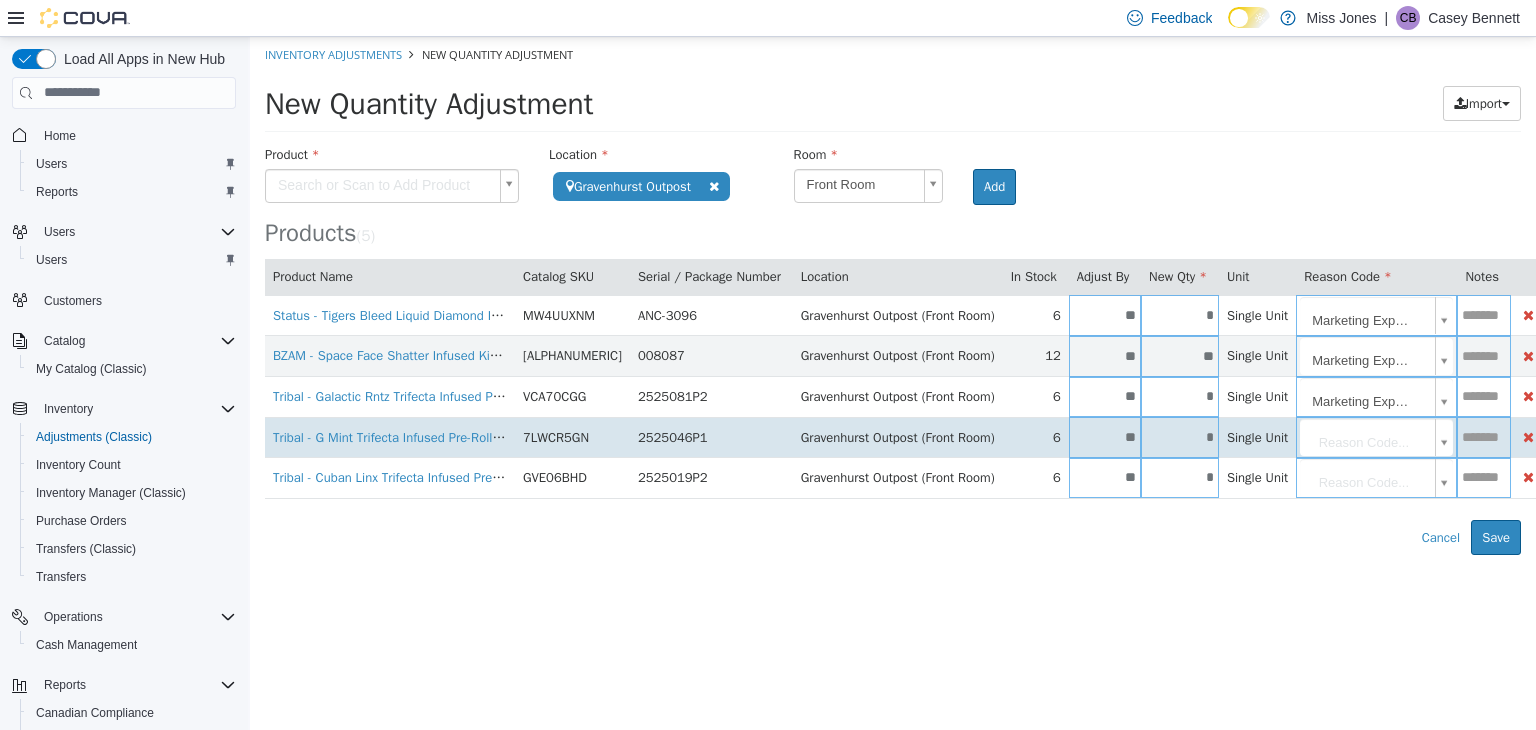 click on "You are about to update inventory for 5 products at 1 location. Are you sure you want to submit these adjustments?" at bounding box center (893, 295) 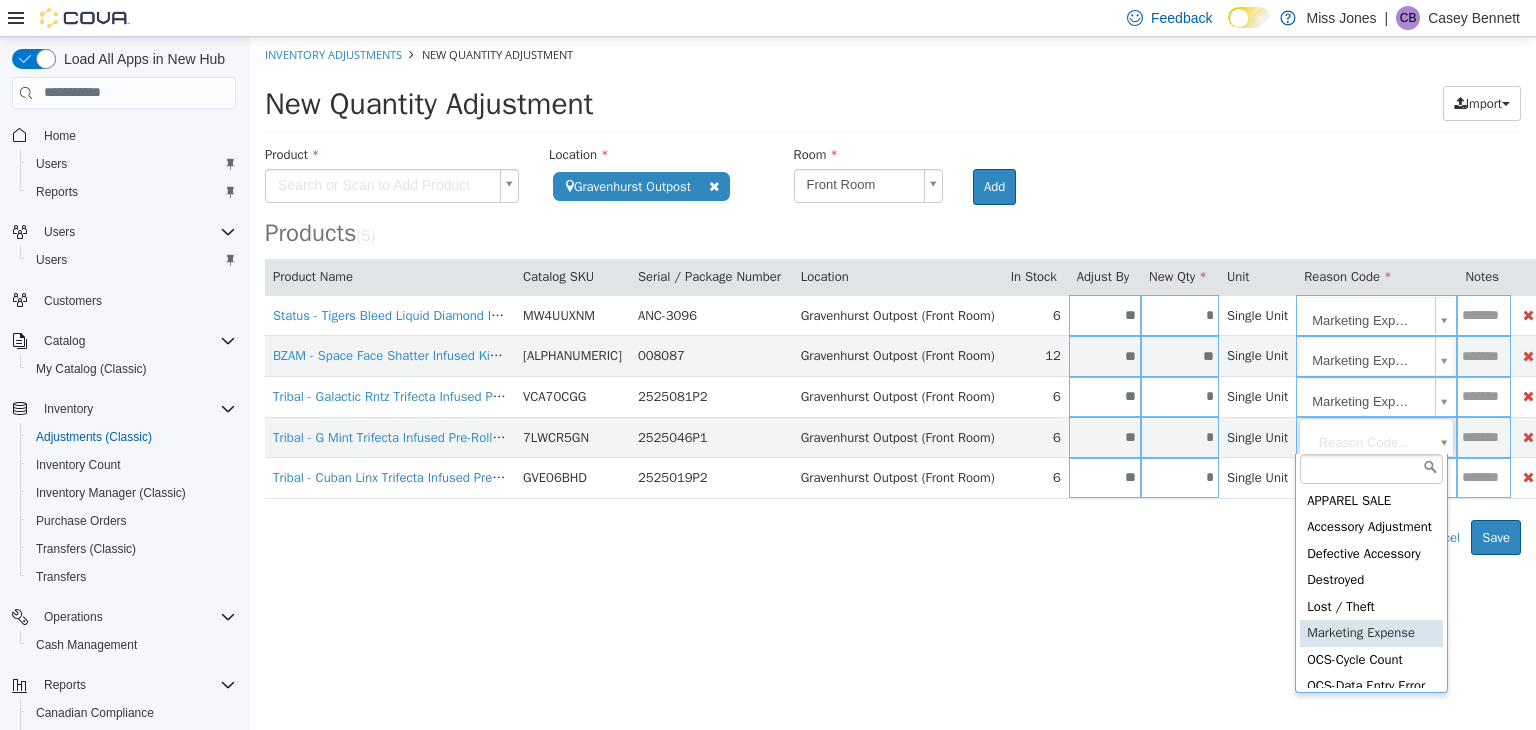 drag, startPoint x: 1326, startPoint y: 651, endPoint x: 1366, endPoint y: 583, distance: 78.892334 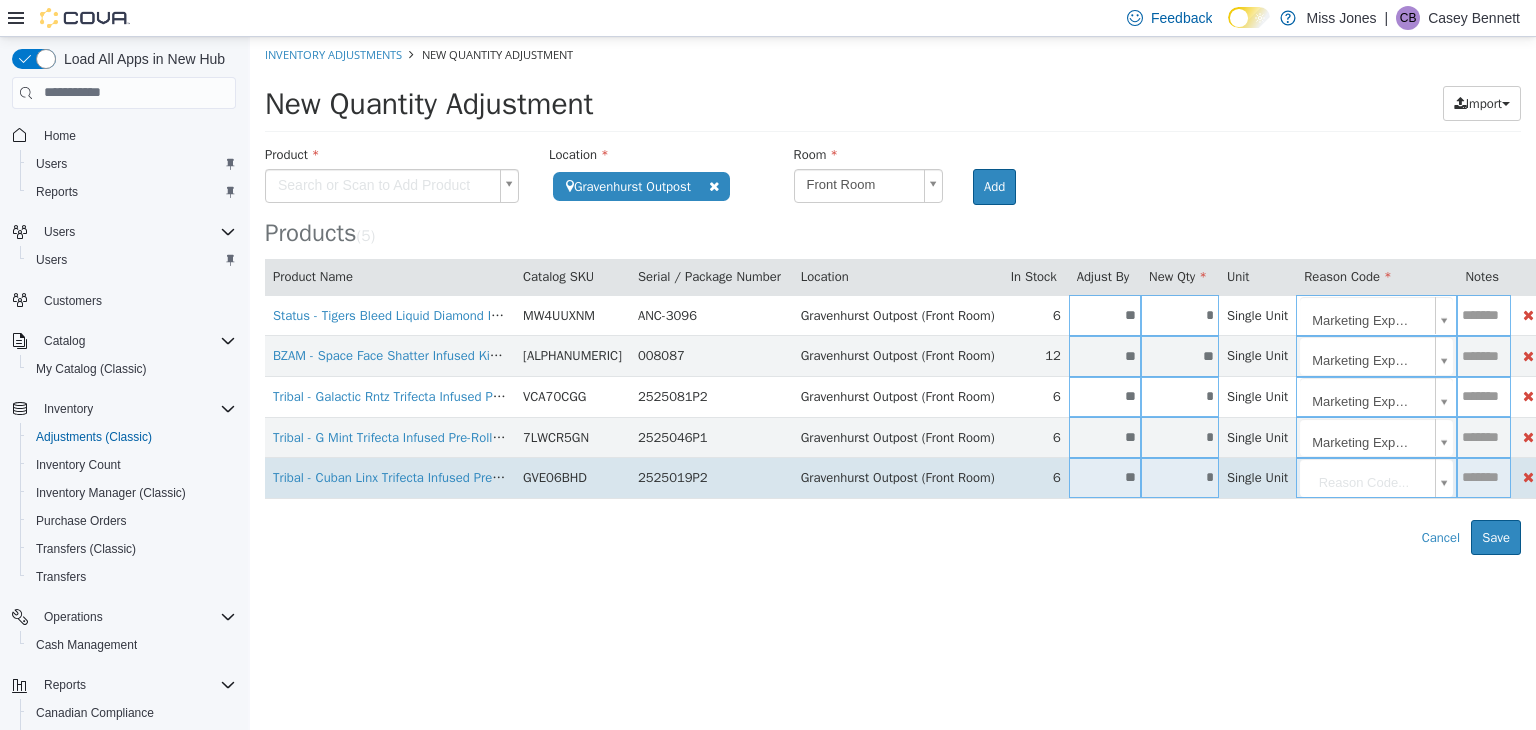 click on "You are about to update inventory for 5 products at 1 location. Are you sure you want to submit these adjustments?" at bounding box center (893, 295) 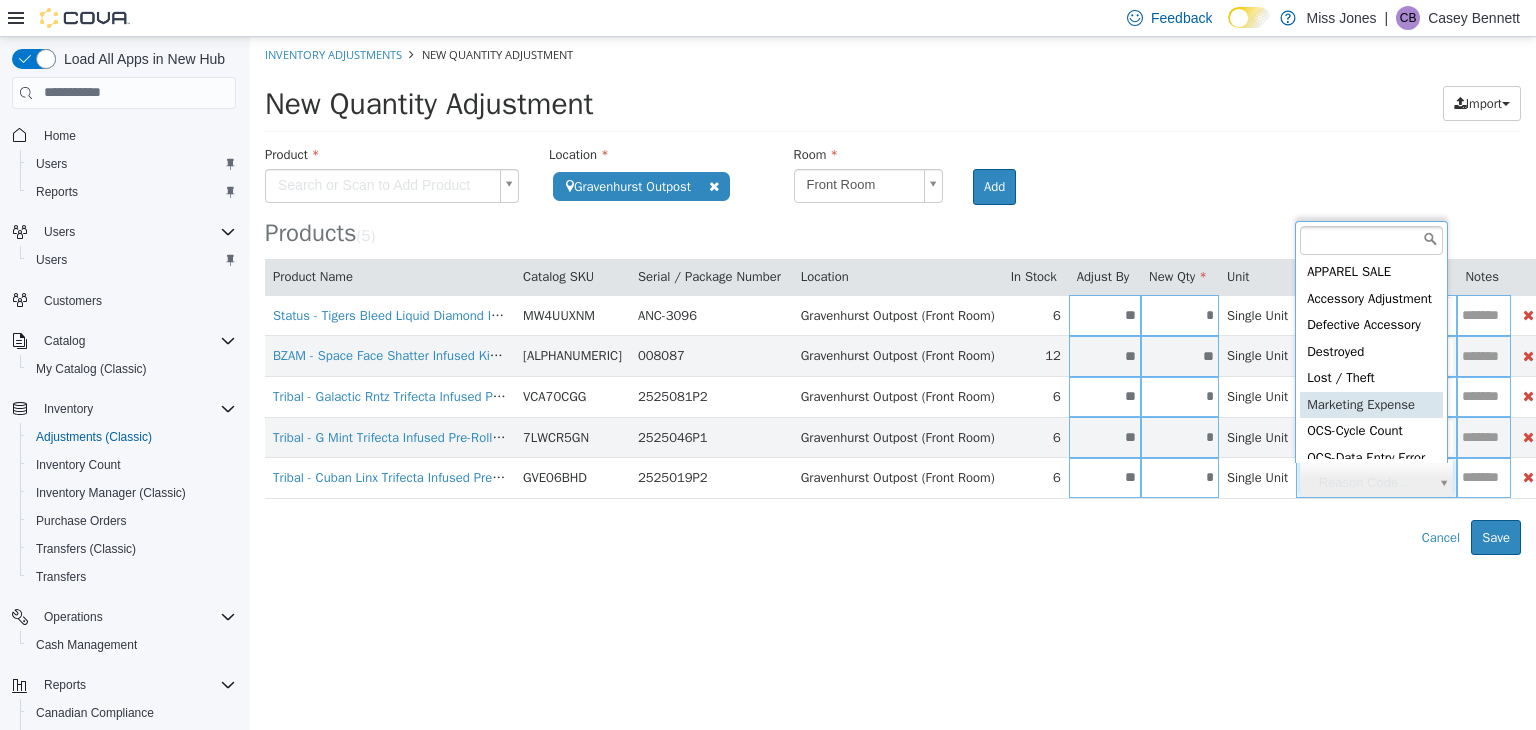 type on "**********" 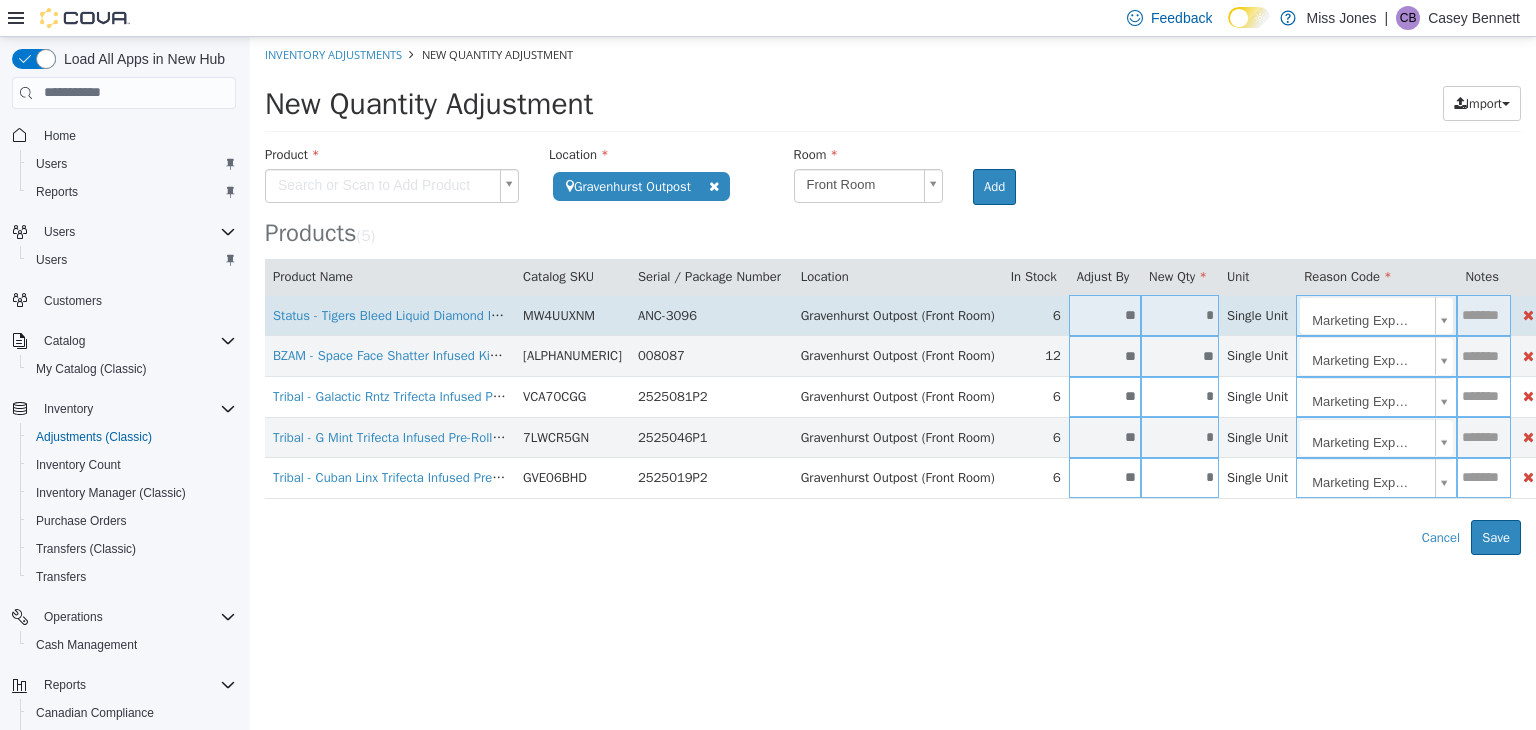 click at bounding box center [1483, 314] 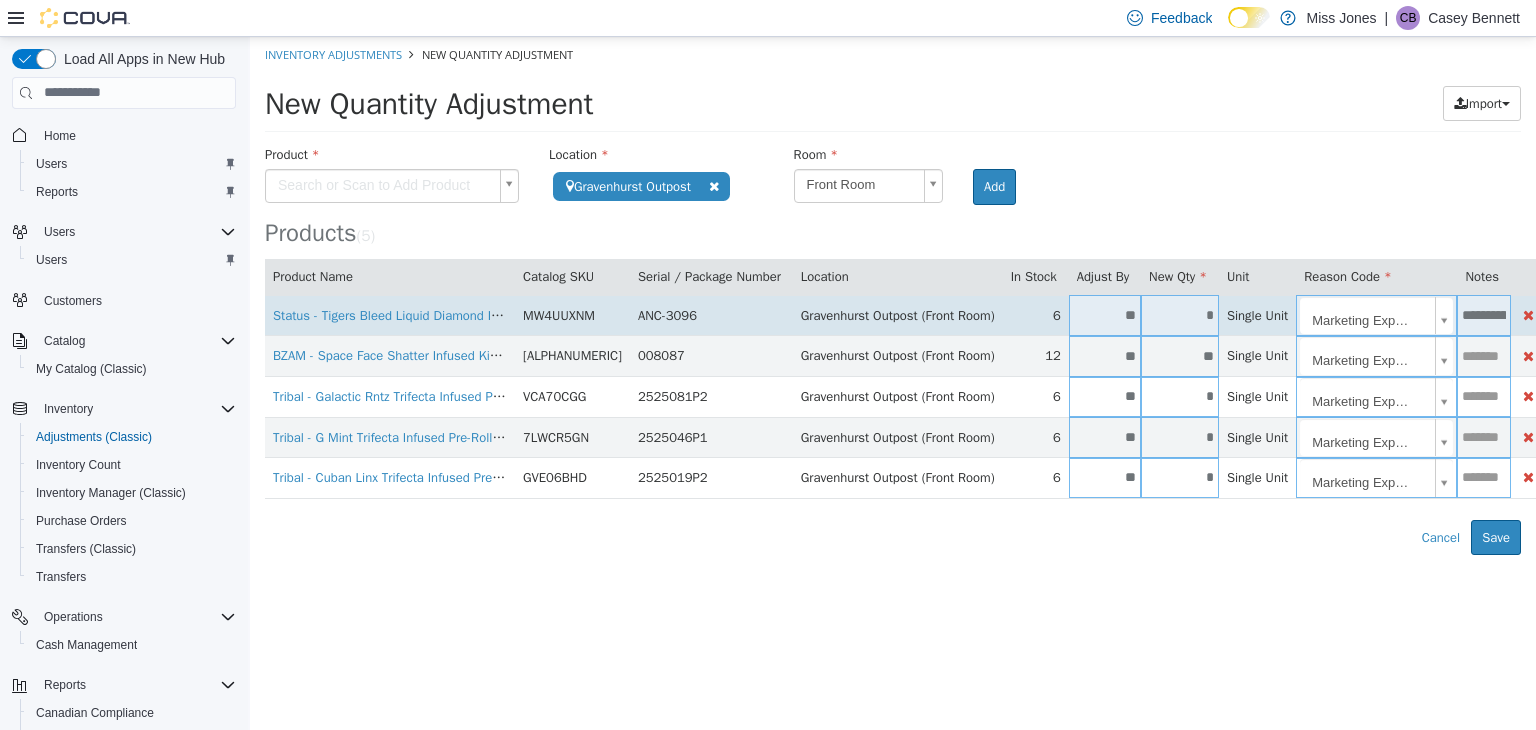 scroll, scrollTop: 0, scrollLeft: 72, axis: horizontal 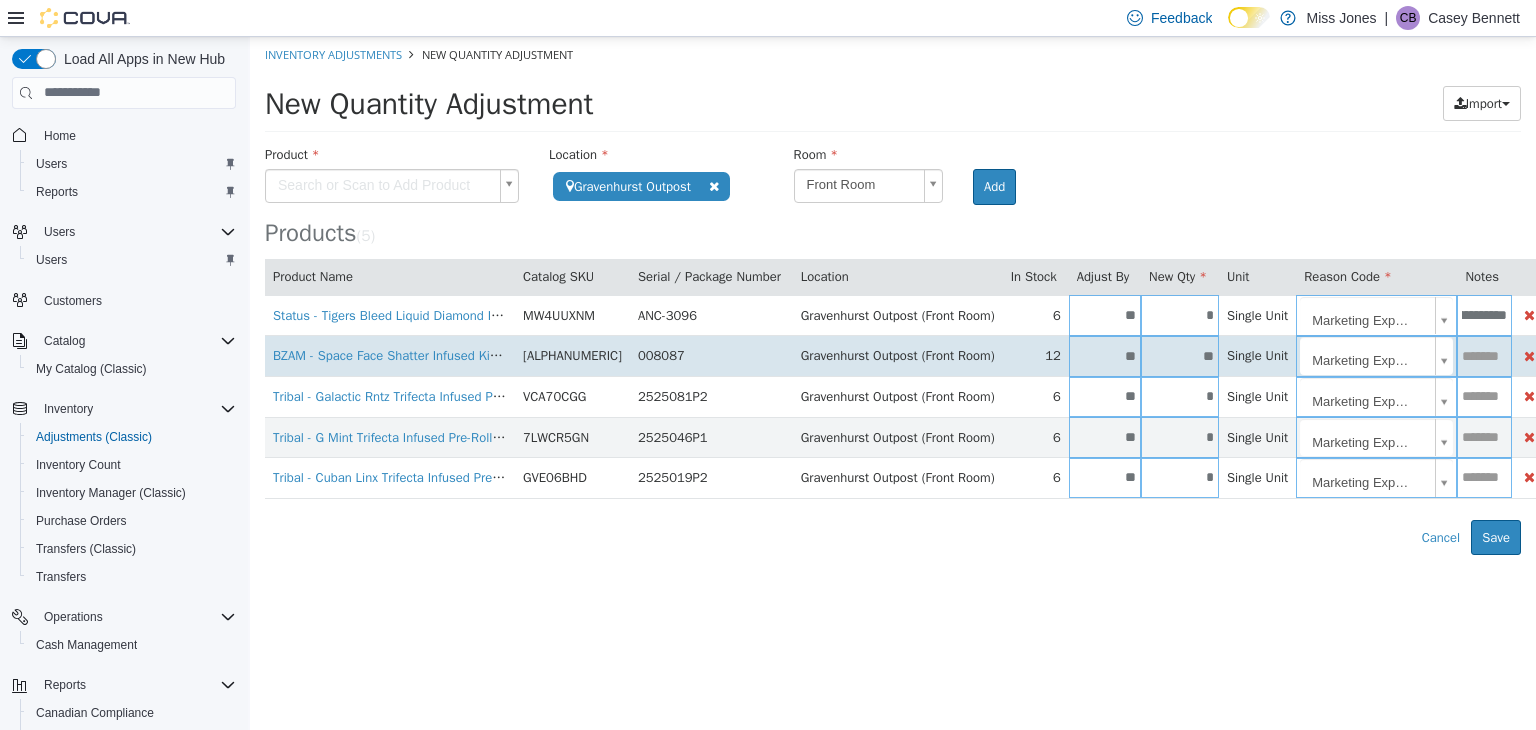 type on "**********" 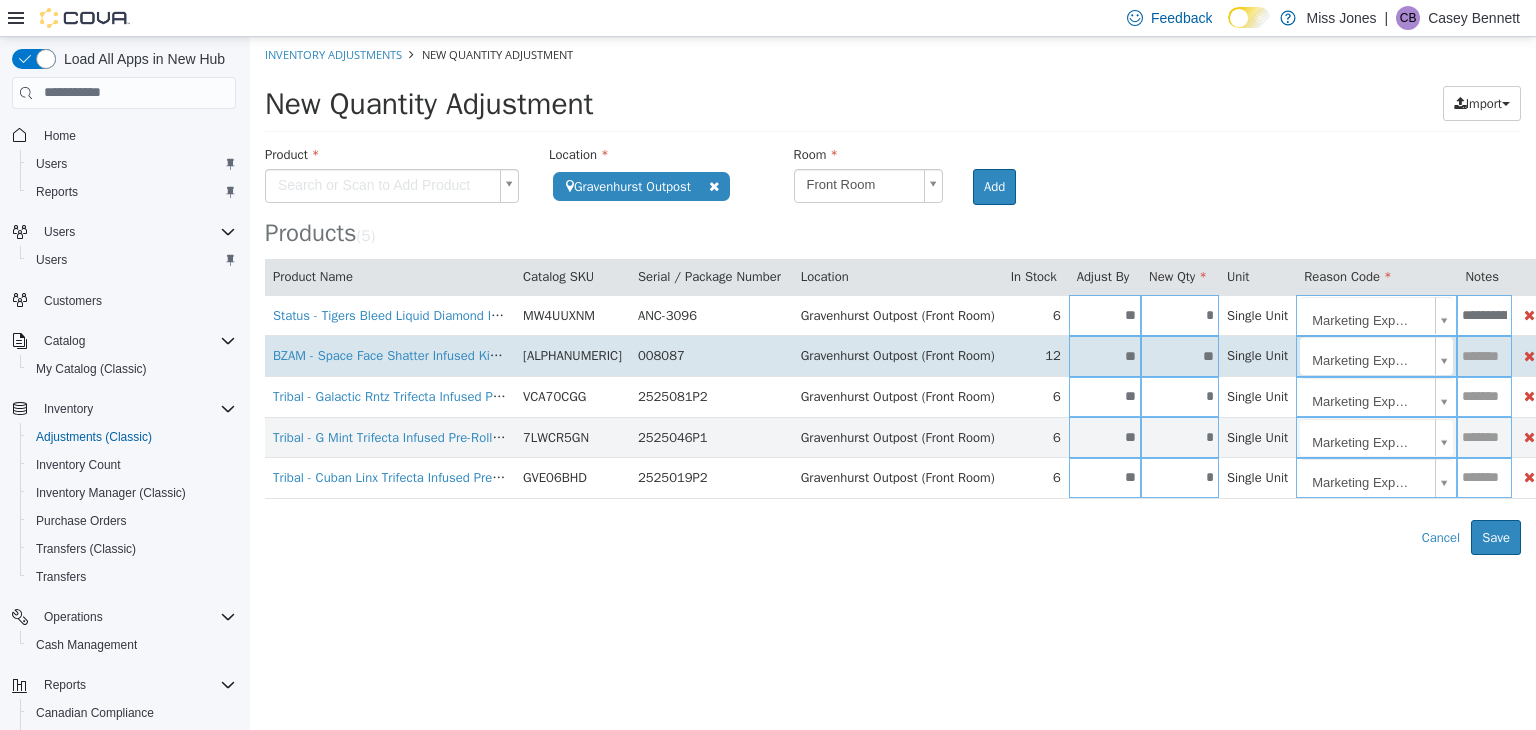 paste on "**********" 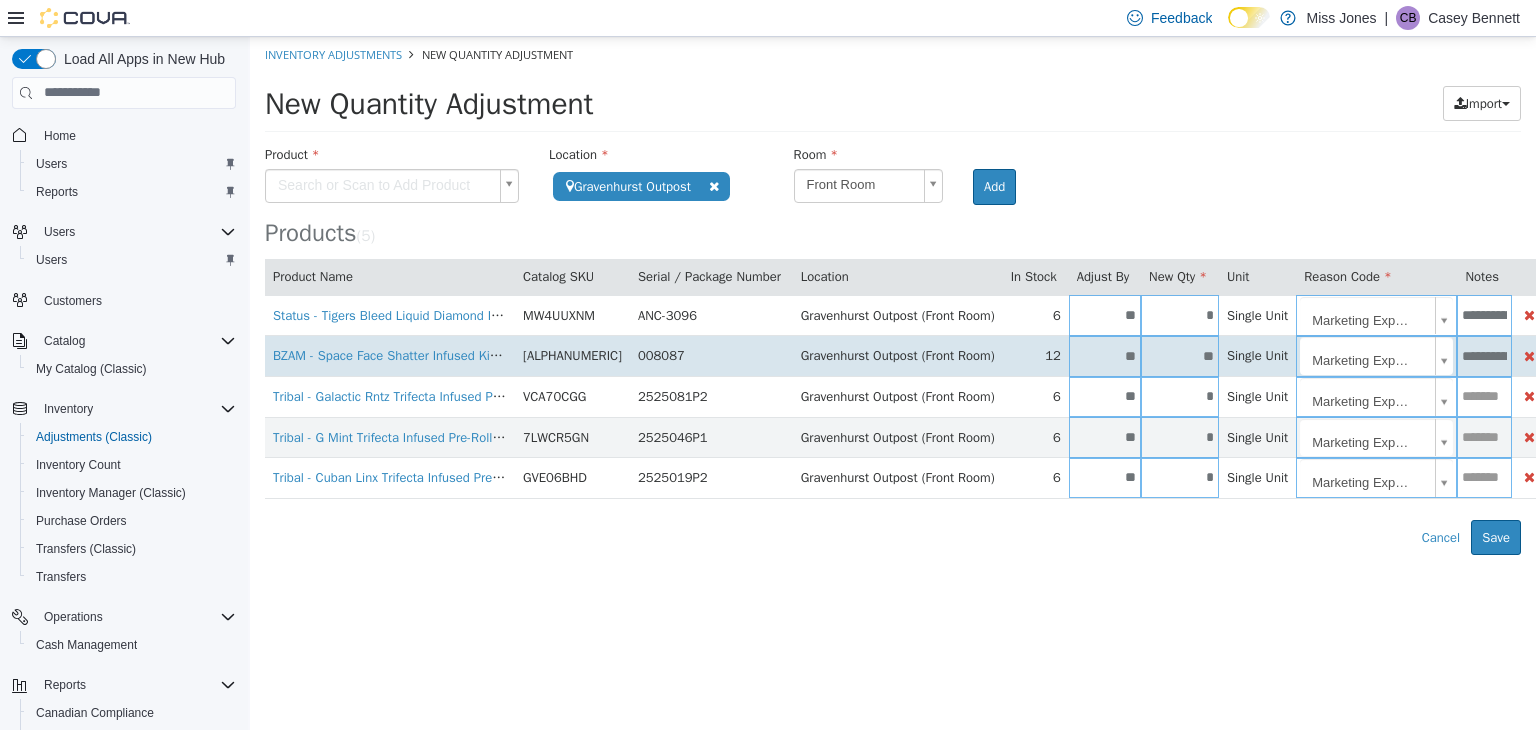scroll, scrollTop: 0, scrollLeft: 72, axis: horizontal 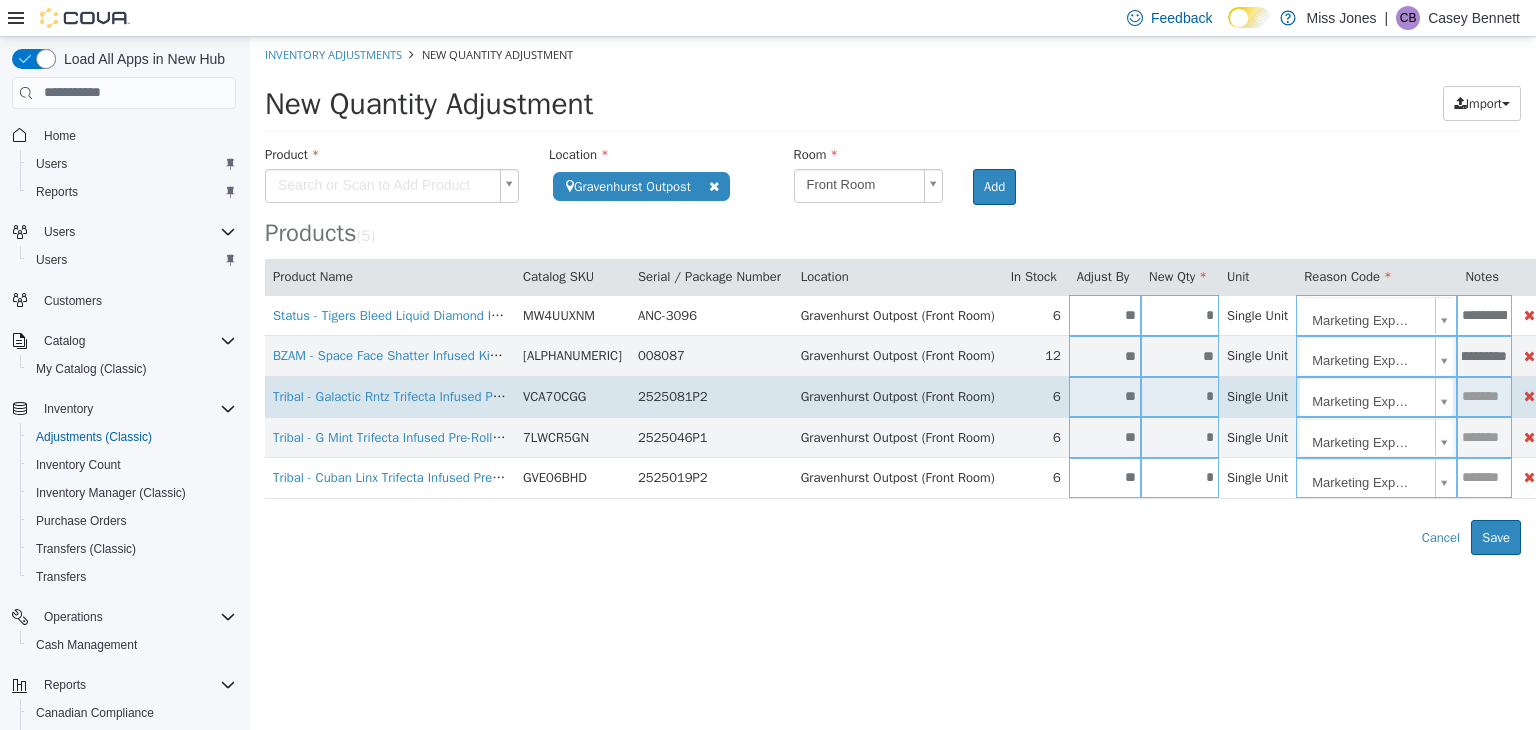type on "**********" 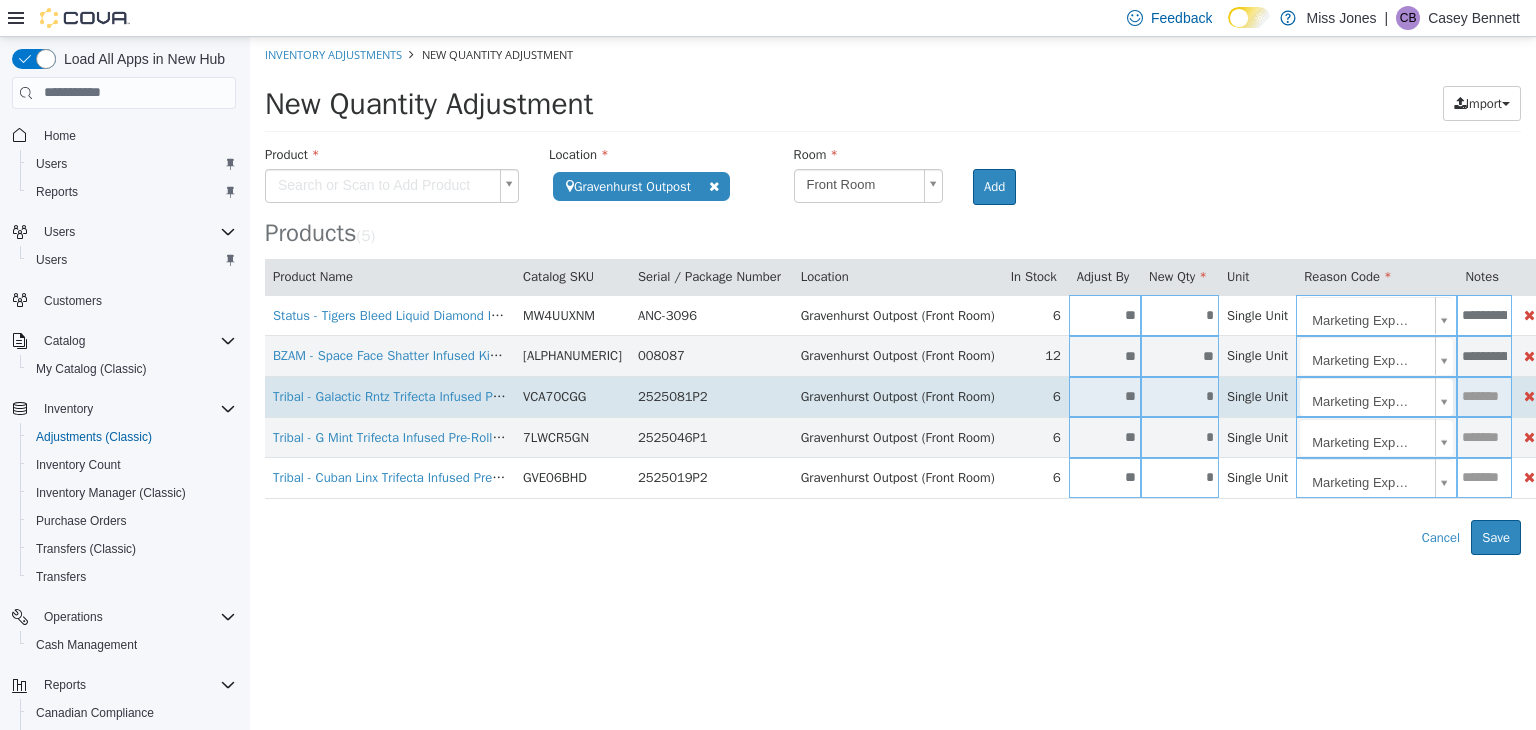 paste on "**********" 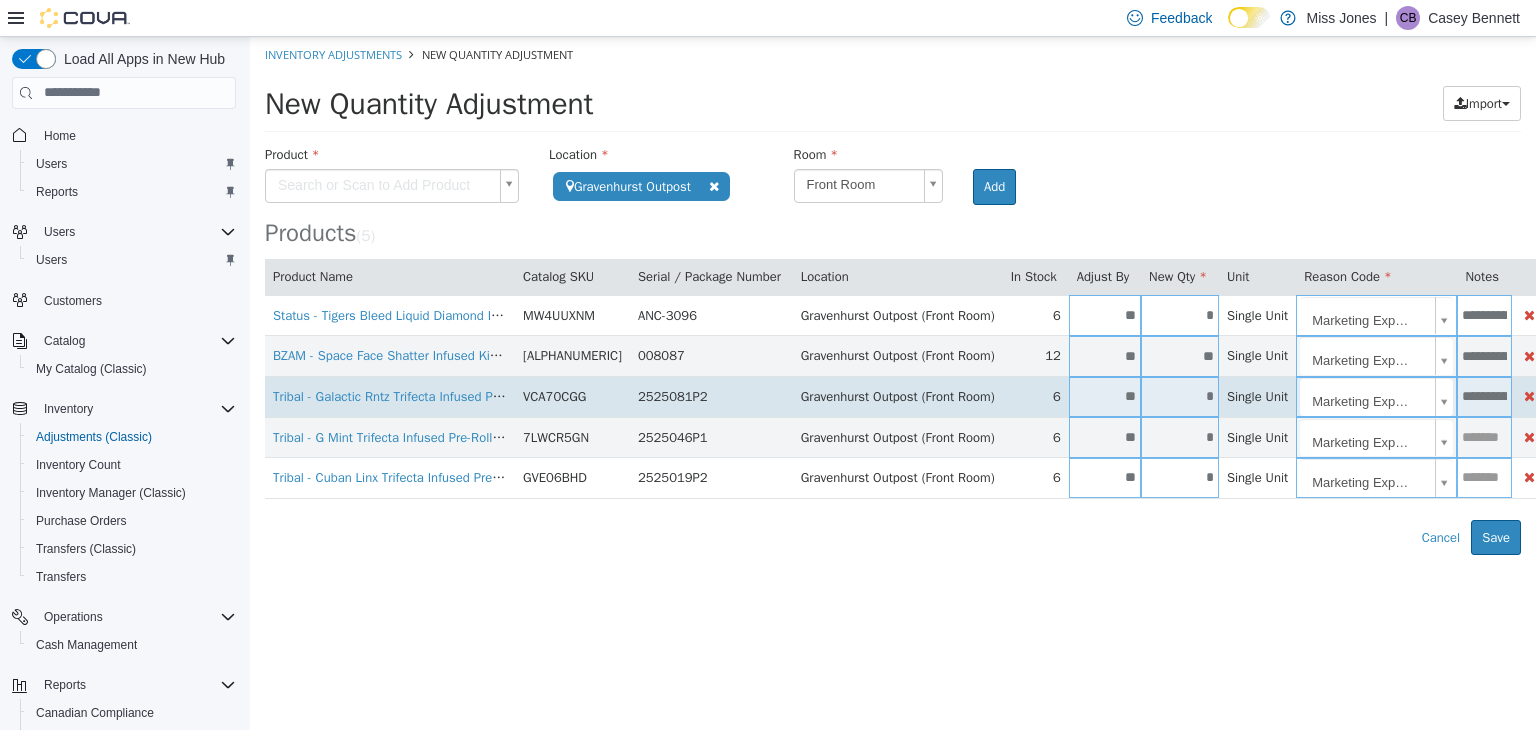 scroll, scrollTop: 0, scrollLeft: 72, axis: horizontal 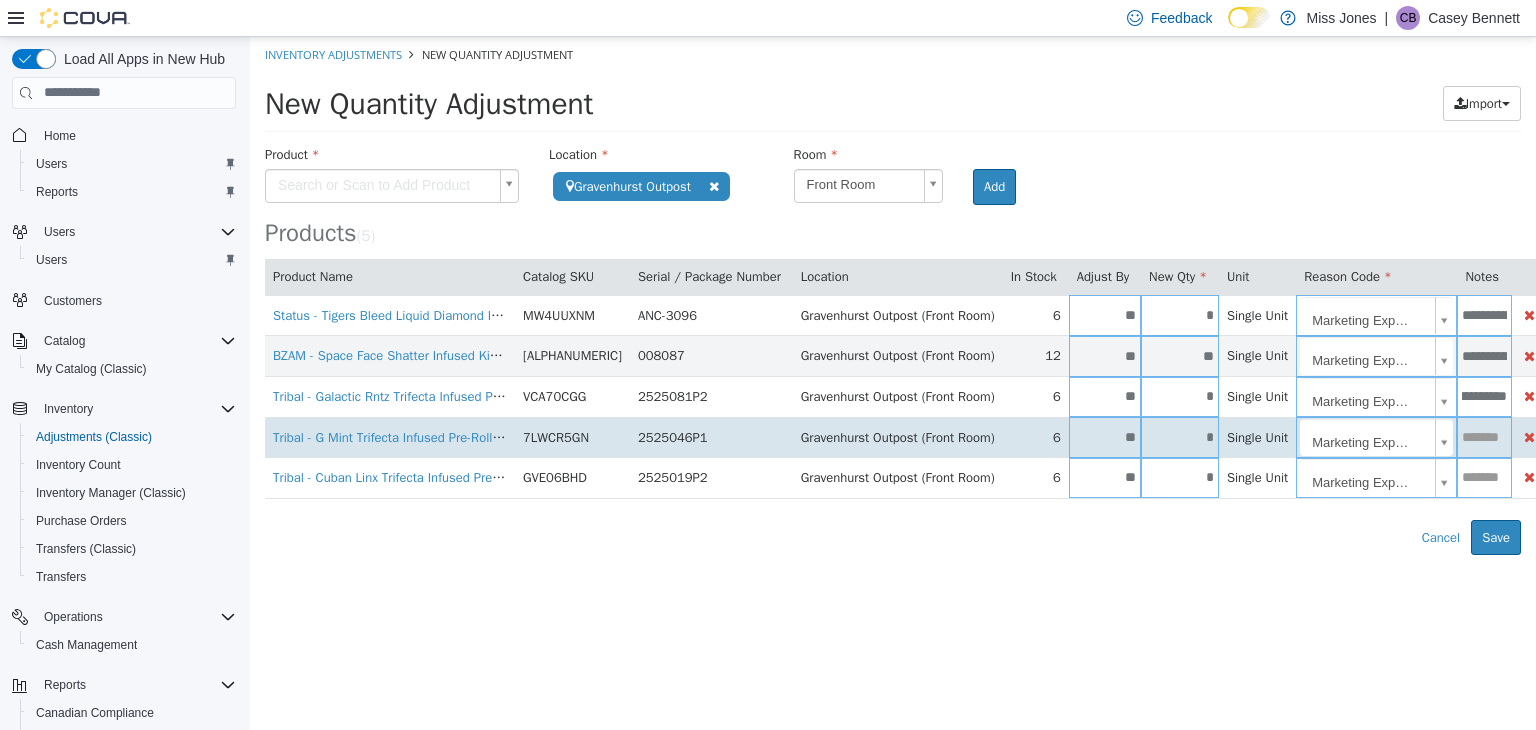 type on "**********" 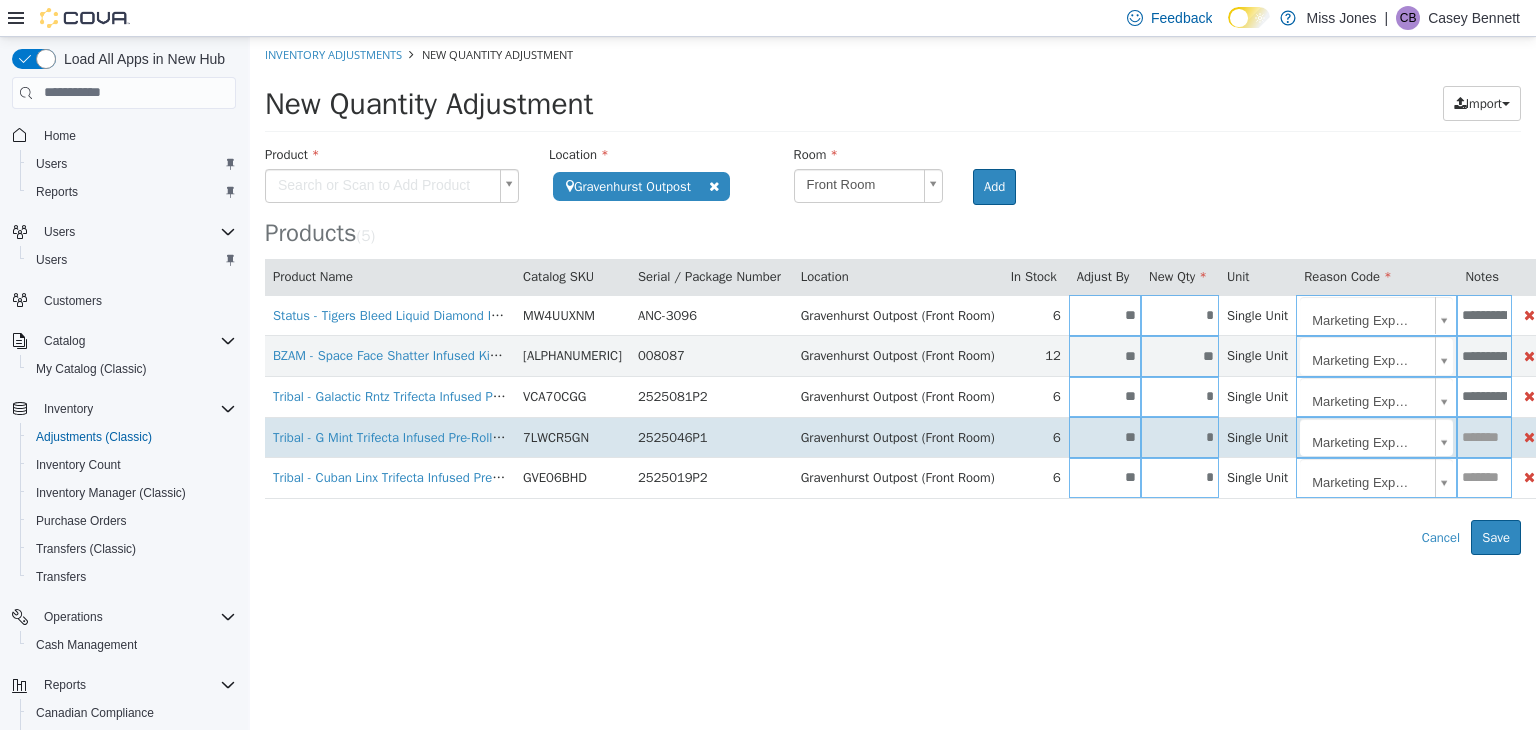 click at bounding box center [1484, 436] 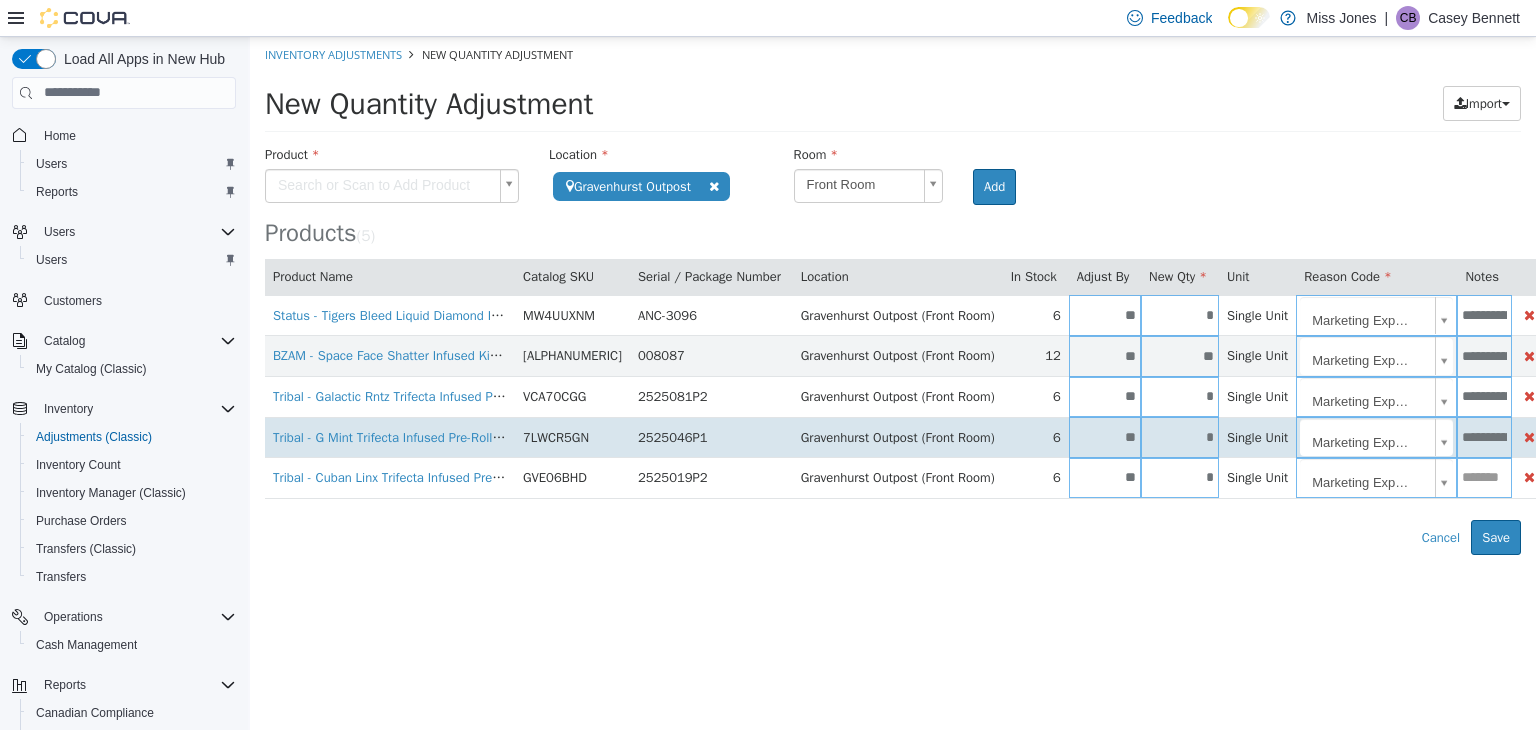 scroll, scrollTop: 0, scrollLeft: 72, axis: horizontal 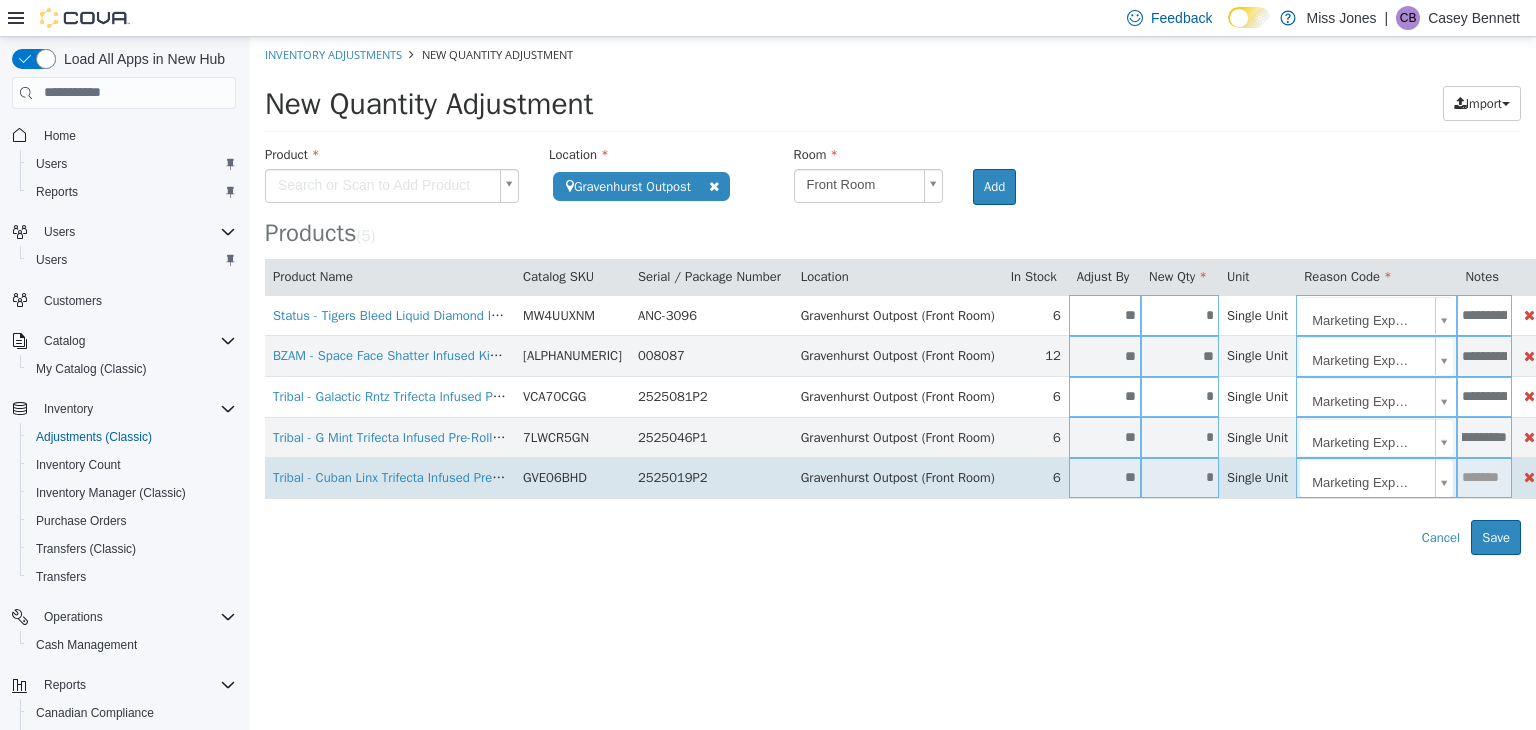 type on "**********" 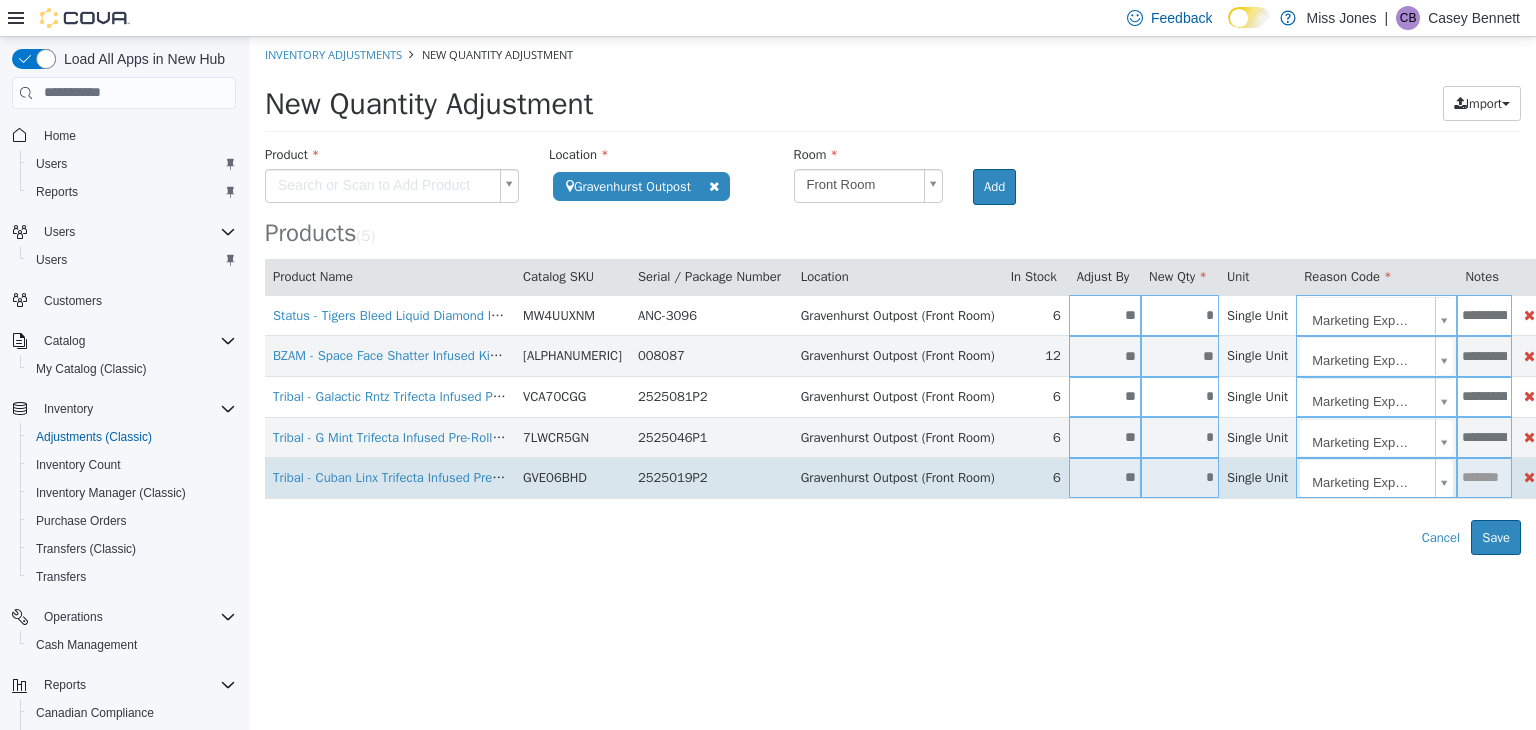 click at bounding box center [1484, 476] 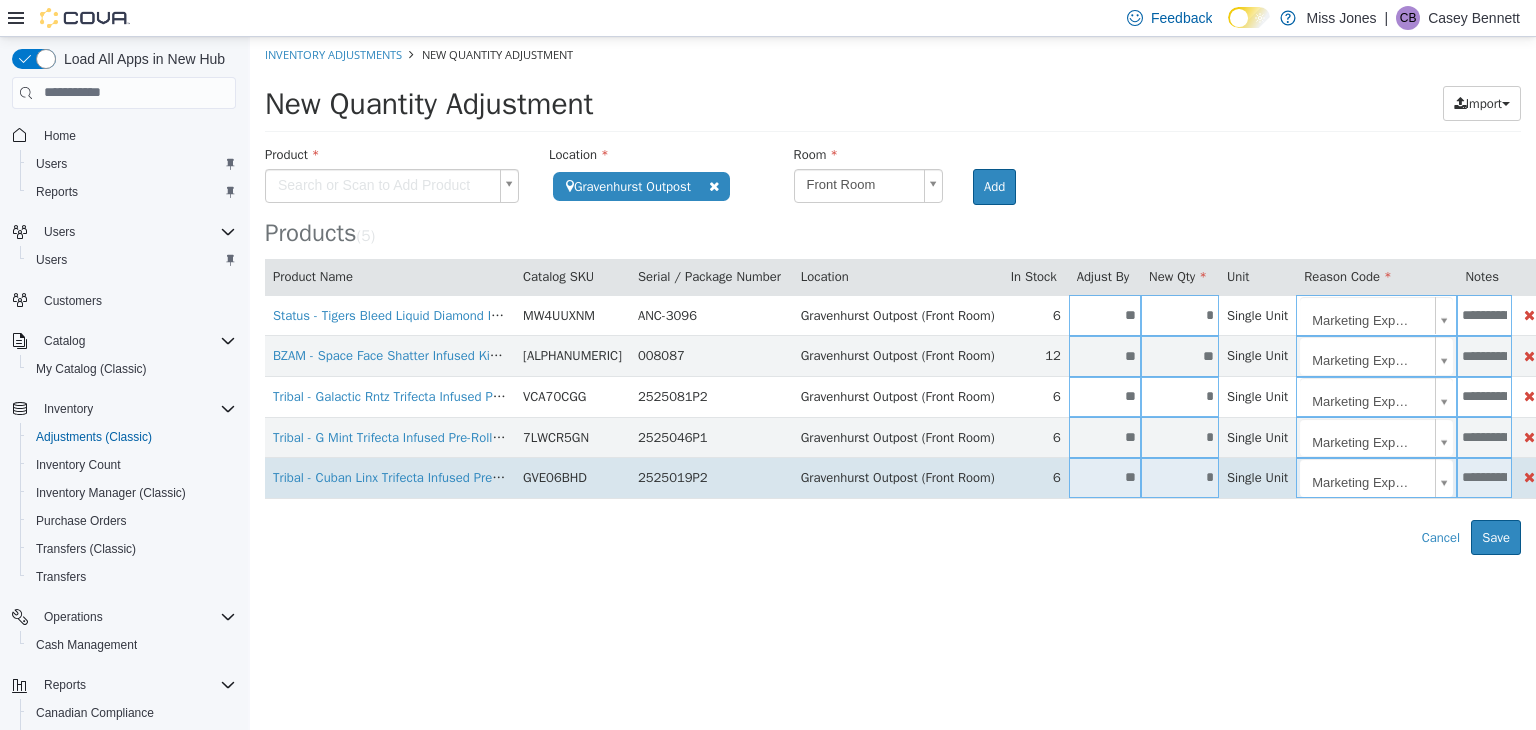 scroll, scrollTop: 0, scrollLeft: 72, axis: horizontal 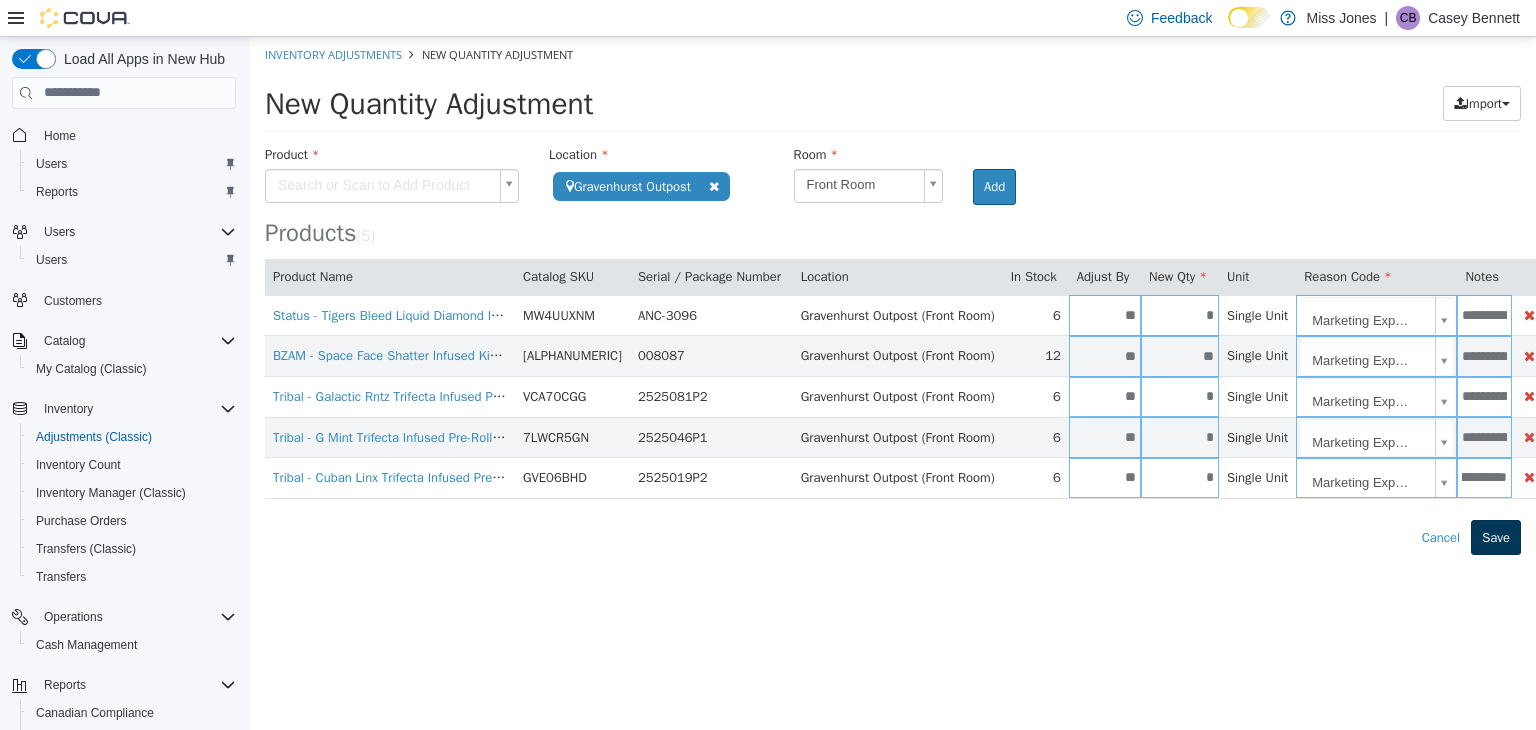 type on "**********" 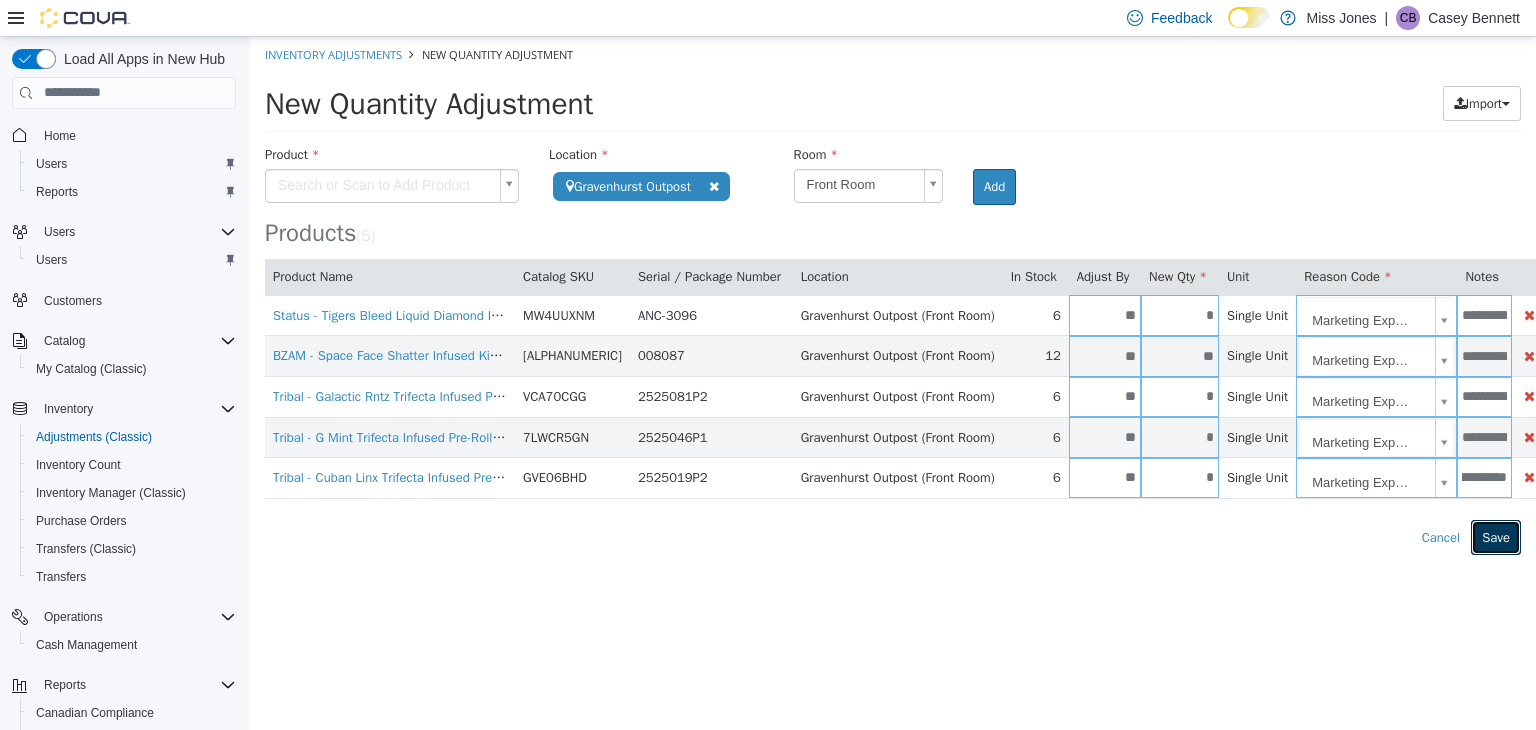 click on "Save" at bounding box center (1496, 537) 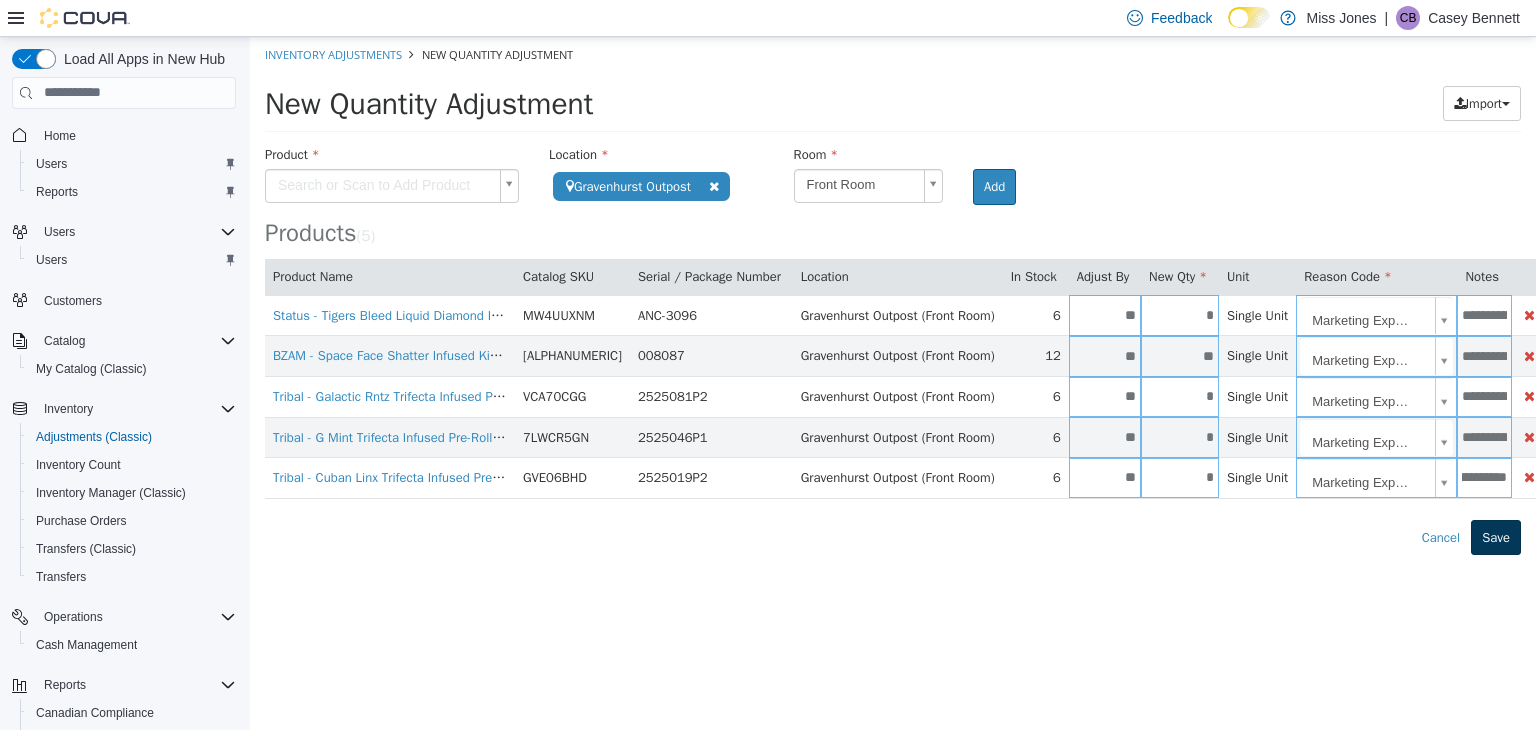 scroll, scrollTop: 0, scrollLeft: 0, axis: both 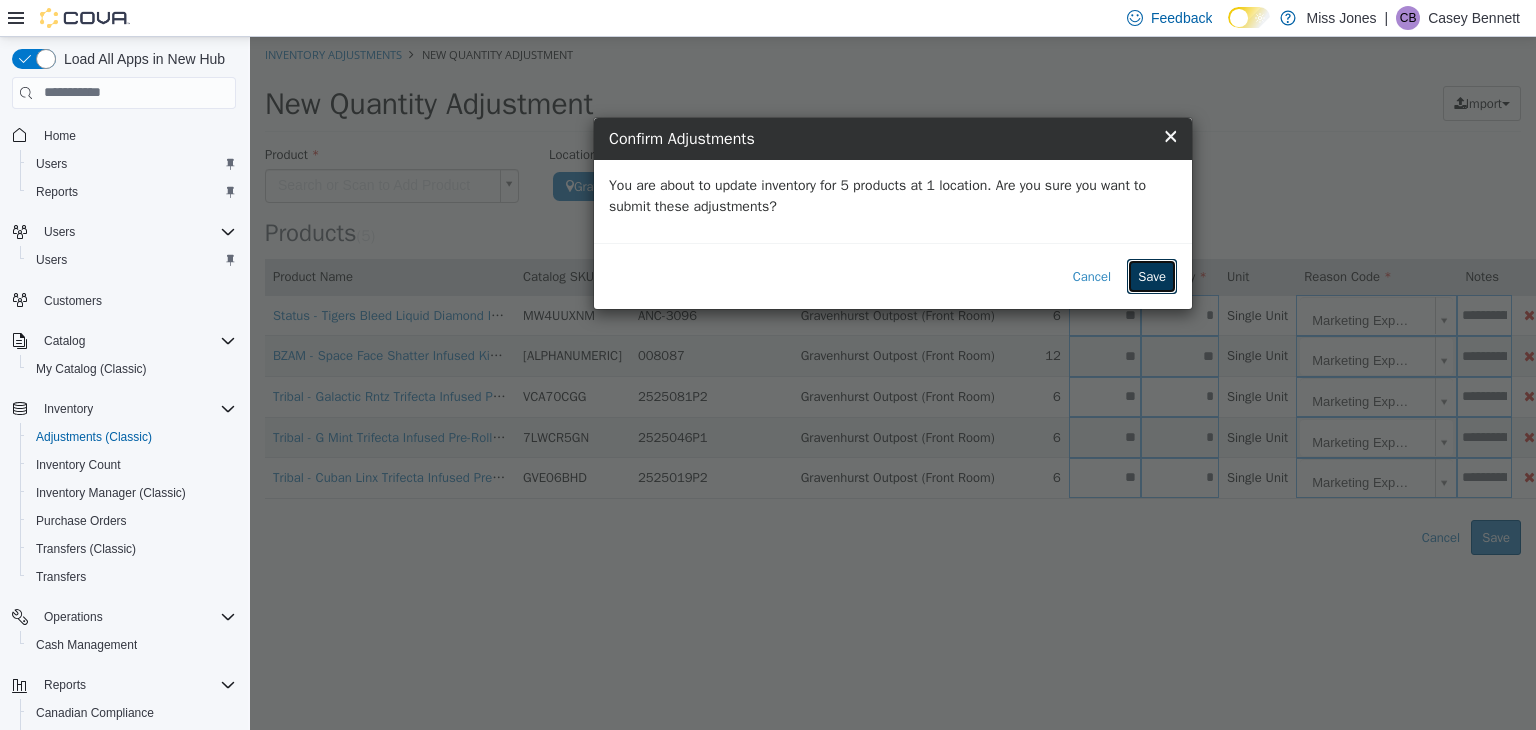 click on "Save" at bounding box center [1152, 276] 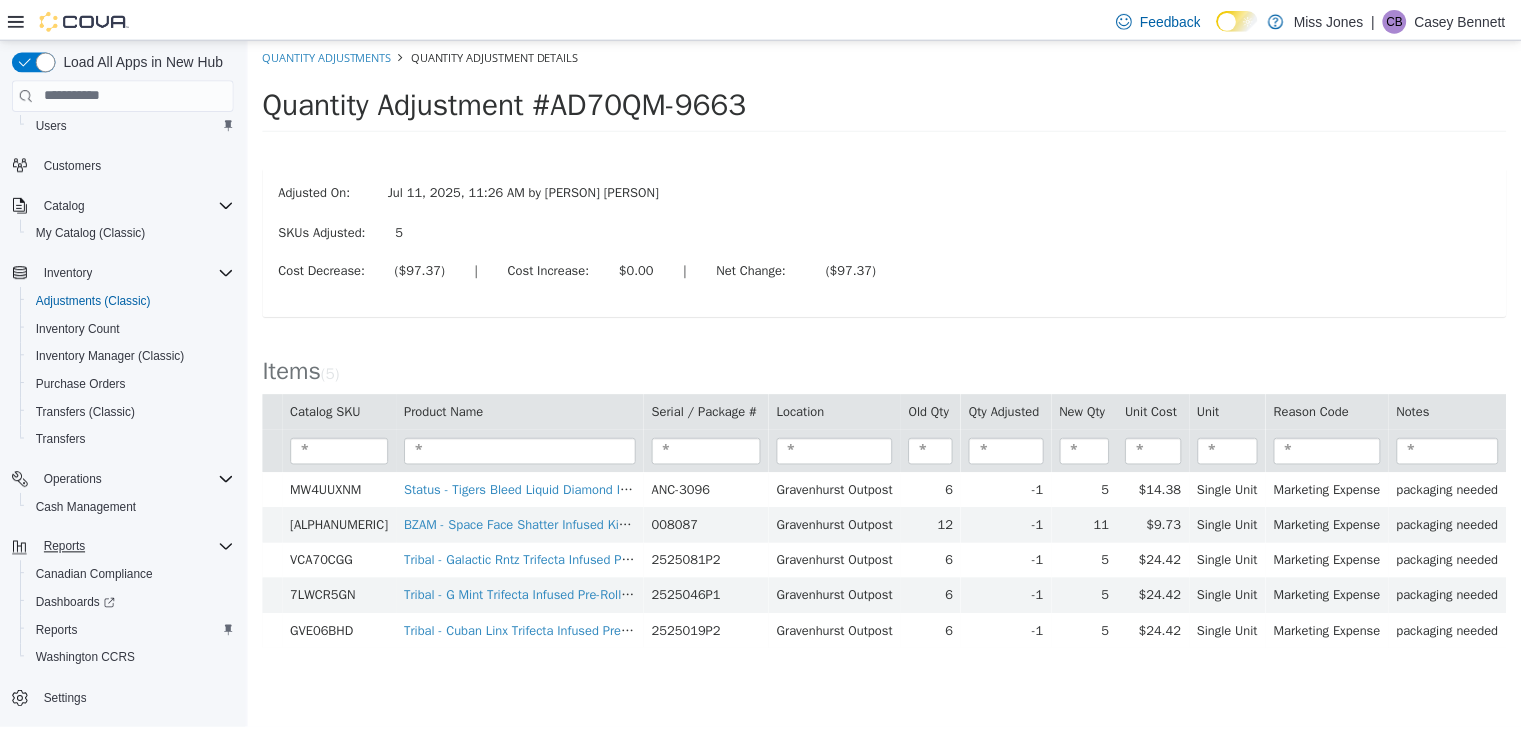 scroll, scrollTop: 141, scrollLeft: 0, axis: vertical 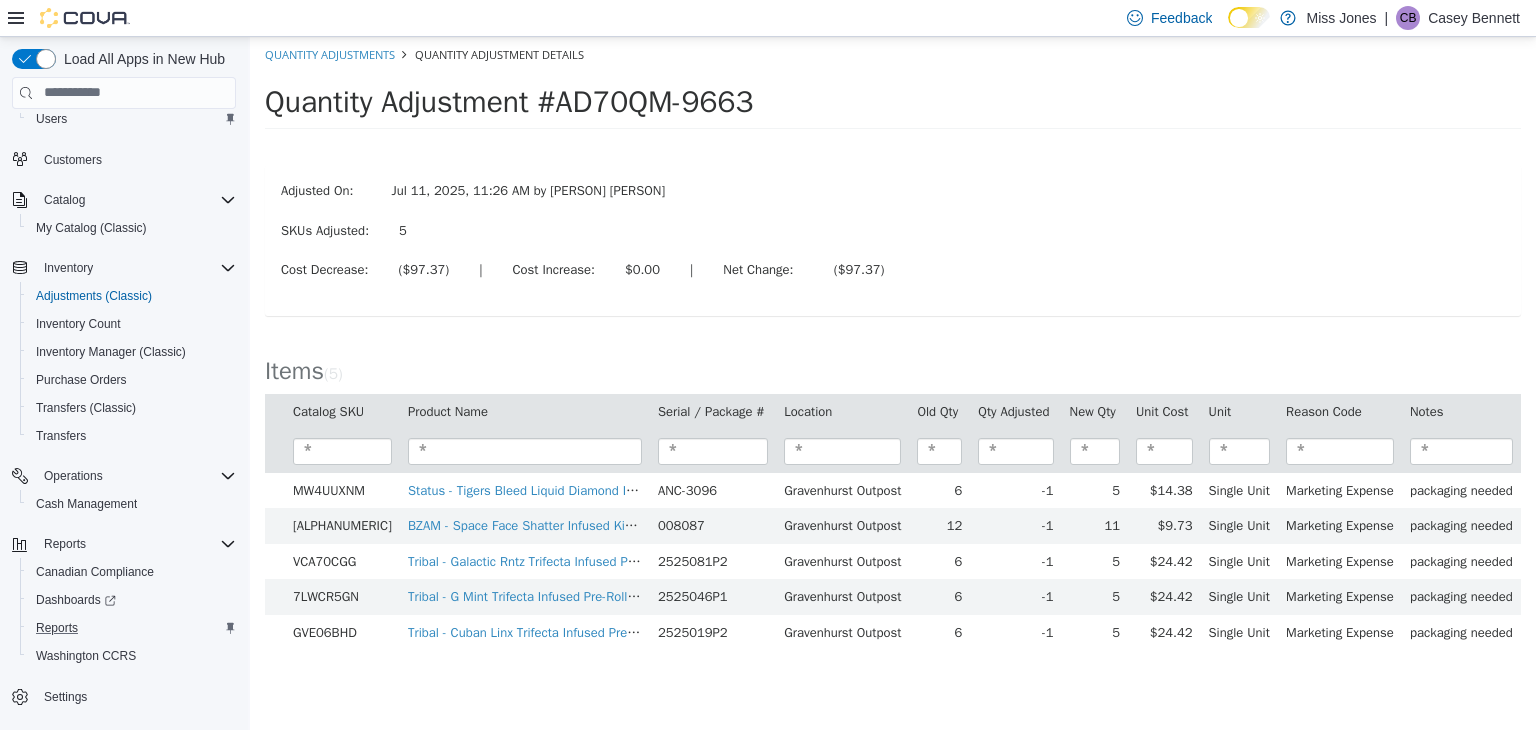 click on "Reports" at bounding box center (132, 628) 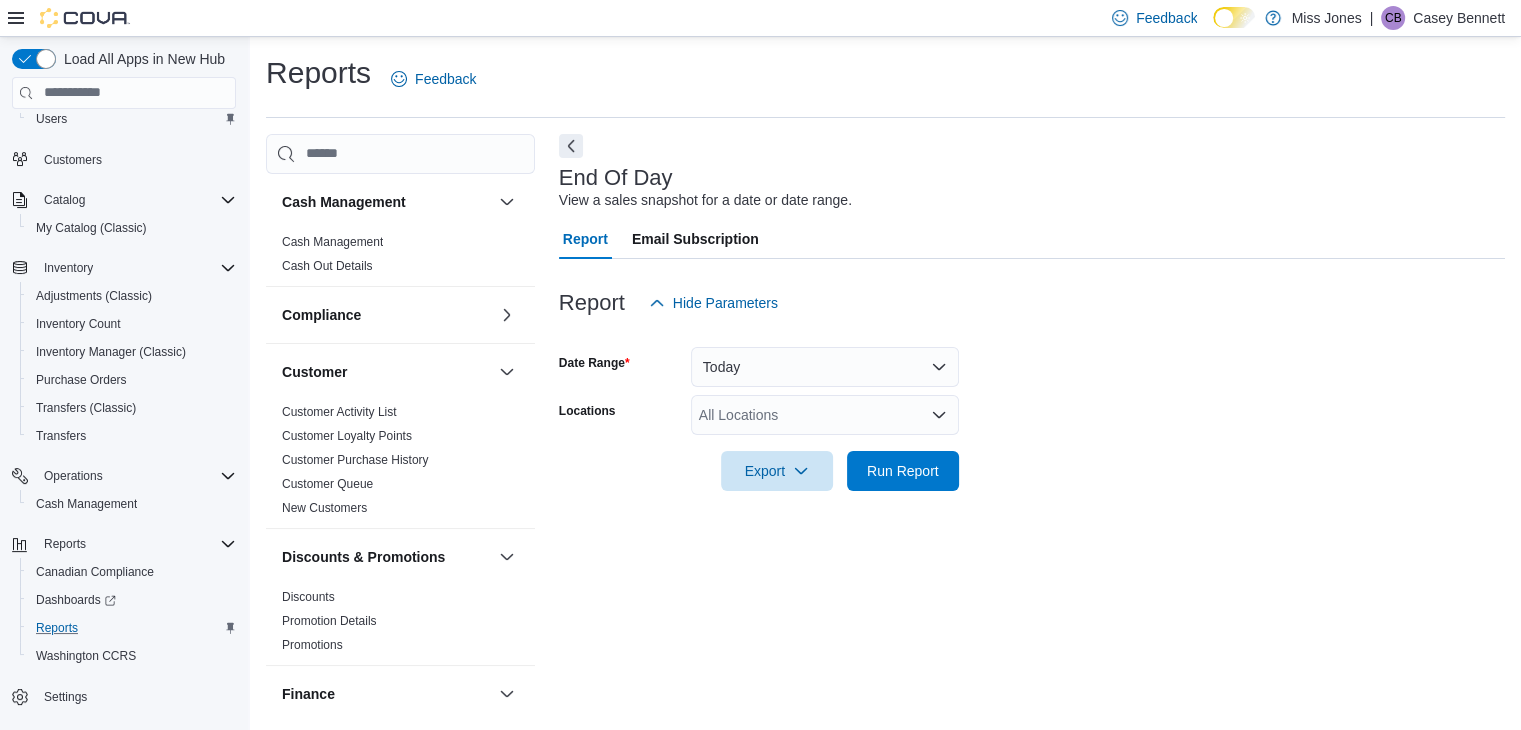 scroll, scrollTop: 7, scrollLeft: 0, axis: vertical 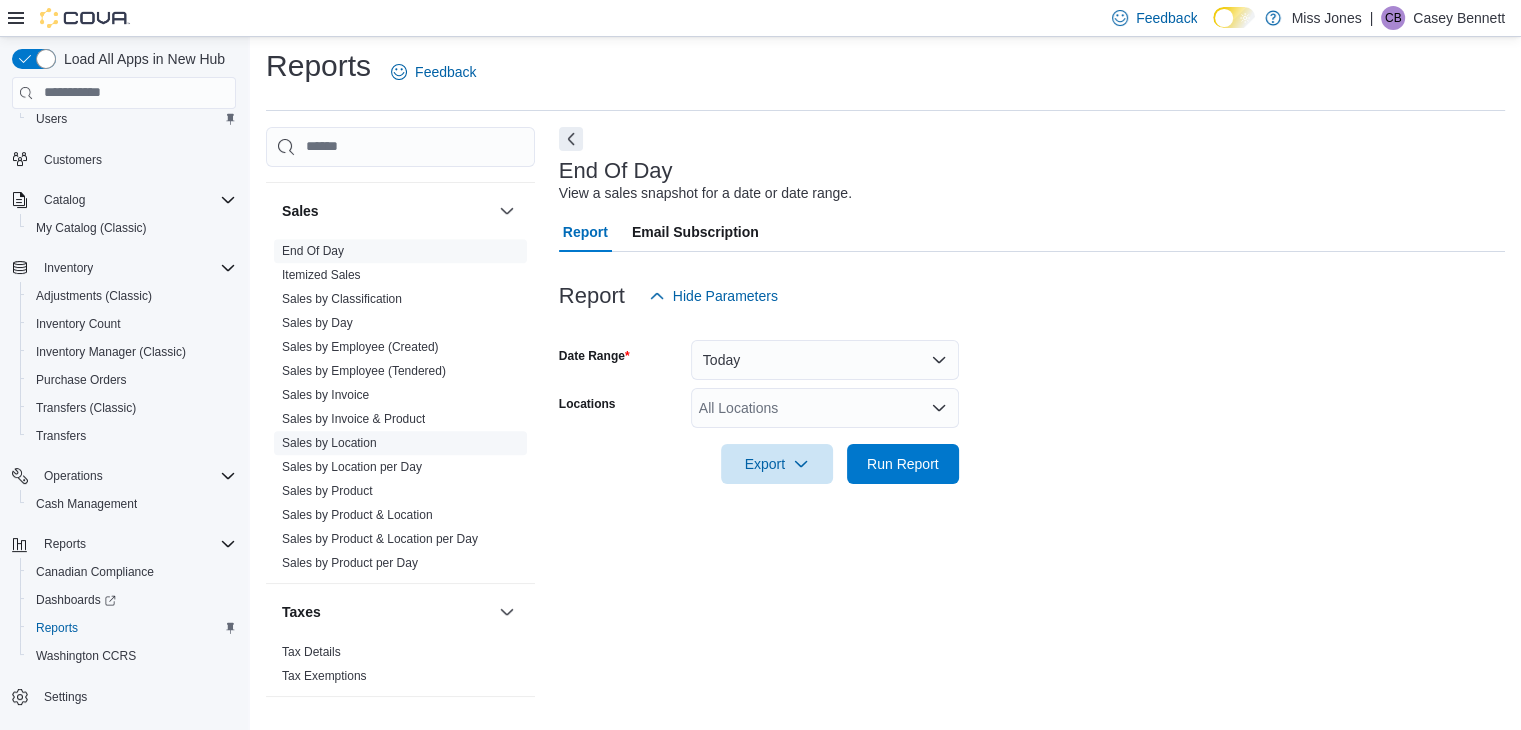 click on "Sales by Location" at bounding box center (329, 443) 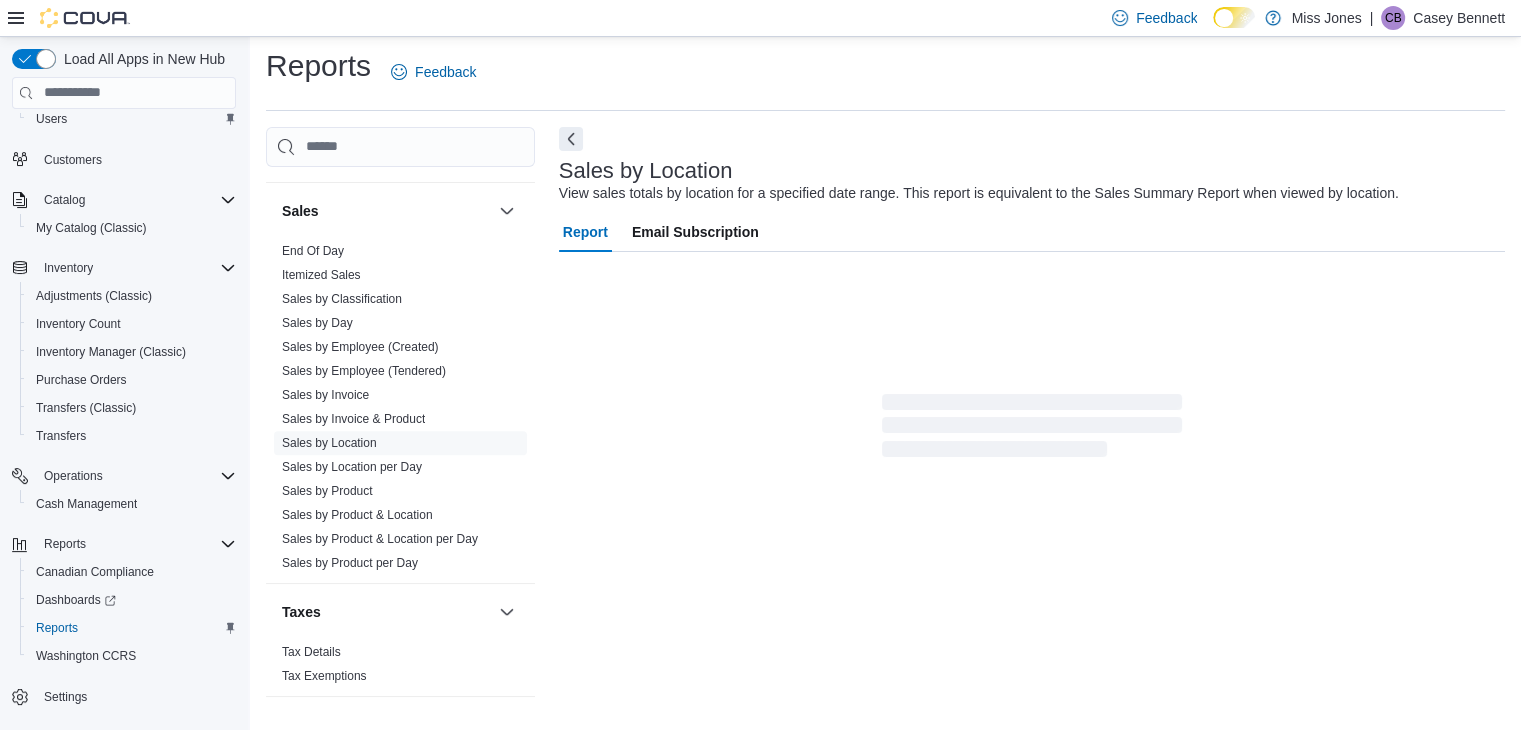 scroll, scrollTop: 40, scrollLeft: 0, axis: vertical 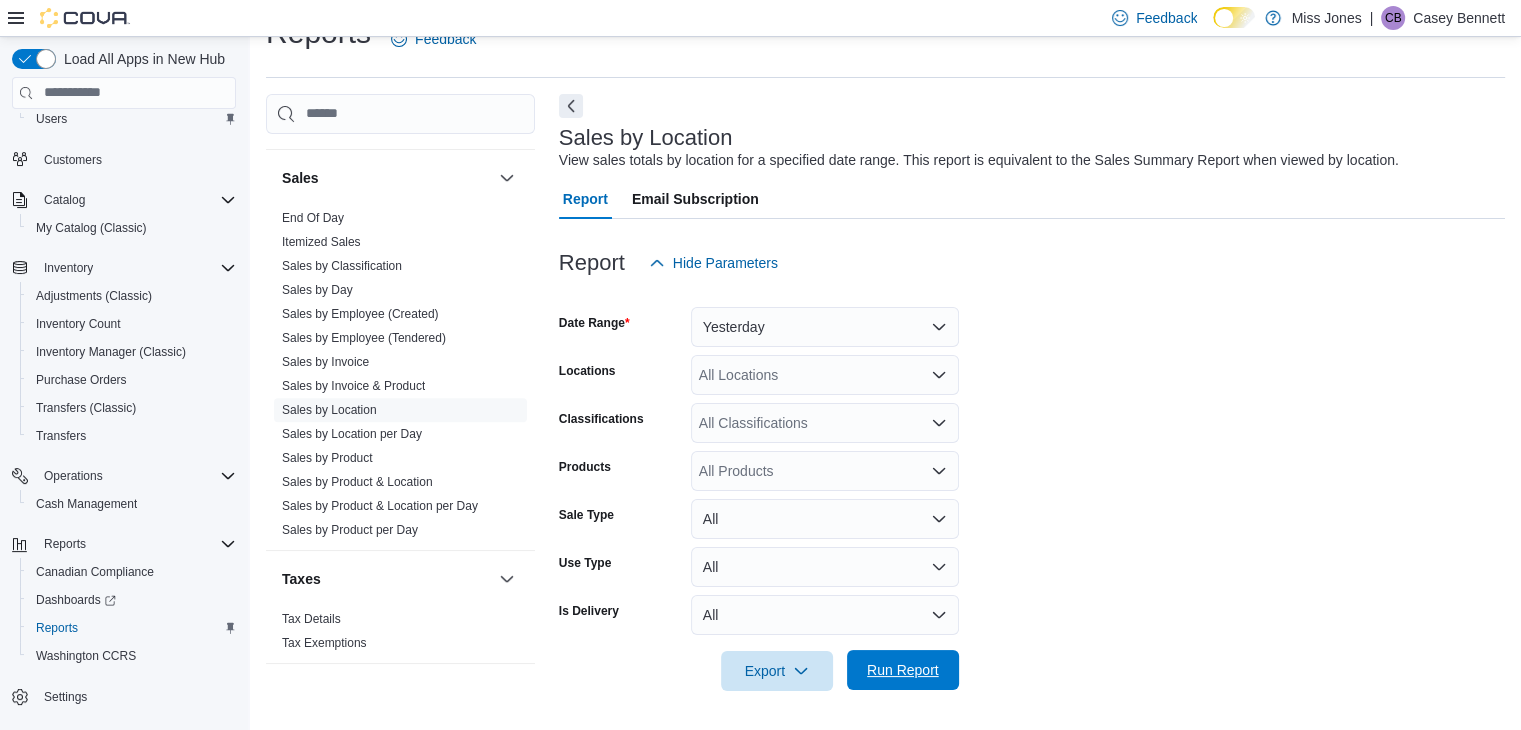 click on "Run Report" at bounding box center (903, 670) 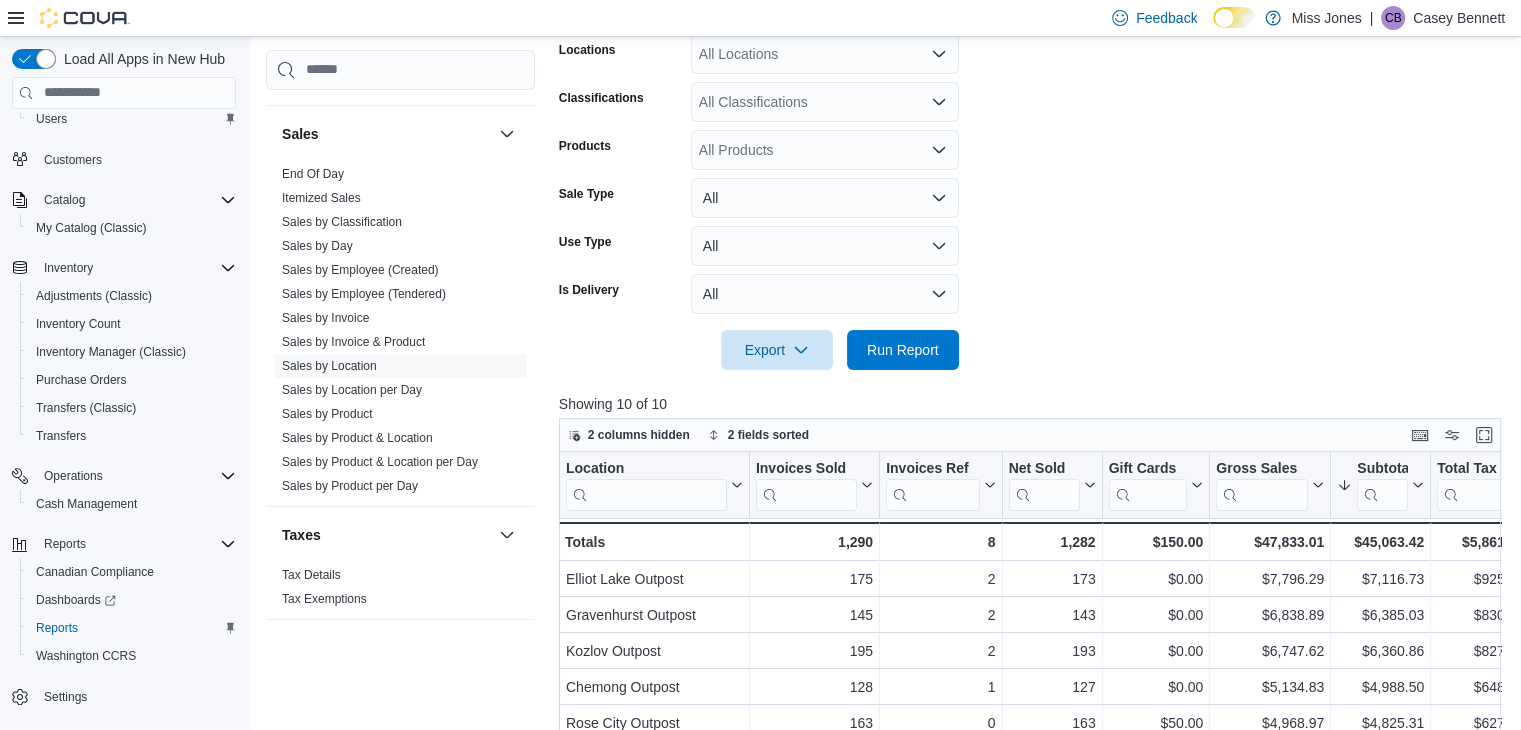 scroll, scrollTop: 648, scrollLeft: 0, axis: vertical 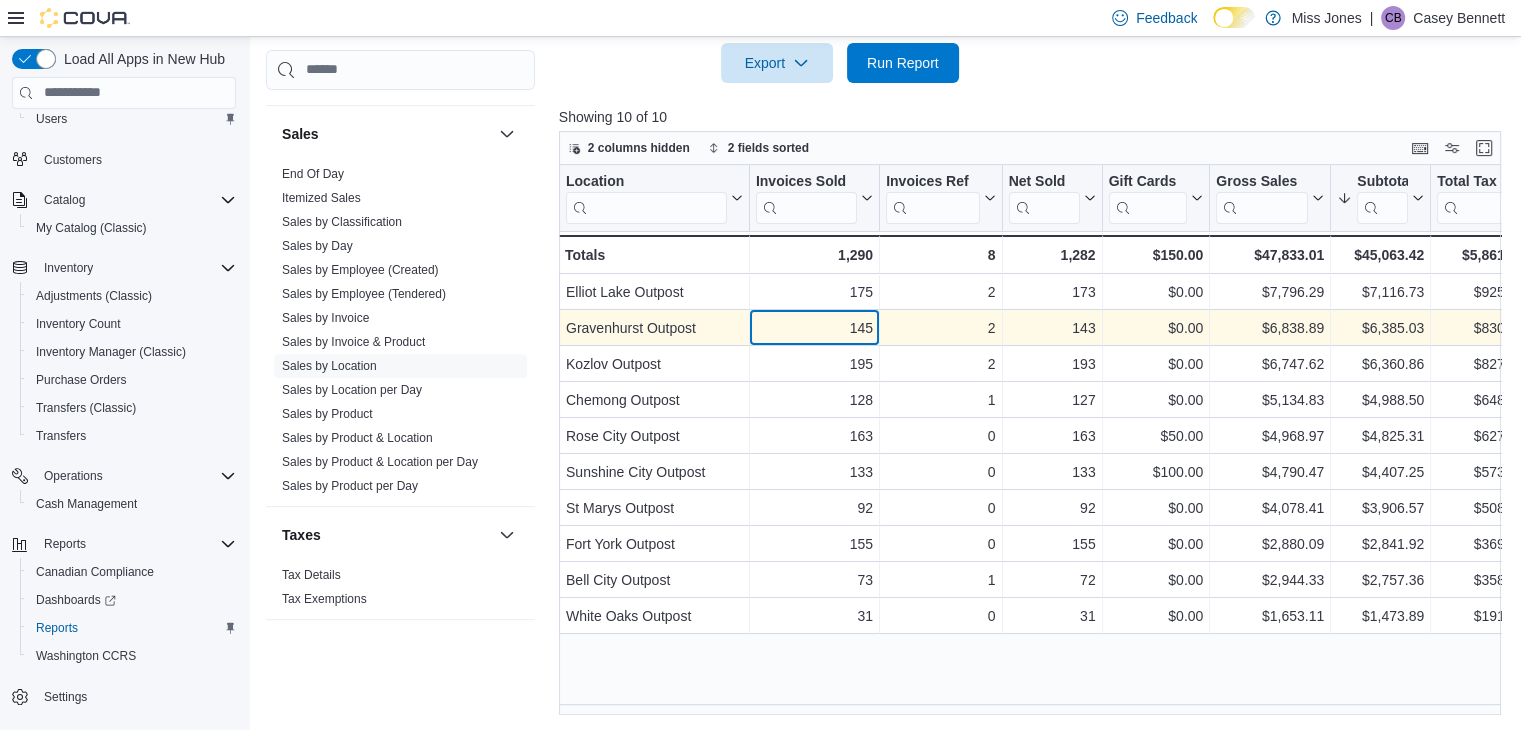 click on "145" at bounding box center [814, 328] 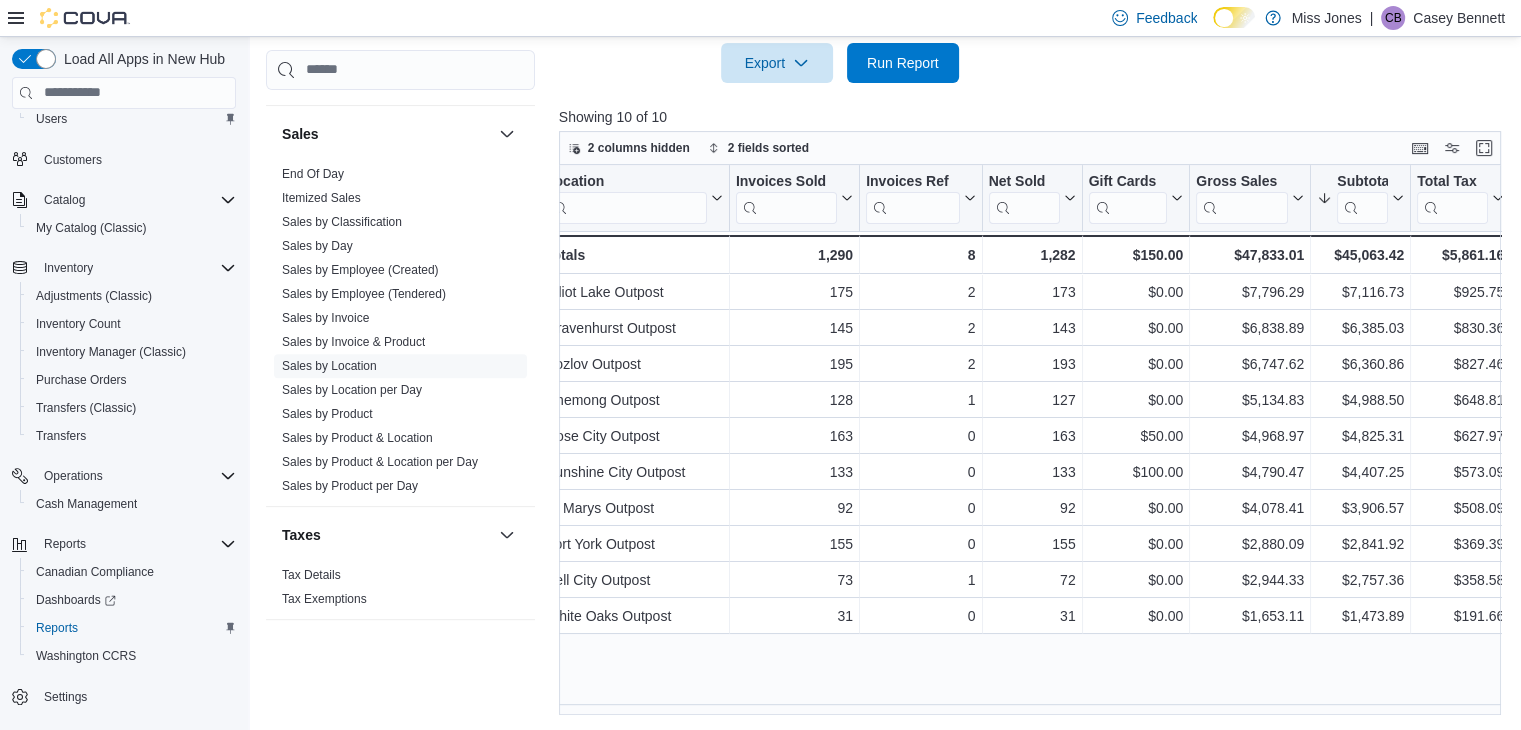 scroll, scrollTop: 0, scrollLeft: 152, axis: horizontal 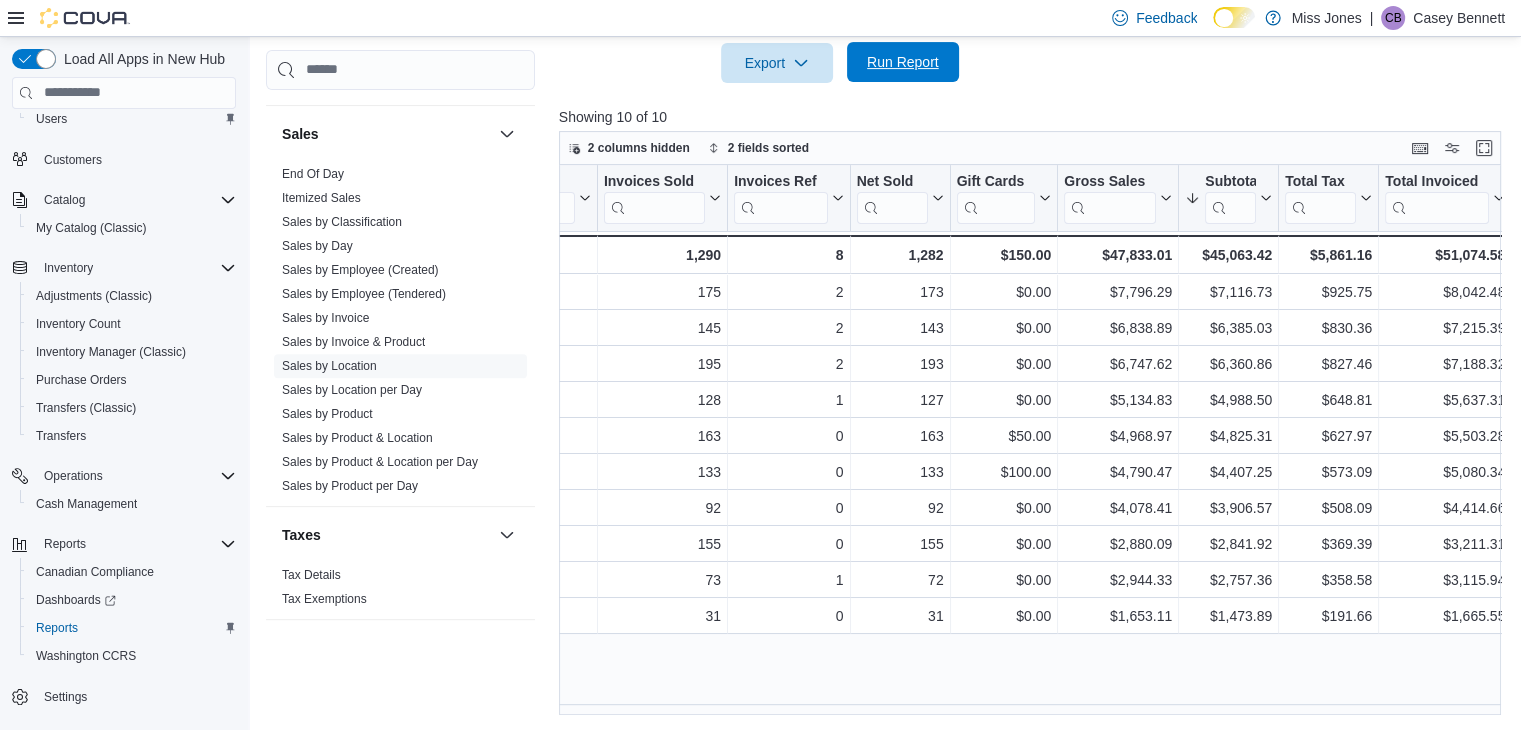 click on "Run Report" at bounding box center (903, 62) 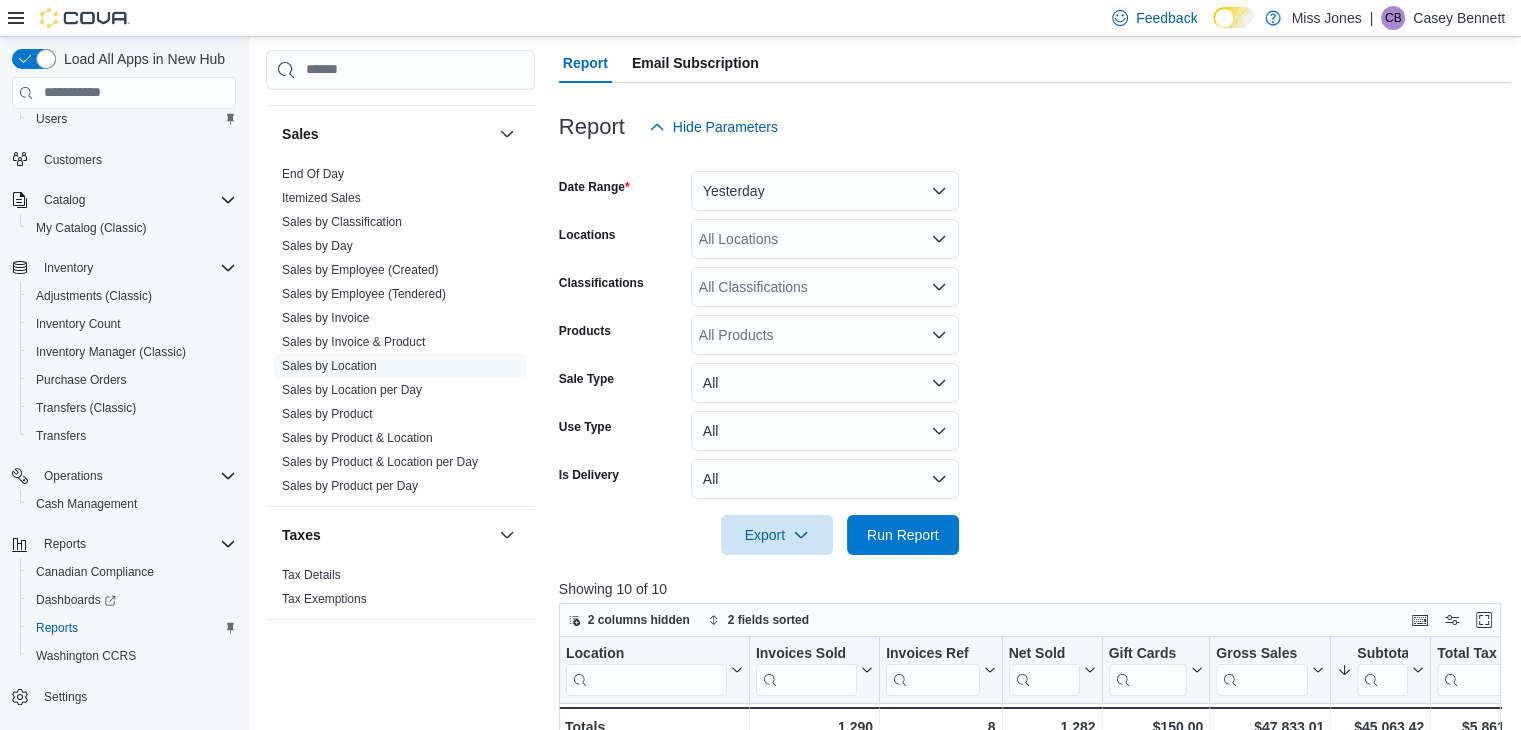 scroll, scrollTop: 148, scrollLeft: 0, axis: vertical 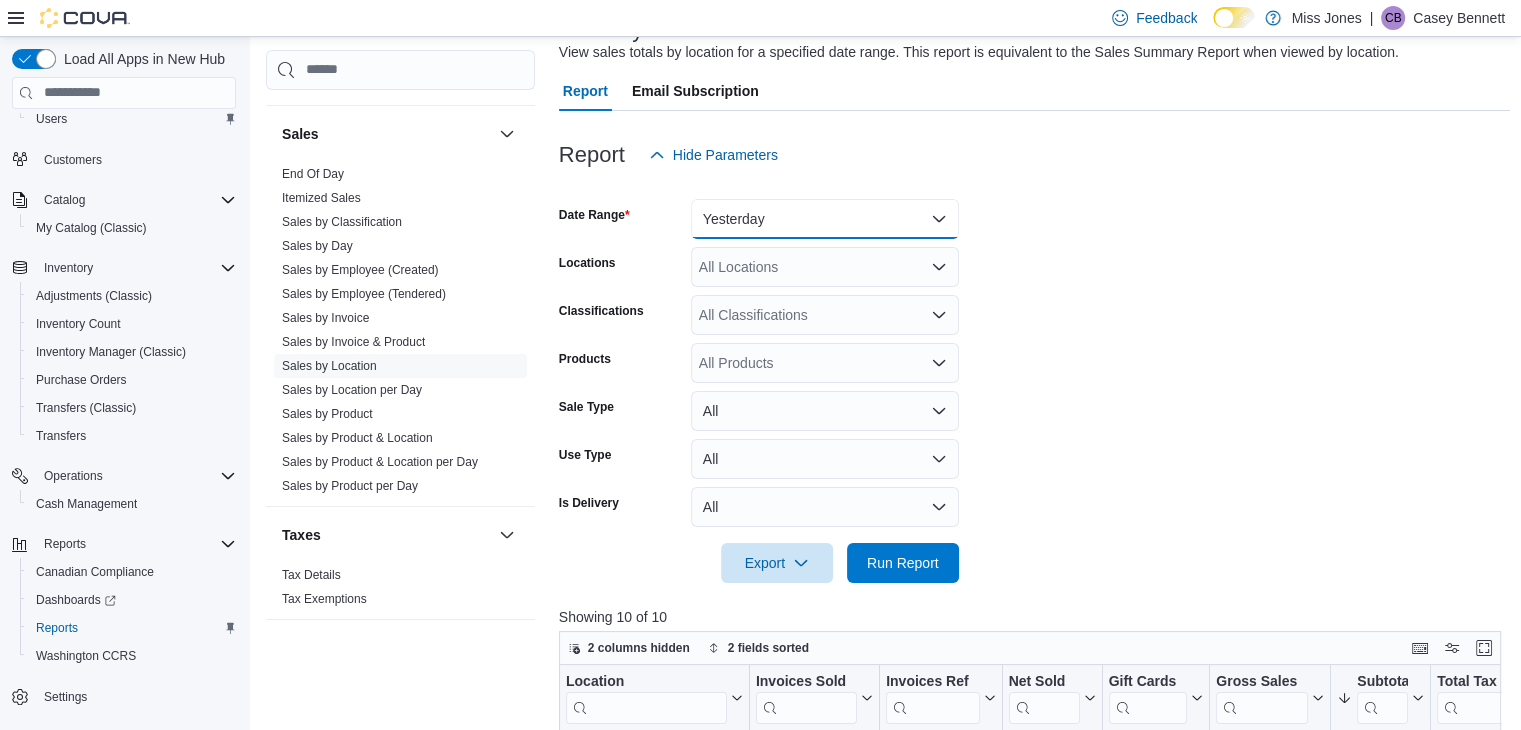 click on "Yesterday" at bounding box center [825, 219] 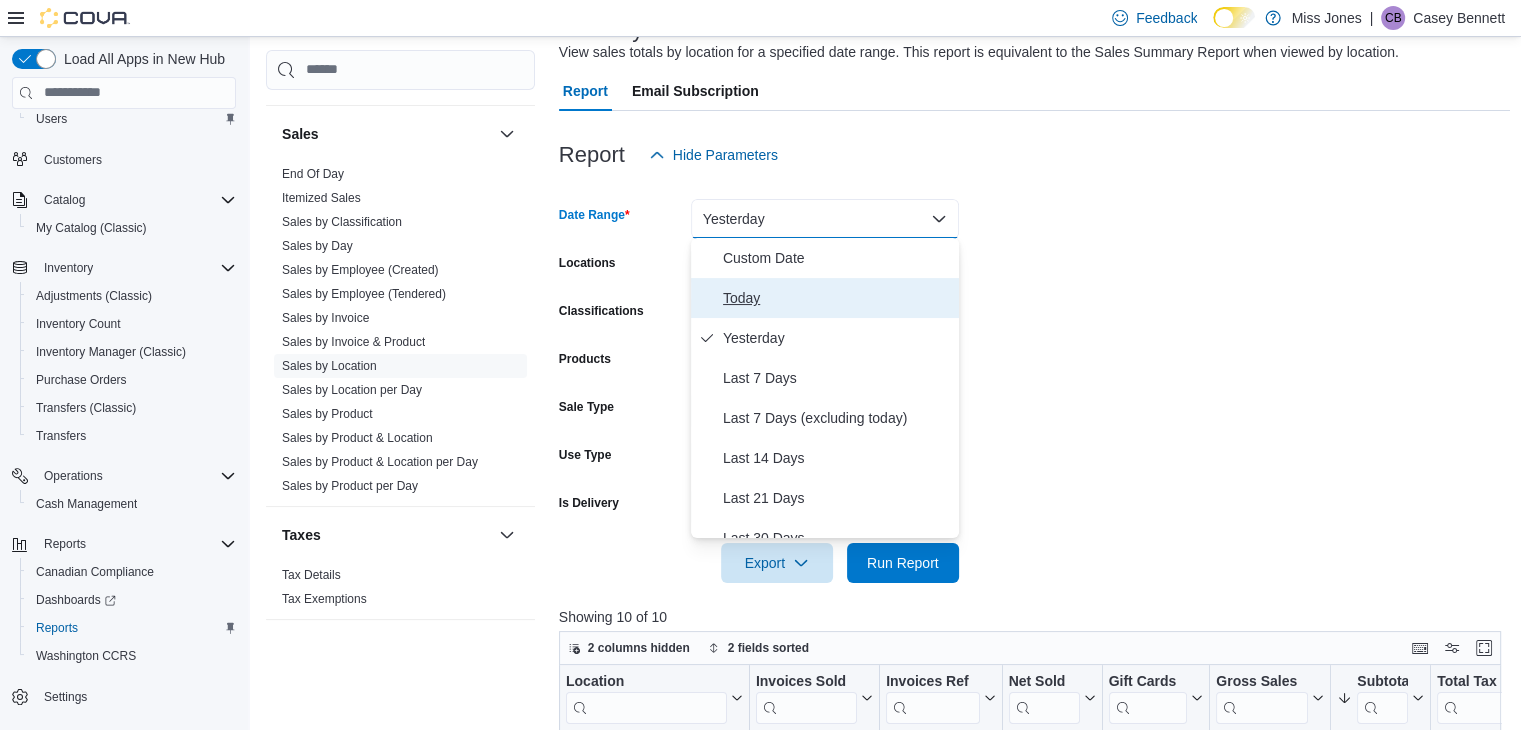 click on "Today" at bounding box center [837, 298] 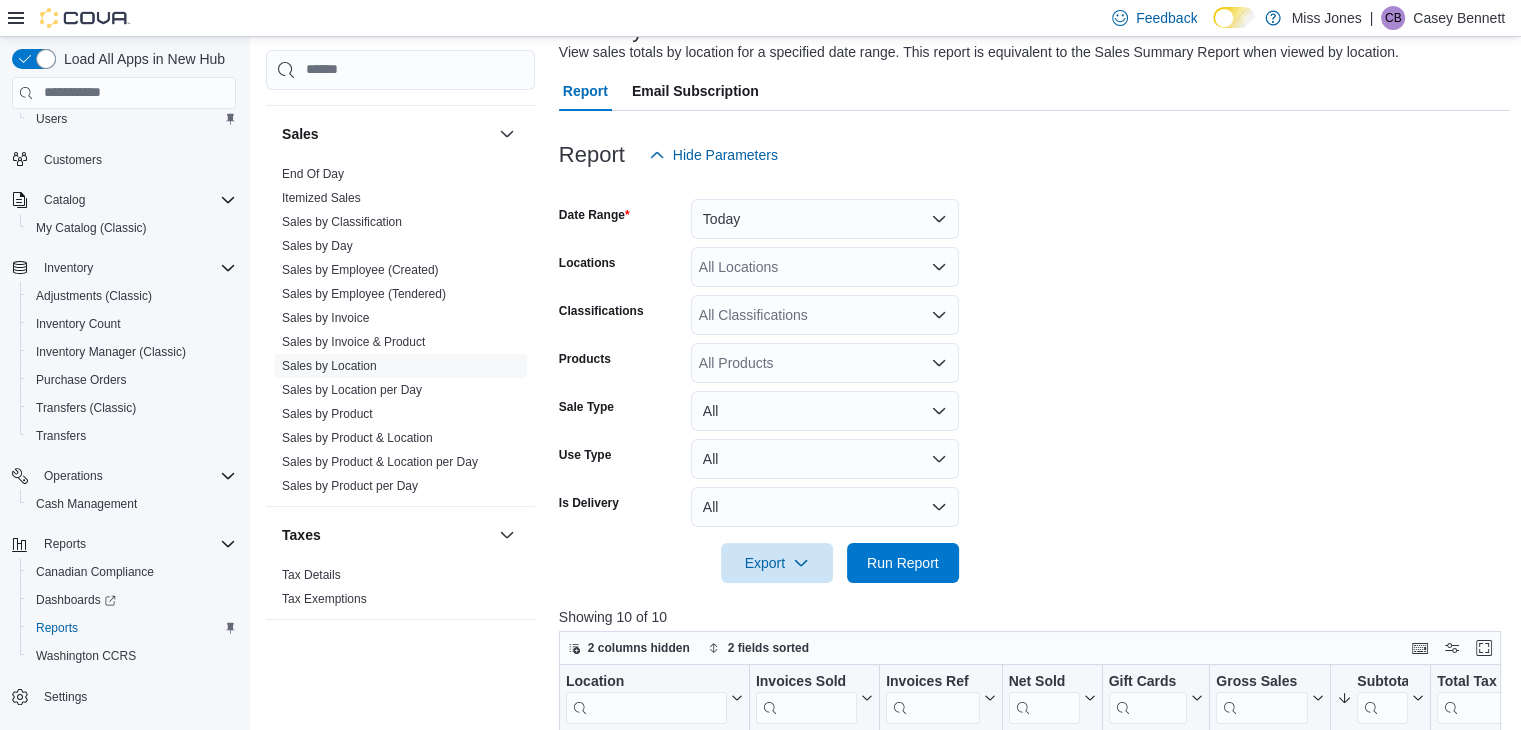 click on "Date Range Today Locations All Locations Classifications All Classifications Products All Products Sale Type All Use Type All Is Delivery All Export  Run Report" at bounding box center [1035, 379] 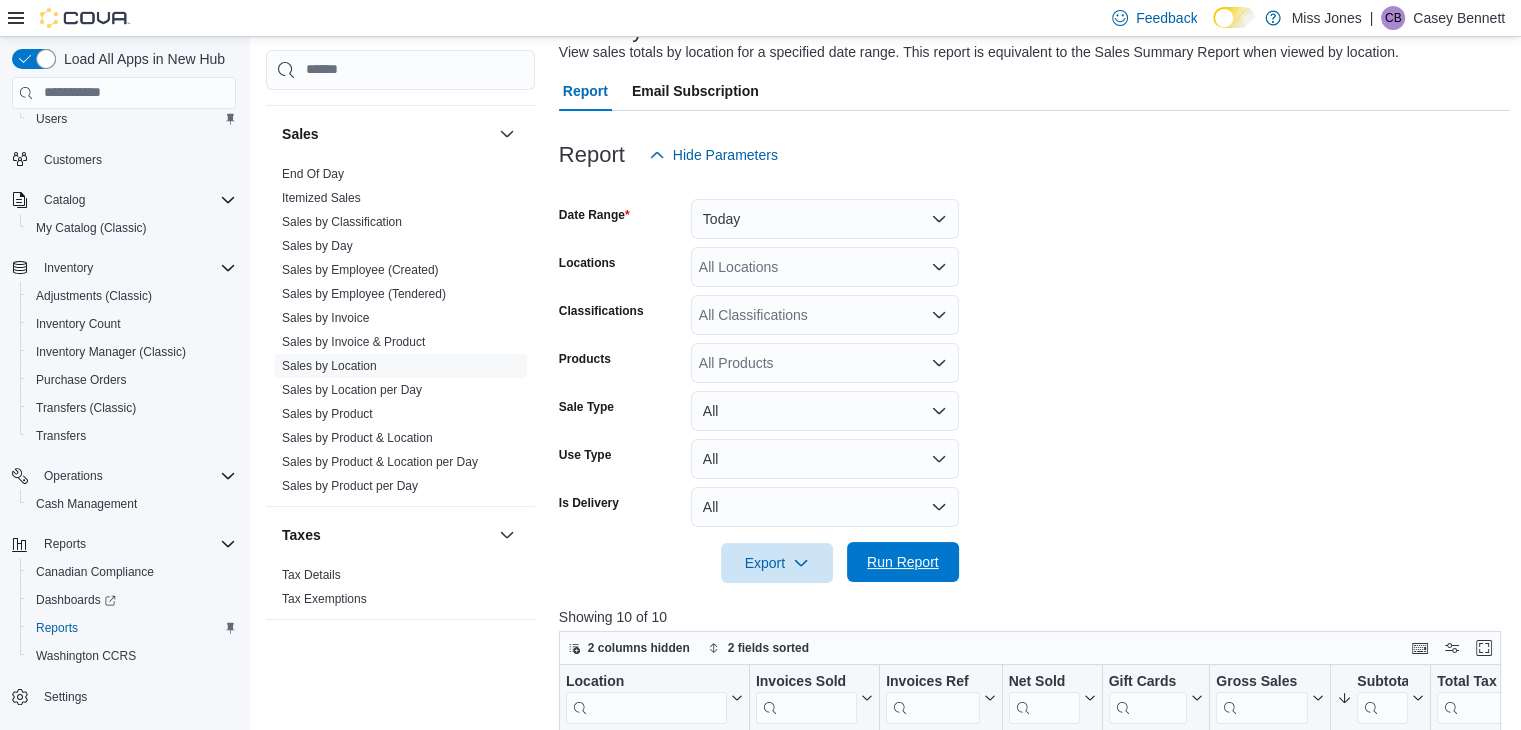 click on "Run Report" at bounding box center [903, 562] 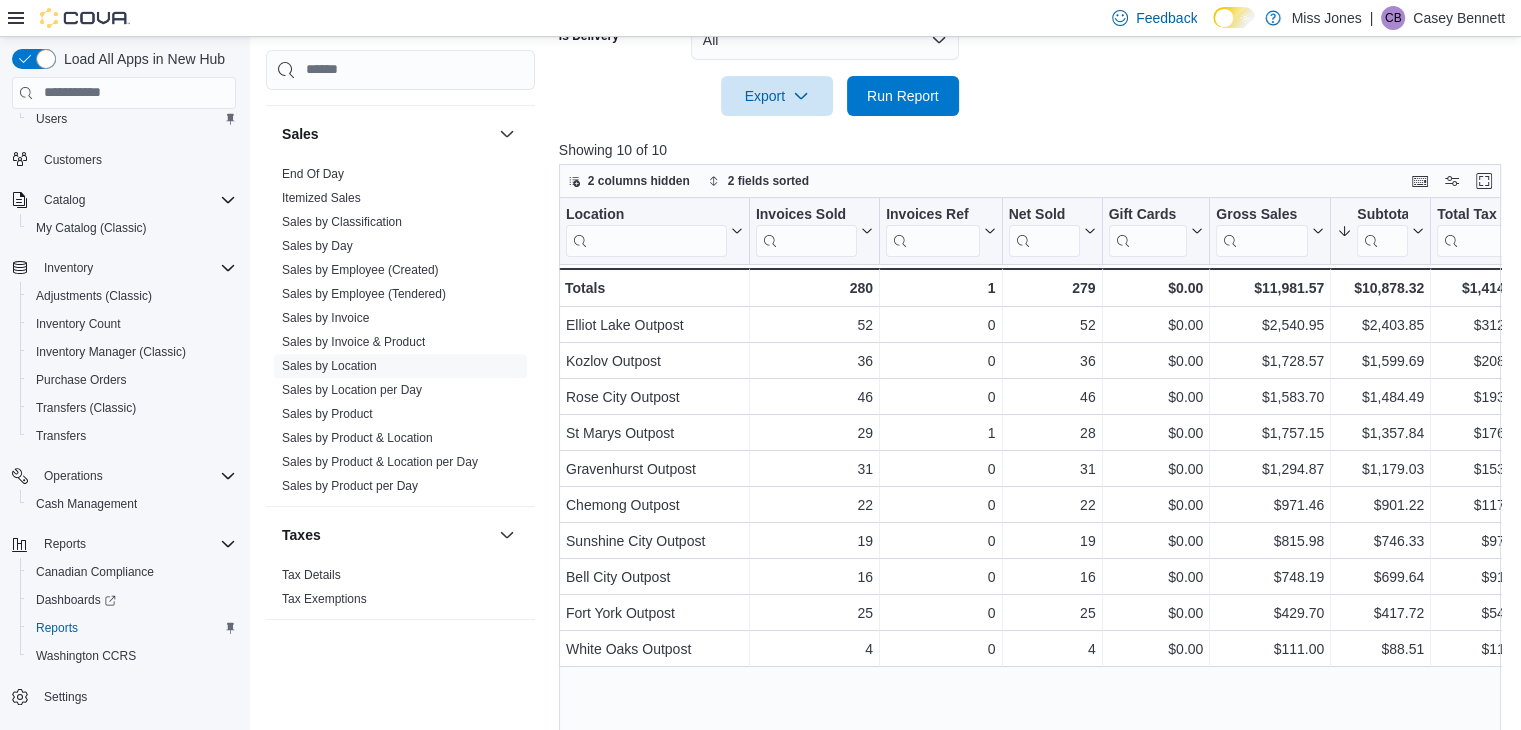 scroll, scrollTop: 648, scrollLeft: 0, axis: vertical 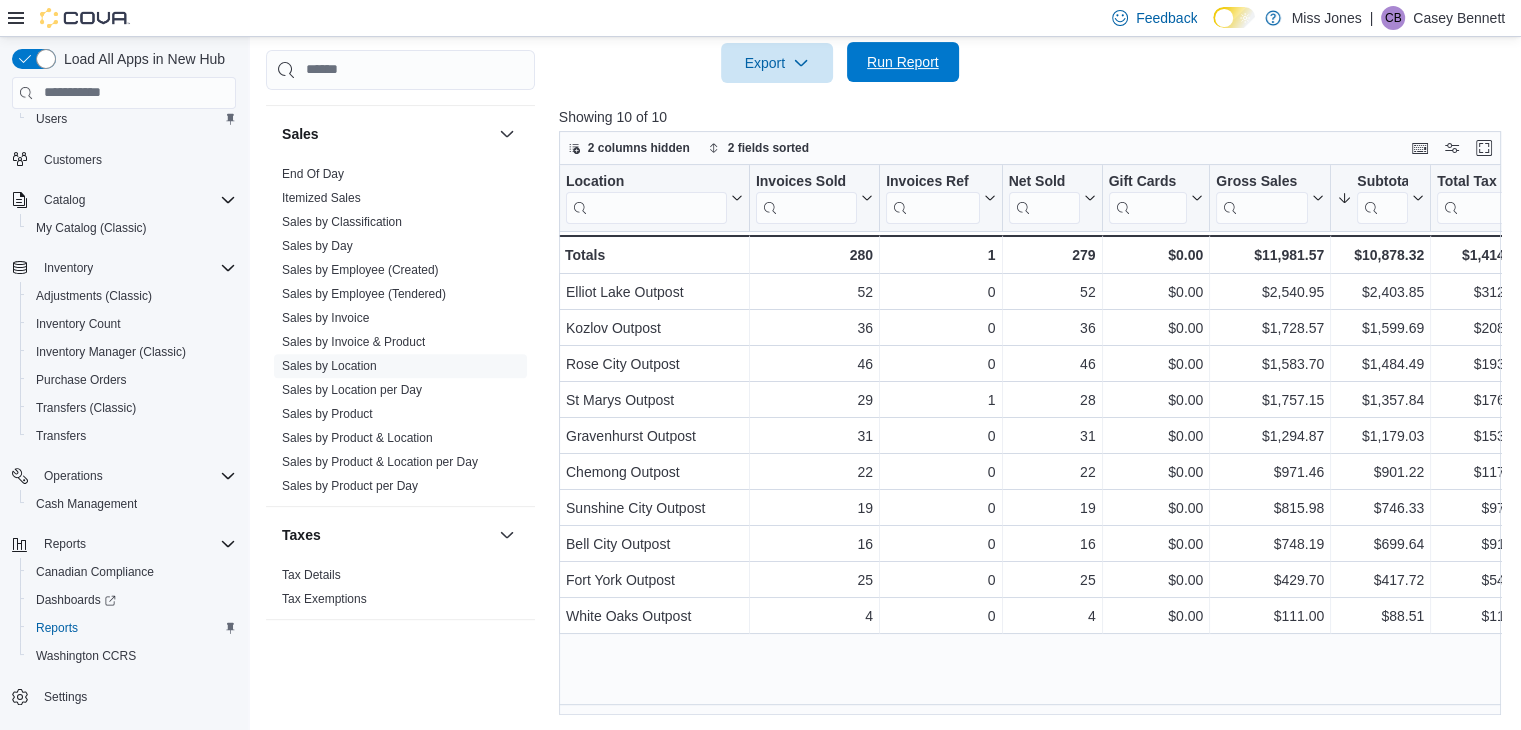 click on "Run Report" at bounding box center [903, 62] 